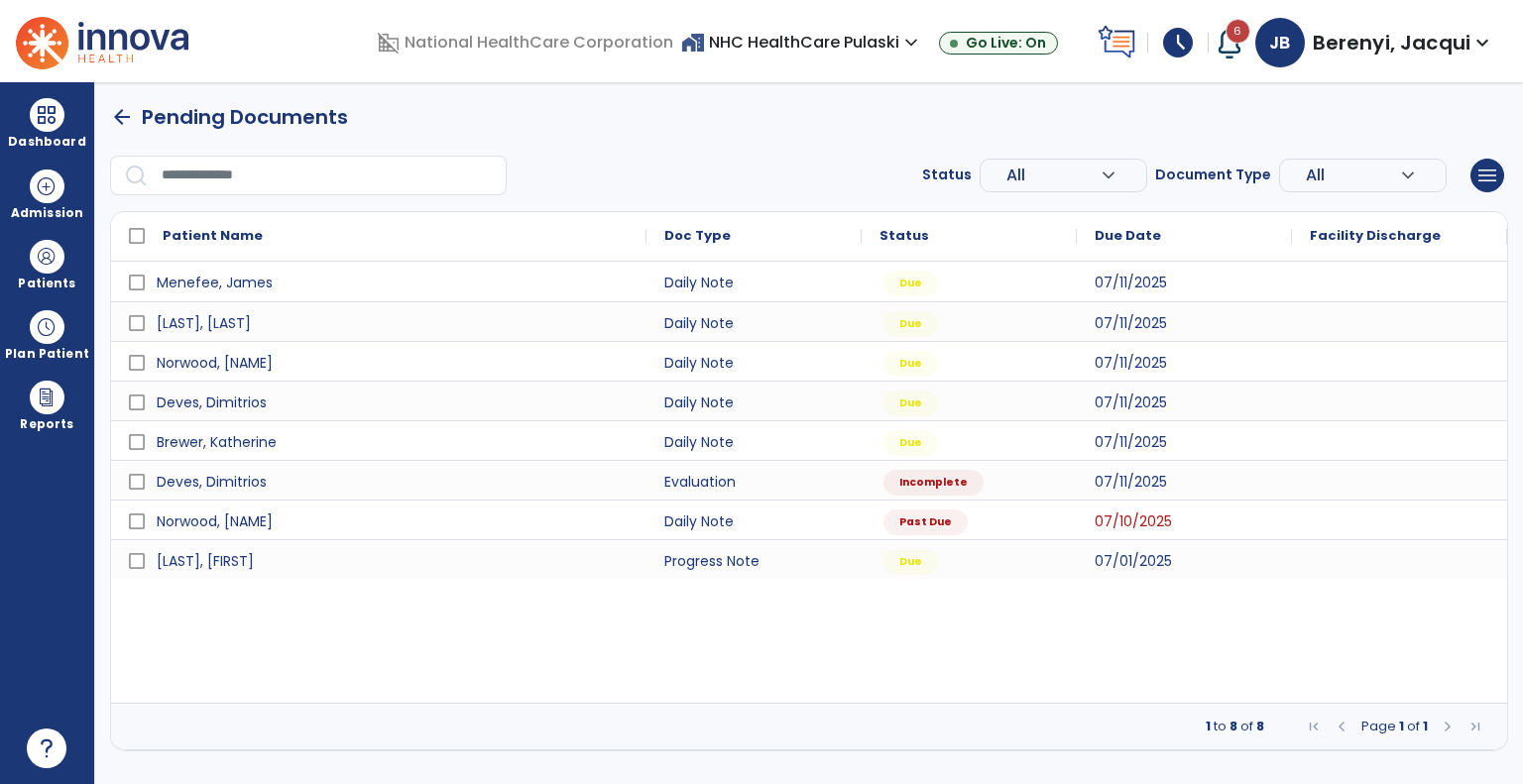 scroll, scrollTop: 0, scrollLeft: 0, axis: both 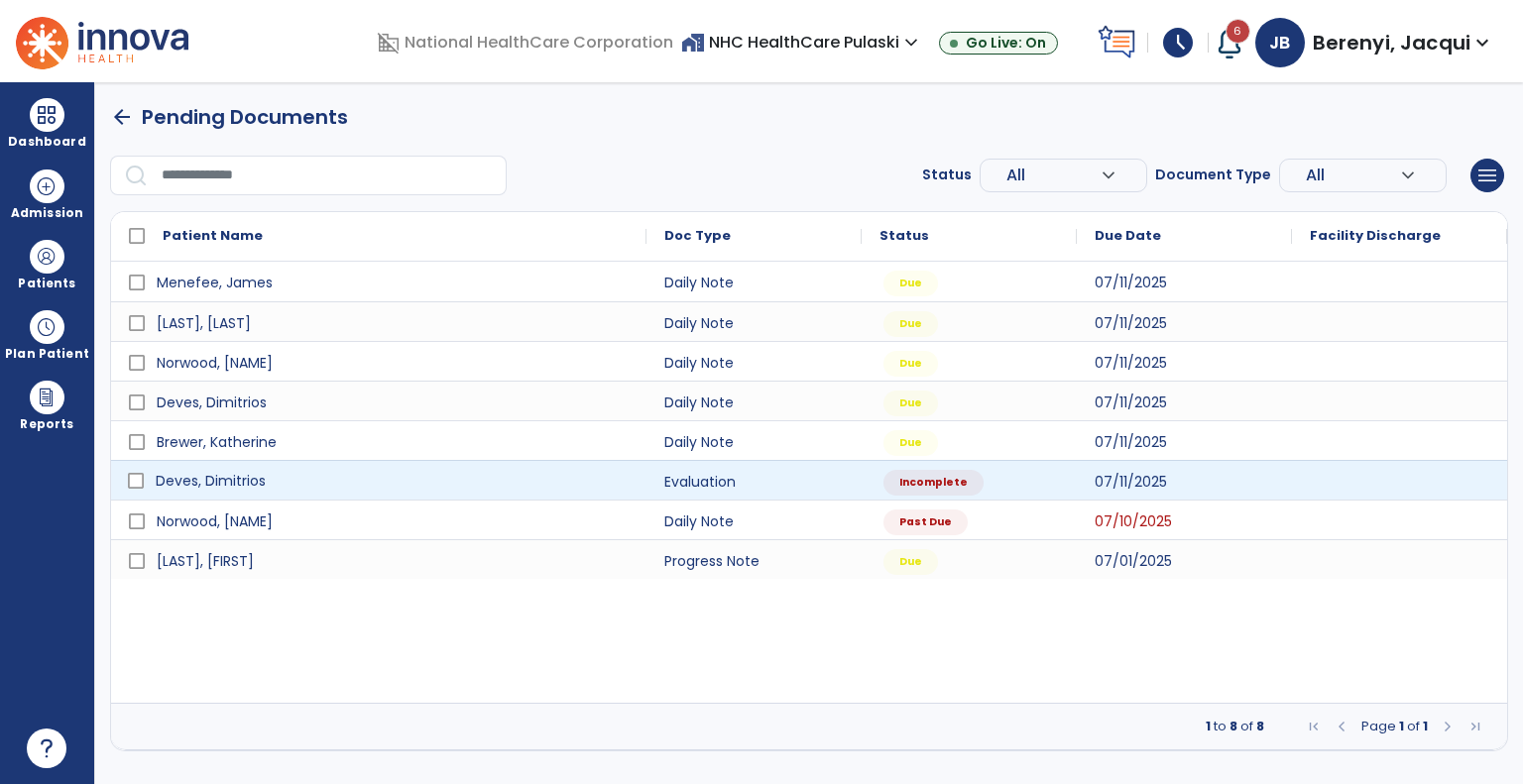 click on "Deves, Dimitrios" at bounding box center (210, 481) 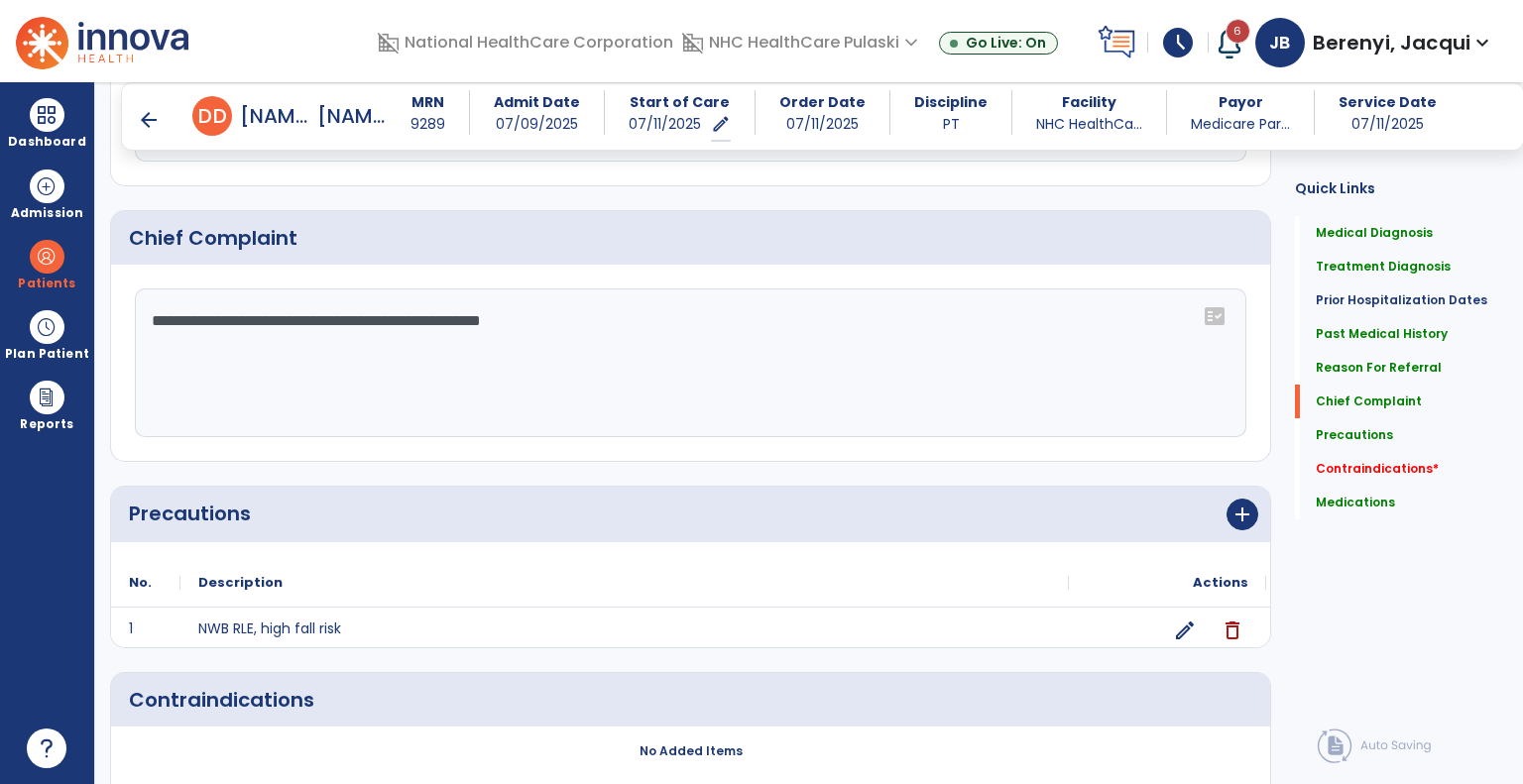 scroll, scrollTop: 1241, scrollLeft: 0, axis: vertical 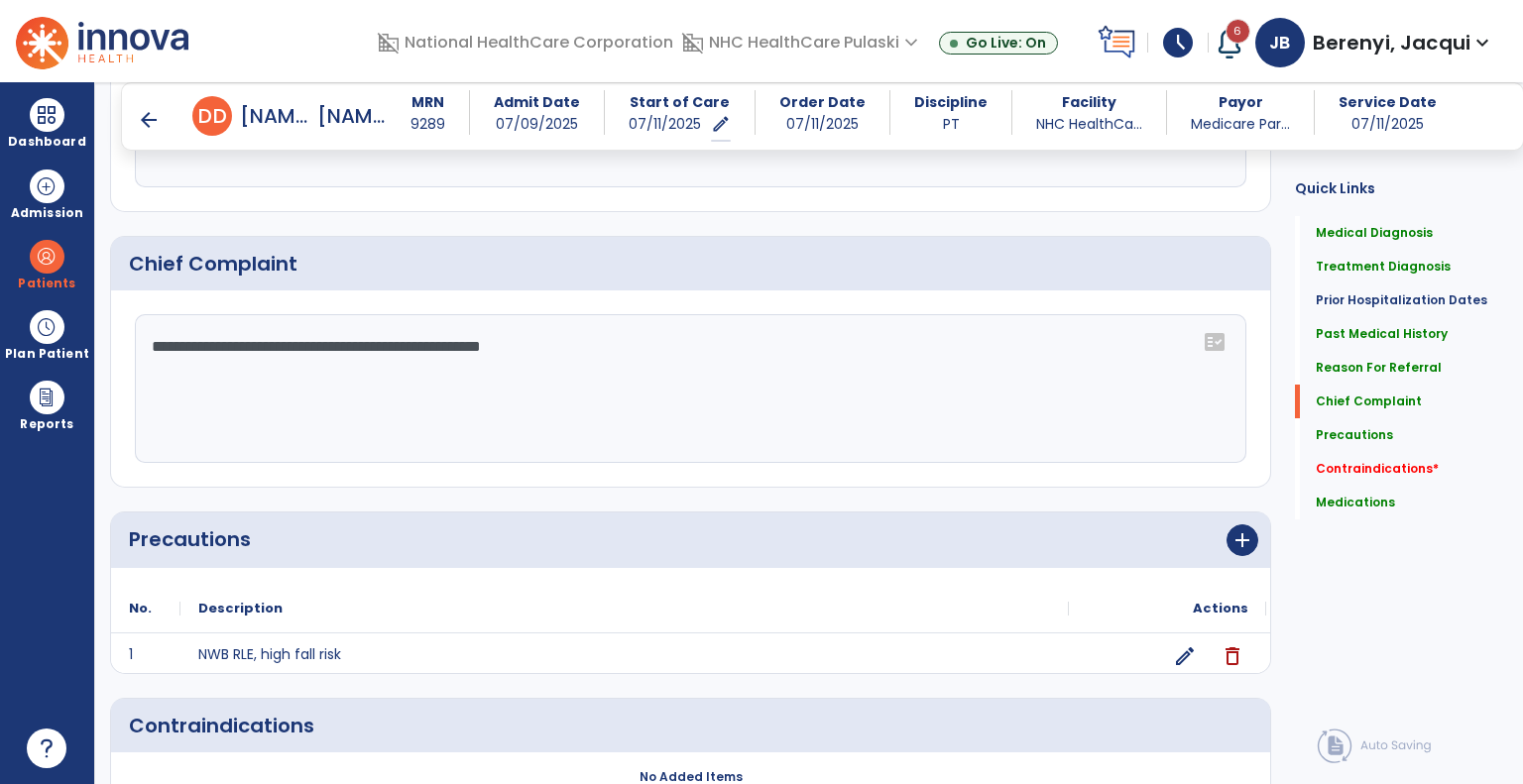 click on "**********" 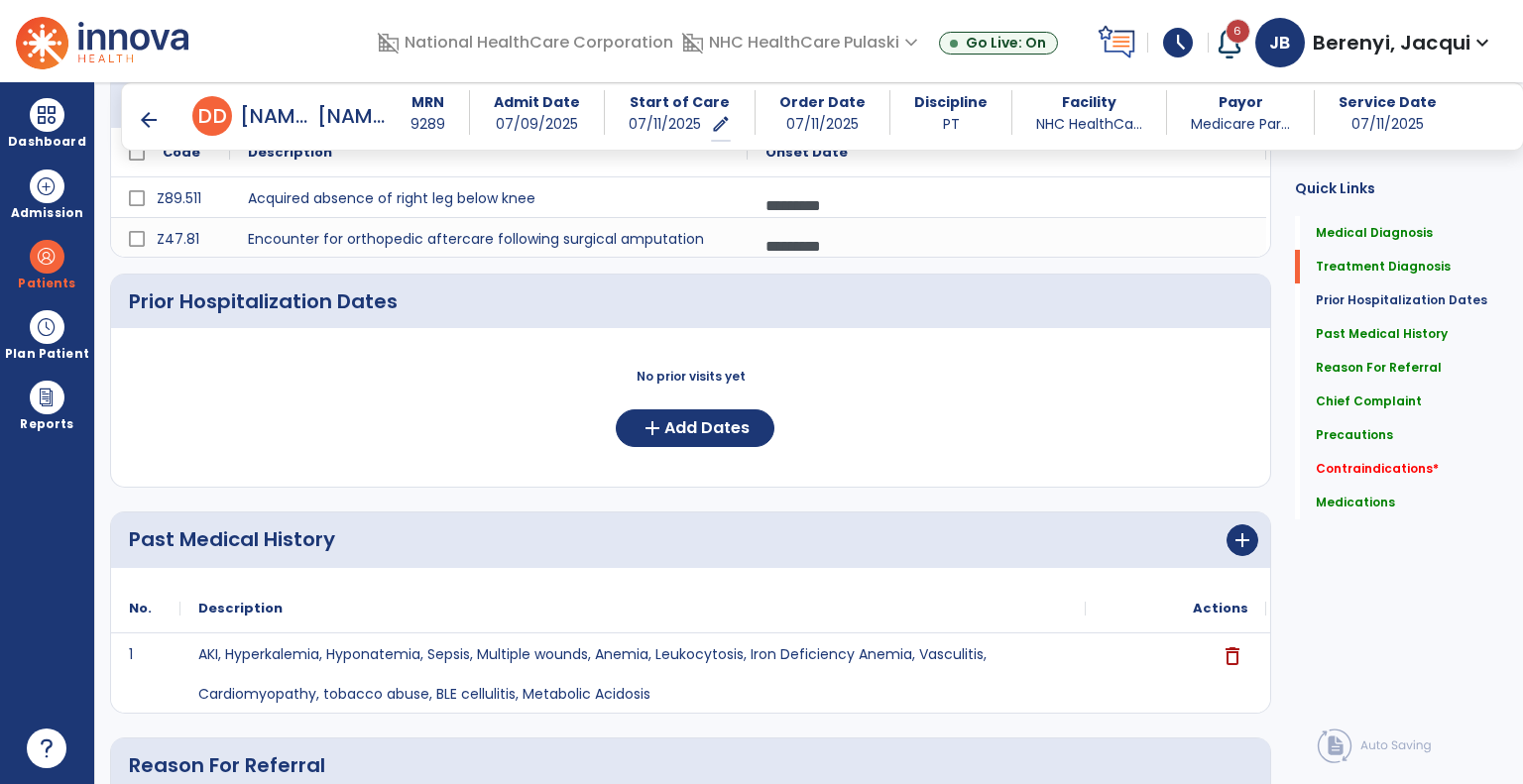 scroll, scrollTop: 0, scrollLeft: 0, axis: both 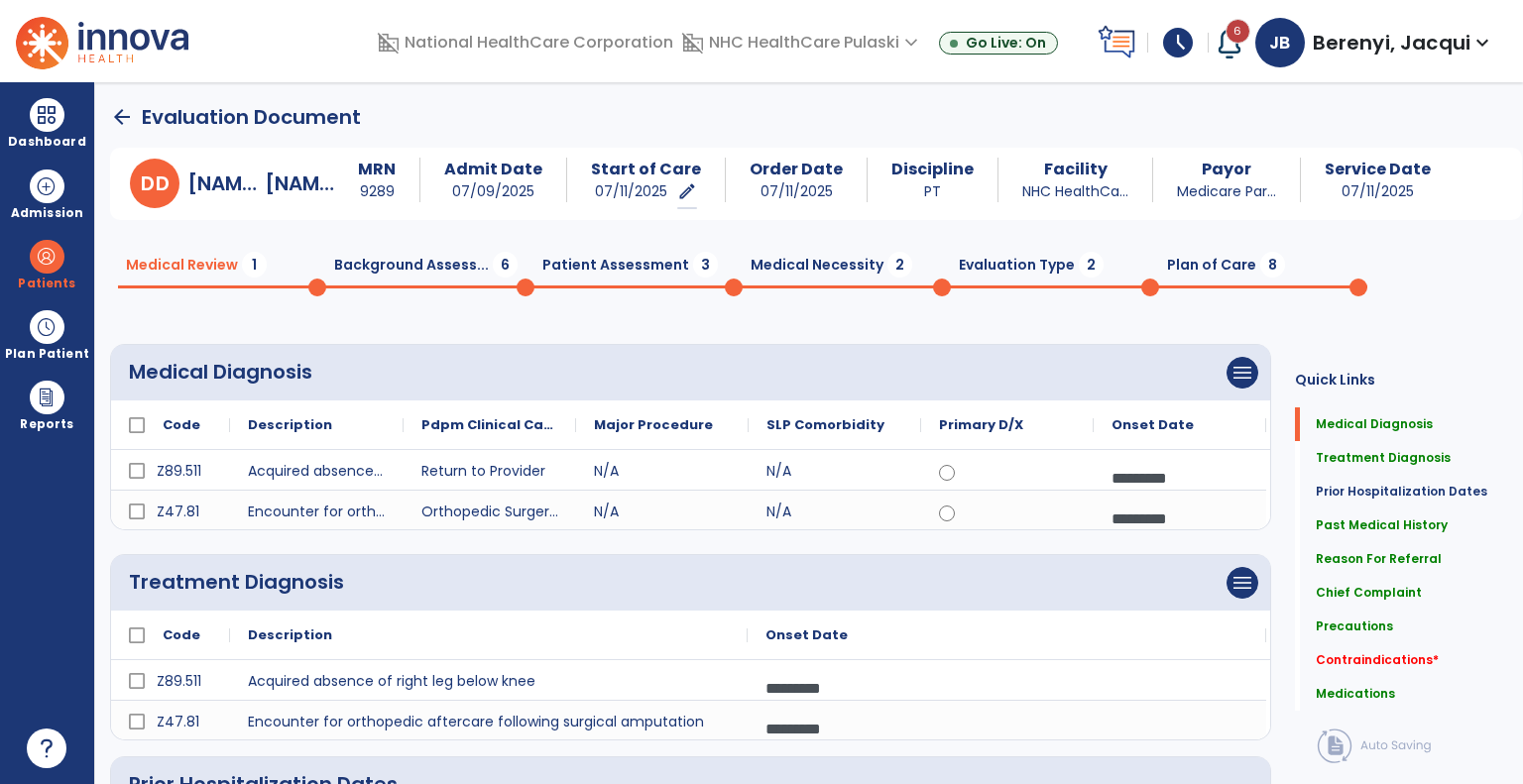 type on "**********" 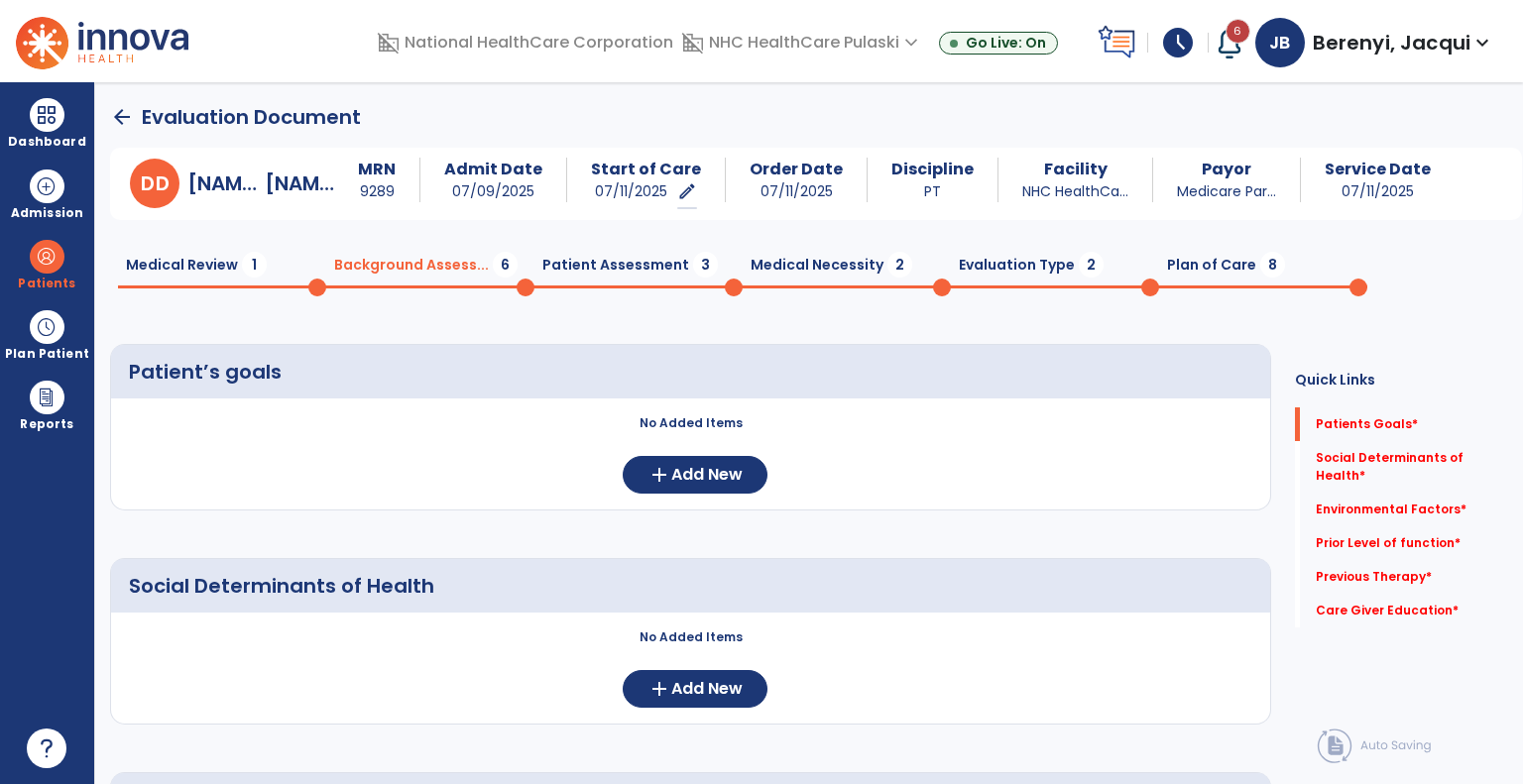 click on "Medical Review  1" 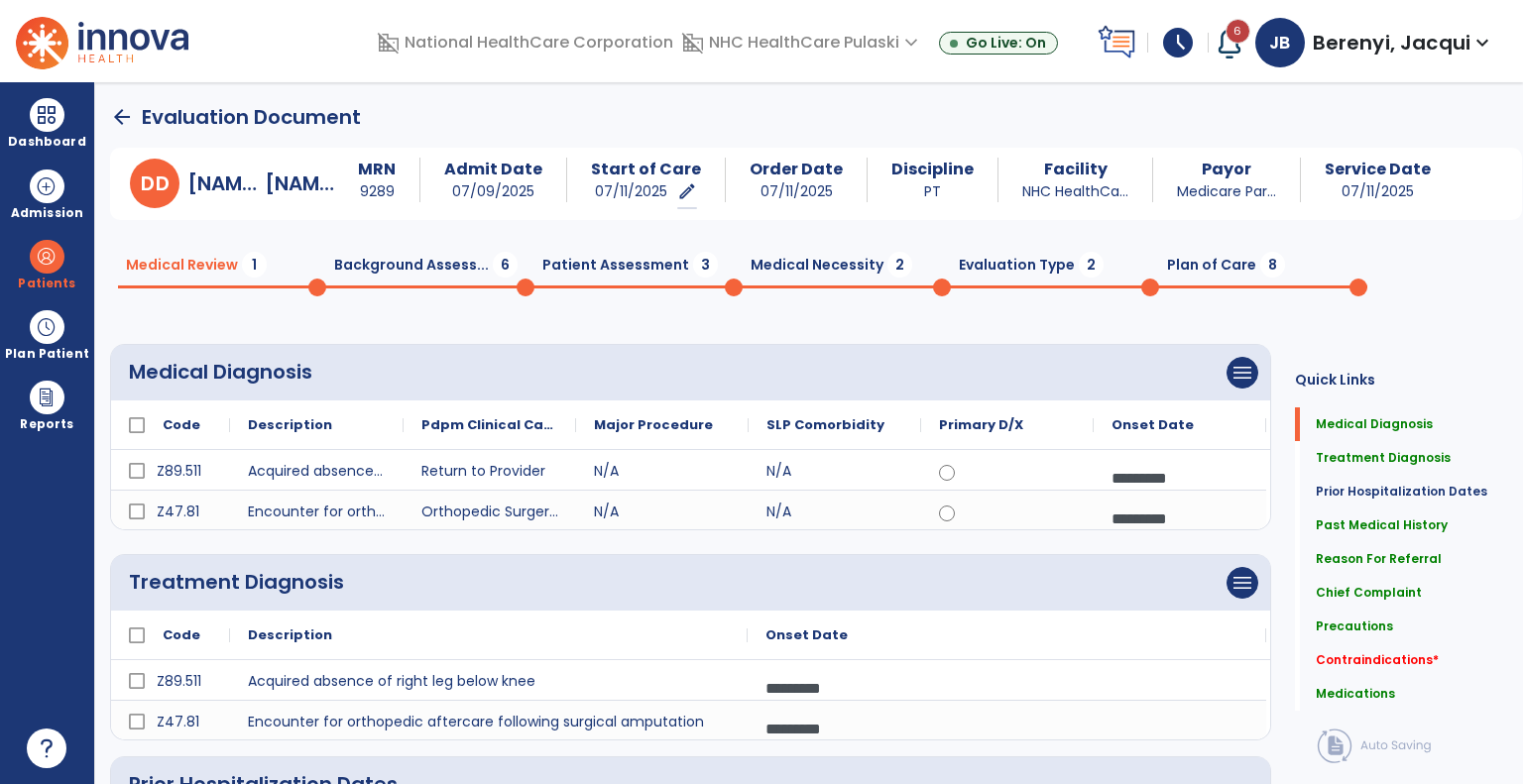 scroll, scrollTop: 276, scrollLeft: 0, axis: vertical 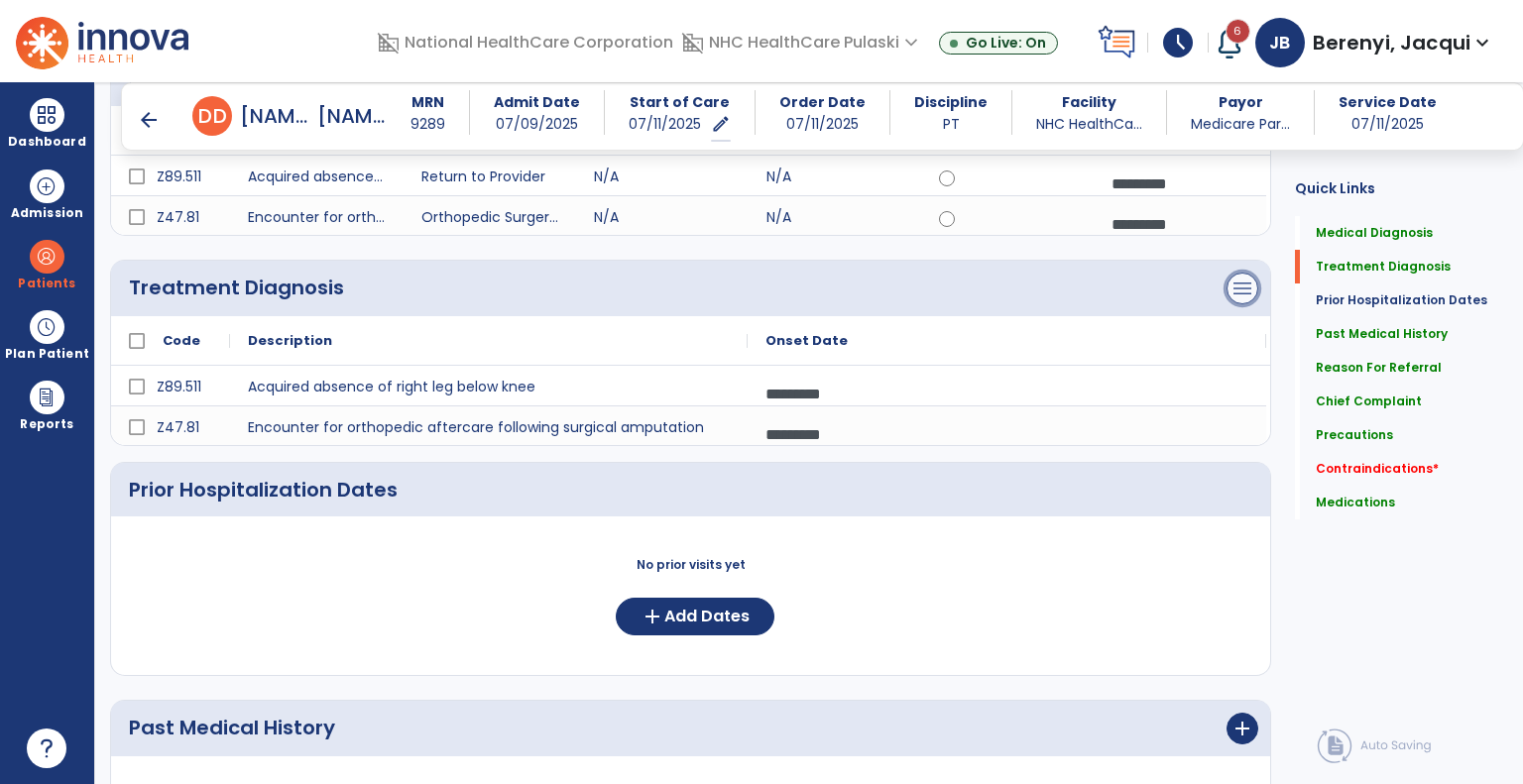 click on "menu" at bounding box center (1242, 78) 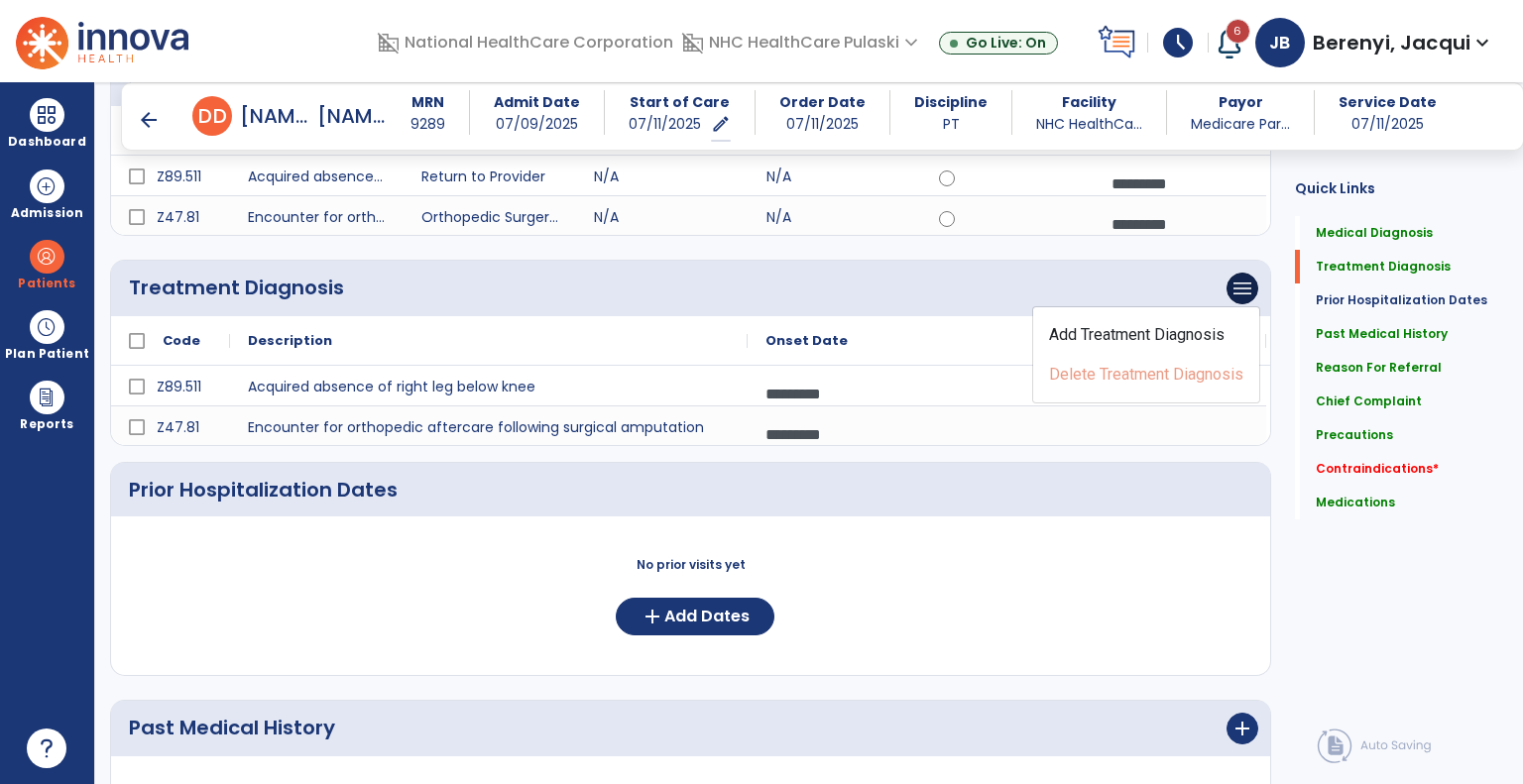 click on "menu   Add Treatment Diagnosis   Delete Treatment Diagnosis" 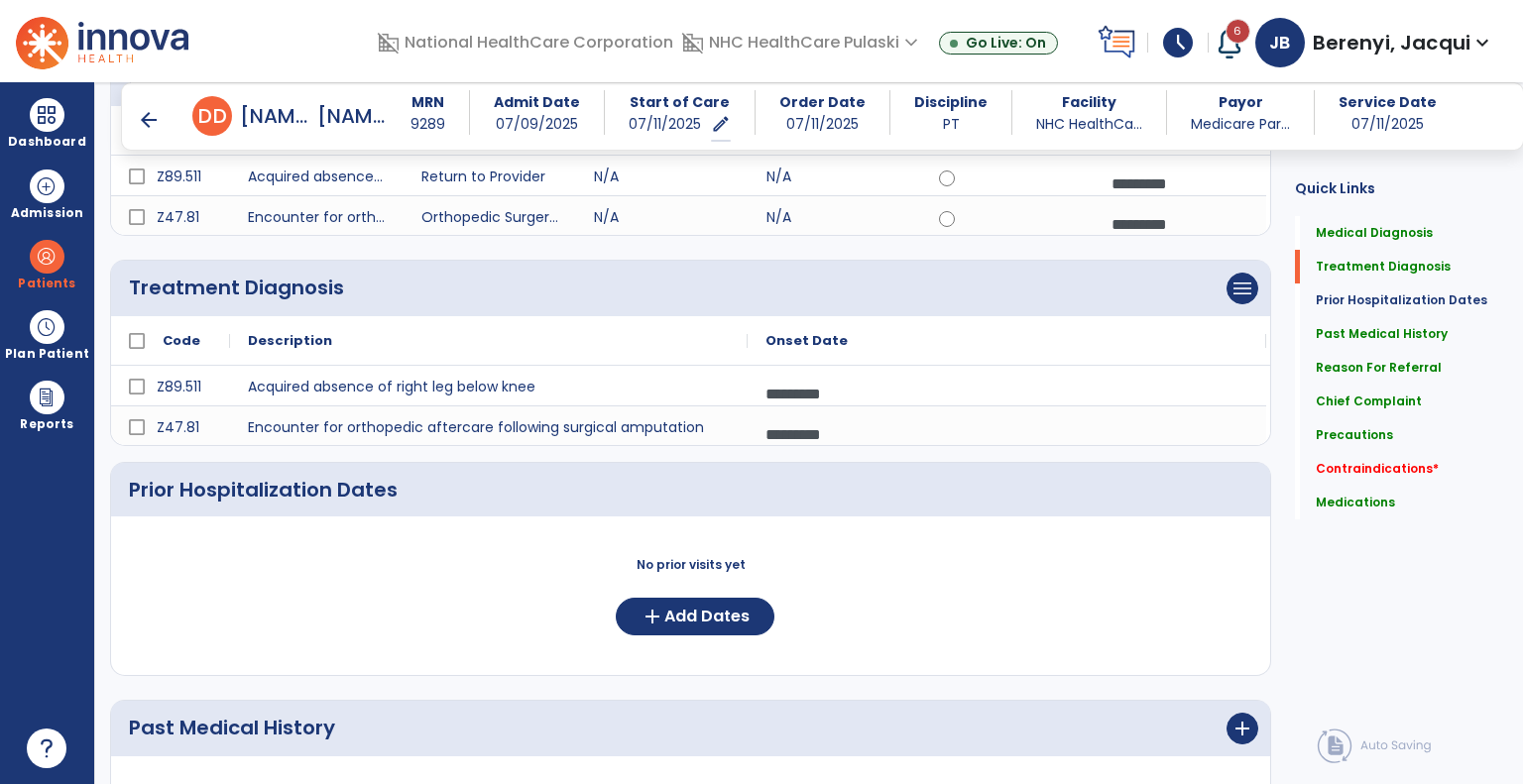 scroll, scrollTop: 0, scrollLeft: 0, axis: both 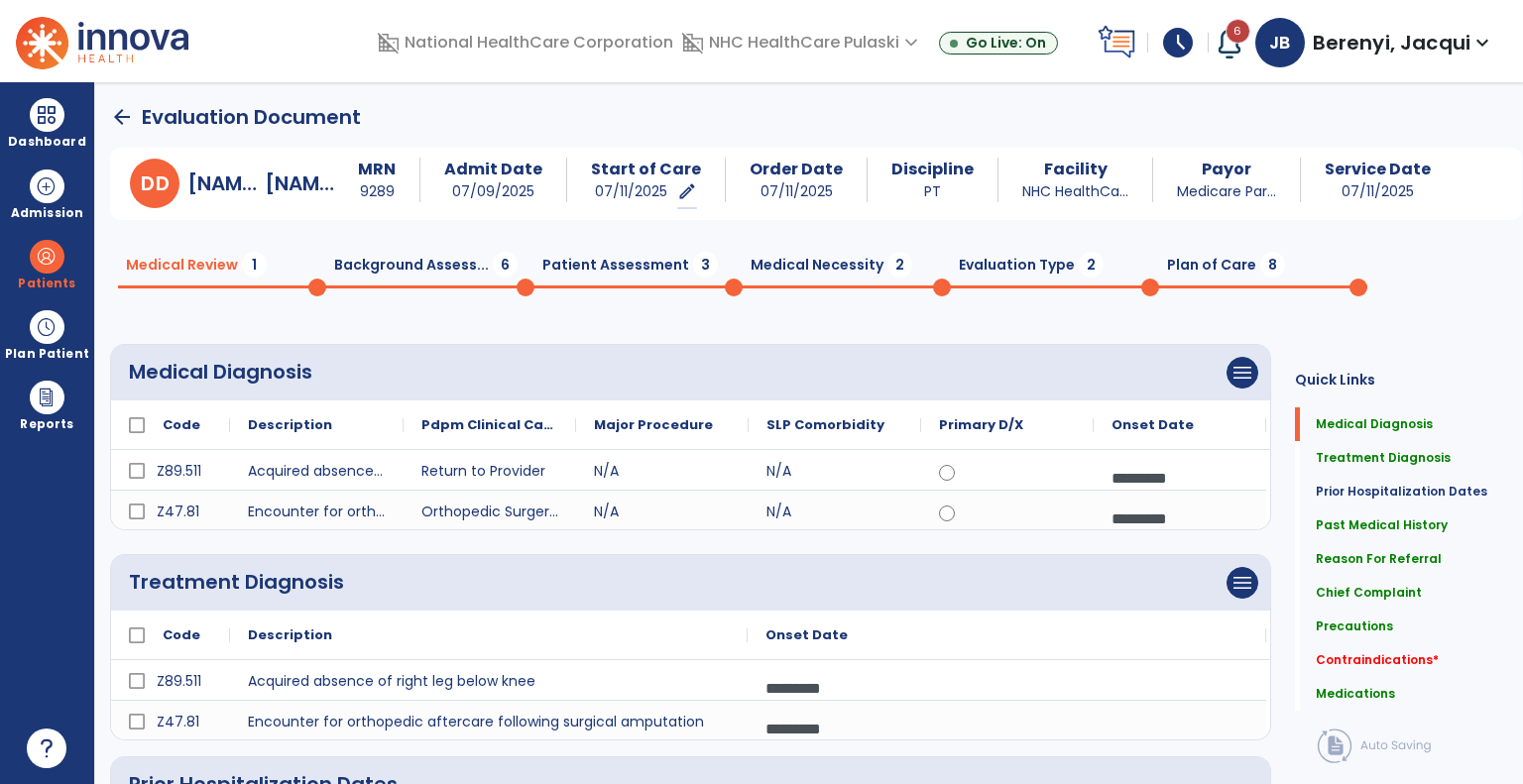 click on "Background Assess...  6" 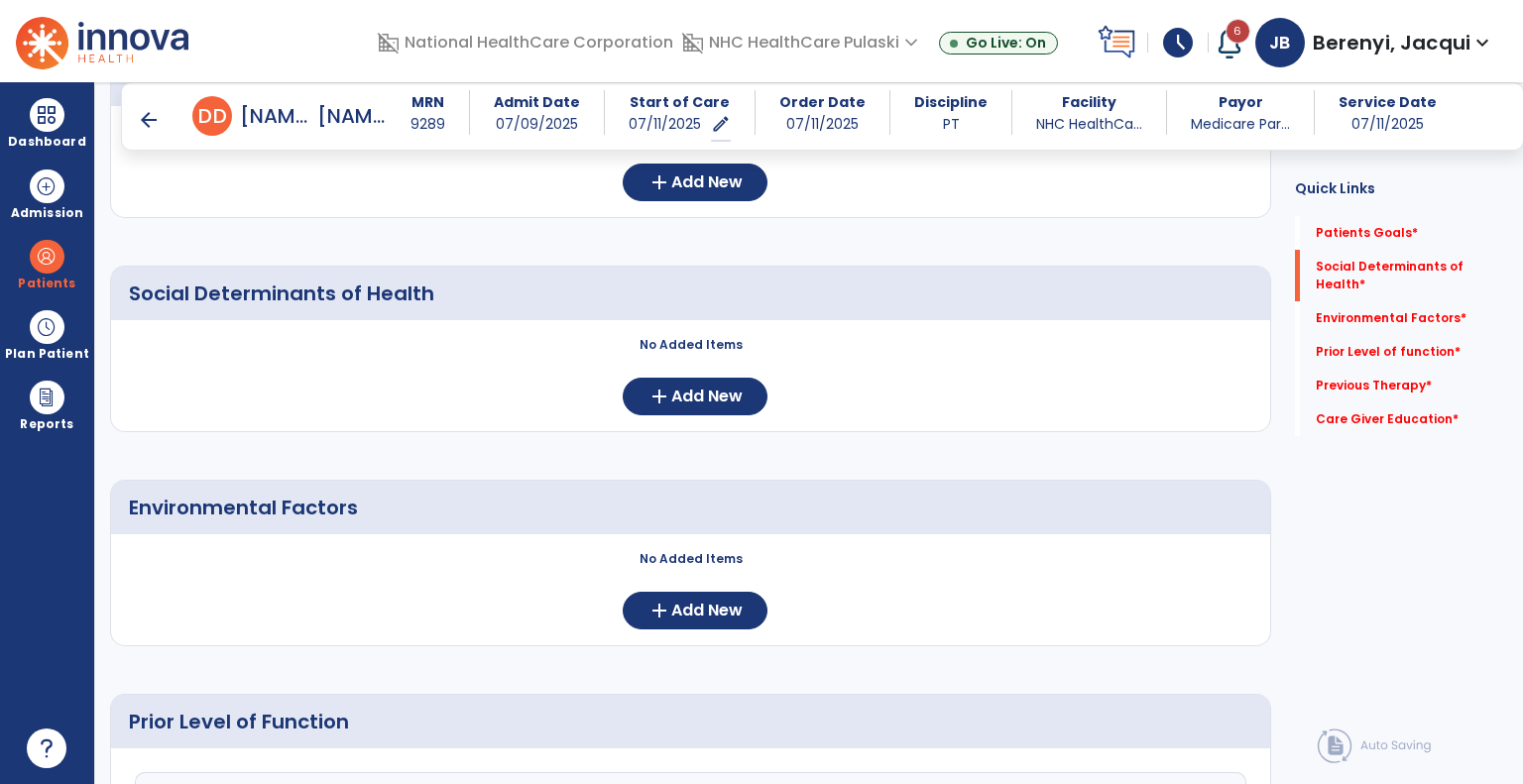 scroll, scrollTop: 278, scrollLeft: 0, axis: vertical 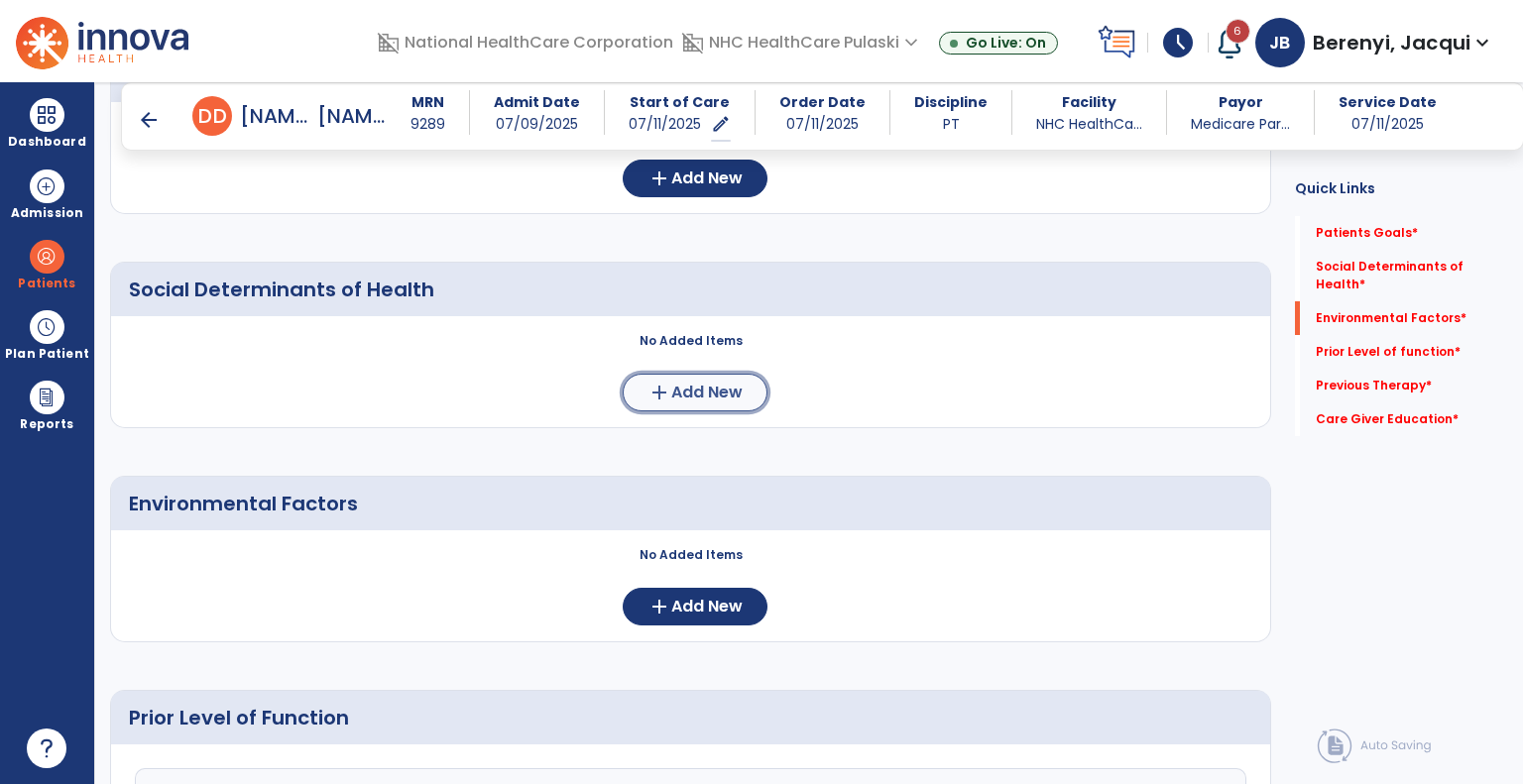 click on "Add New" 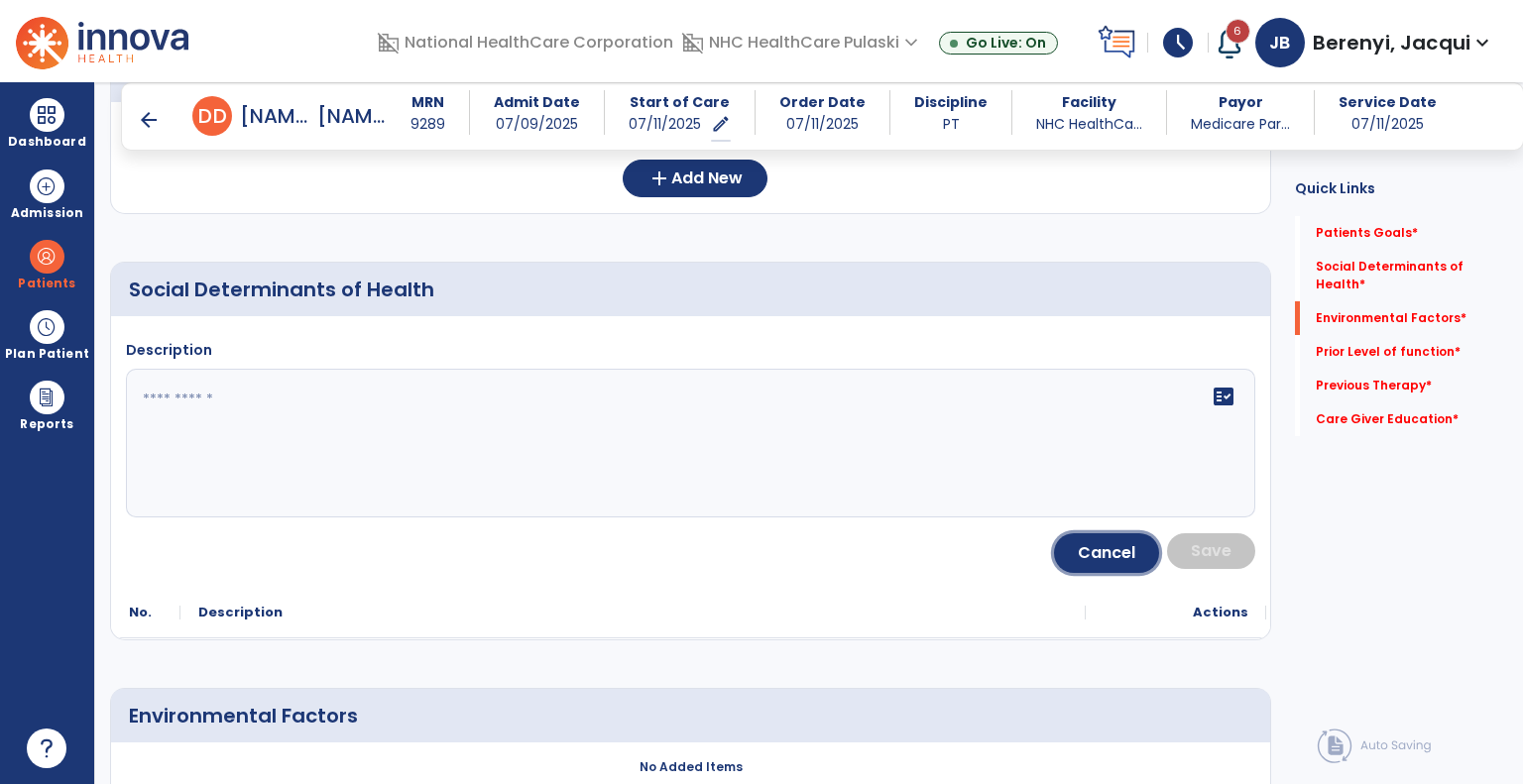 click on "Cancel" 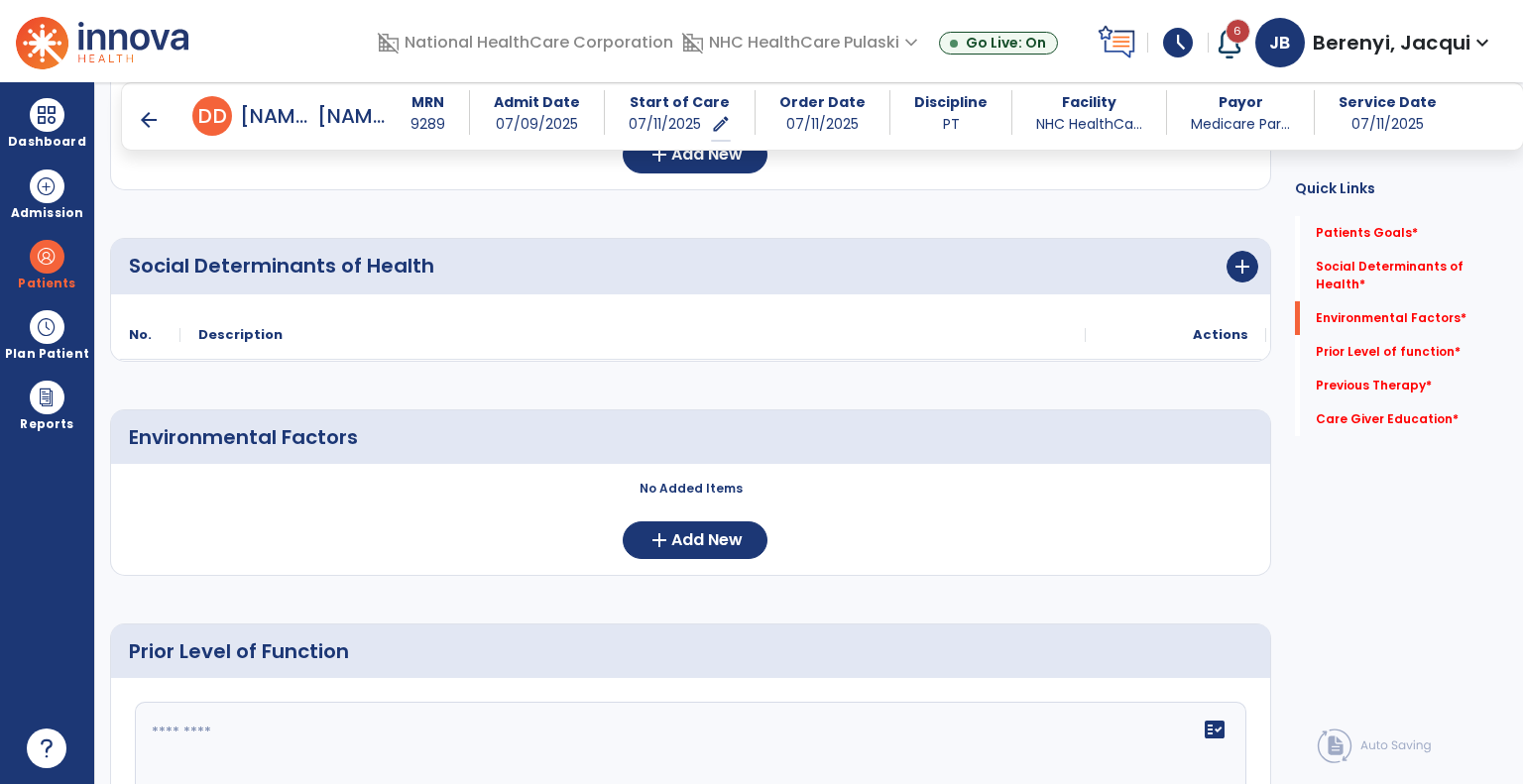 scroll, scrollTop: 301, scrollLeft: 0, axis: vertical 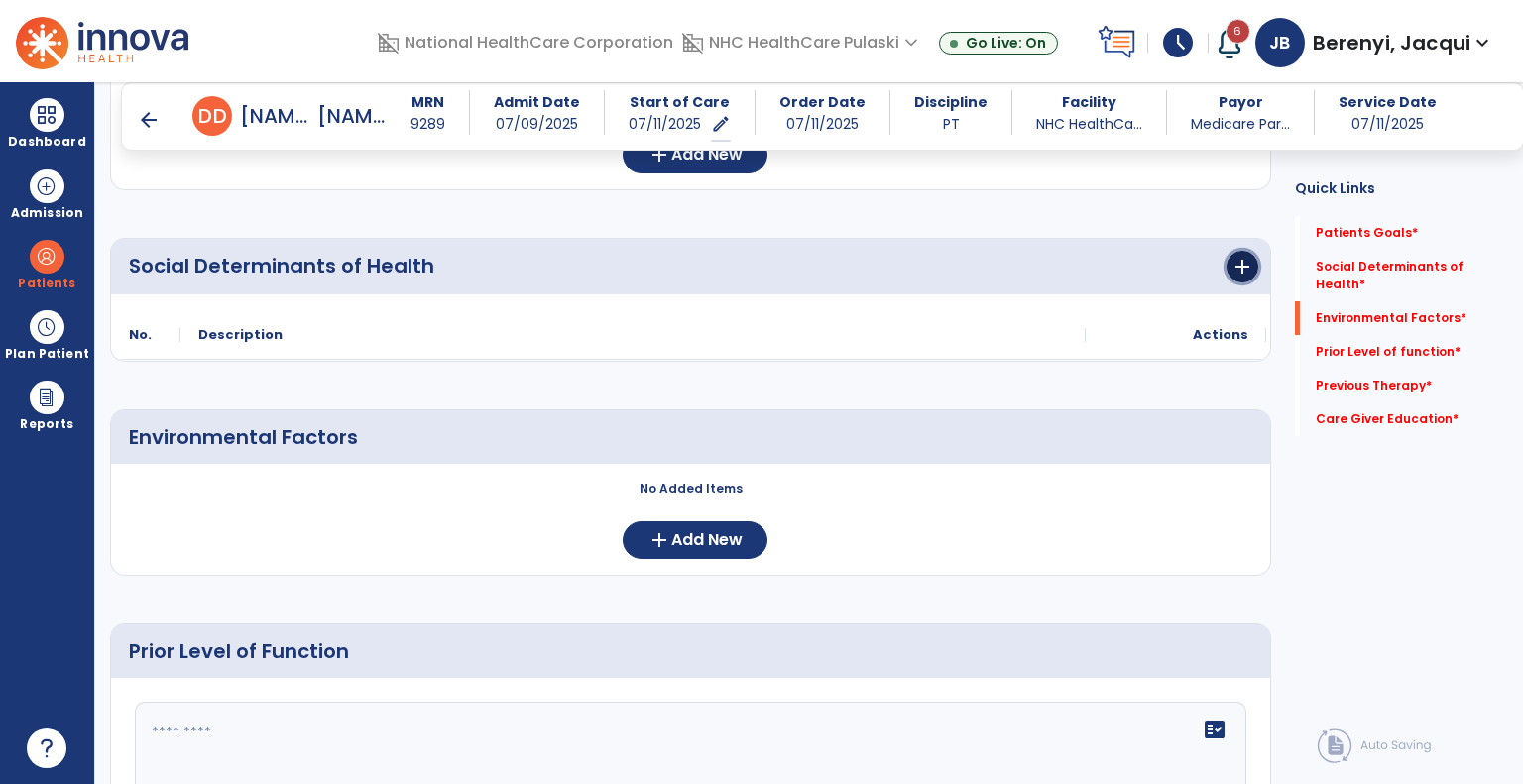 click on "add" 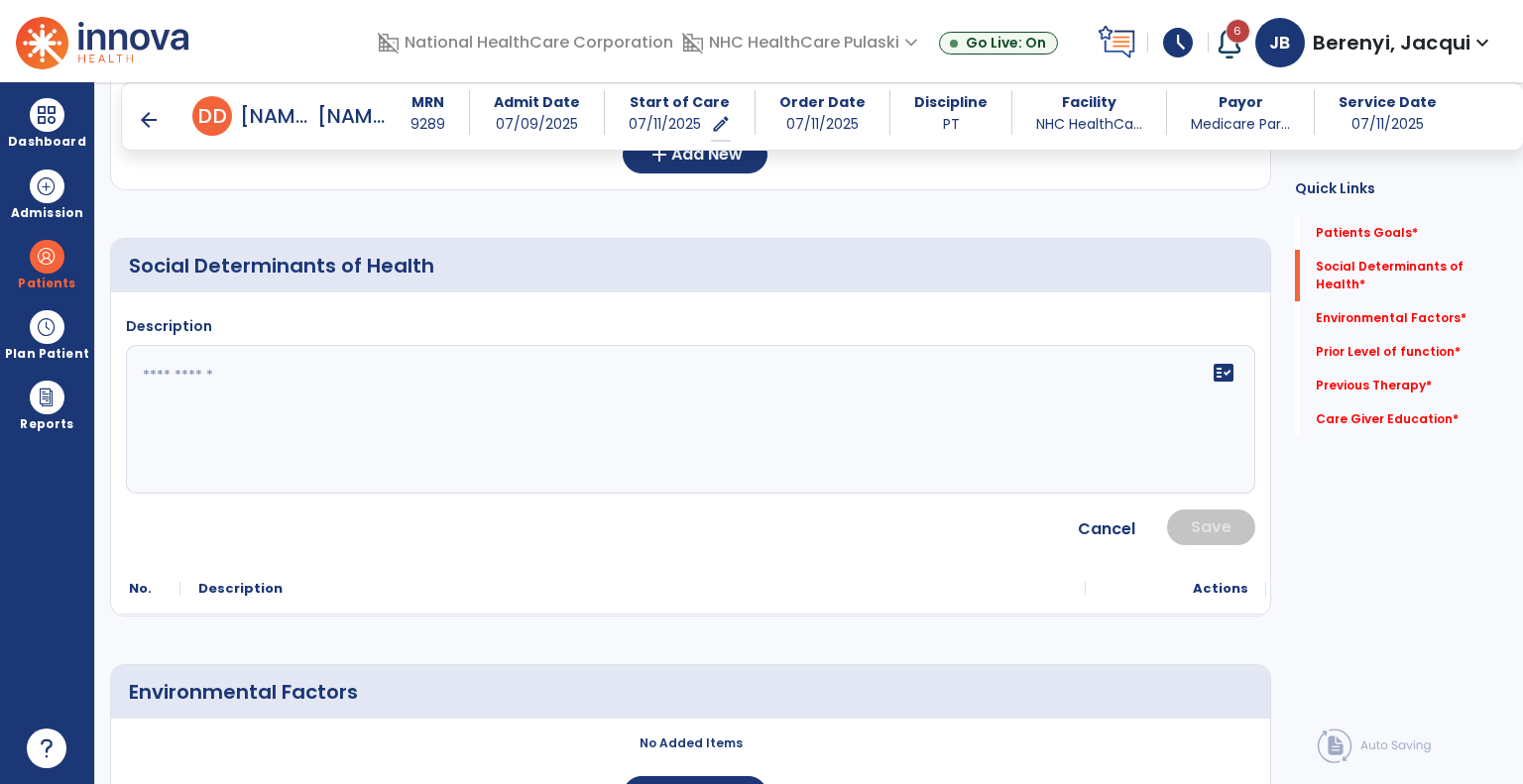 click on "fact_check" 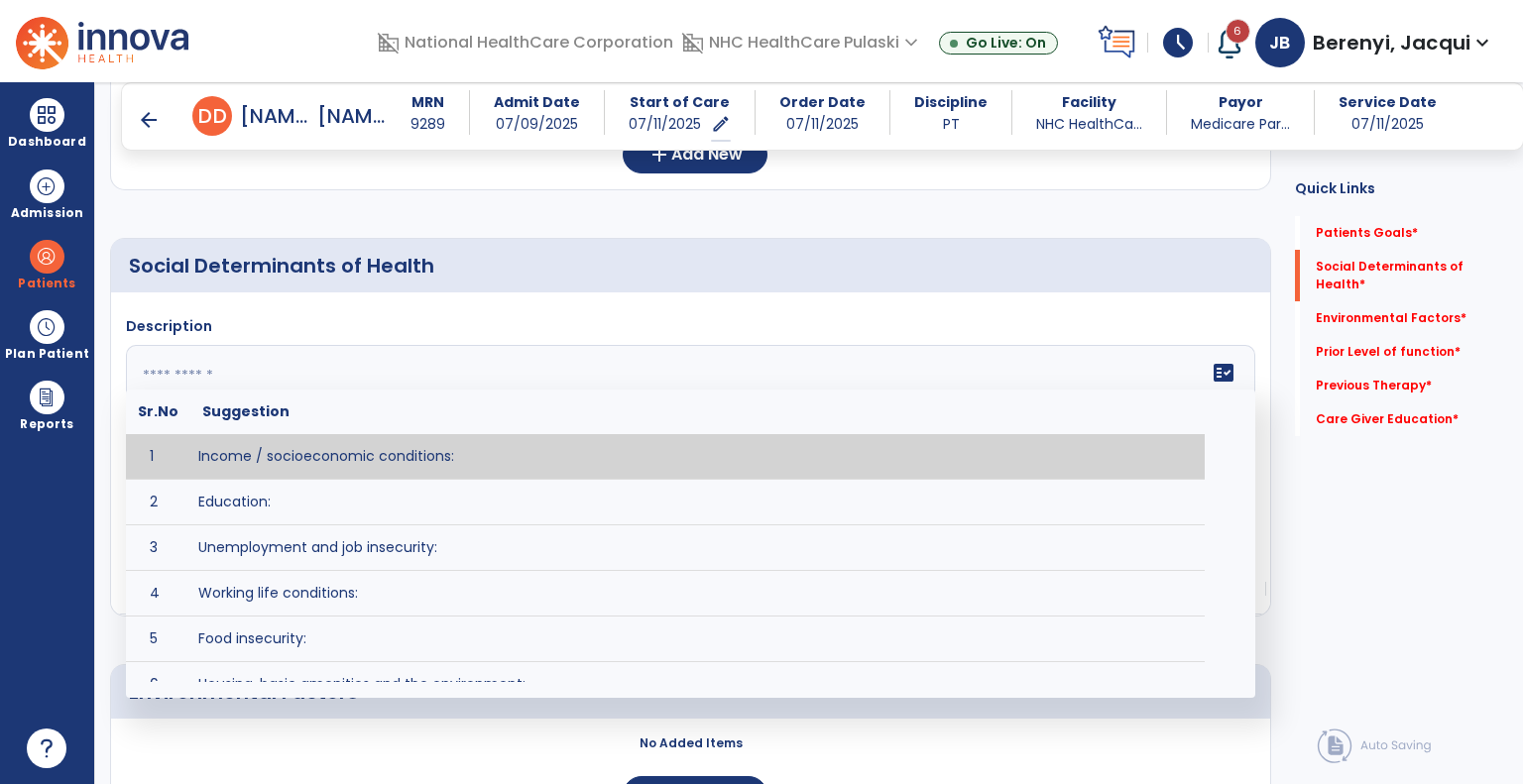 click 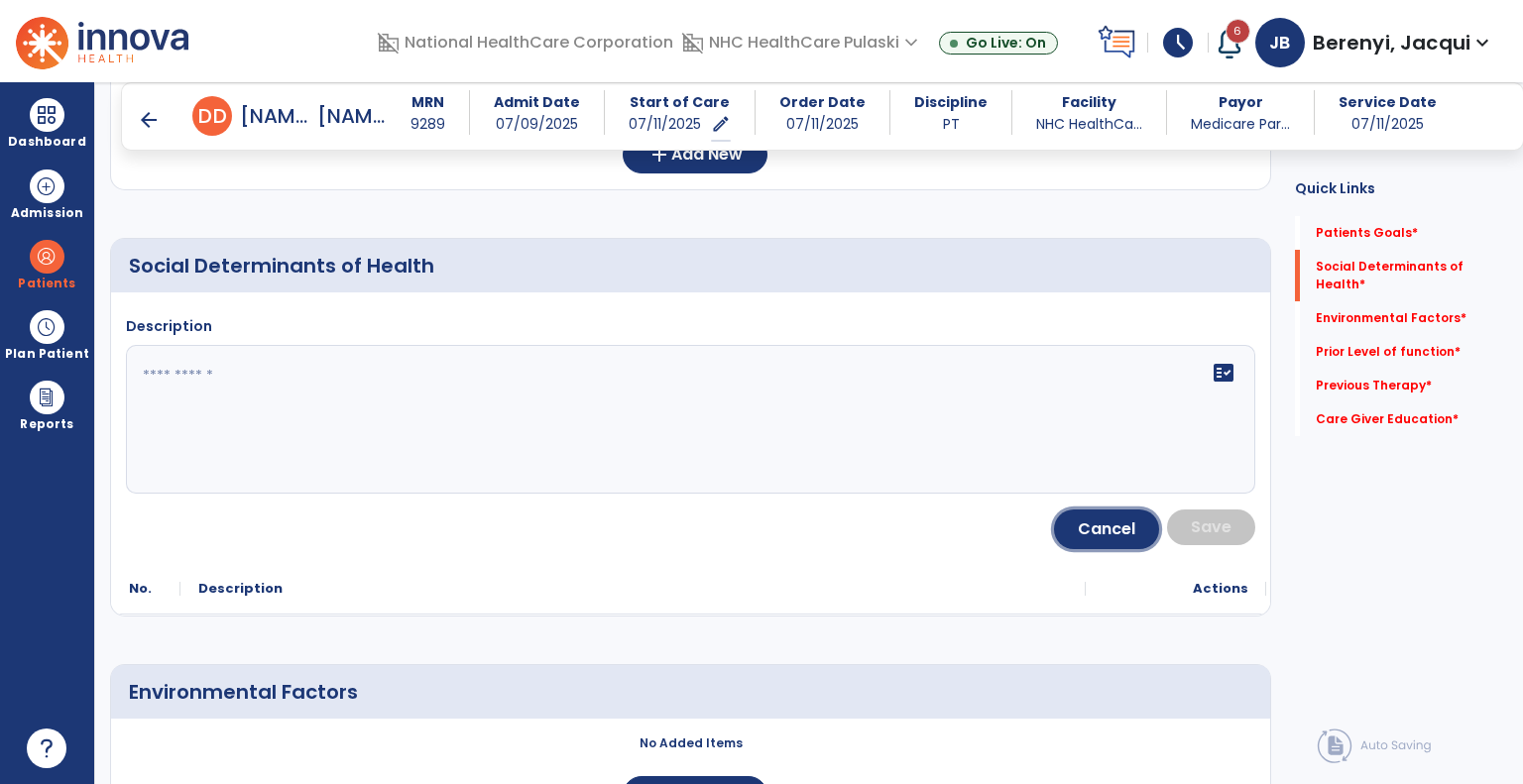 click on "Cancel" 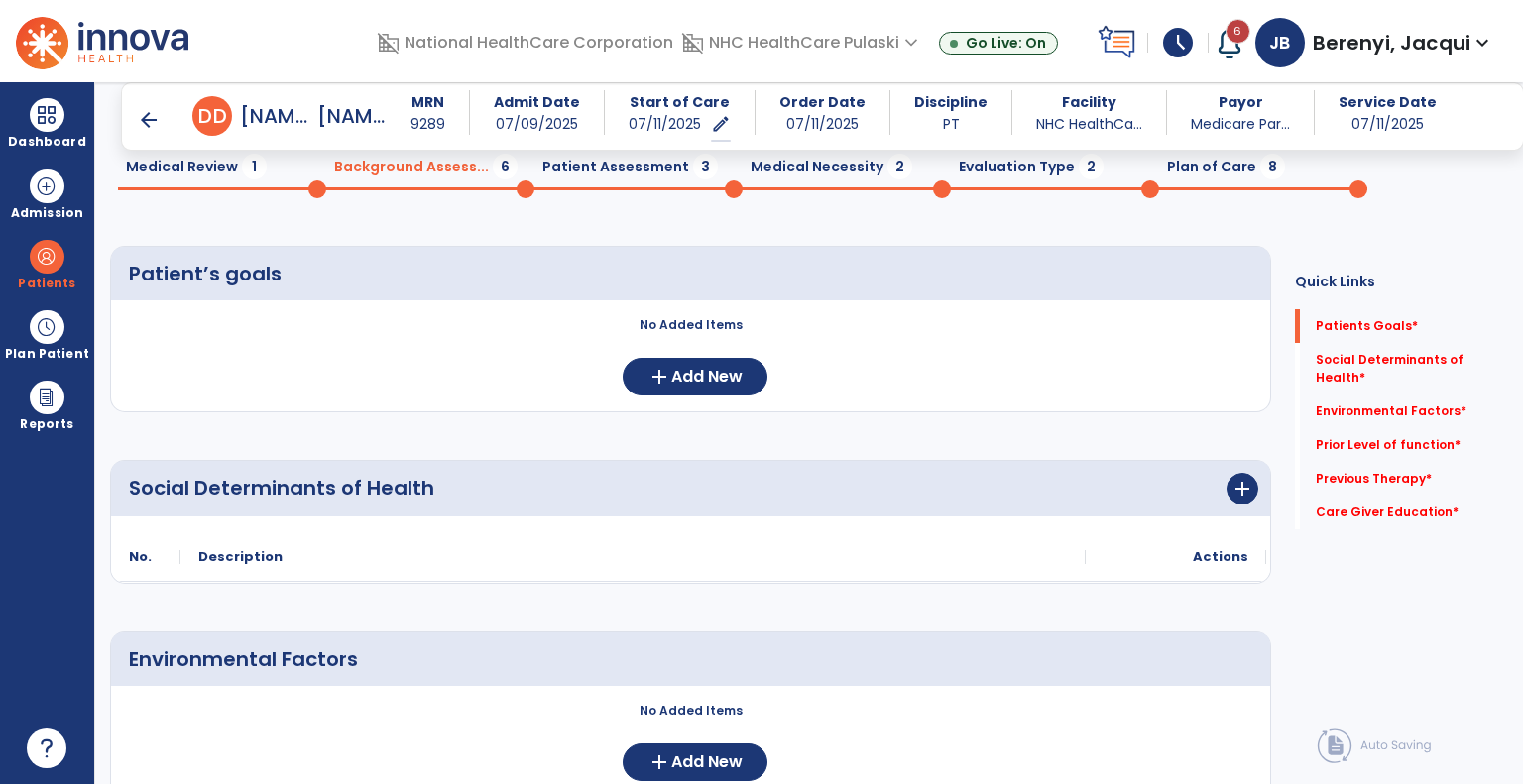 scroll, scrollTop: 81, scrollLeft: 0, axis: vertical 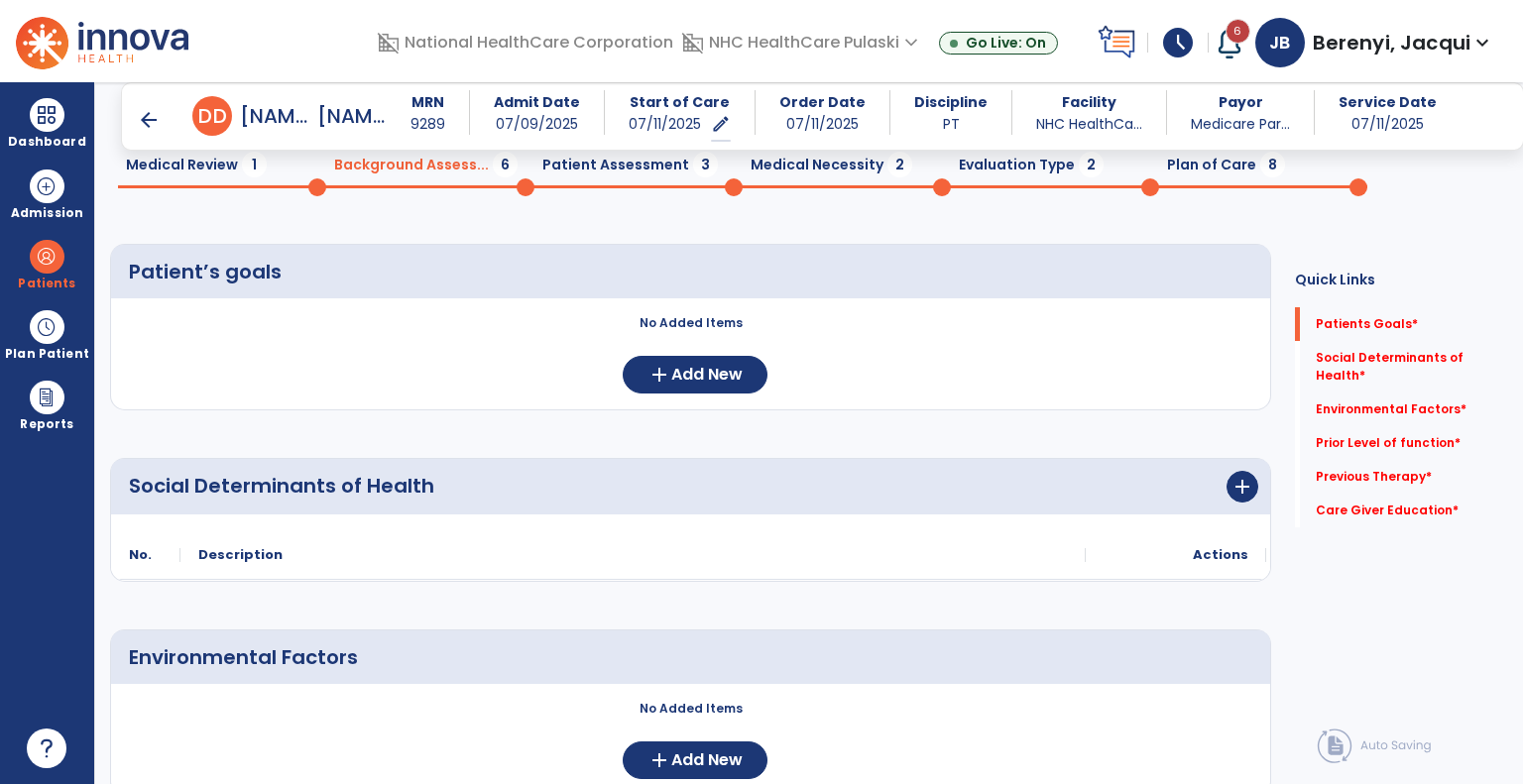 click on "add" 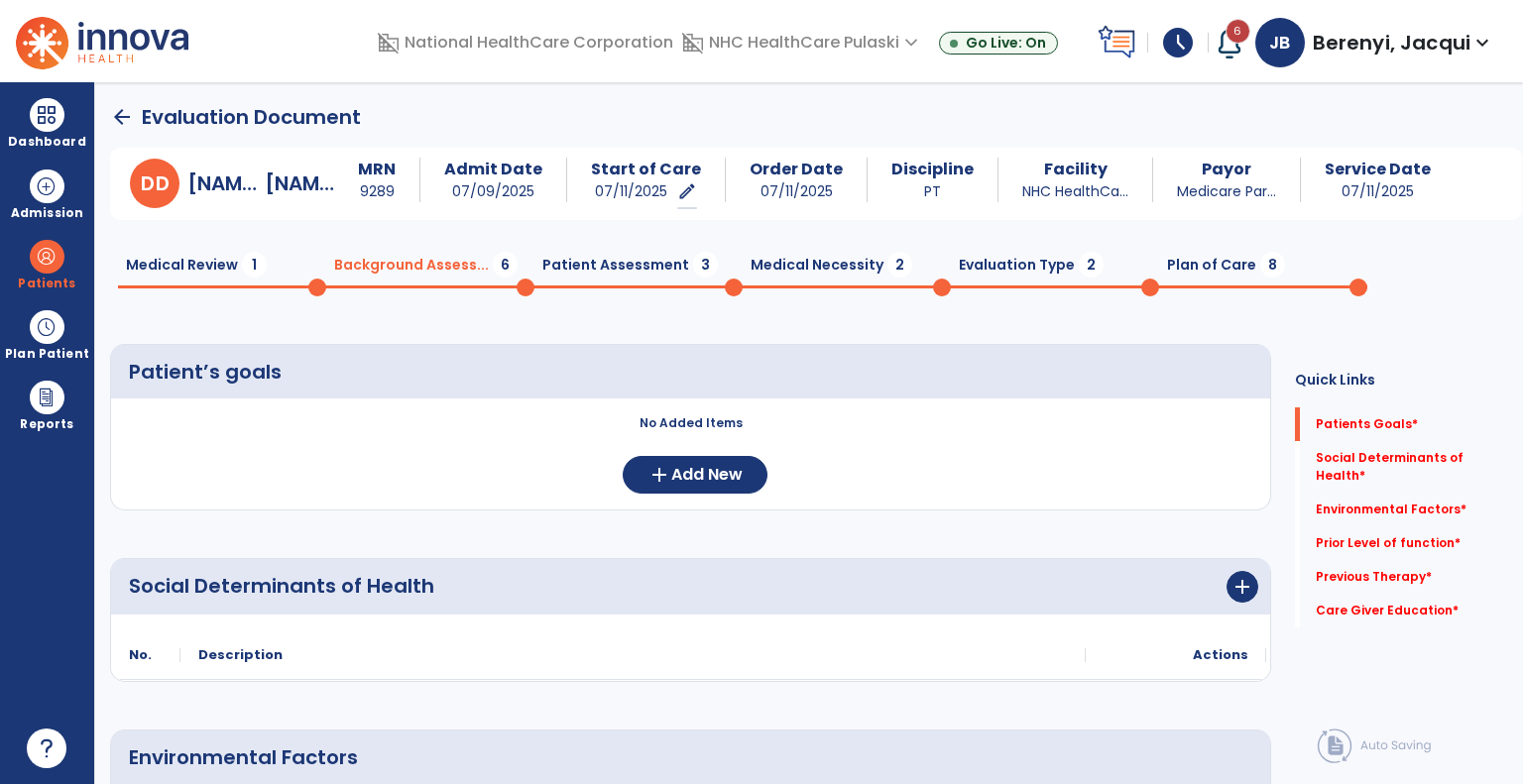 click on "Patient Assessment  3" 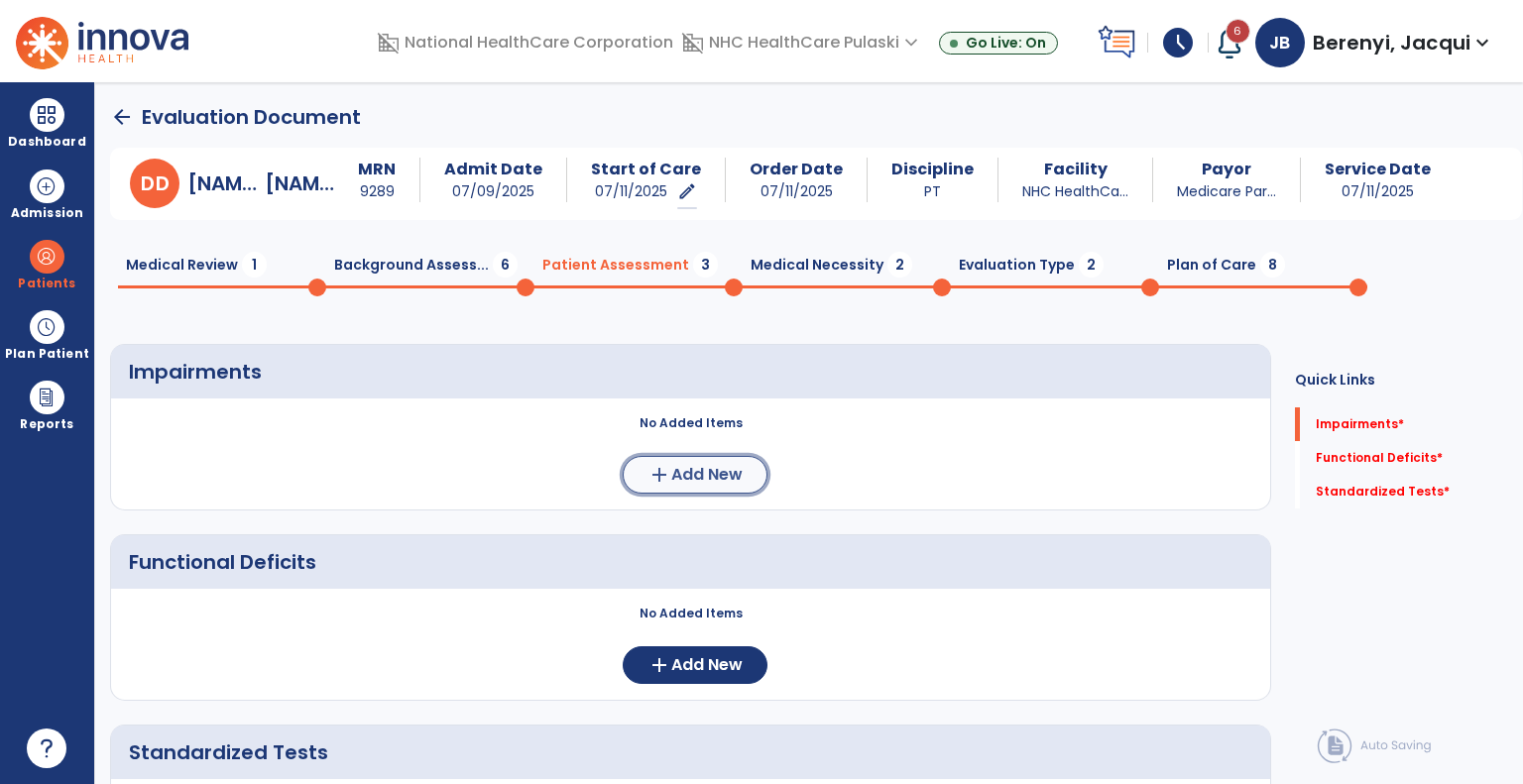 click on "Add New" 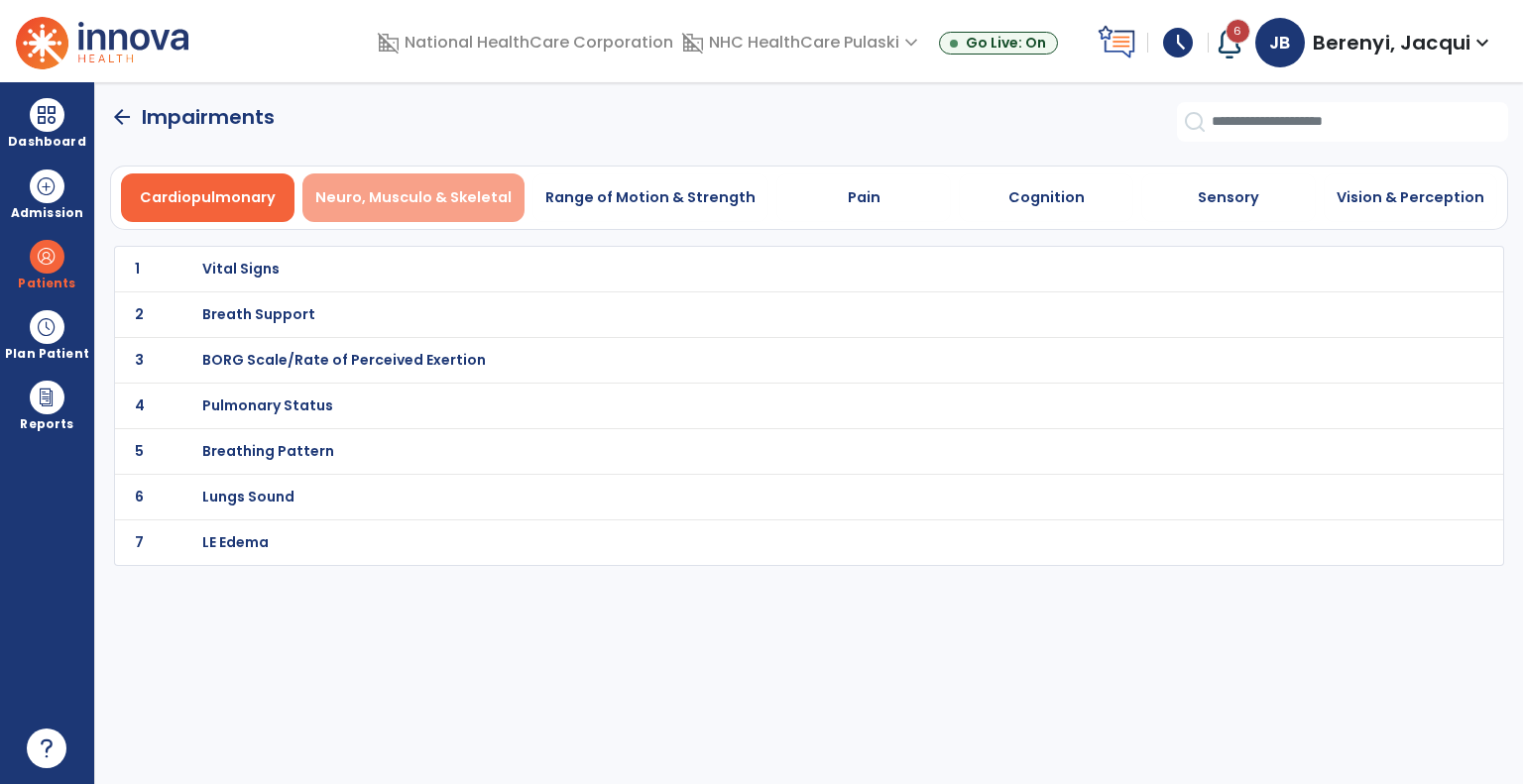 click on "Neuro, Musculo & Skeletal" at bounding box center (413, 197) 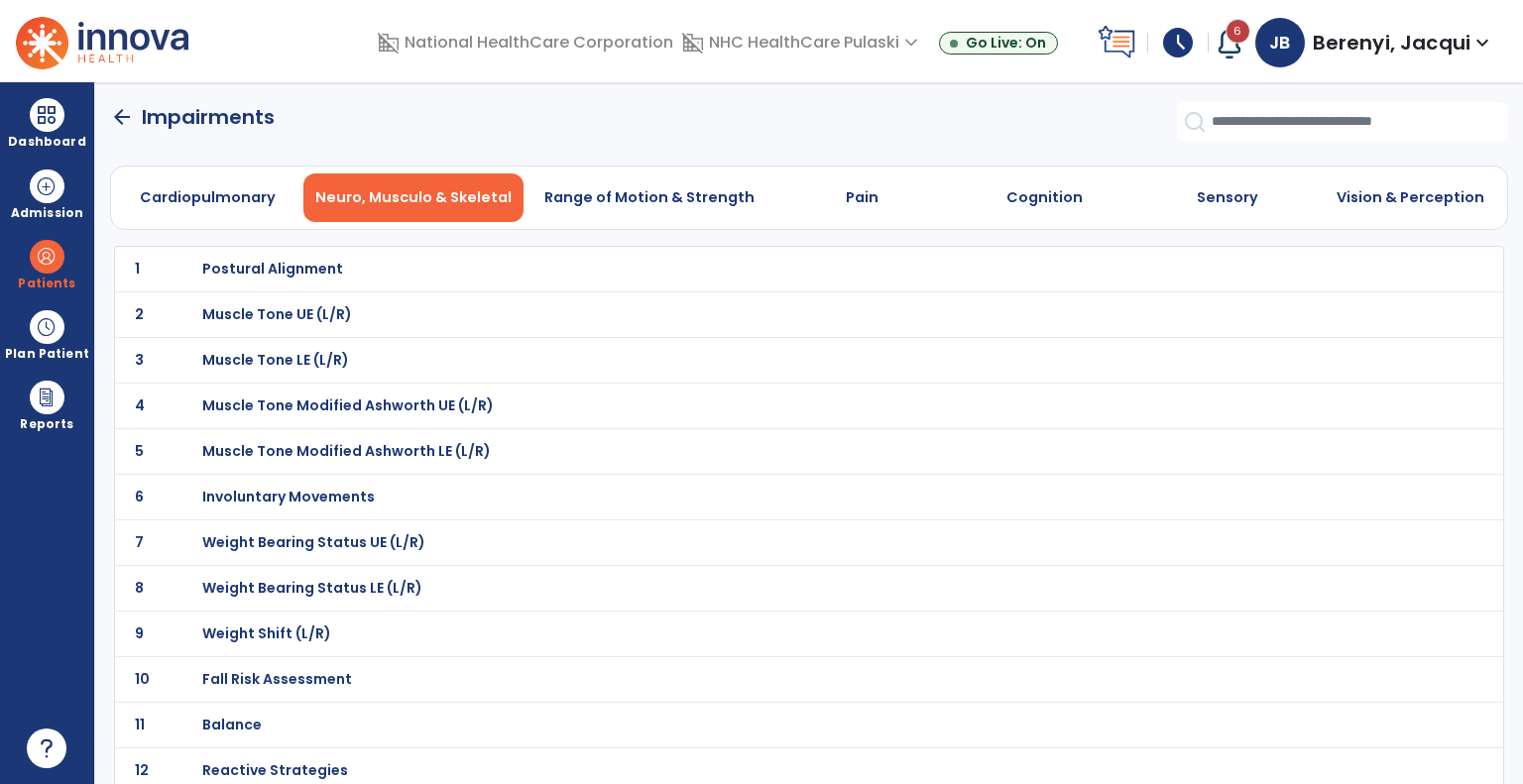 click on "Postural Alignment" at bounding box center [273, 269] 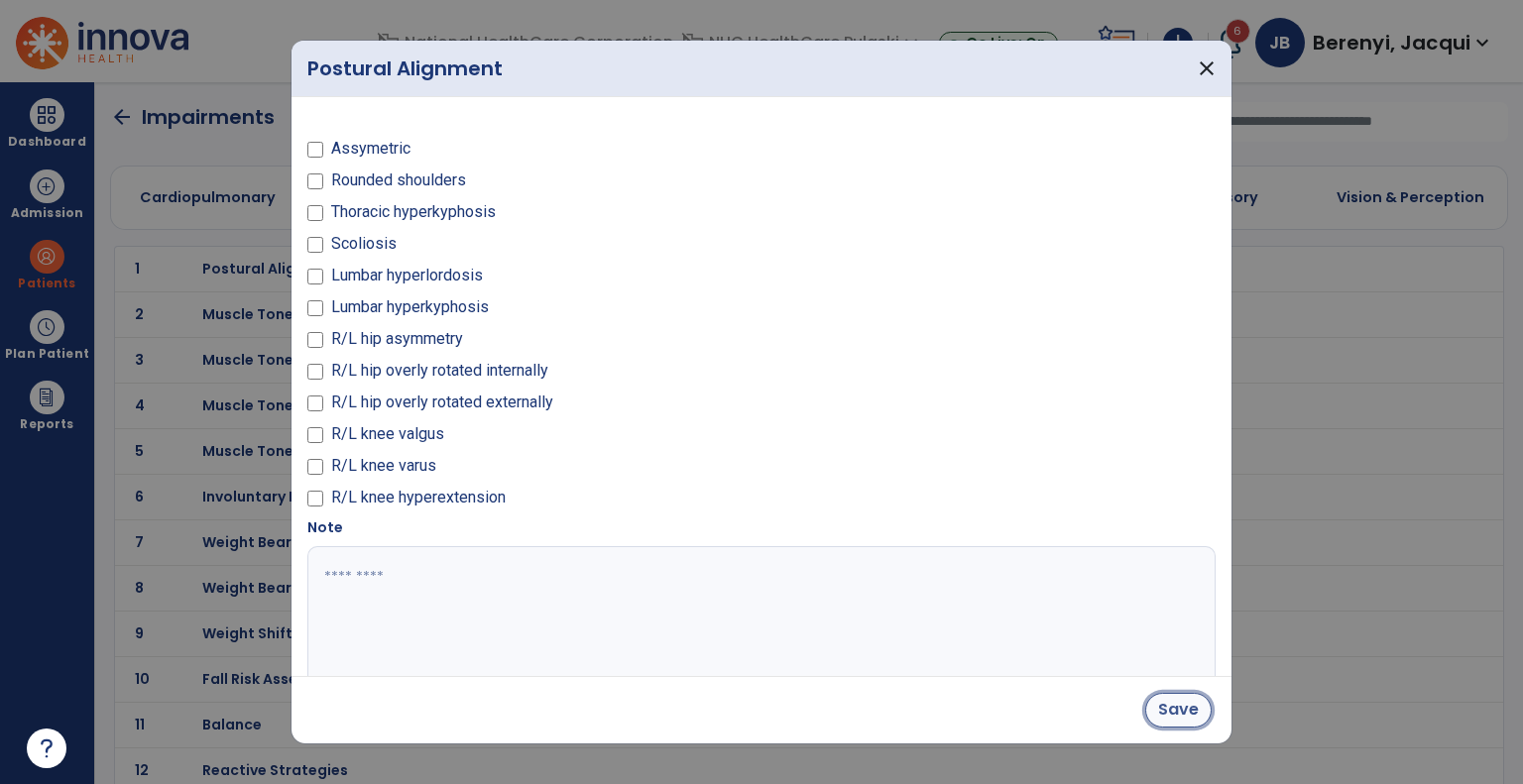 click on "Save" at bounding box center [1178, 710] 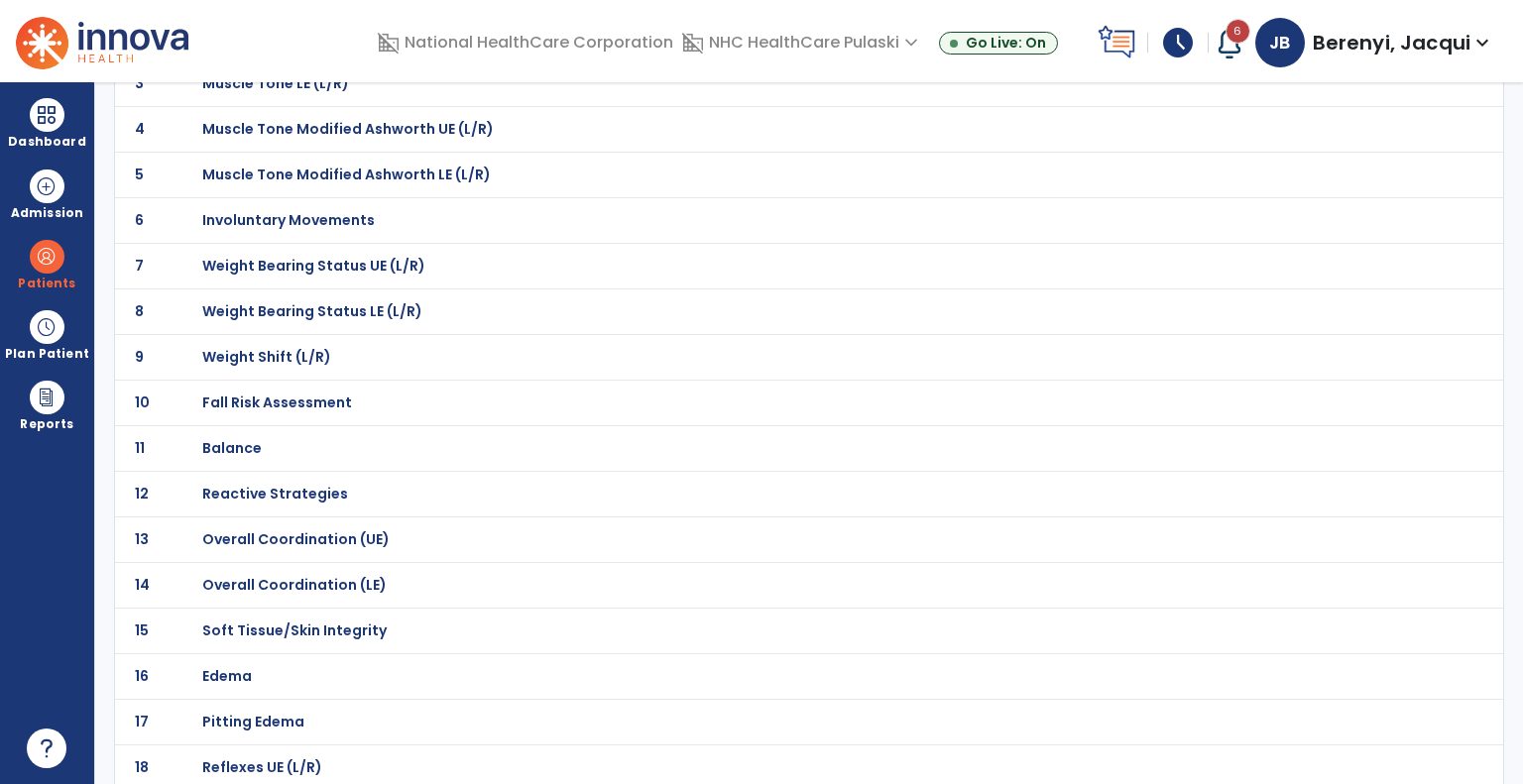 scroll, scrollTop: 274, scrollLeft: 0, axis: vertical 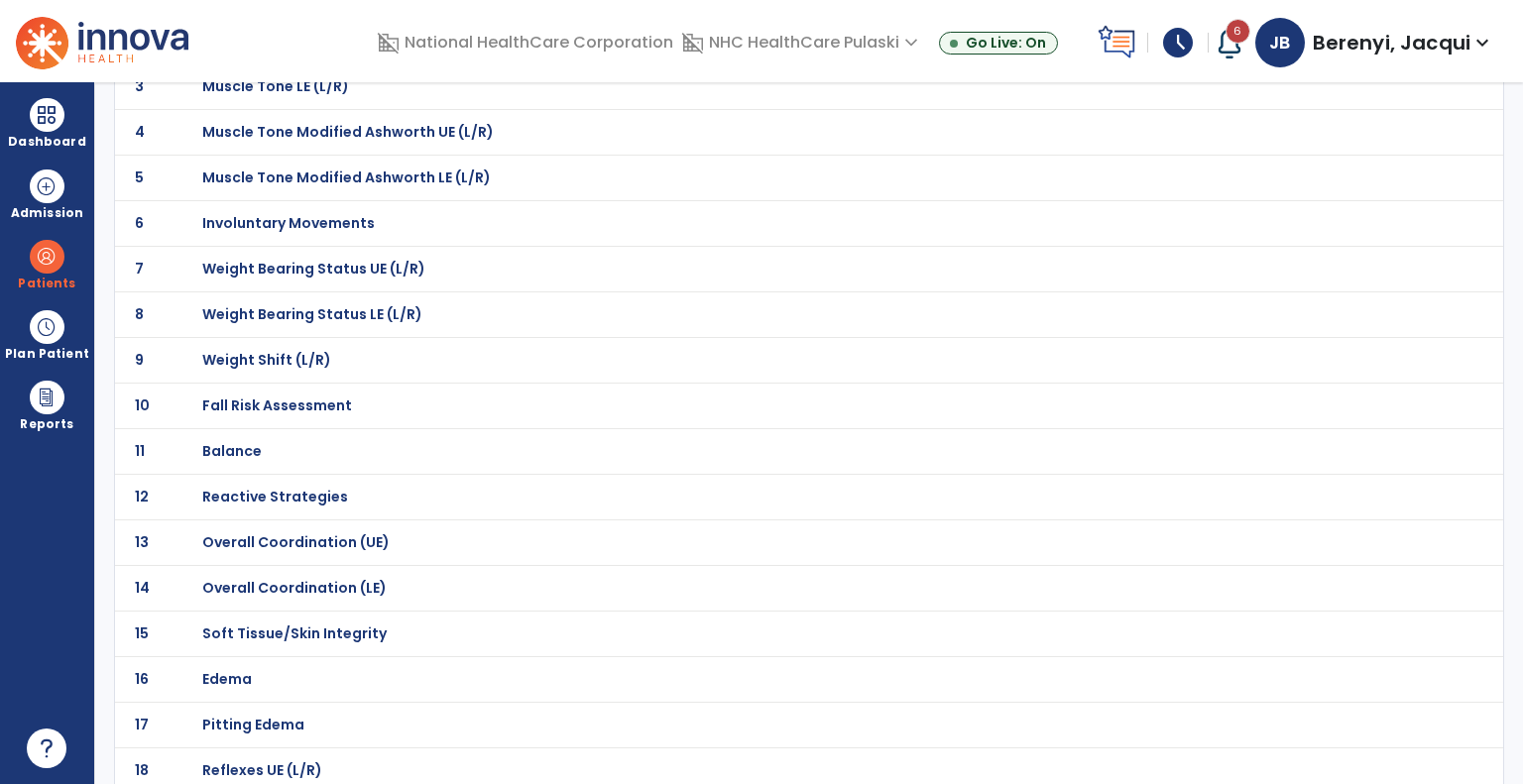 click on "Weight Bearing Status LE (L/R)" at bounding box center [273, -5] 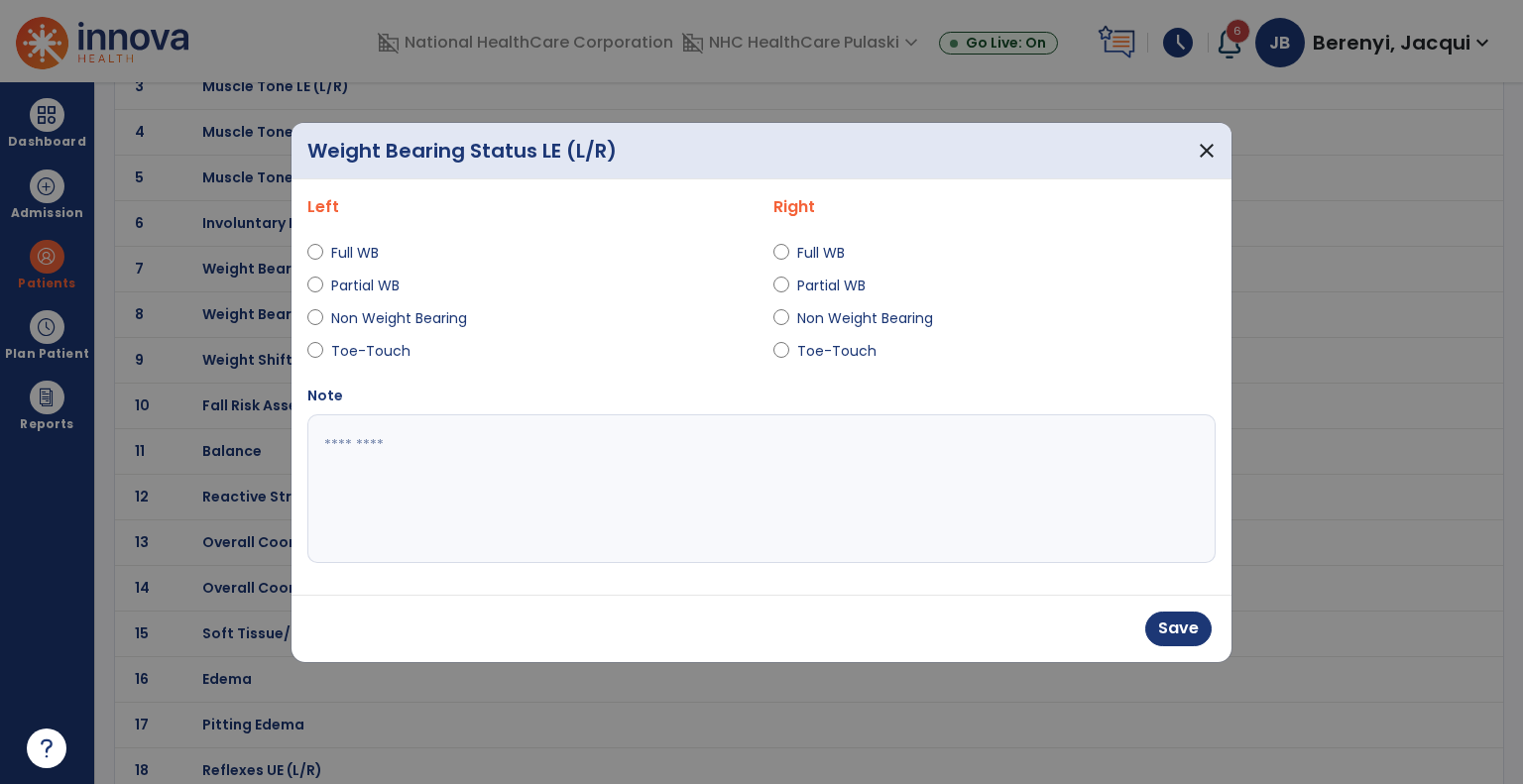 click at bounding box center (762, 489) 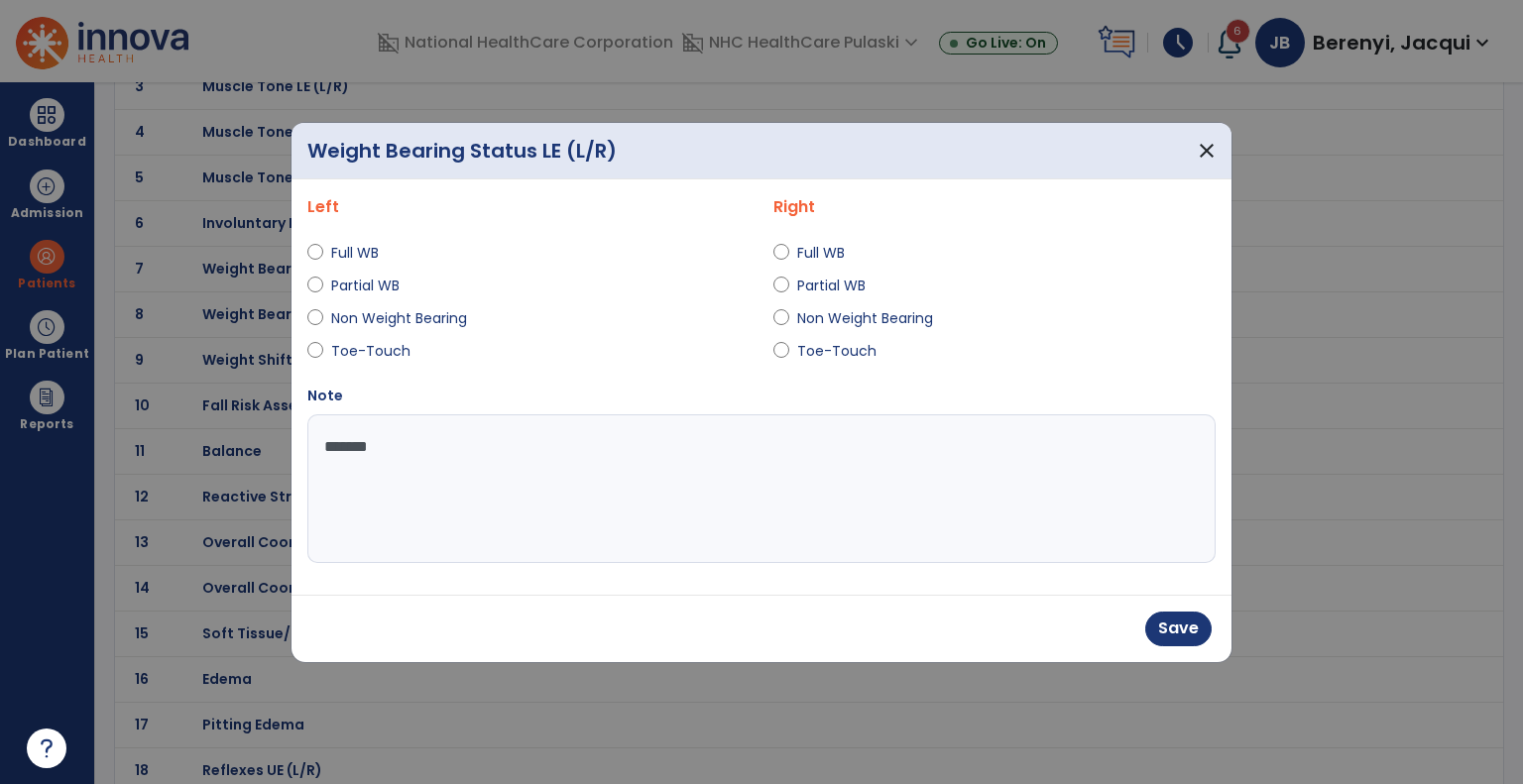 type on "*******" 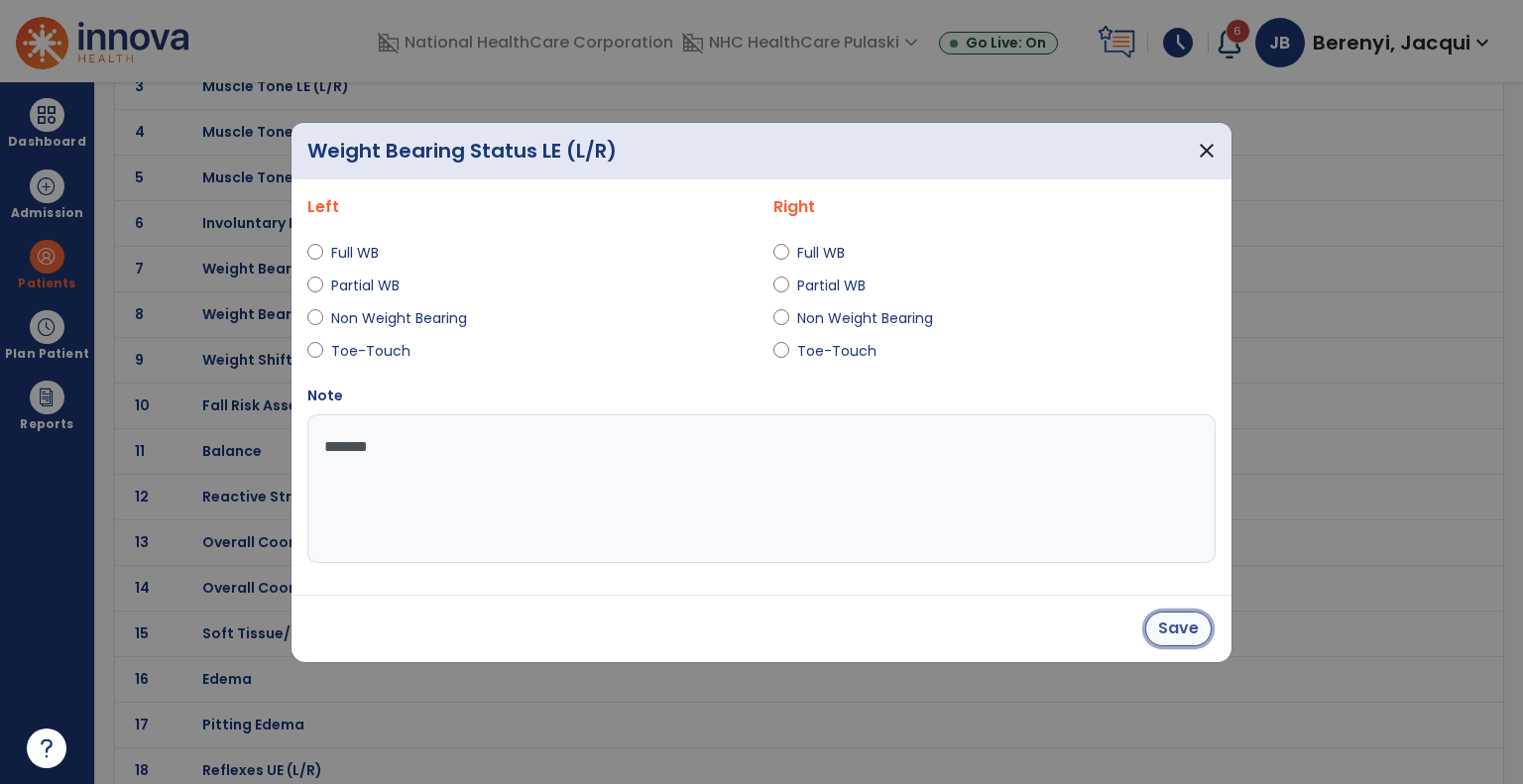 click on "Save" at bounding box center [1178, 628] 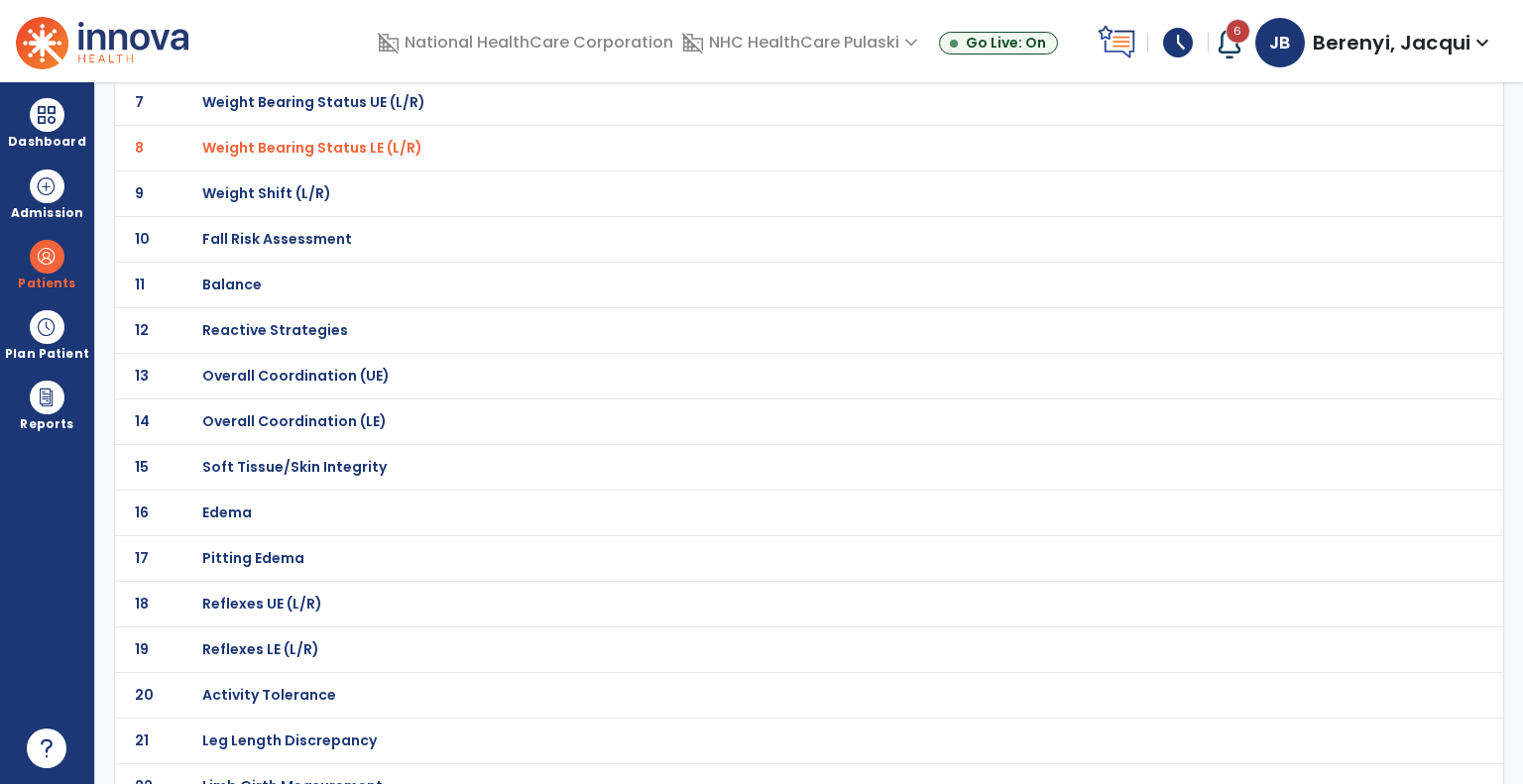 scroll, scrollTop: 448, scrollLeft: 0, axis: vertical 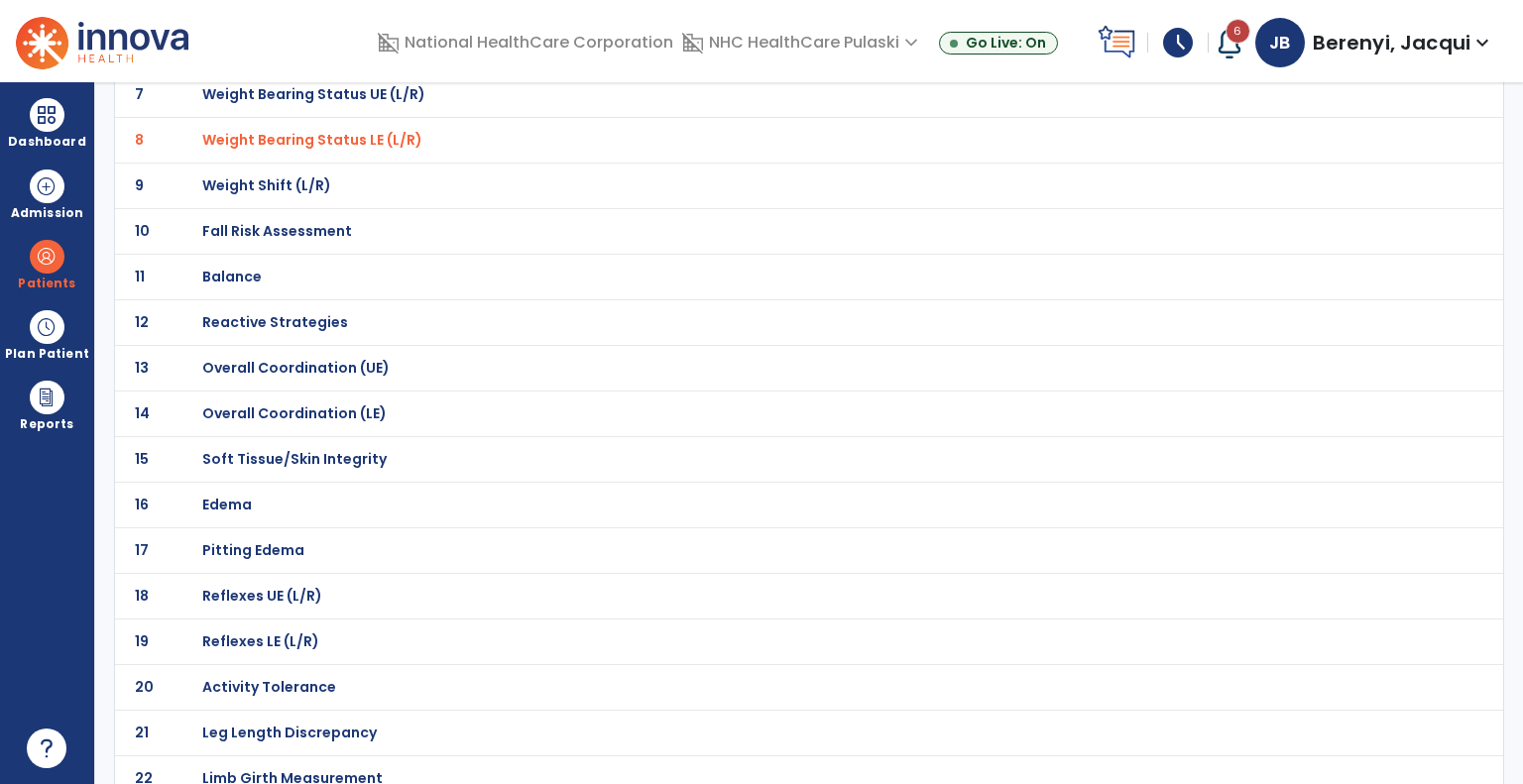 click on "Balance" at bounding box center [273, -179] 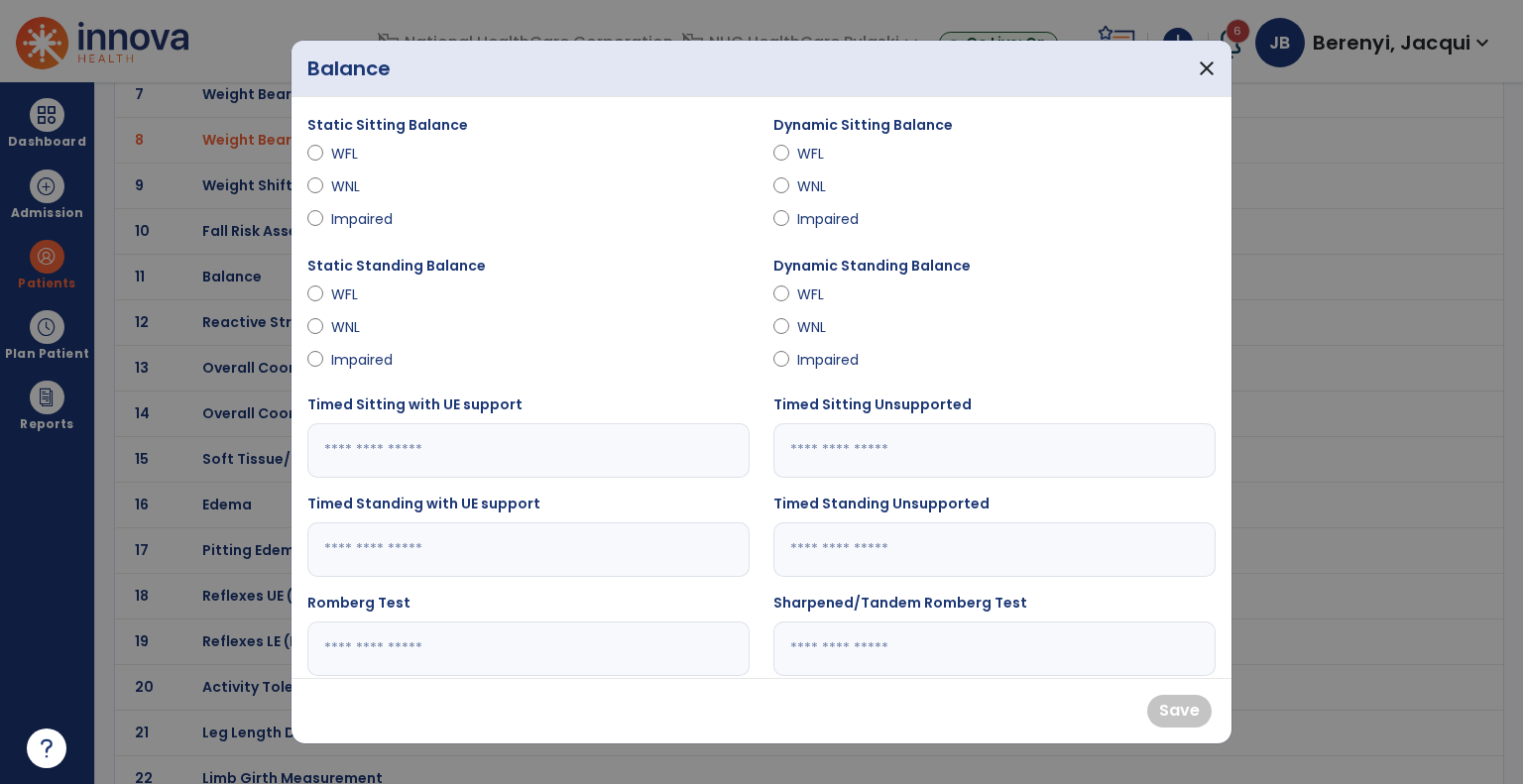 click on "WNL" at bounding box center (366, 186) 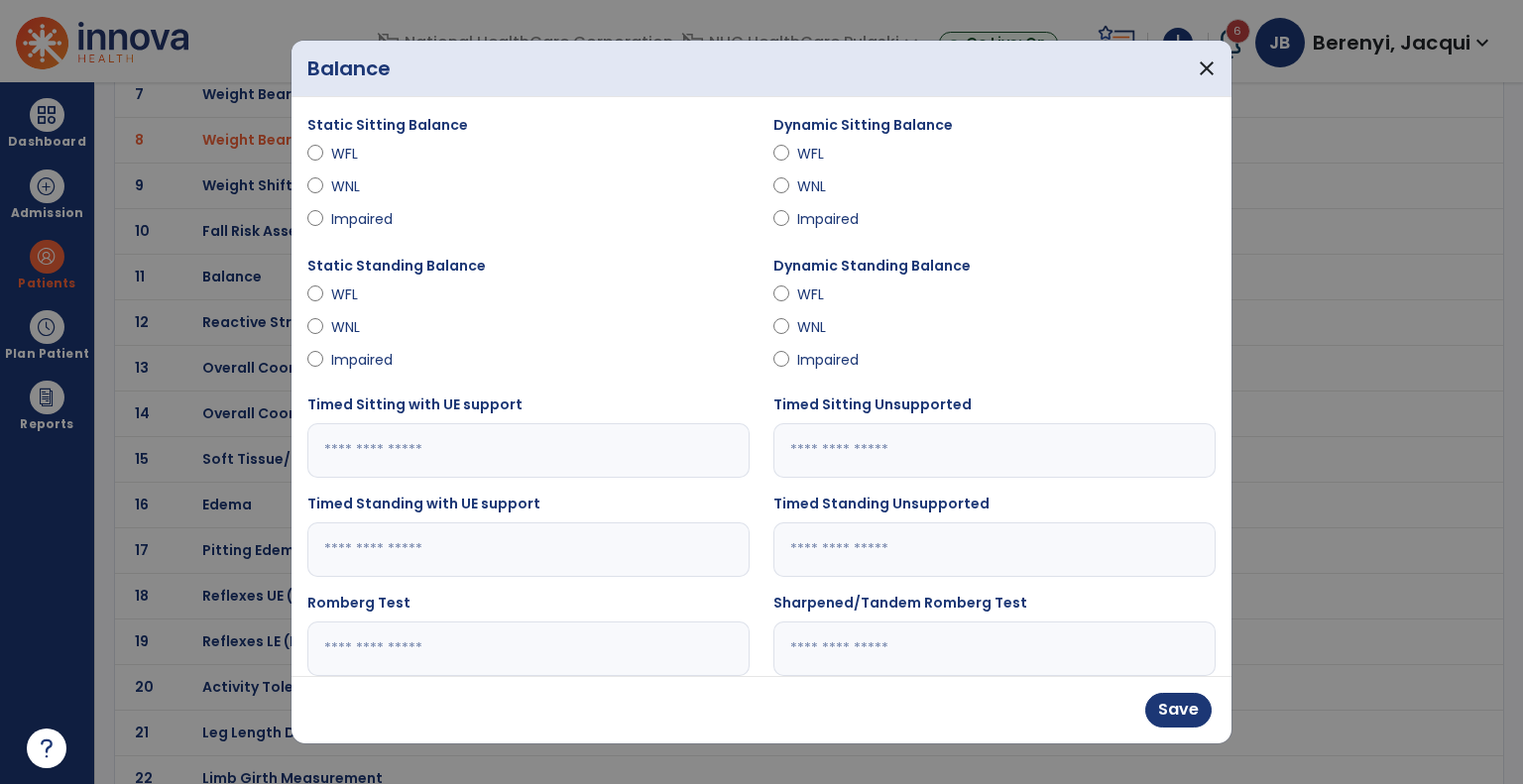 click on "WFL" at bounding box center (366, 154) 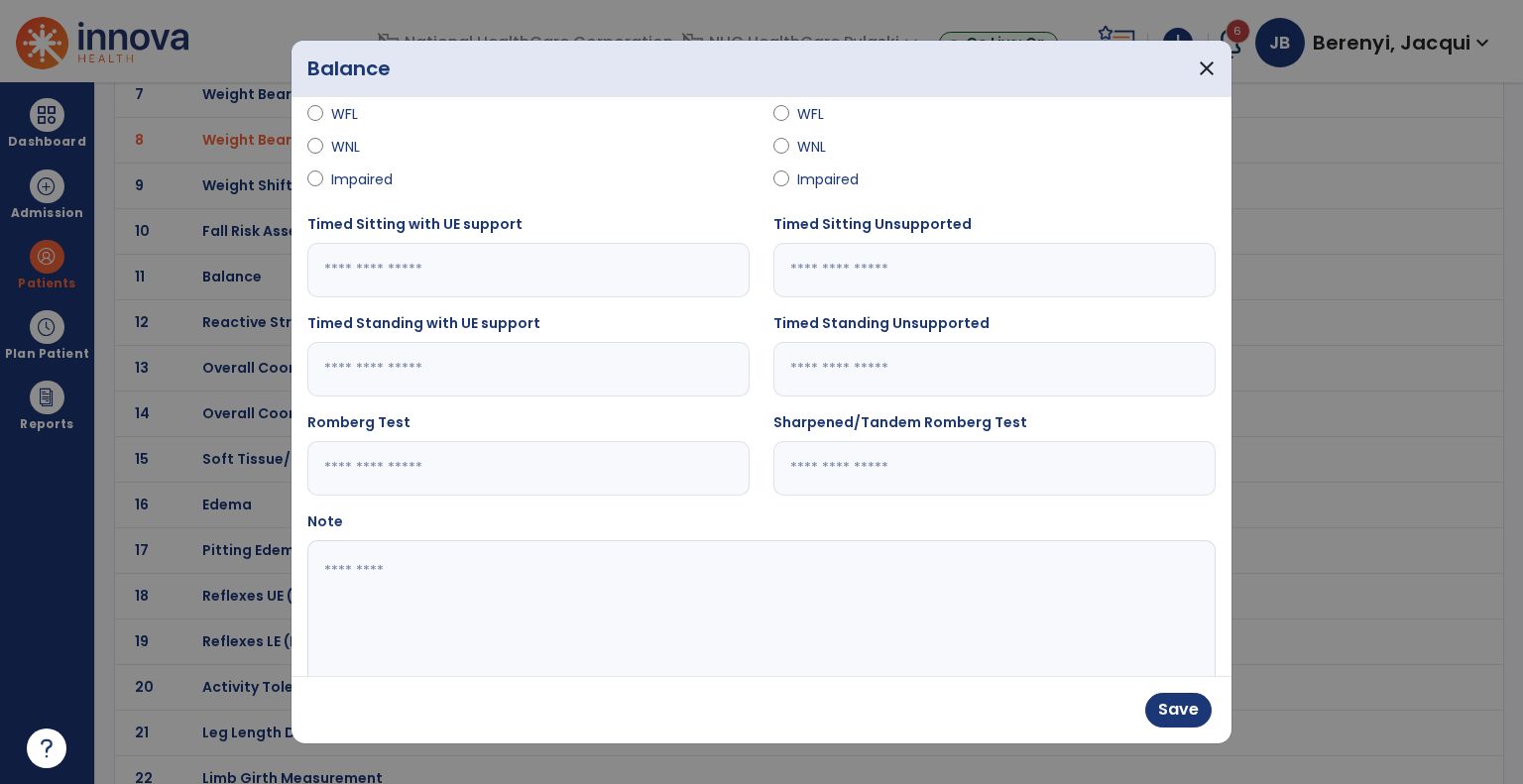 scroll, scrollTop: 224, scrollLeft: 0, axis: vertical 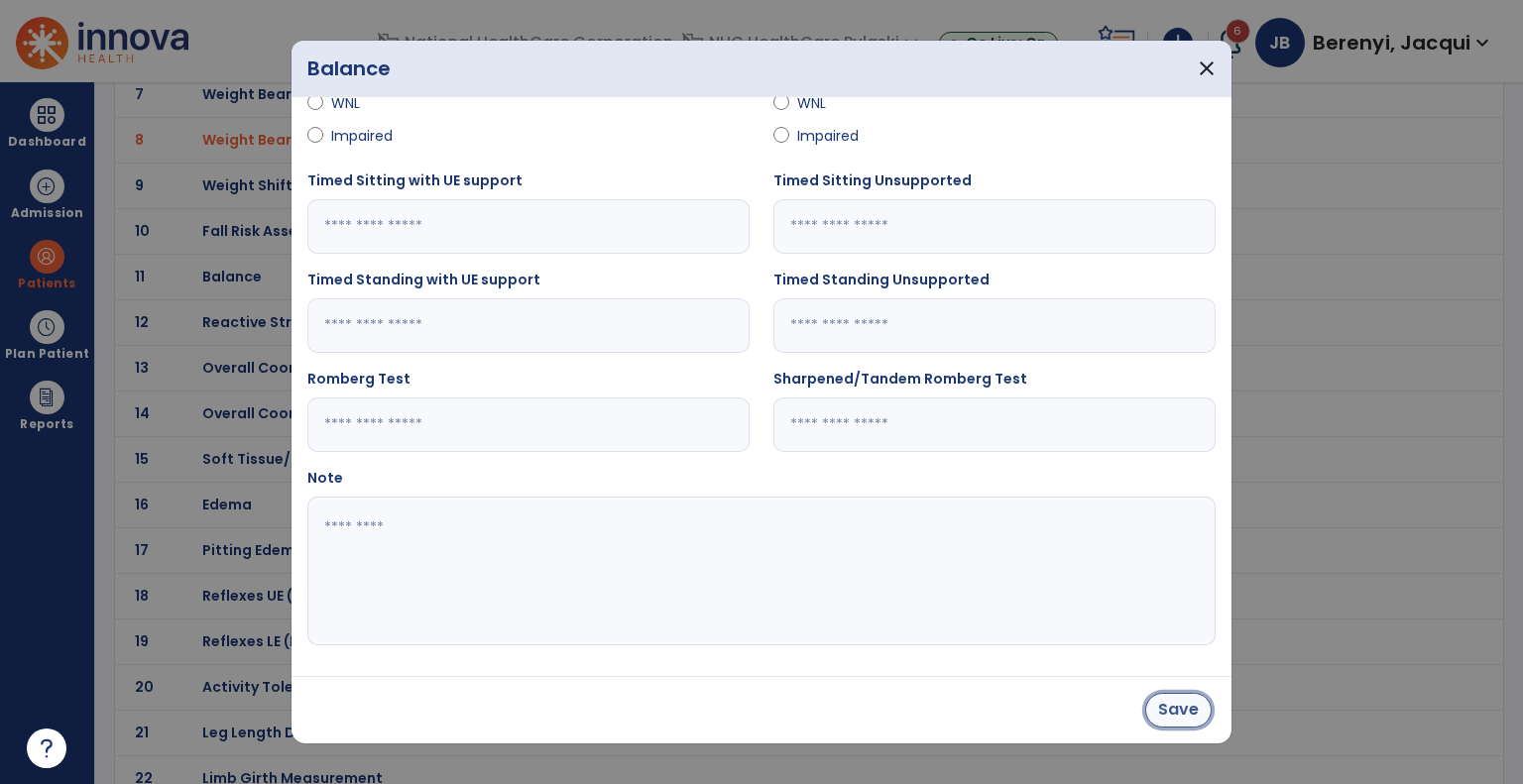 click on "Save" at bounding box center [1178, 710] 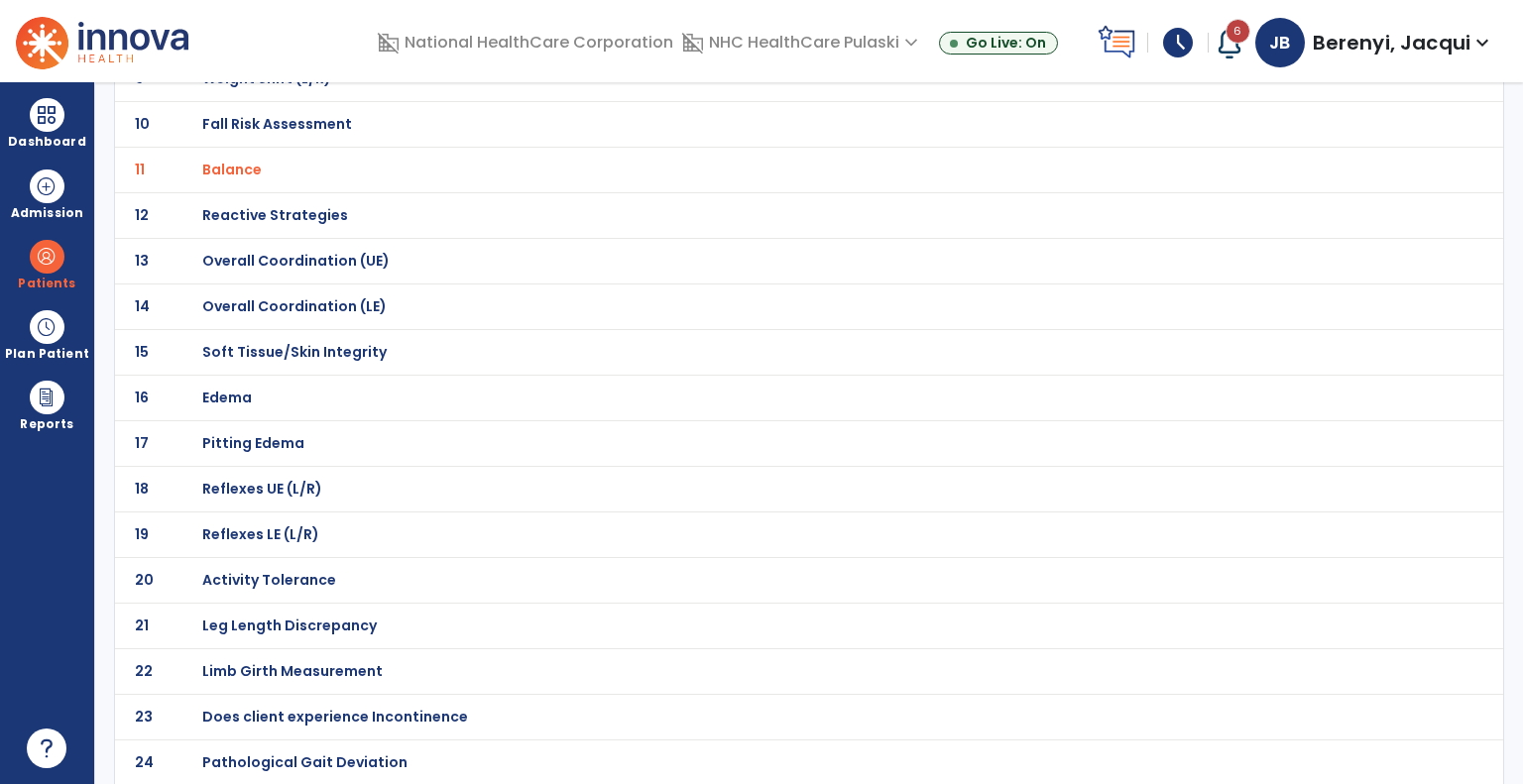 scroll, scrollTop: 597, scrollLeft: 0, axis: vertical 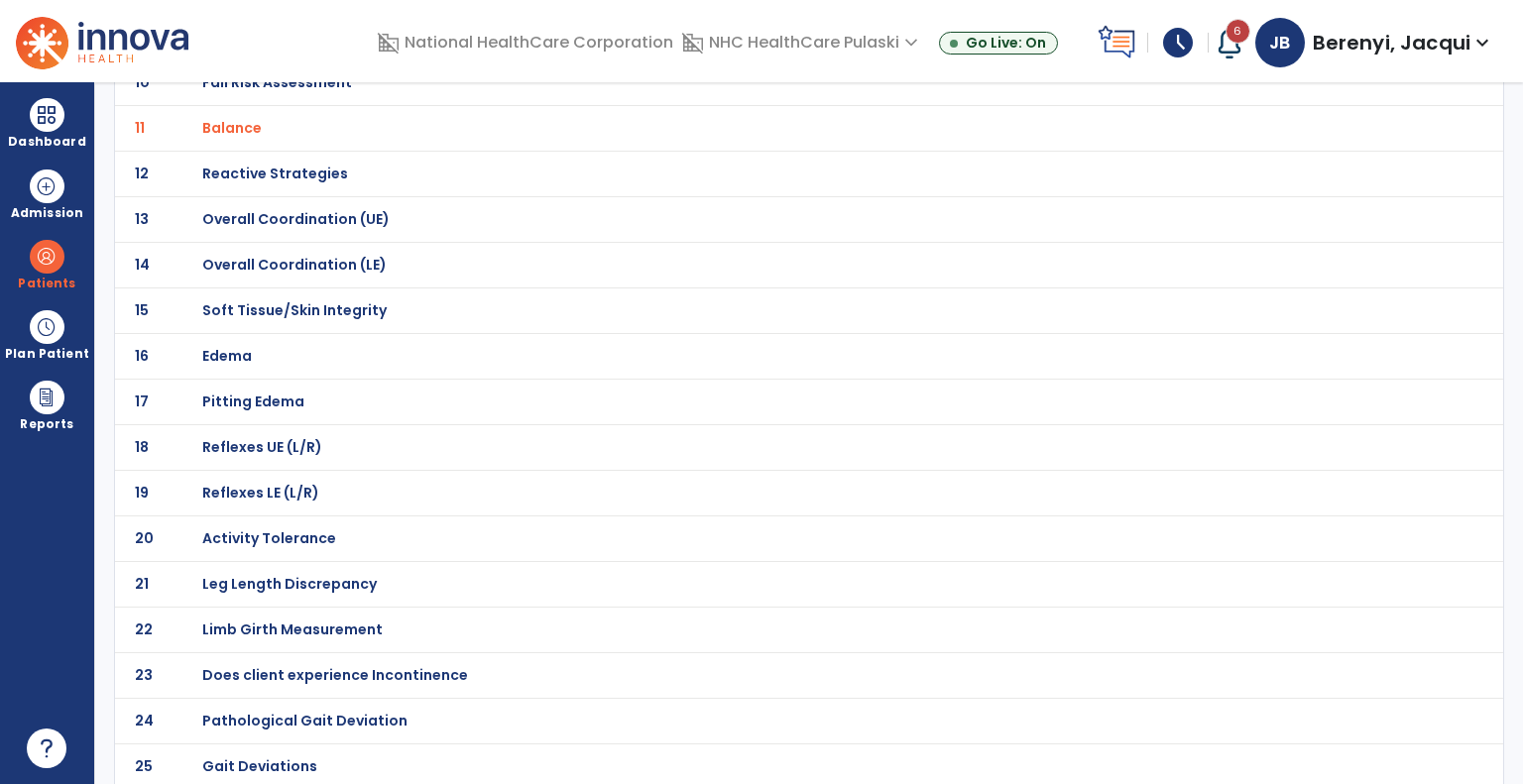 click on "25 Gait Deviations" 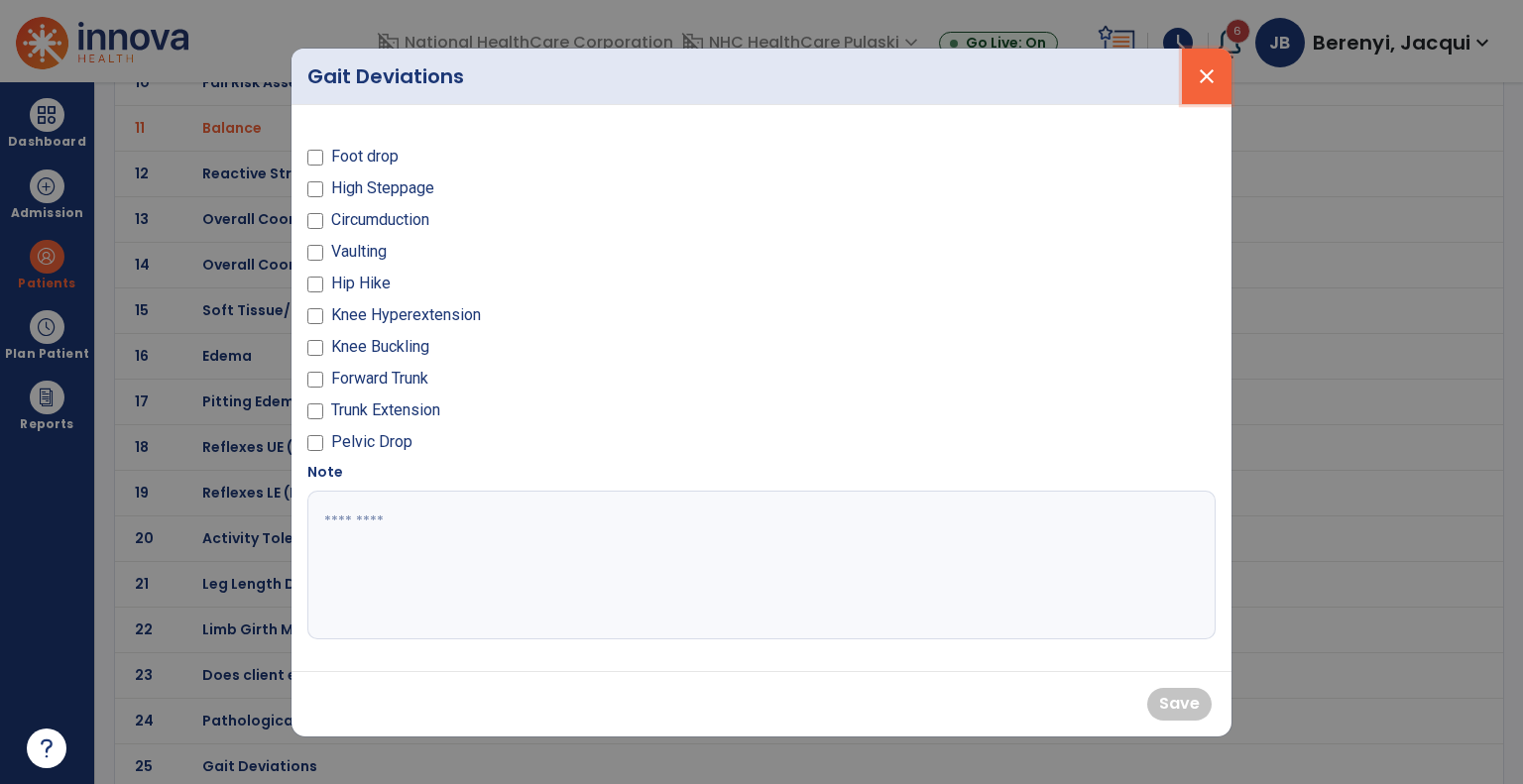 click on "close" at bounding box center [1207, 76] 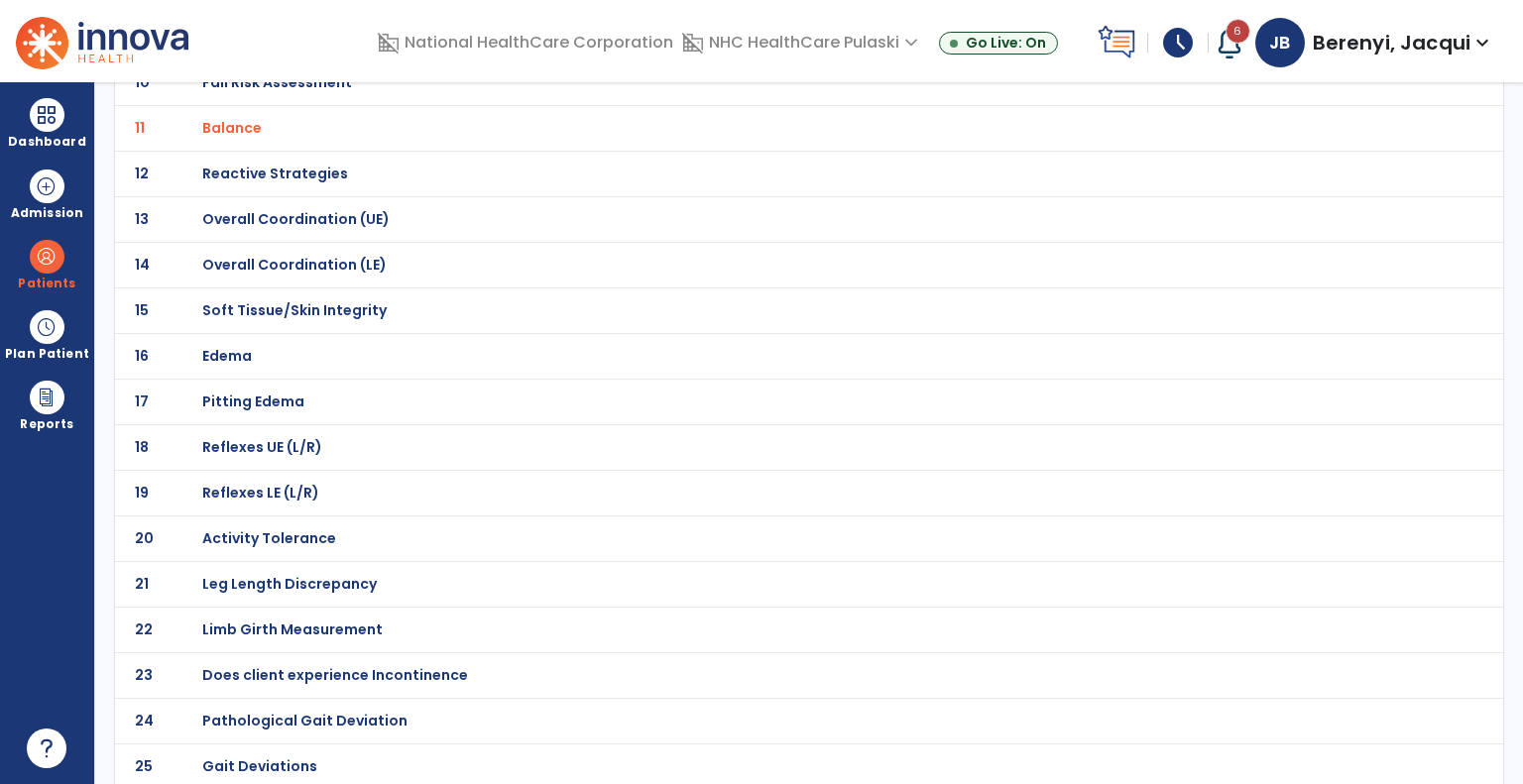 scroll, scrollTop: 0, scrollLeft: 0, axis: both 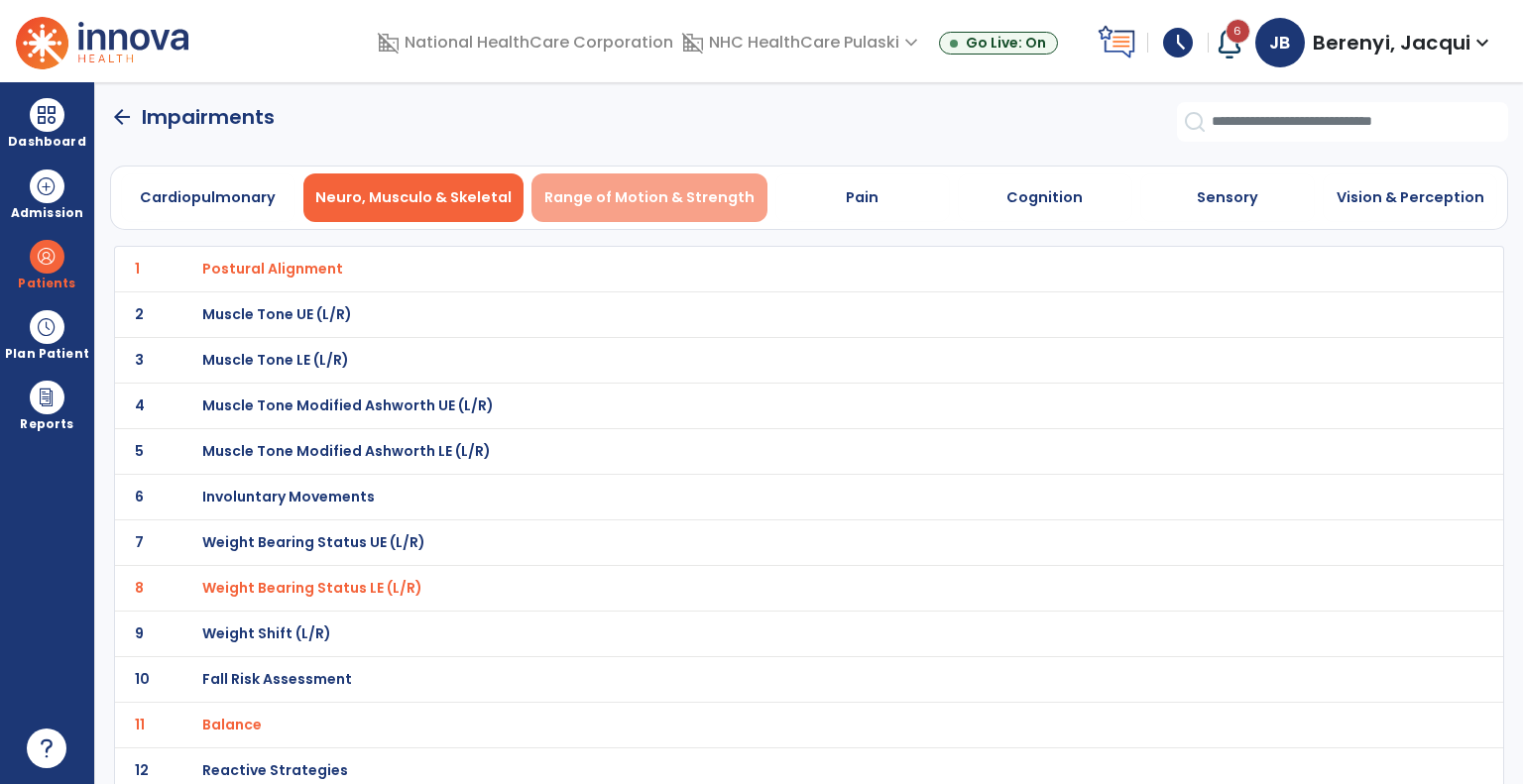 click on "Range of Motion & Strength" at bounding box center [649, 197] 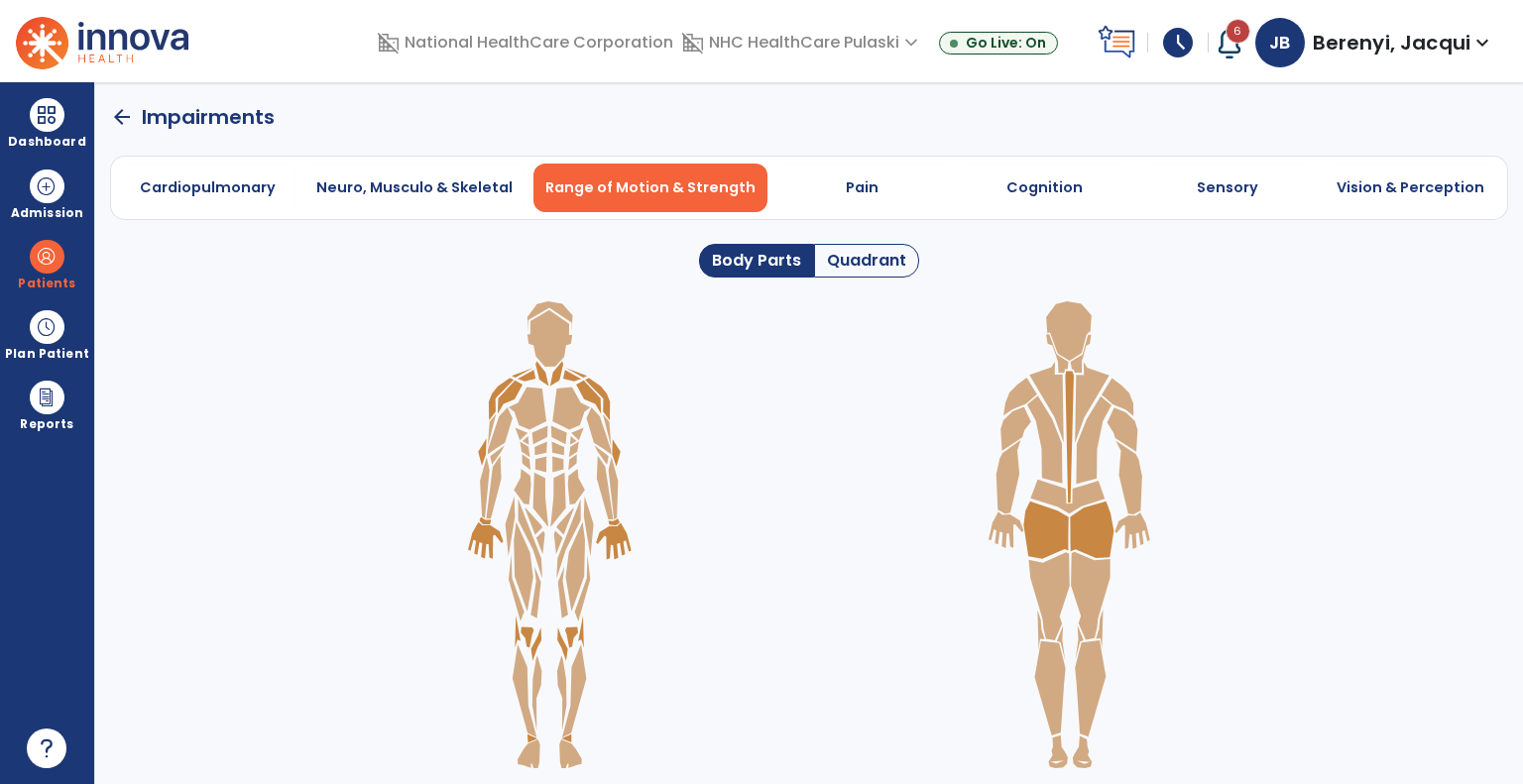 click on "Quadrant" 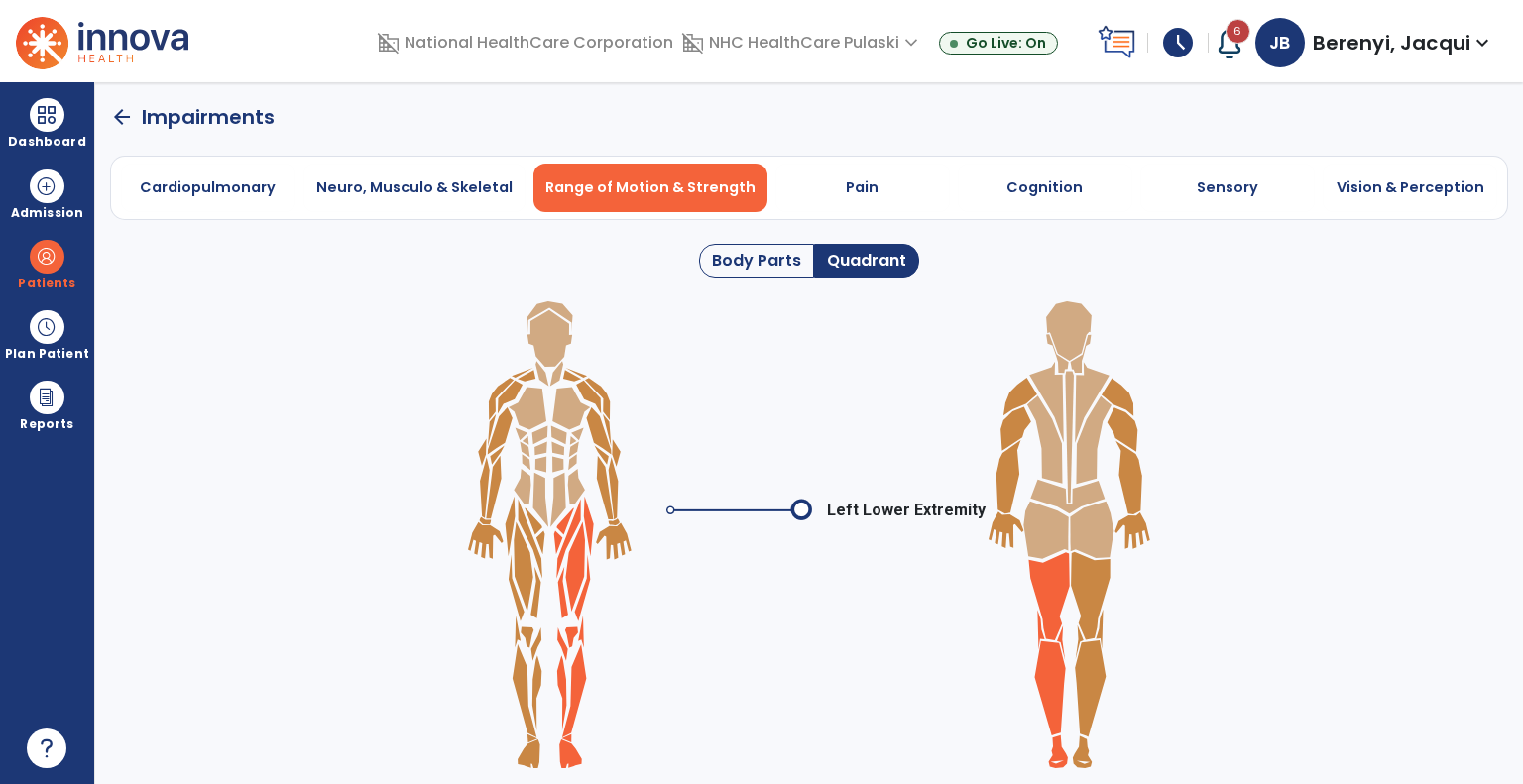 click on "Body Parts" 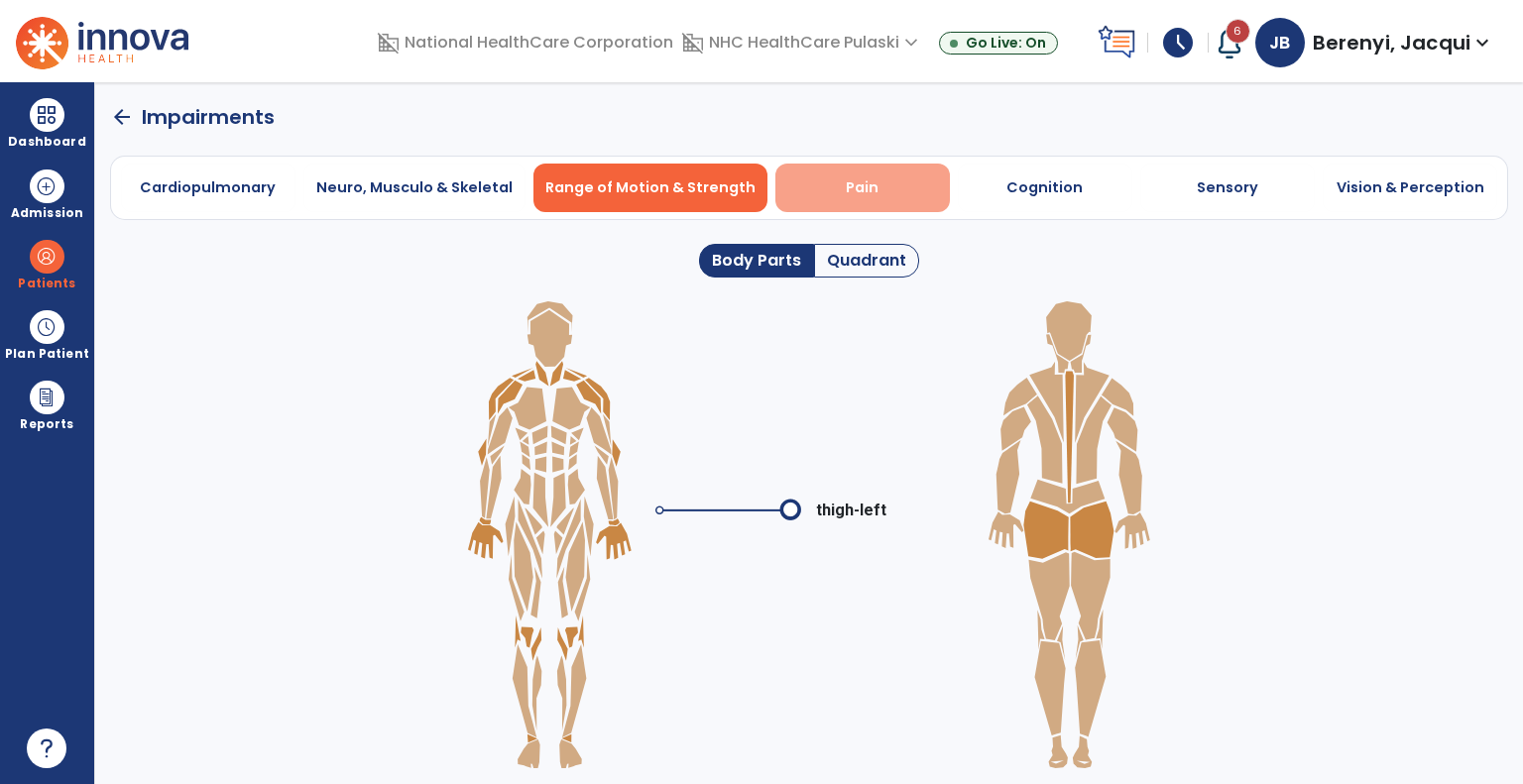 click on "Pain" at bounding box center (862, 187) 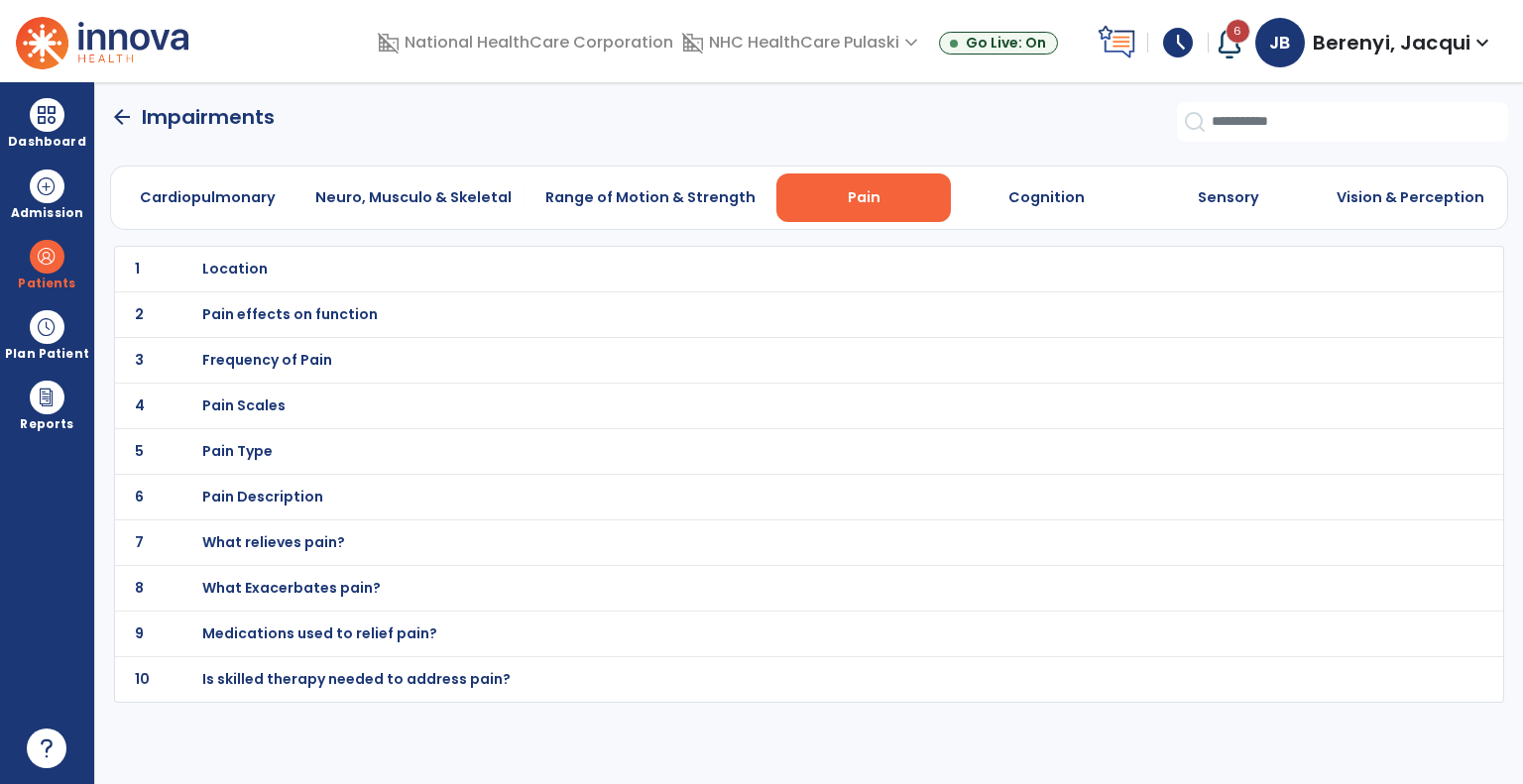 click on "Pain Scales" at bounding box center (235, 269) 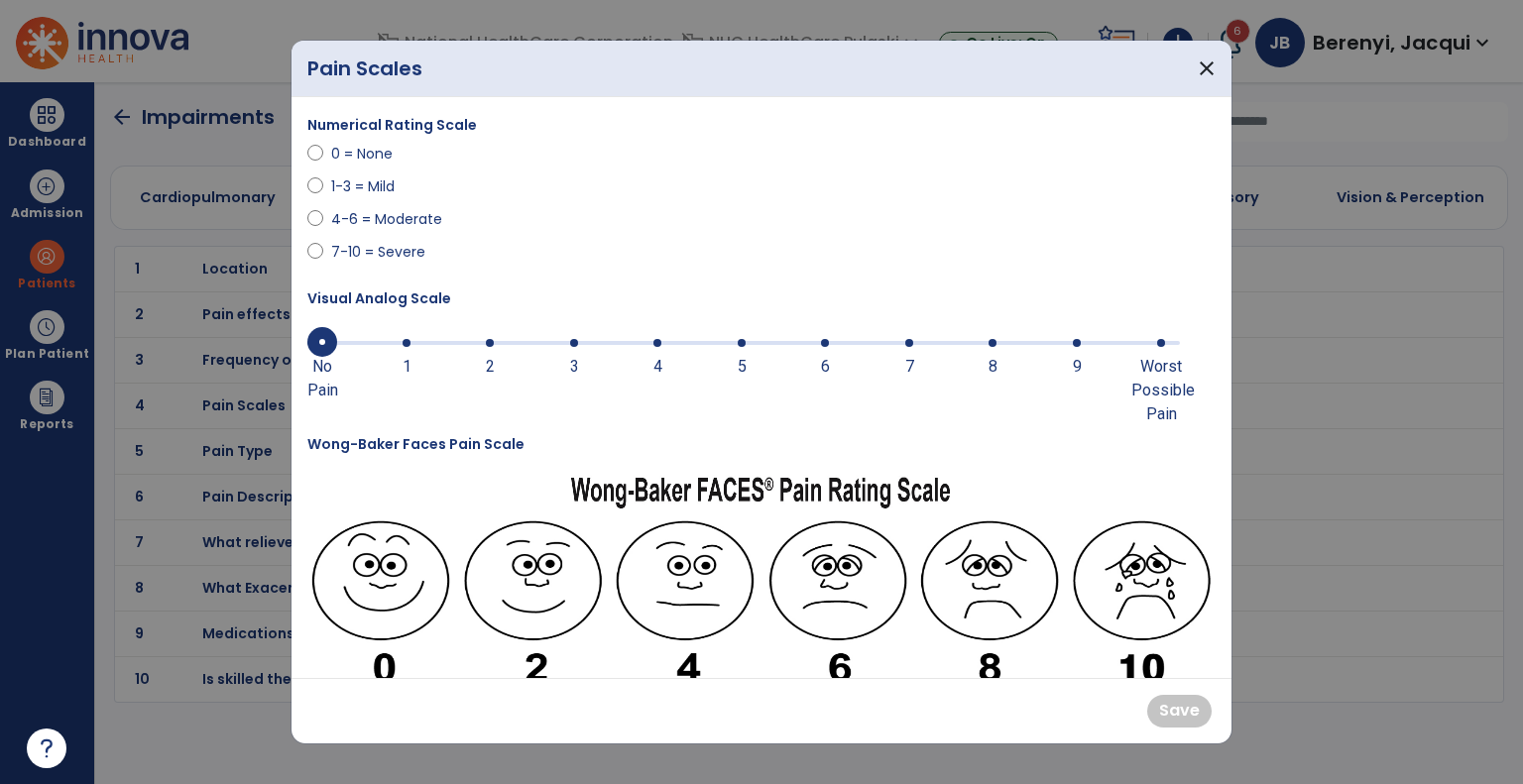 click on "0 = None" at bounding box center [366, 154] 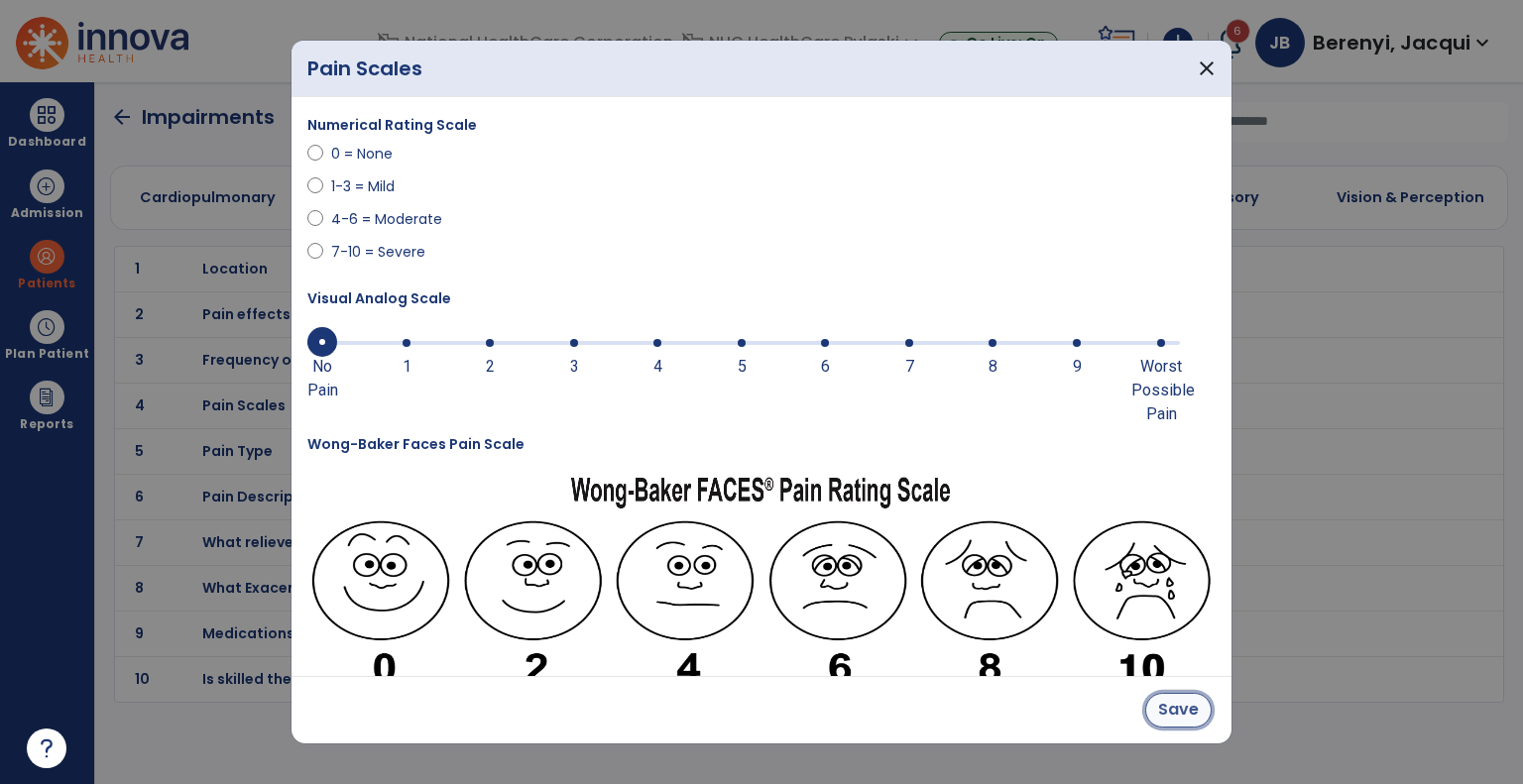 click on "Save" at bounding box center (1178, 710) 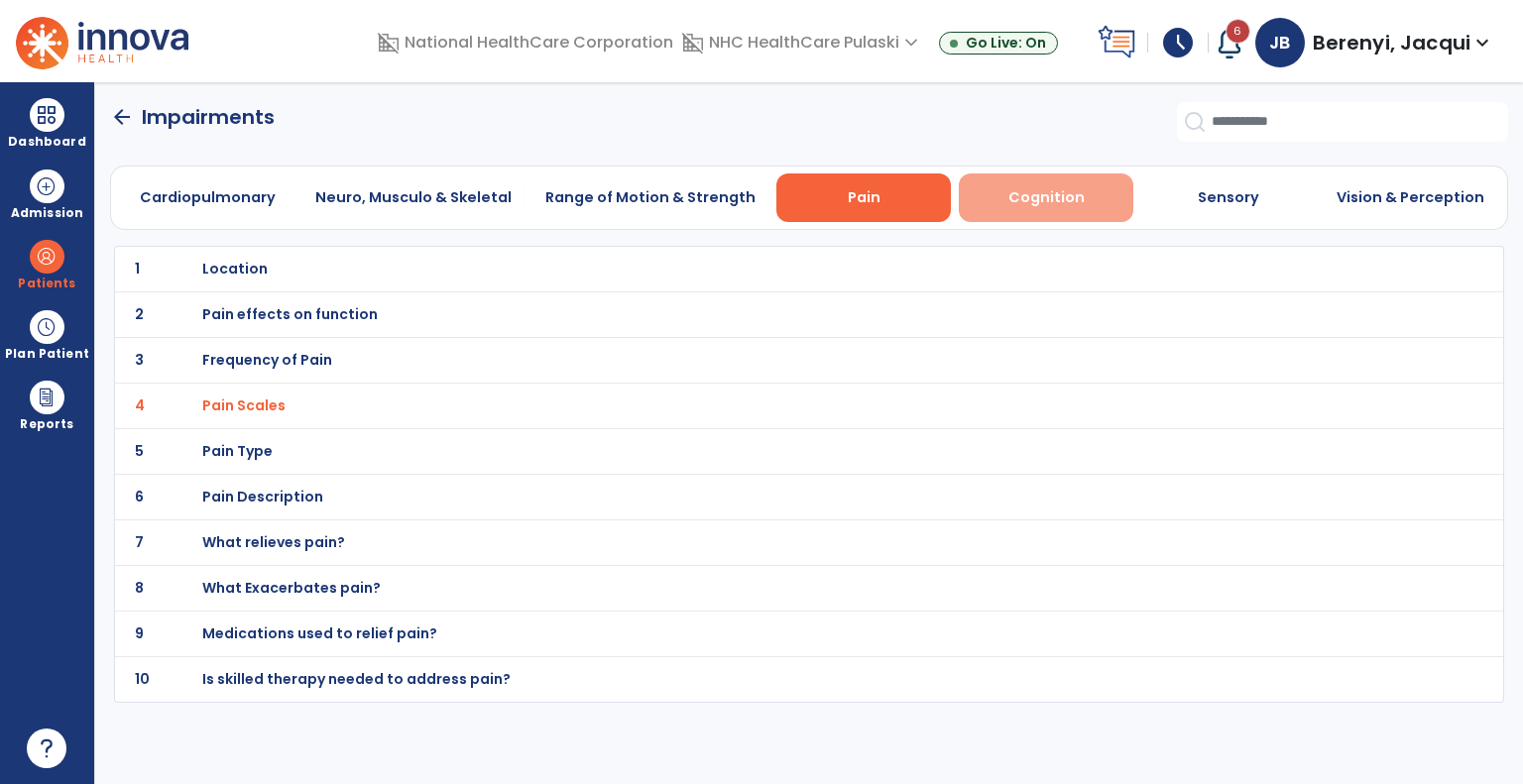 click on "Cognition" at bounding box center (1046, 197) 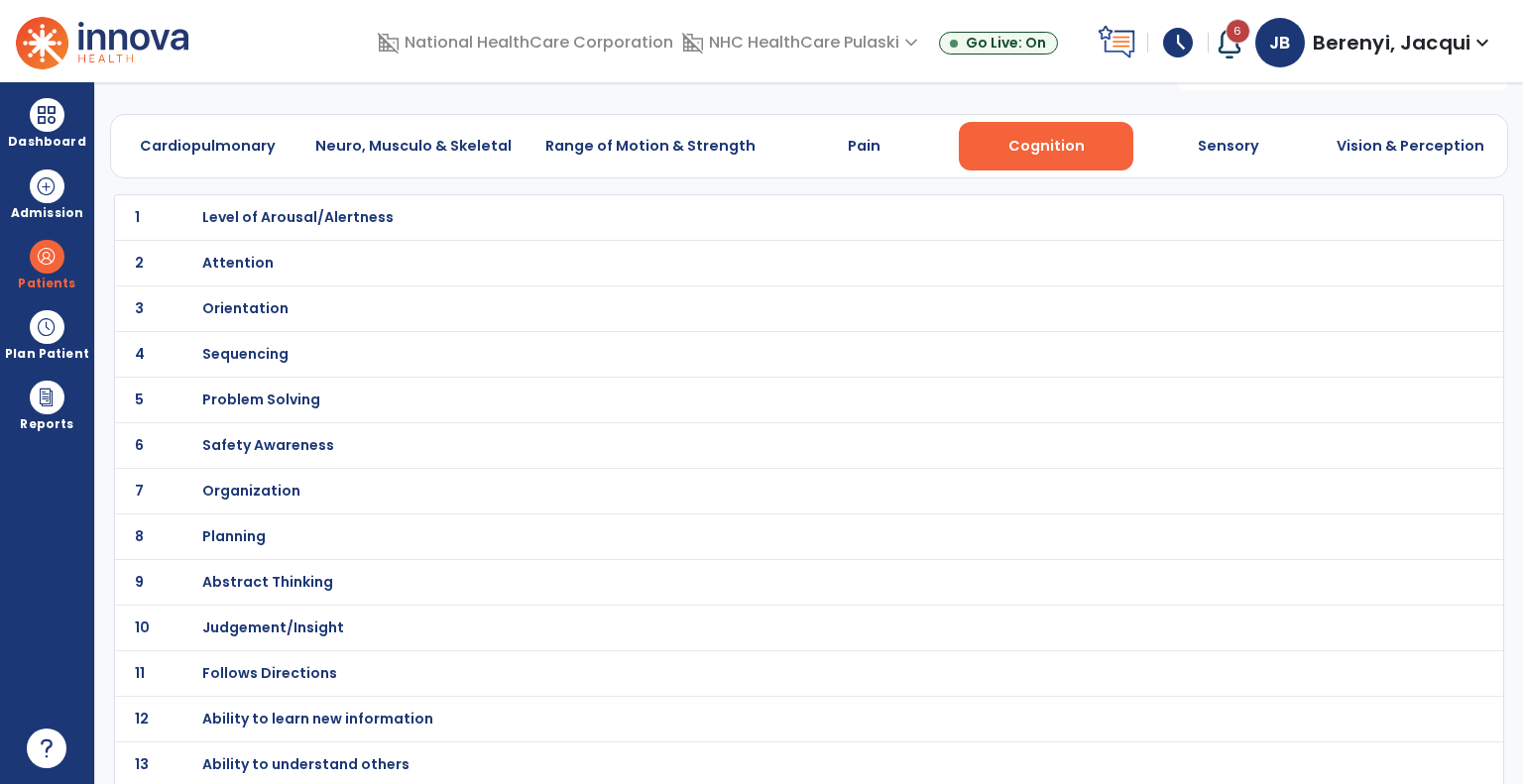 scroll, scrollTop: 52, scrollLeft: 0, axis: vertical 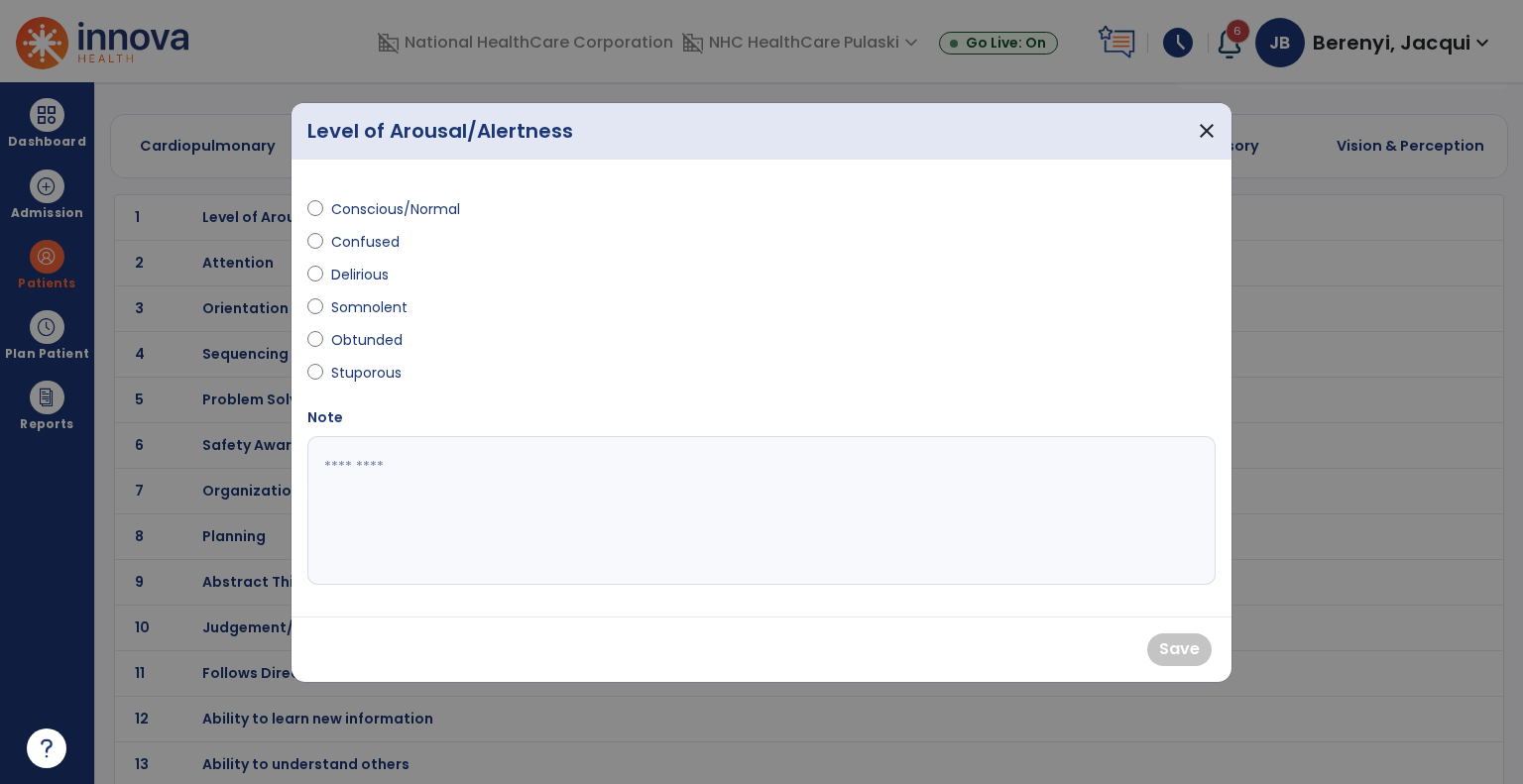 click on "Conscious/Normal" at bounding box center [396, 209] 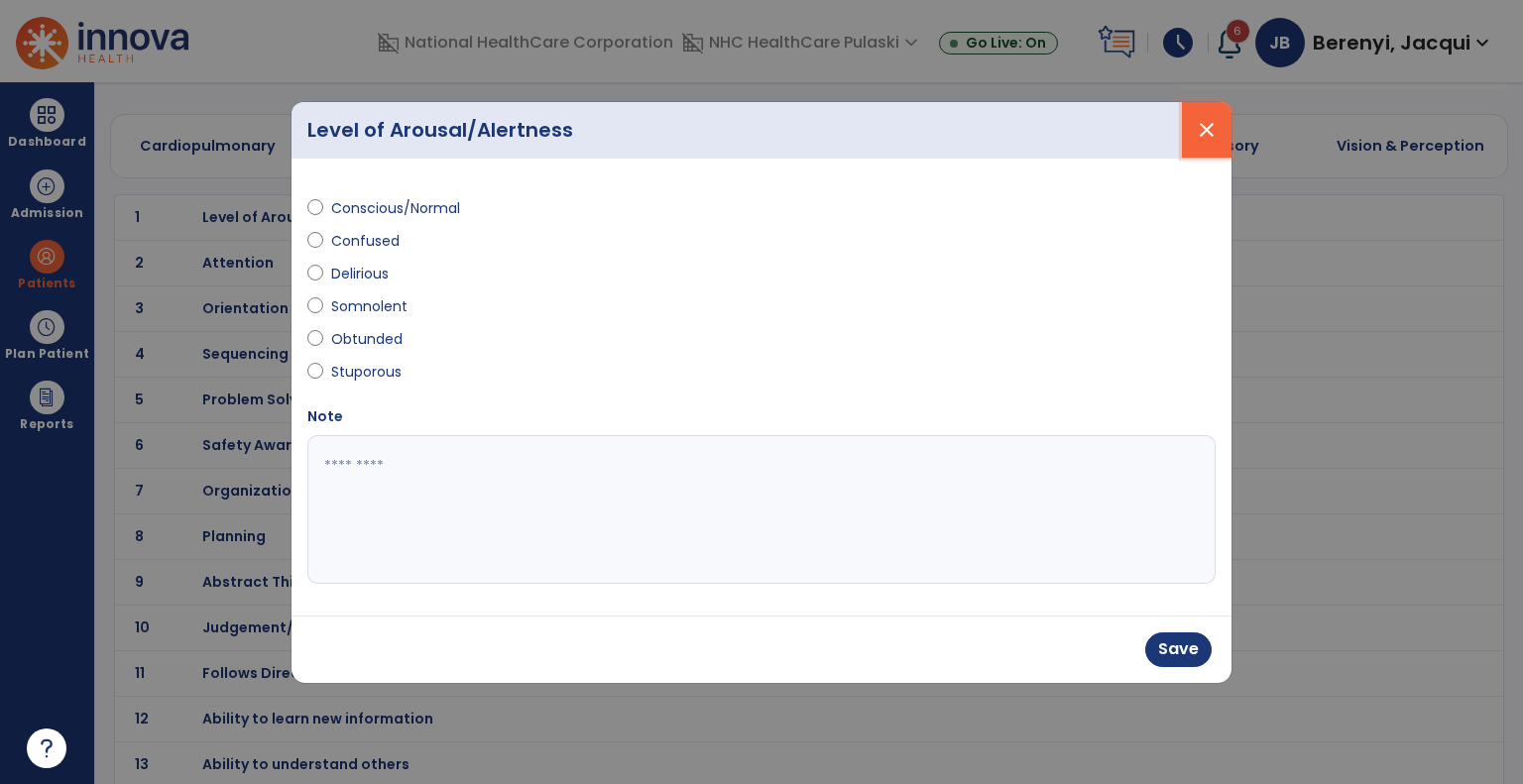 click on "close" at bounding box center [1207, 130] 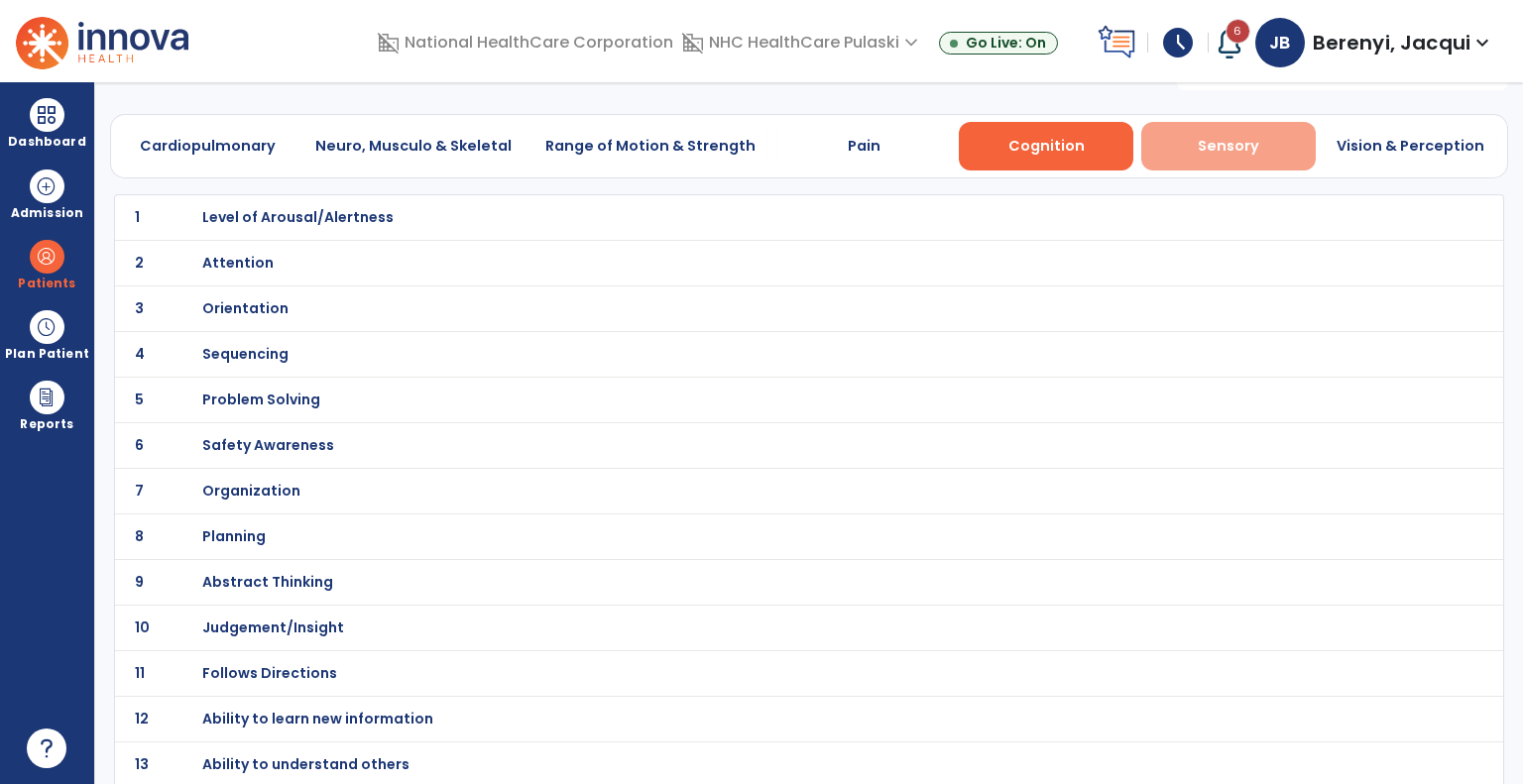 click on "Sensory" at bounding box center (1229, 146) 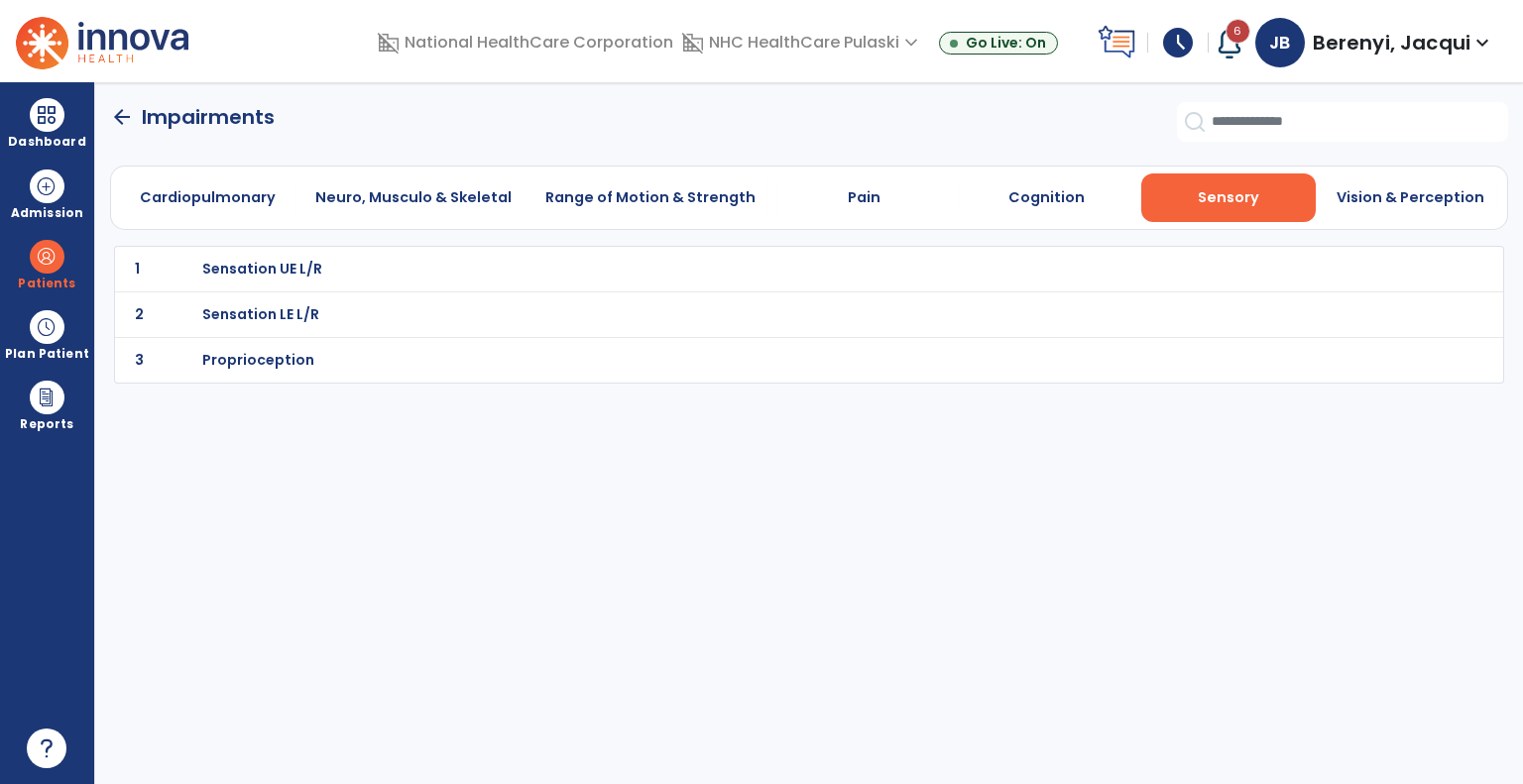 scroll, scrollTop: 0, scrollLeft: 0, axis: both 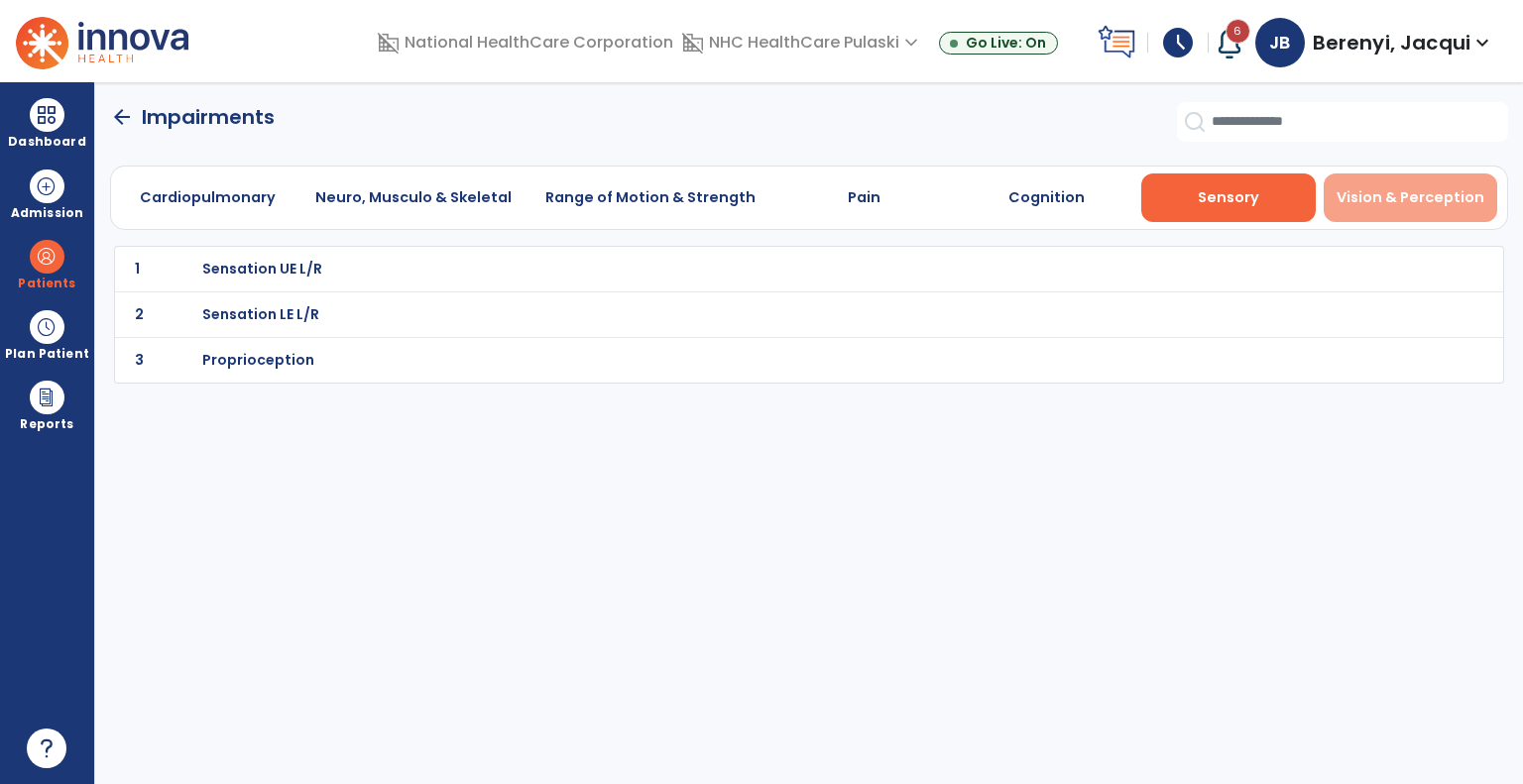 click on "Vision & Perception" at bounding box center [1410, 197] 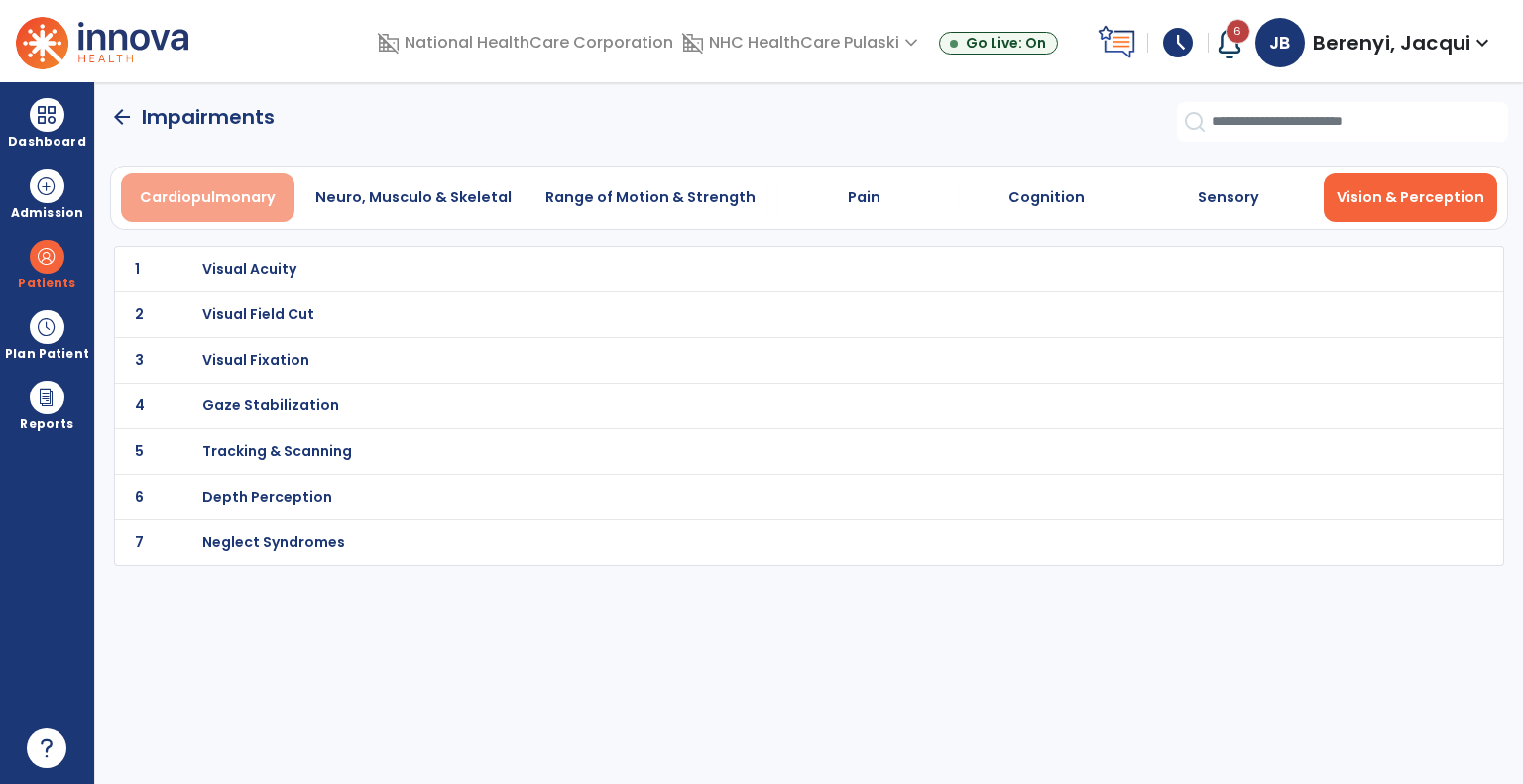 click on "Cardiopulmonary" at bounding box center (207, 197) 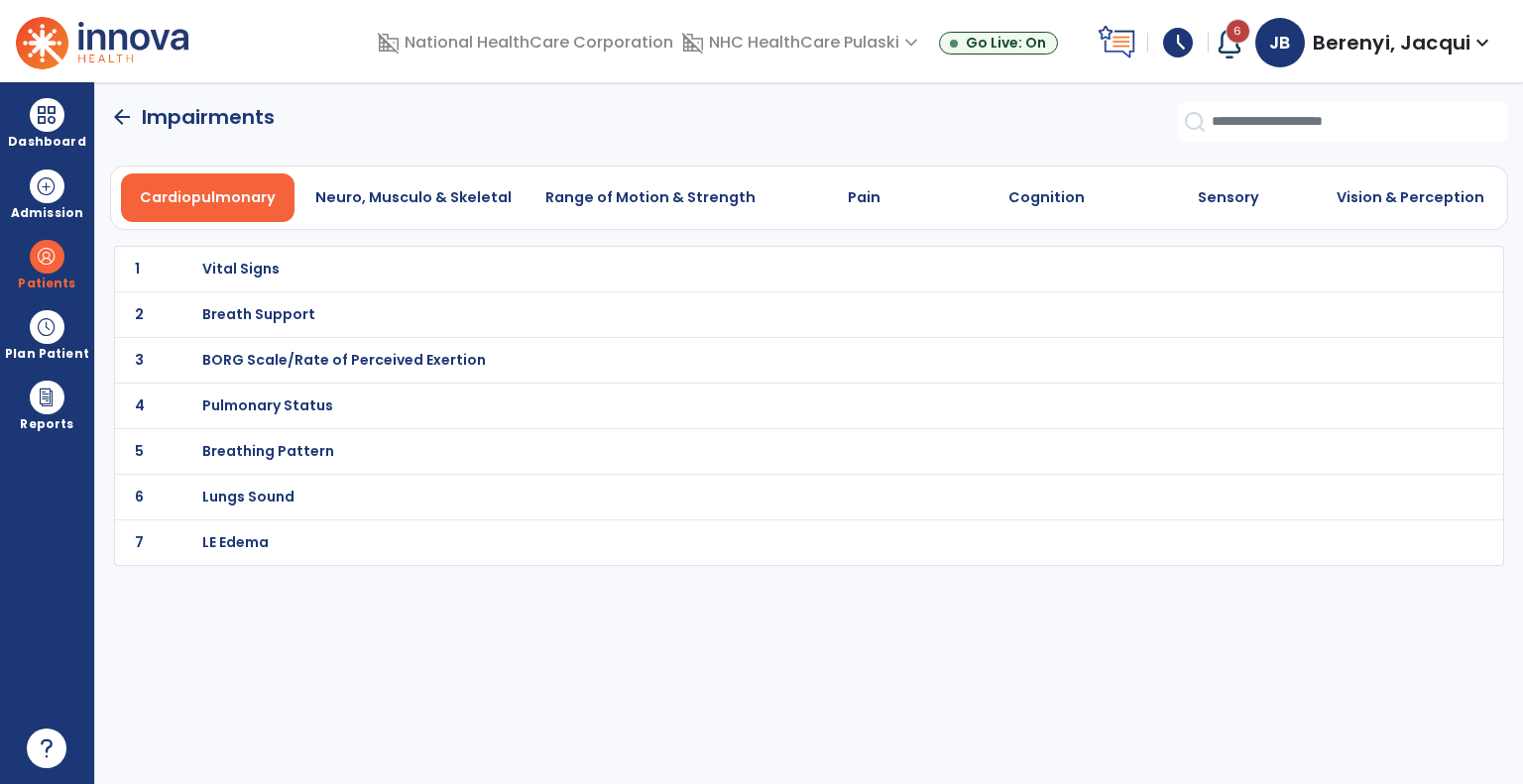 click on "arrow_back" 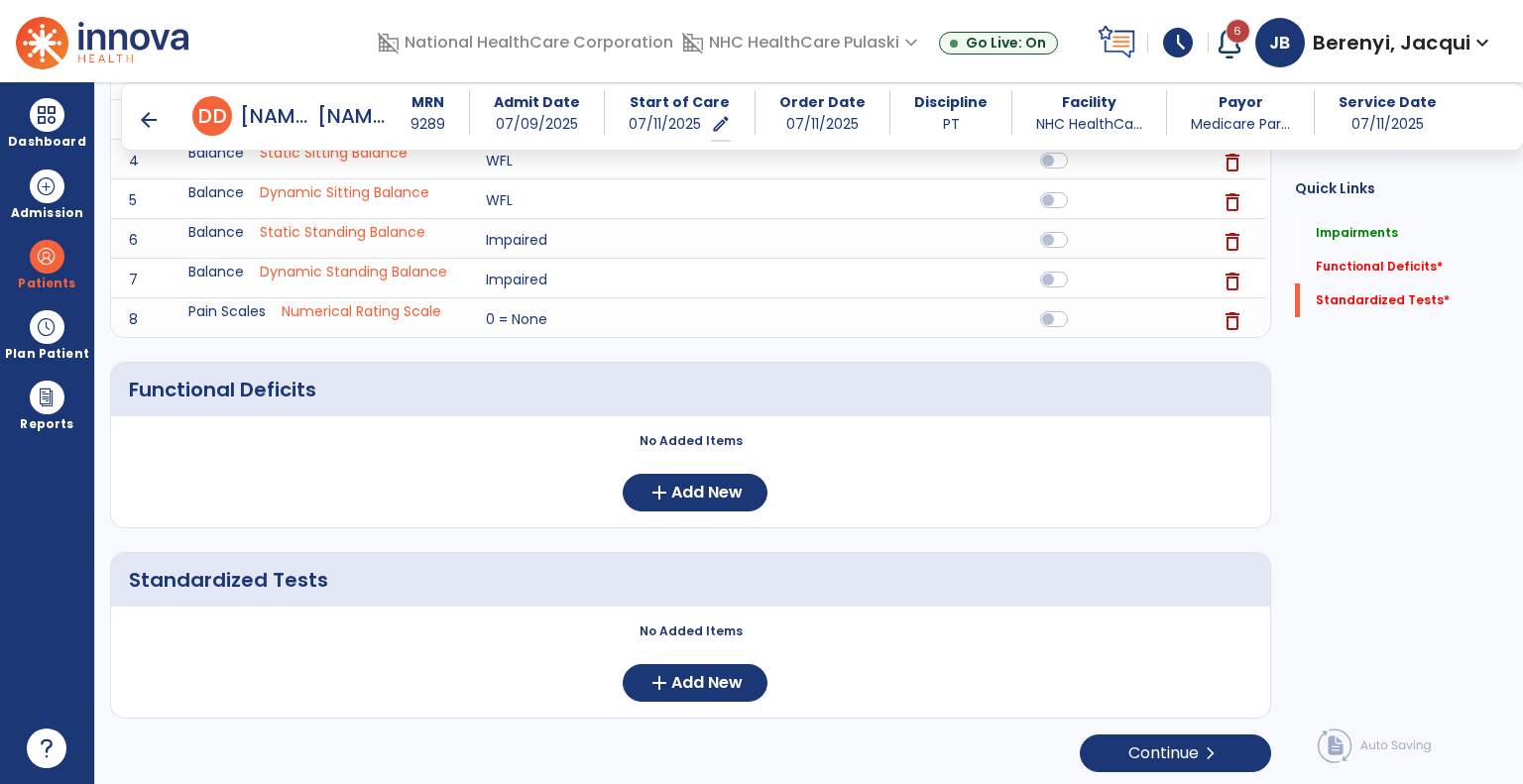 scroll, scrollTop: 460, scrollLeft: 0, axis: vertical 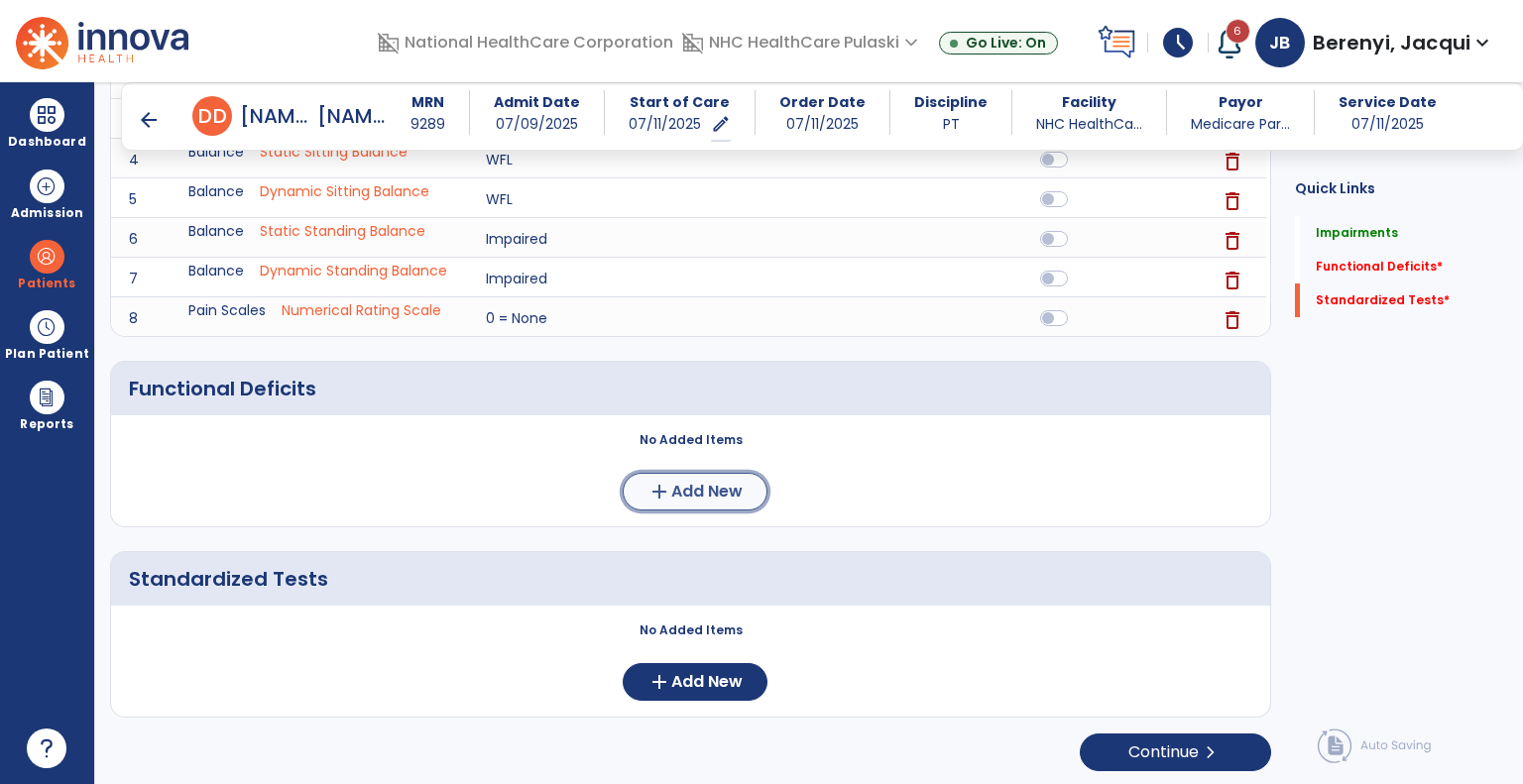 click on "Add New" 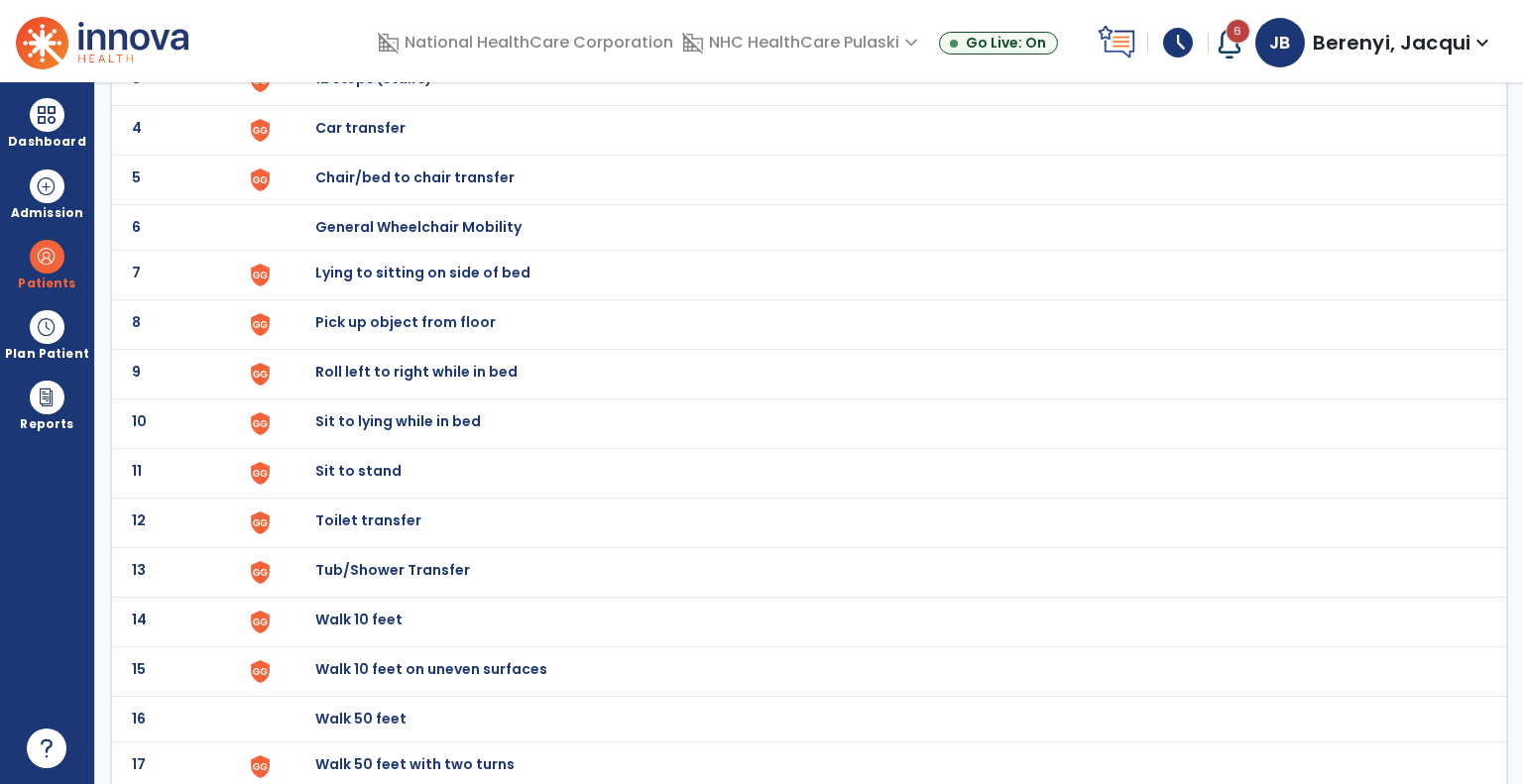 scroll, scrollTop: 281, scrollLeft: 0, axis: vertical 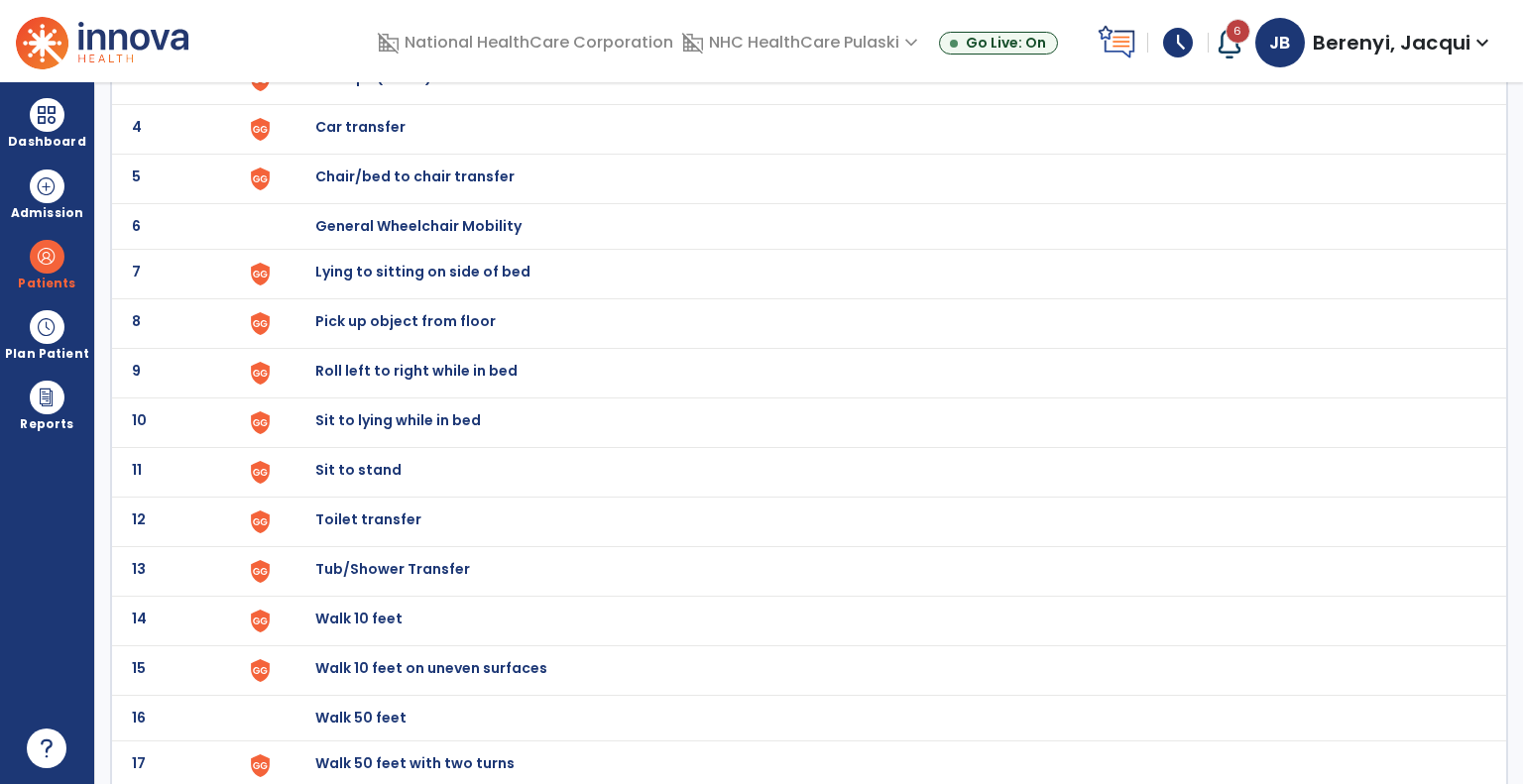 click on "Lying to sitting on side of bed" at bounding box center [361, -22] 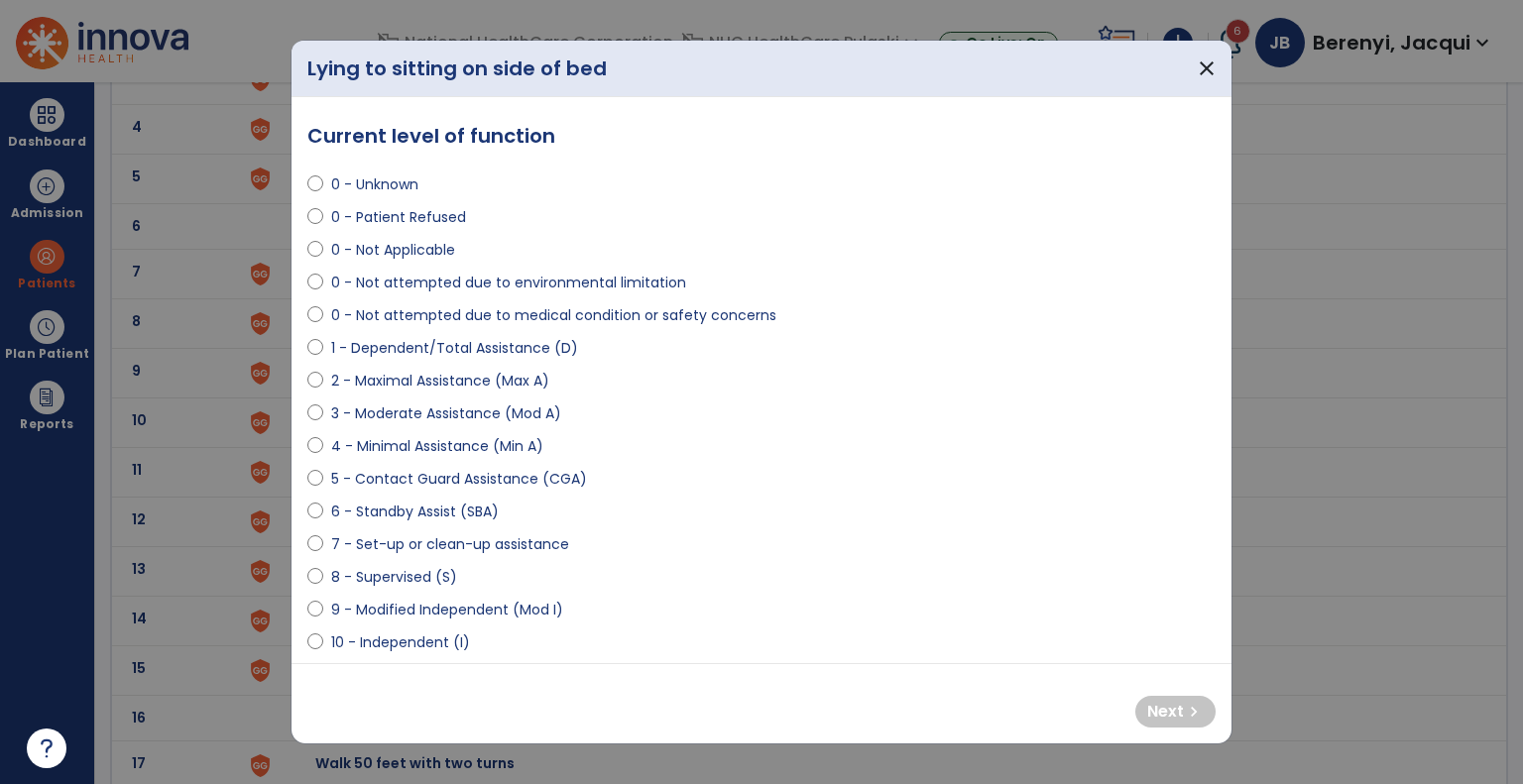 click on "4 - Minimal Assistance (Min A)" at bounding box center (437, 446) 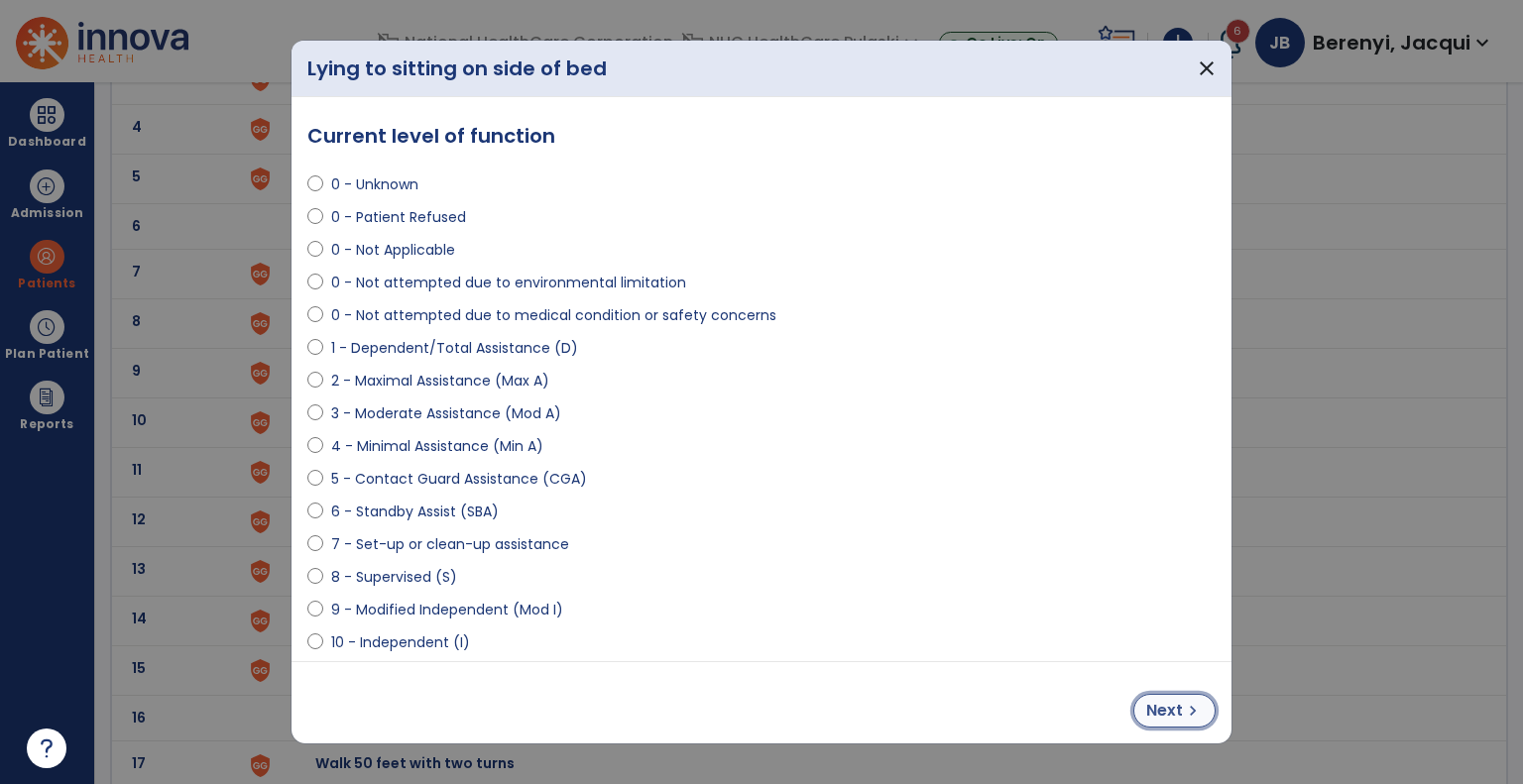 click on "Next" at bounding box center (1164, 711) 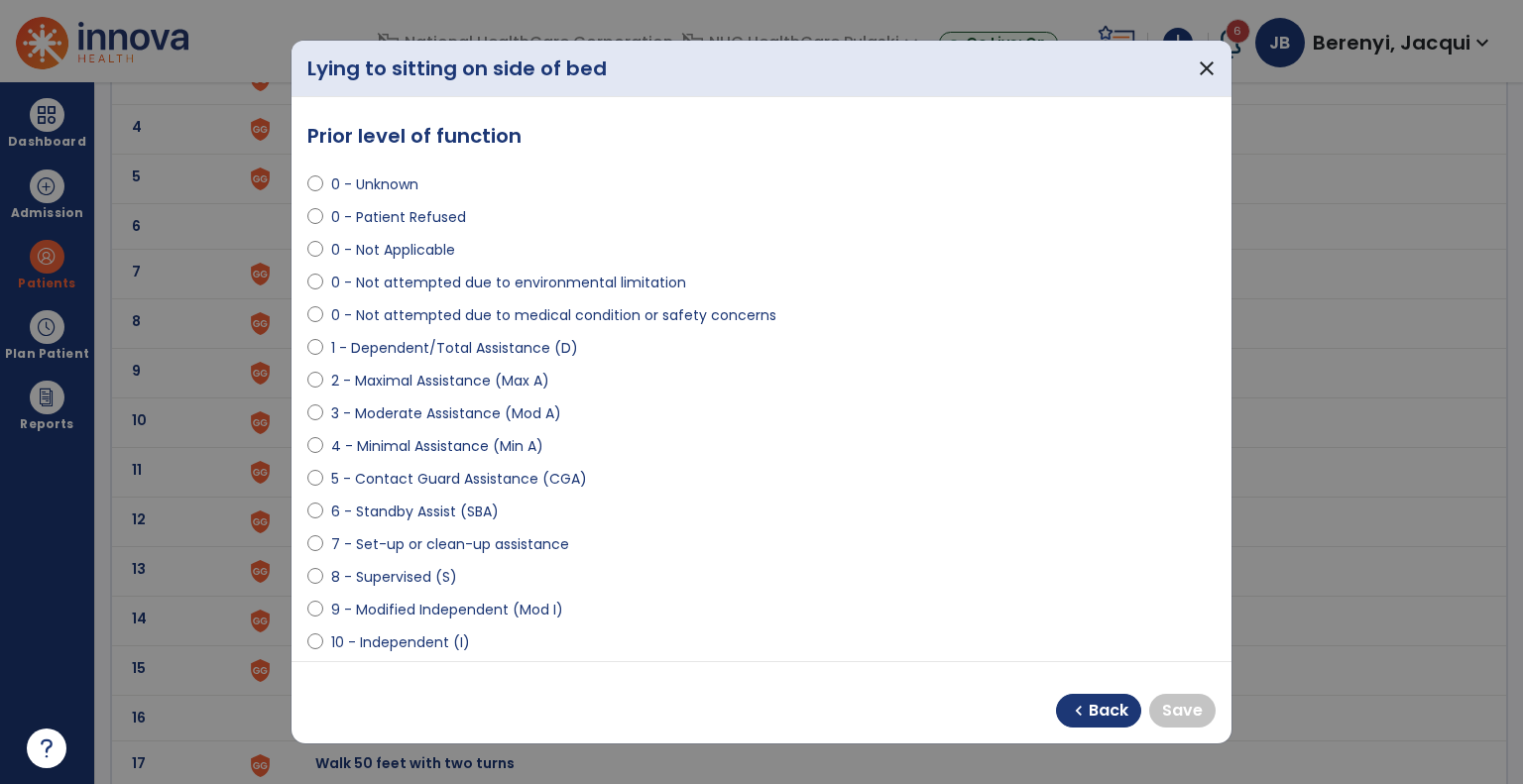 click on "9 - Modified Independent (Mod I)" at bounding box center [447, 610] 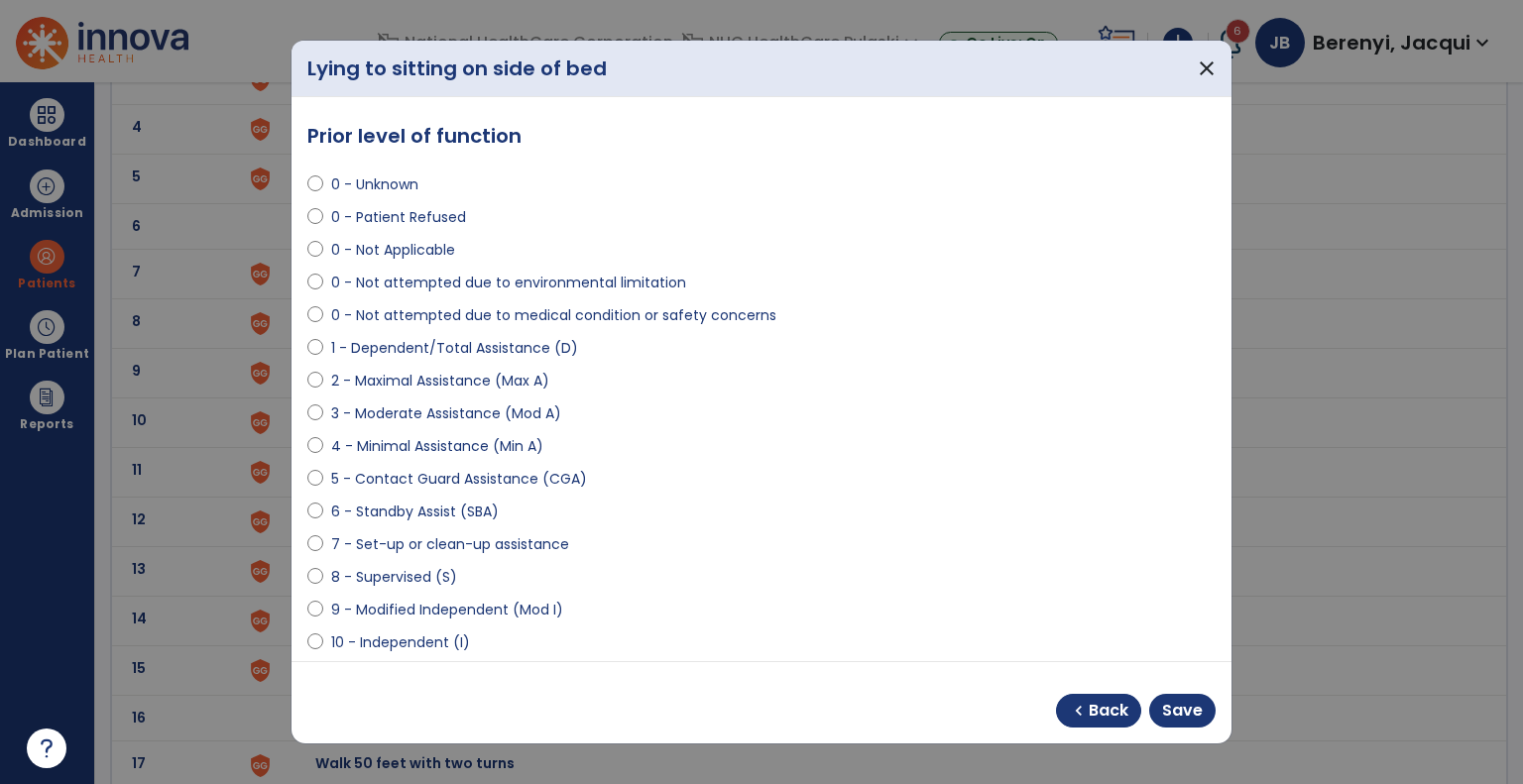 click on "10 - Independent (I)" at bounding box center [401, 642] 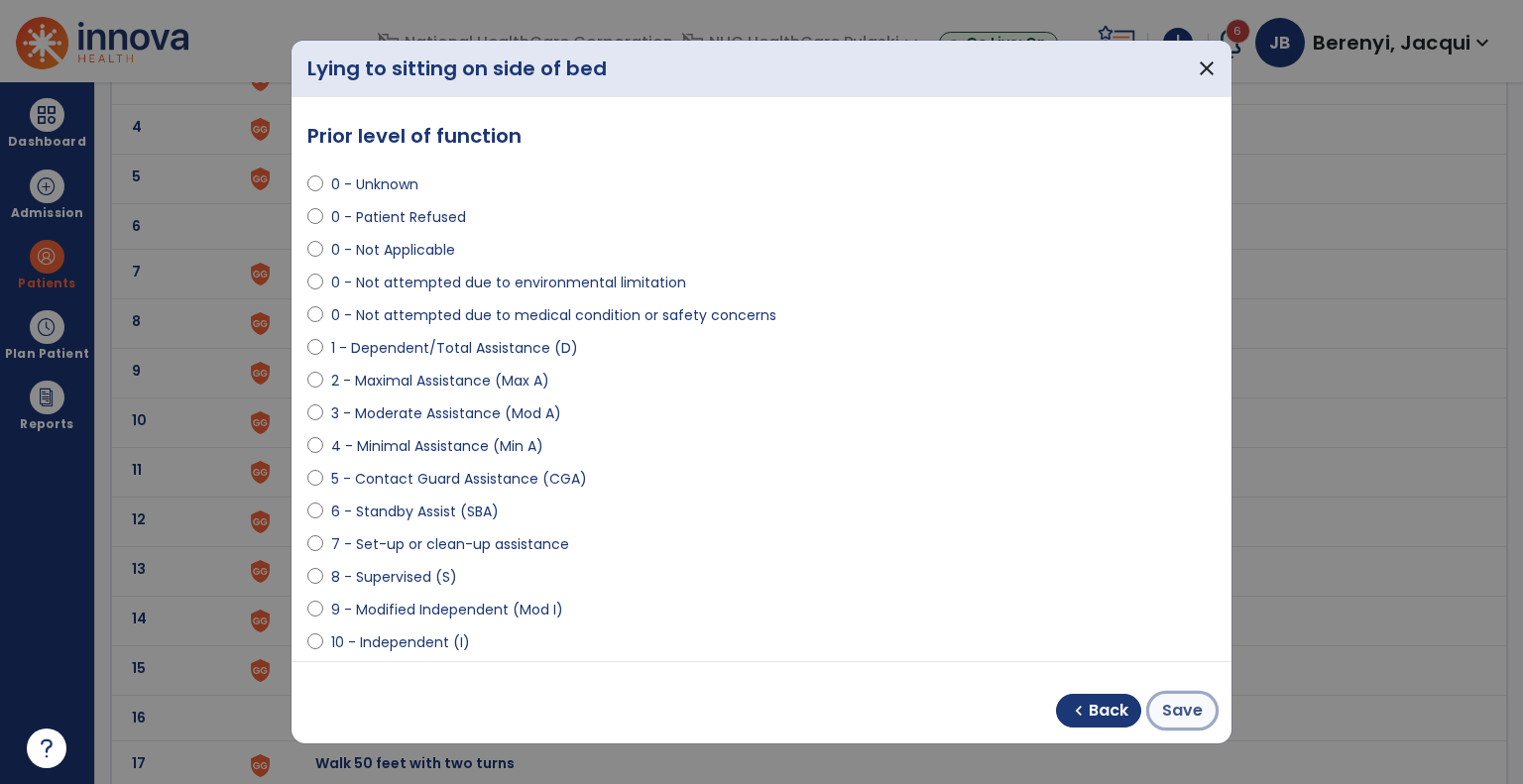 click on "Save" at bounding box center (1182, 711) 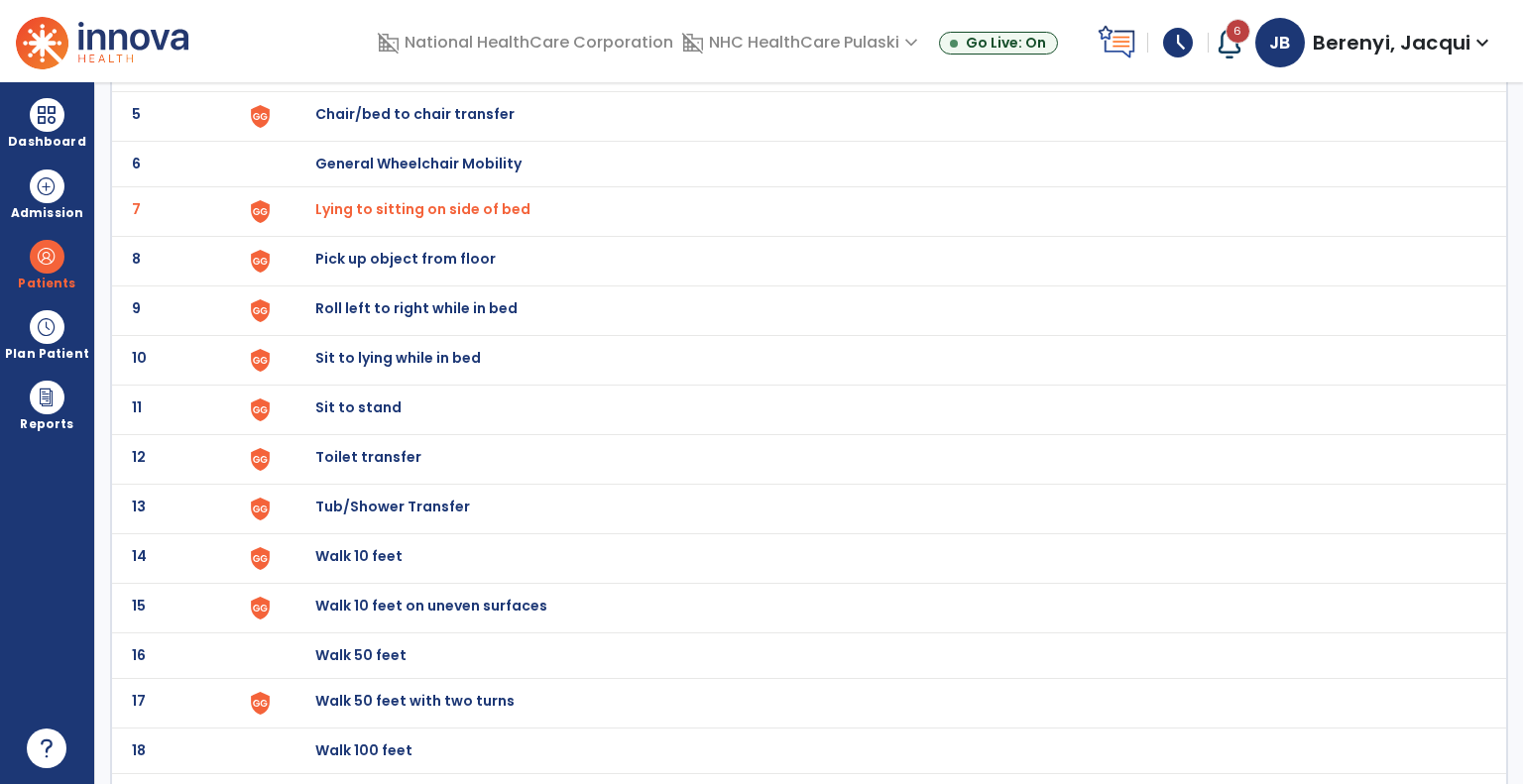scroll, scrollTop: 345, scrollLeft: 0, axis: vertical 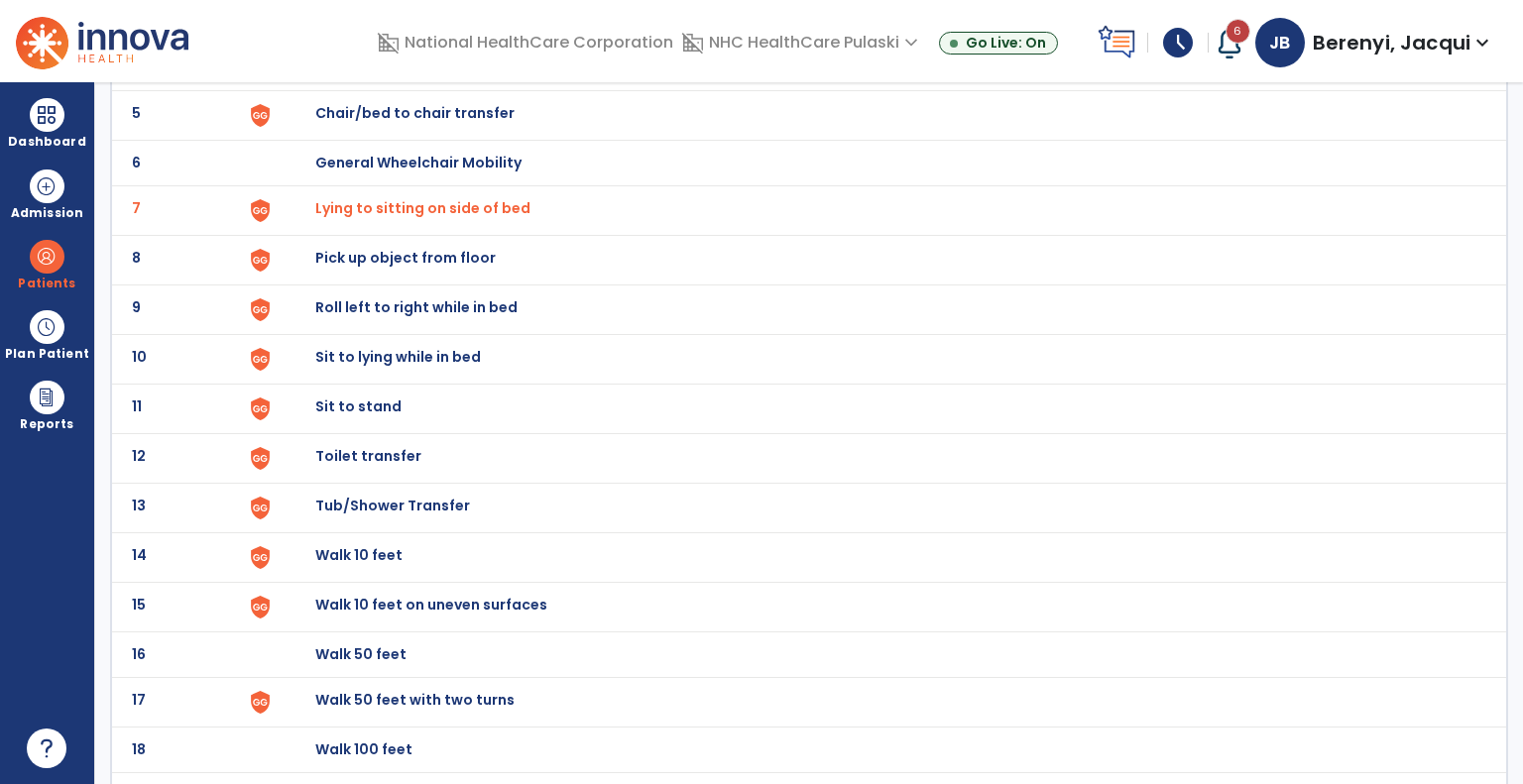 click on "Roll left to right while in bed" at bounding box center (361, -85) 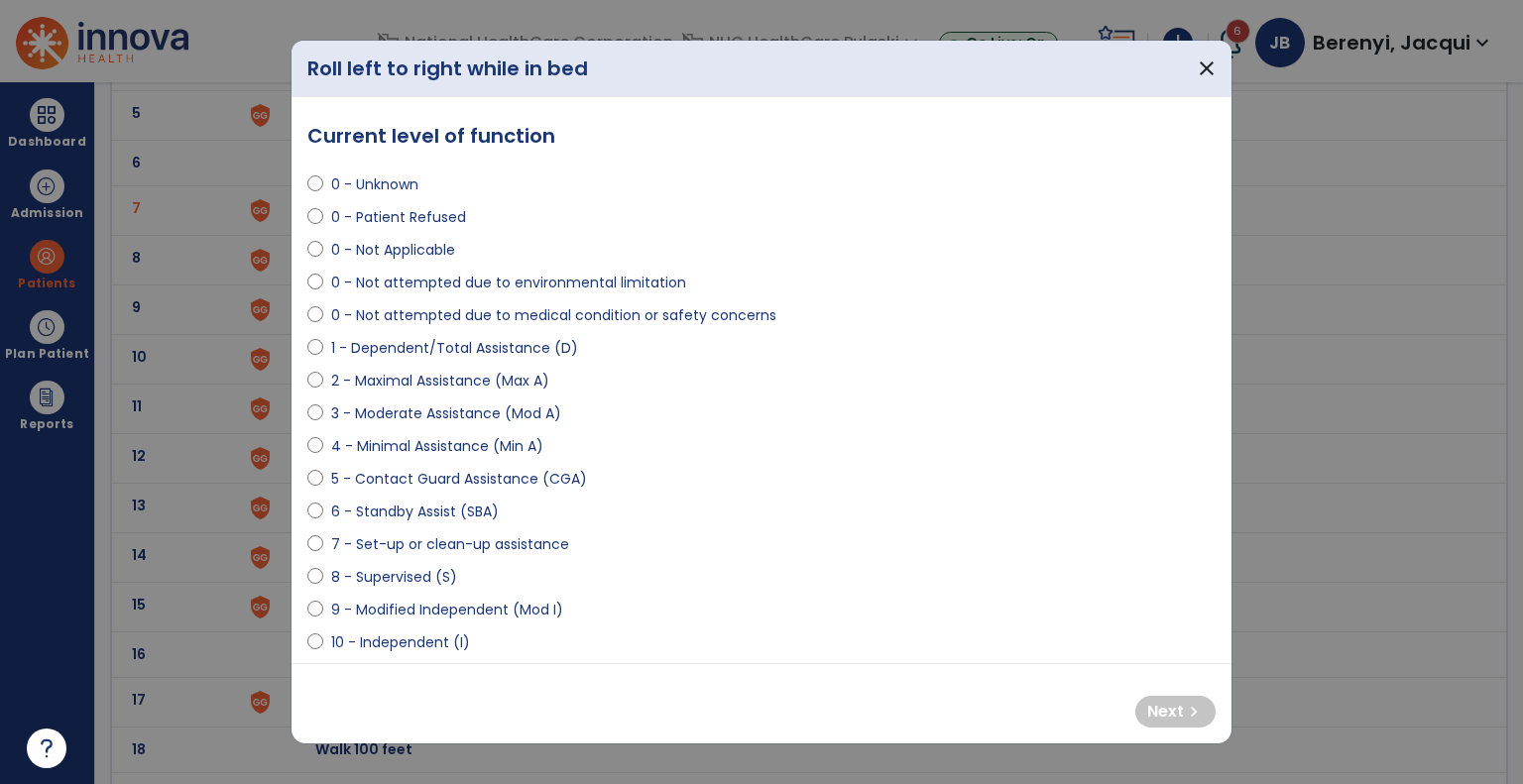 click on "4 - Minimal Assistance (Min A)" at bounding box center (437, 446) 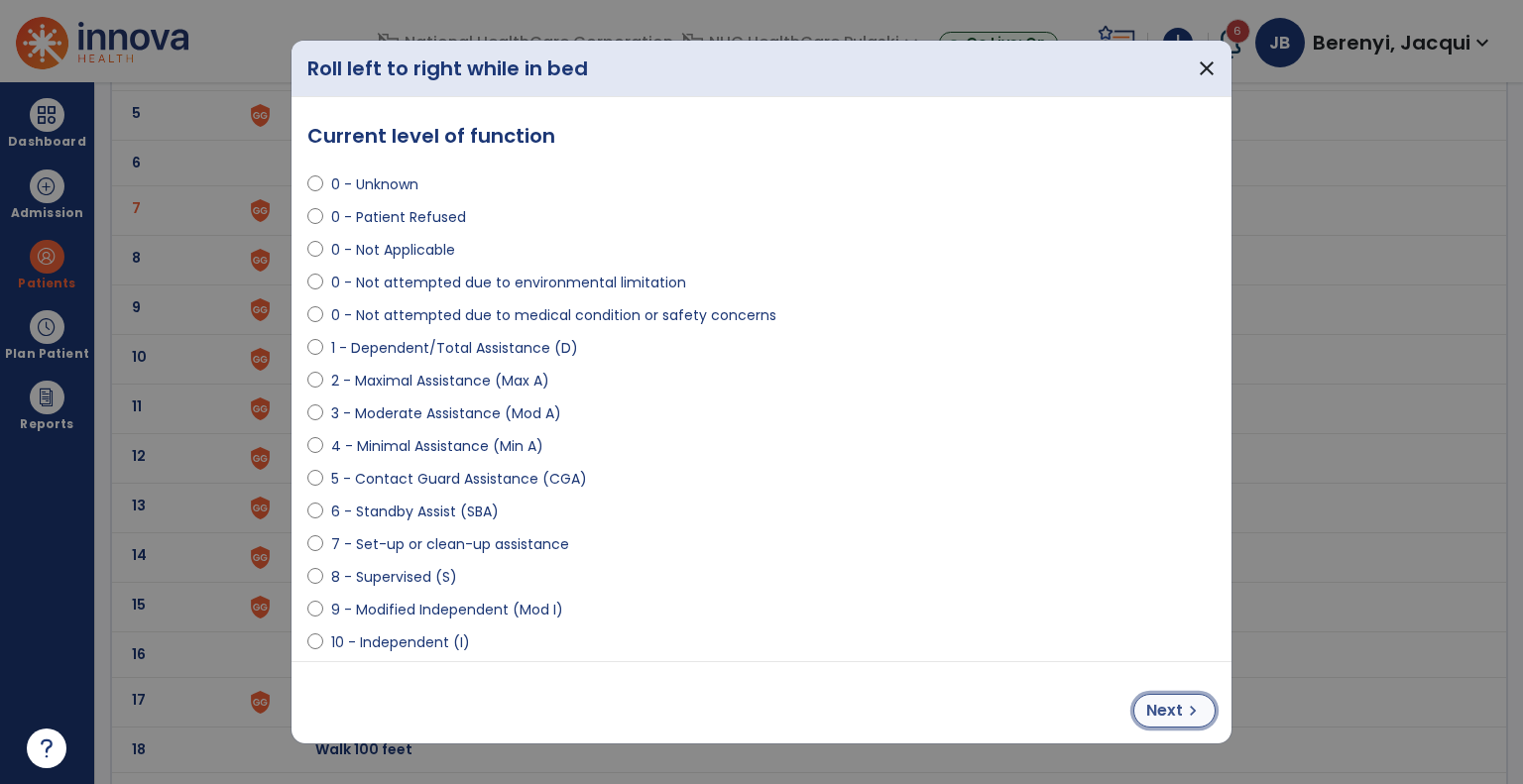 click on "Next" at bounding box center (1164, 711) 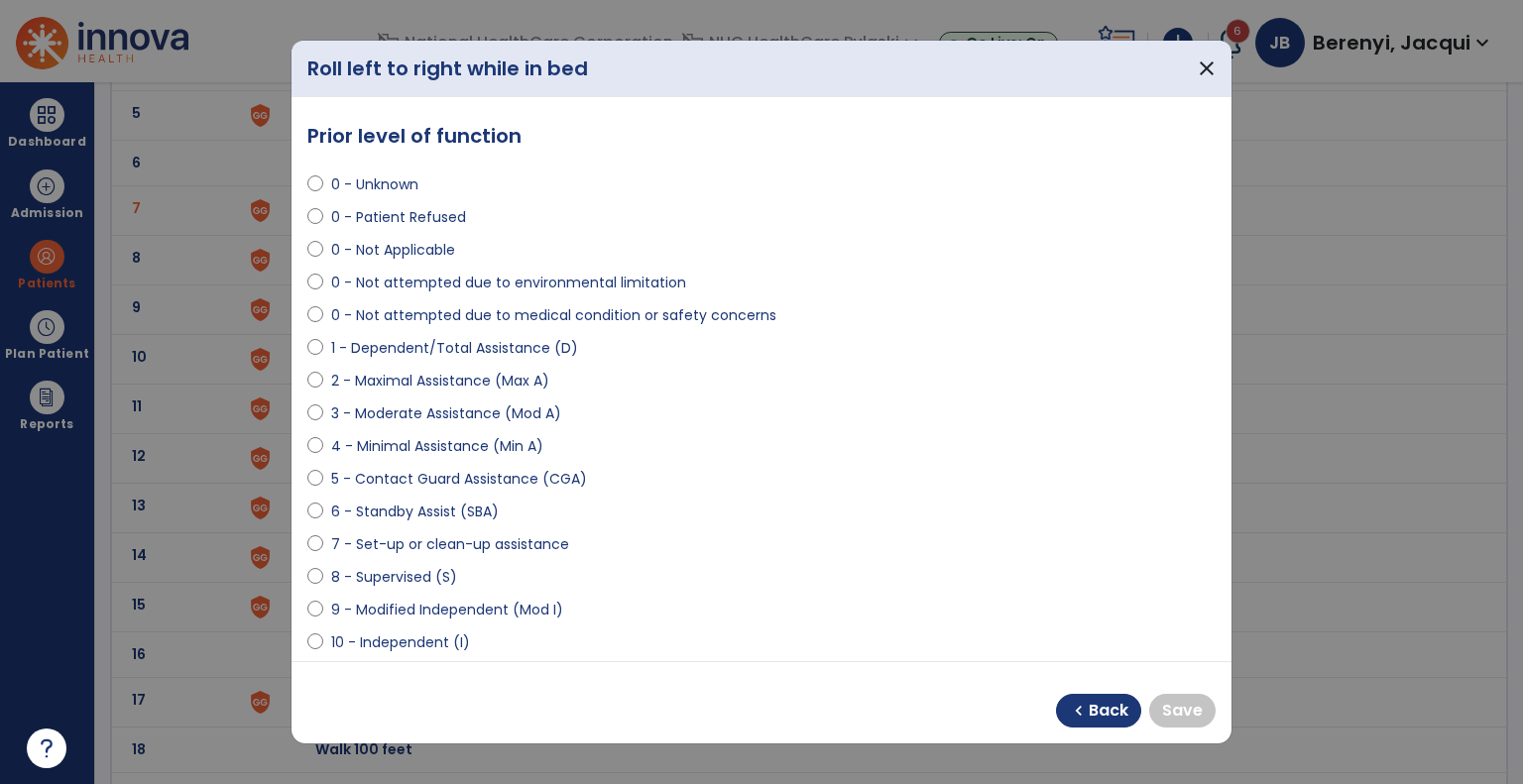 click on "10 - Independent (I)" at bounding box center (401, 642) 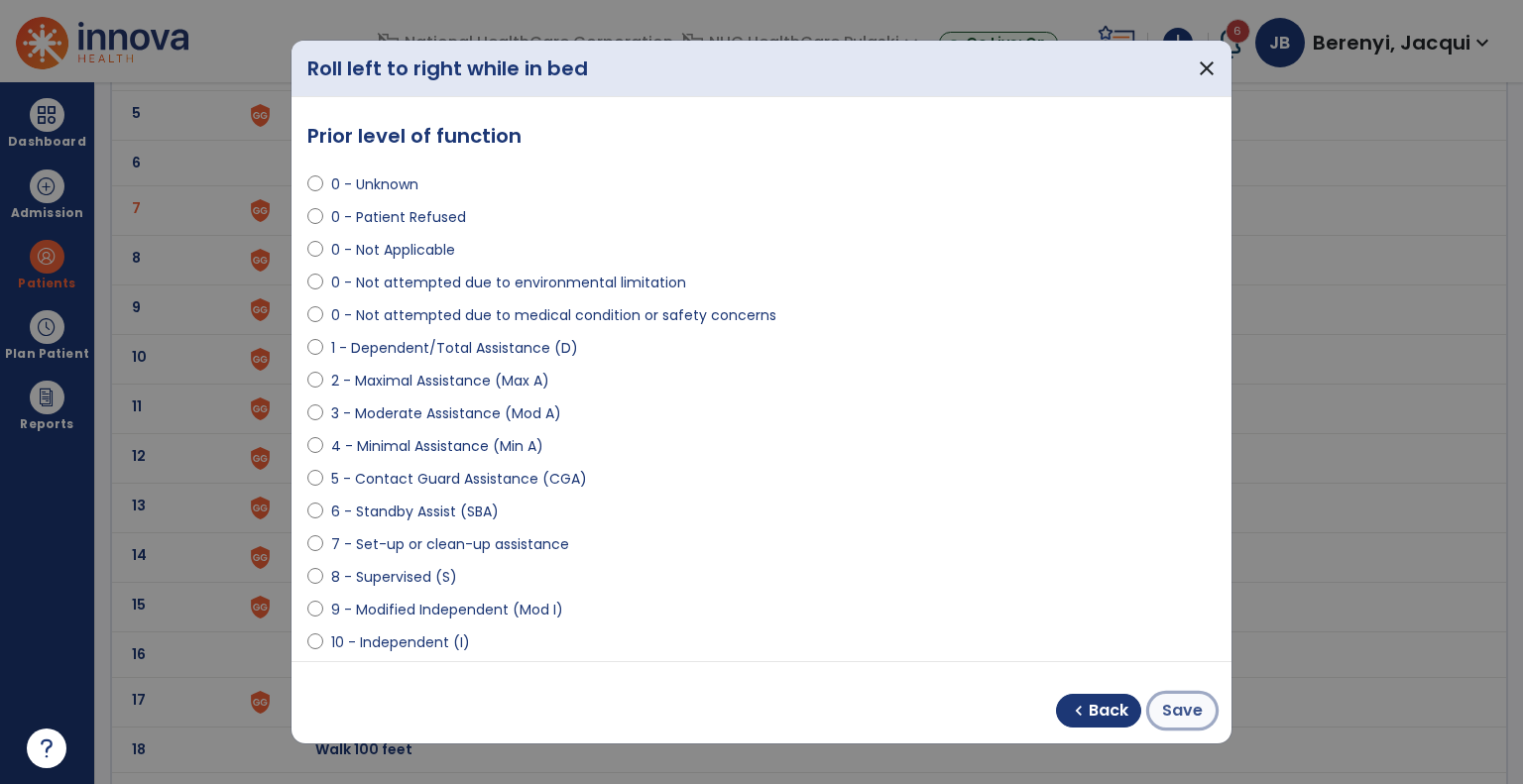 click on "Save" at bounding box center [1182, 711] 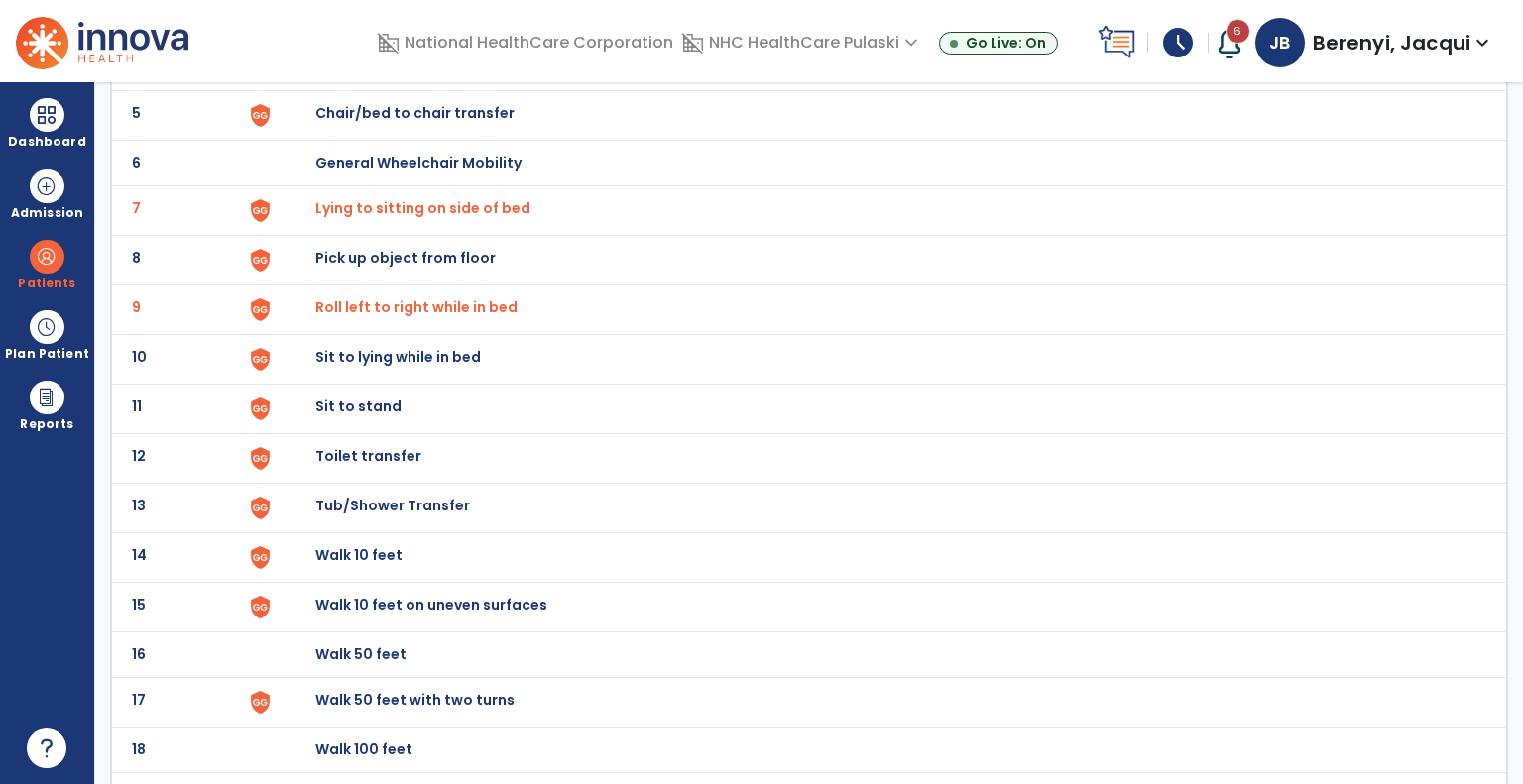 click on "Sit to lying while in bed" at bounding box center [361, -85] 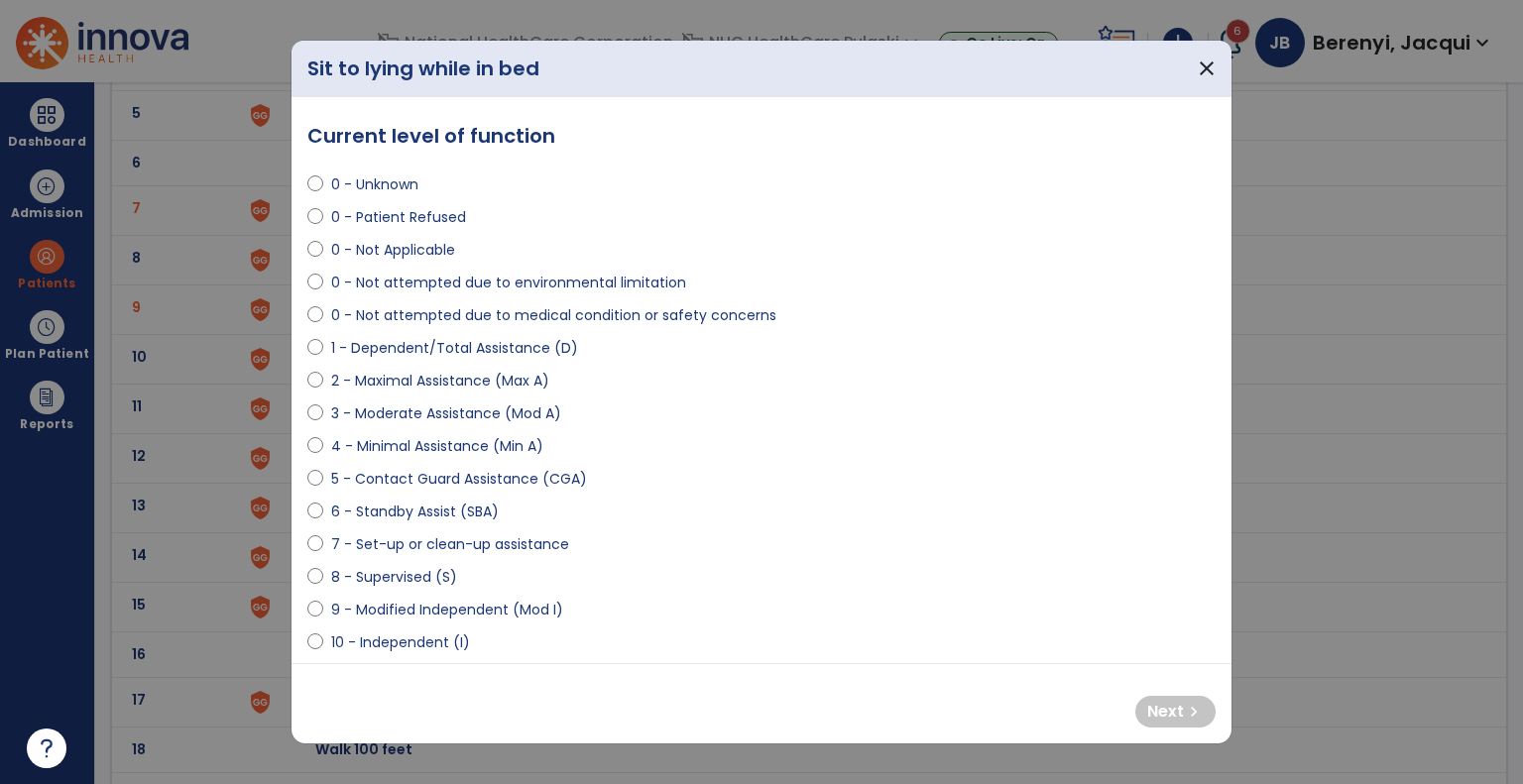 click on "6 - Standby Assist (SBA)" at bounding box center (414, 511) 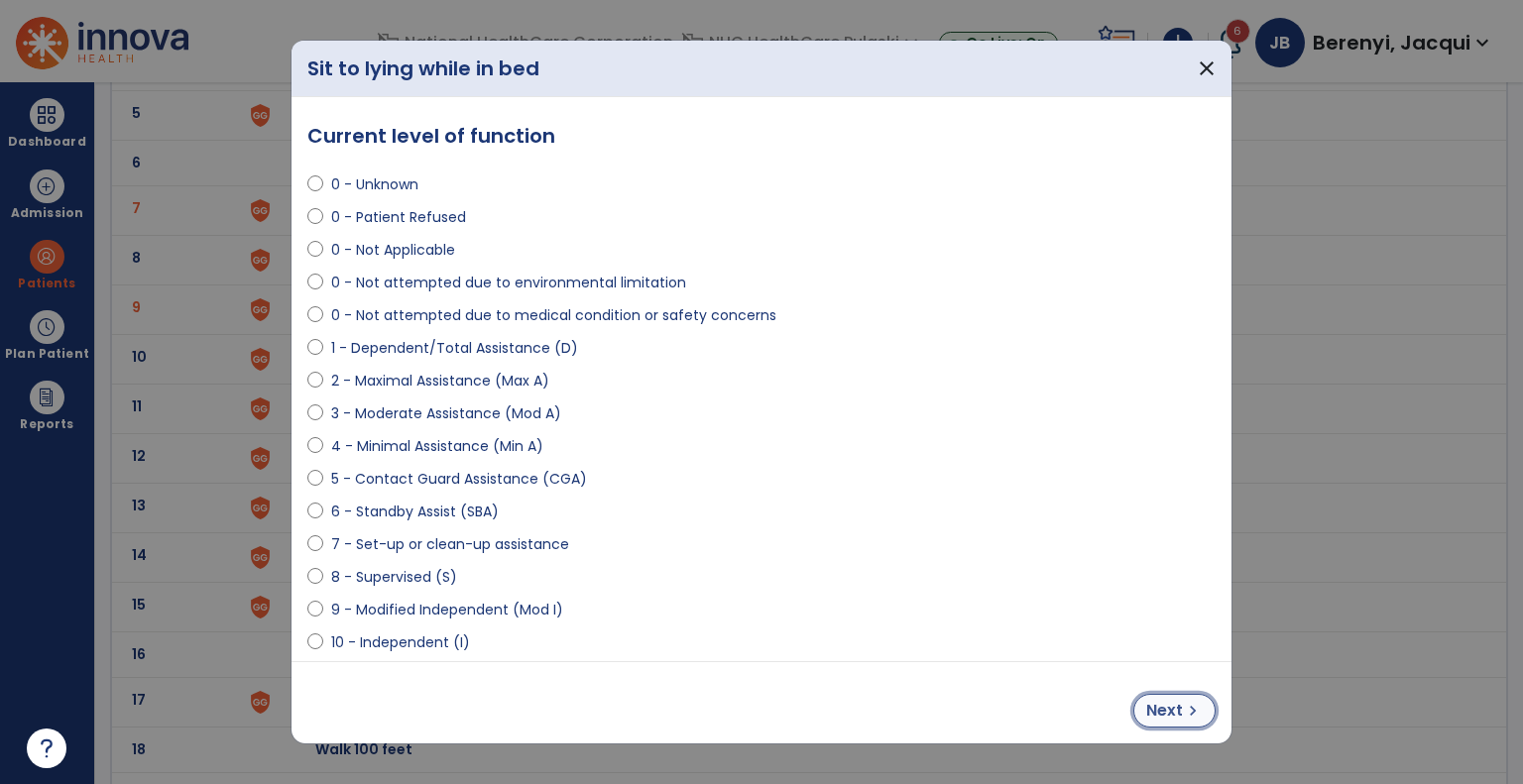 click on "Next" at bounding box center [1164, 711] 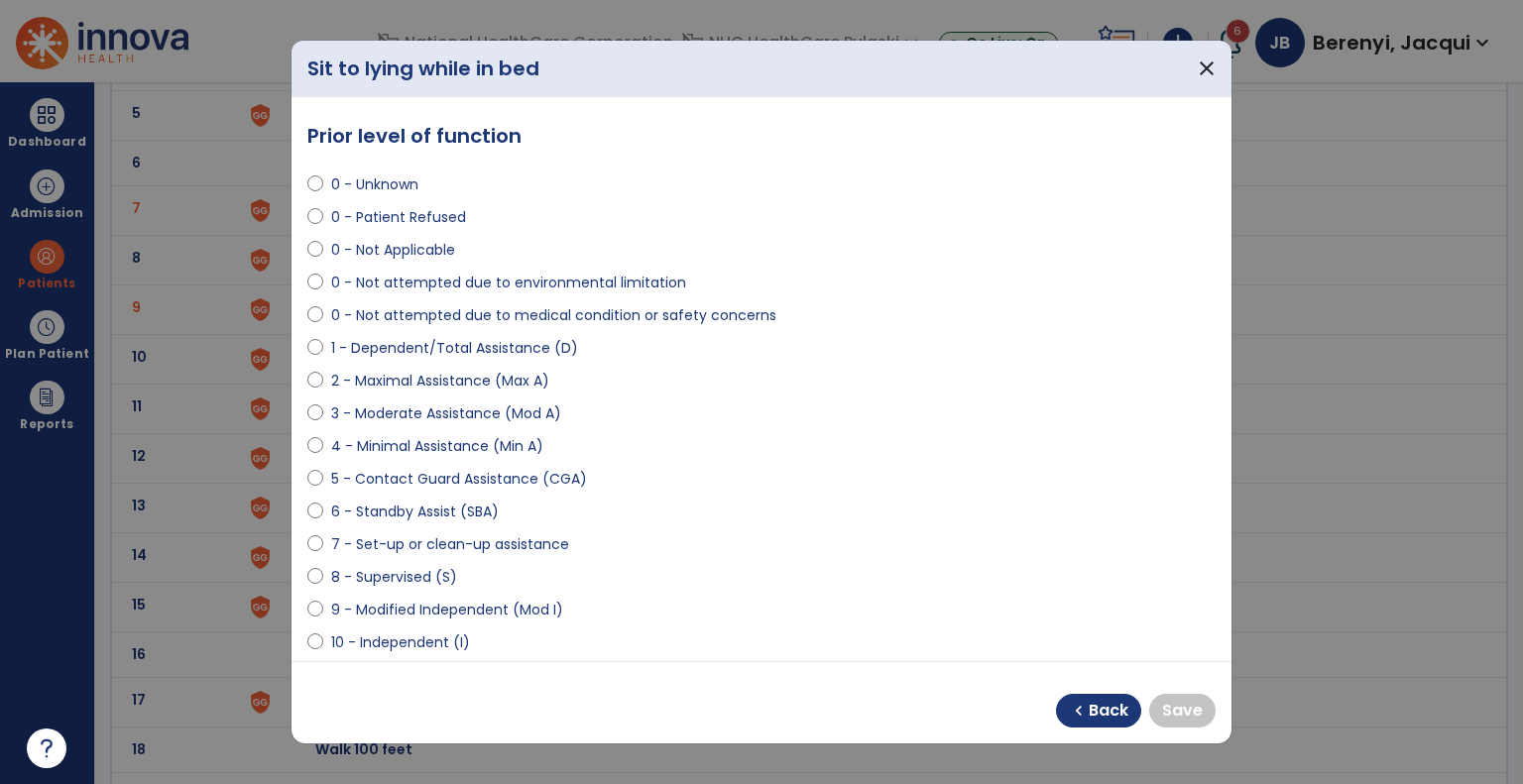 click on "10 - Independent (I)" at bounding box center [401, 642] 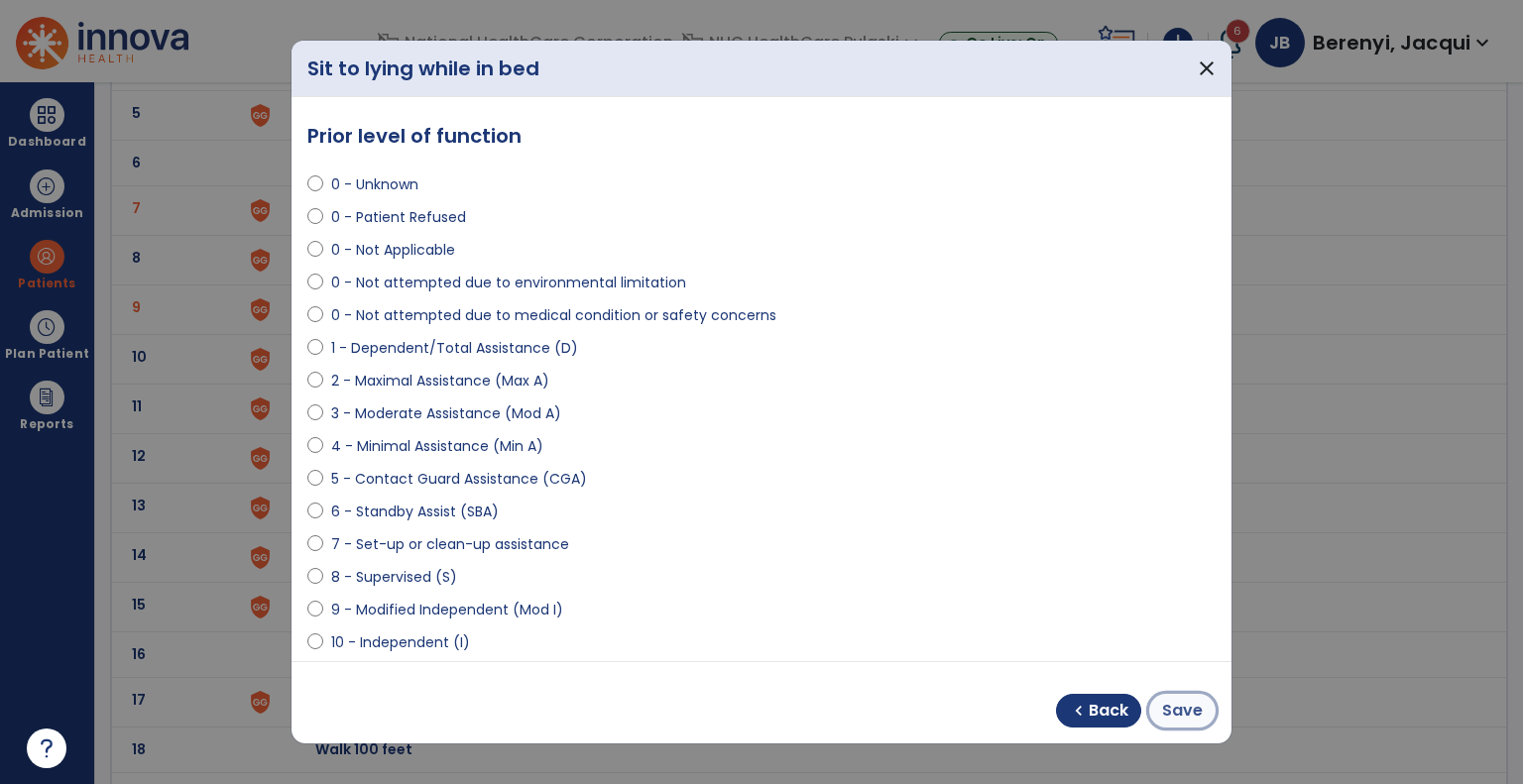 click on "Save" at bounding box center (1182, 711) 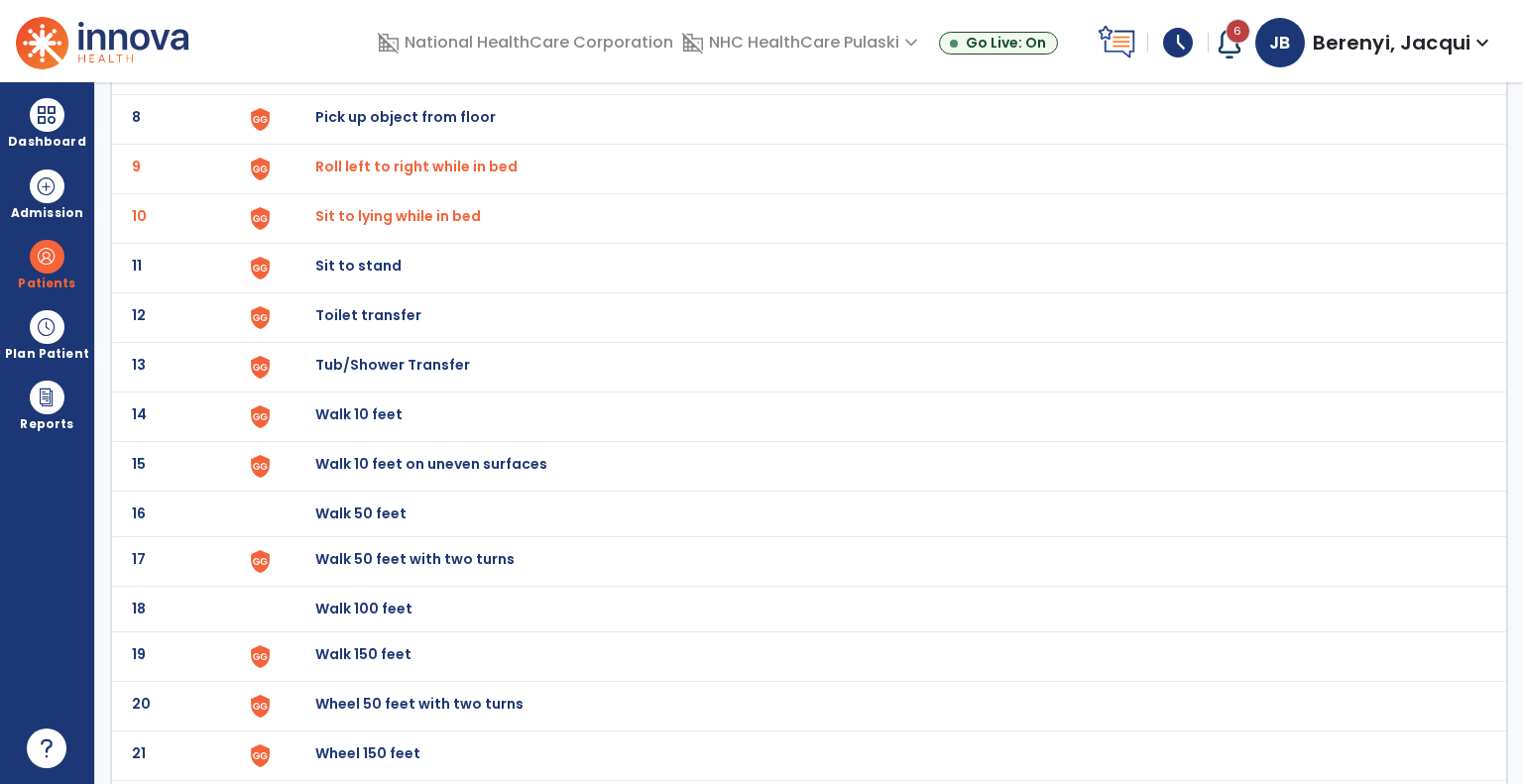 scroll, scrollTop: 499, scrollLeft: 0, axis: vertical 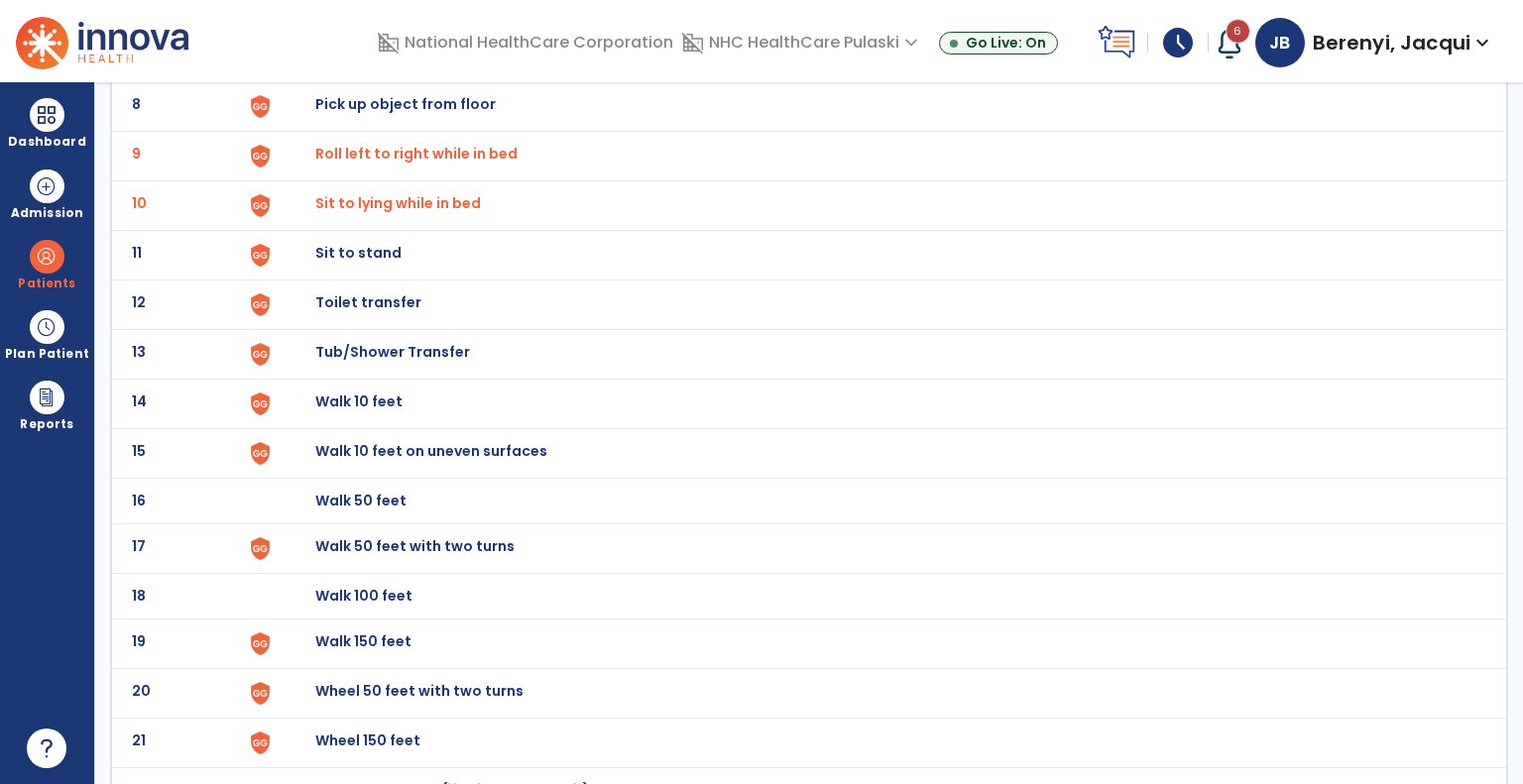 click on "Sit to stand" at bounding box center (361, -239) 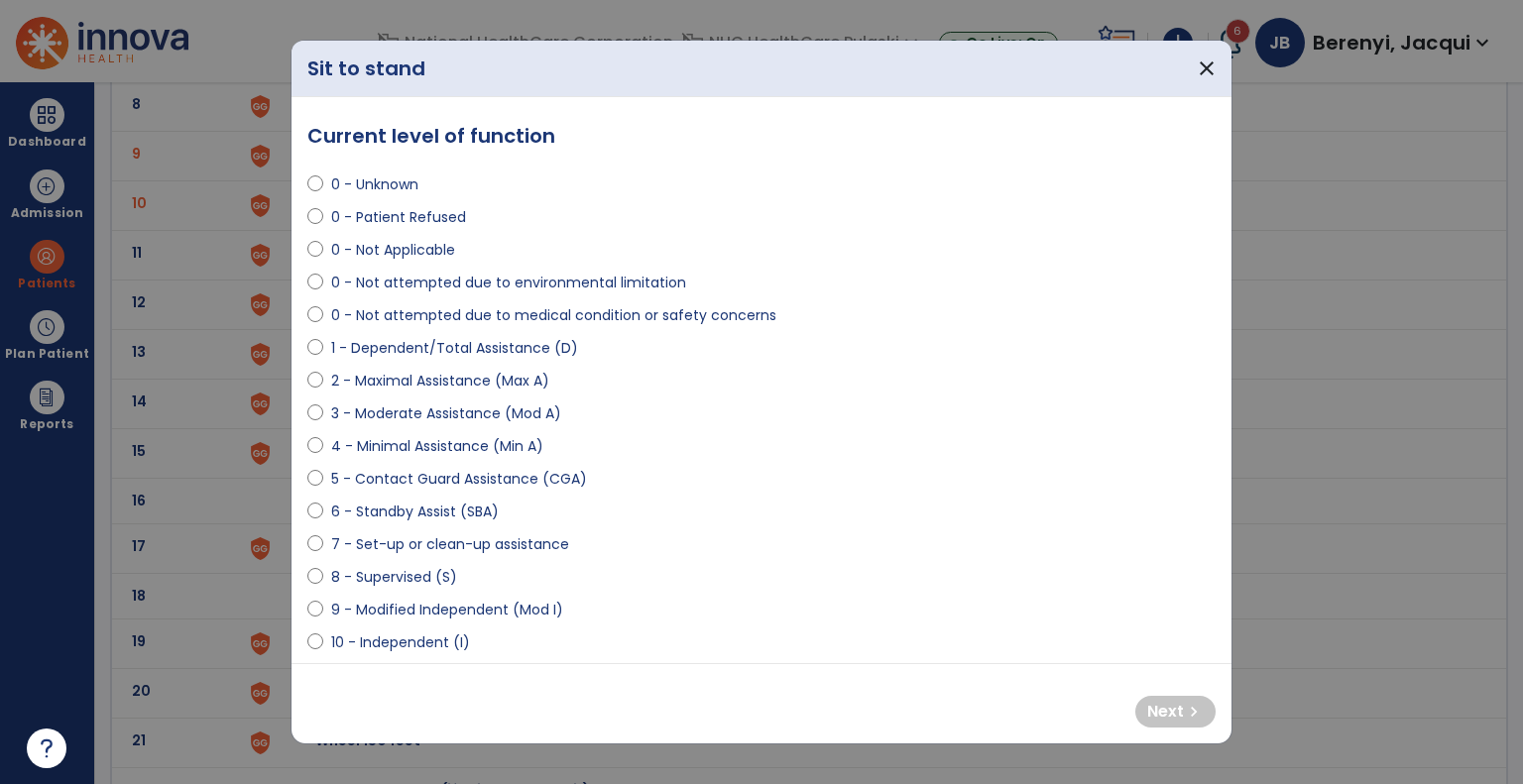 click on "4 - Minimal Assistance (Min A)" at bounding box center (437, 446) 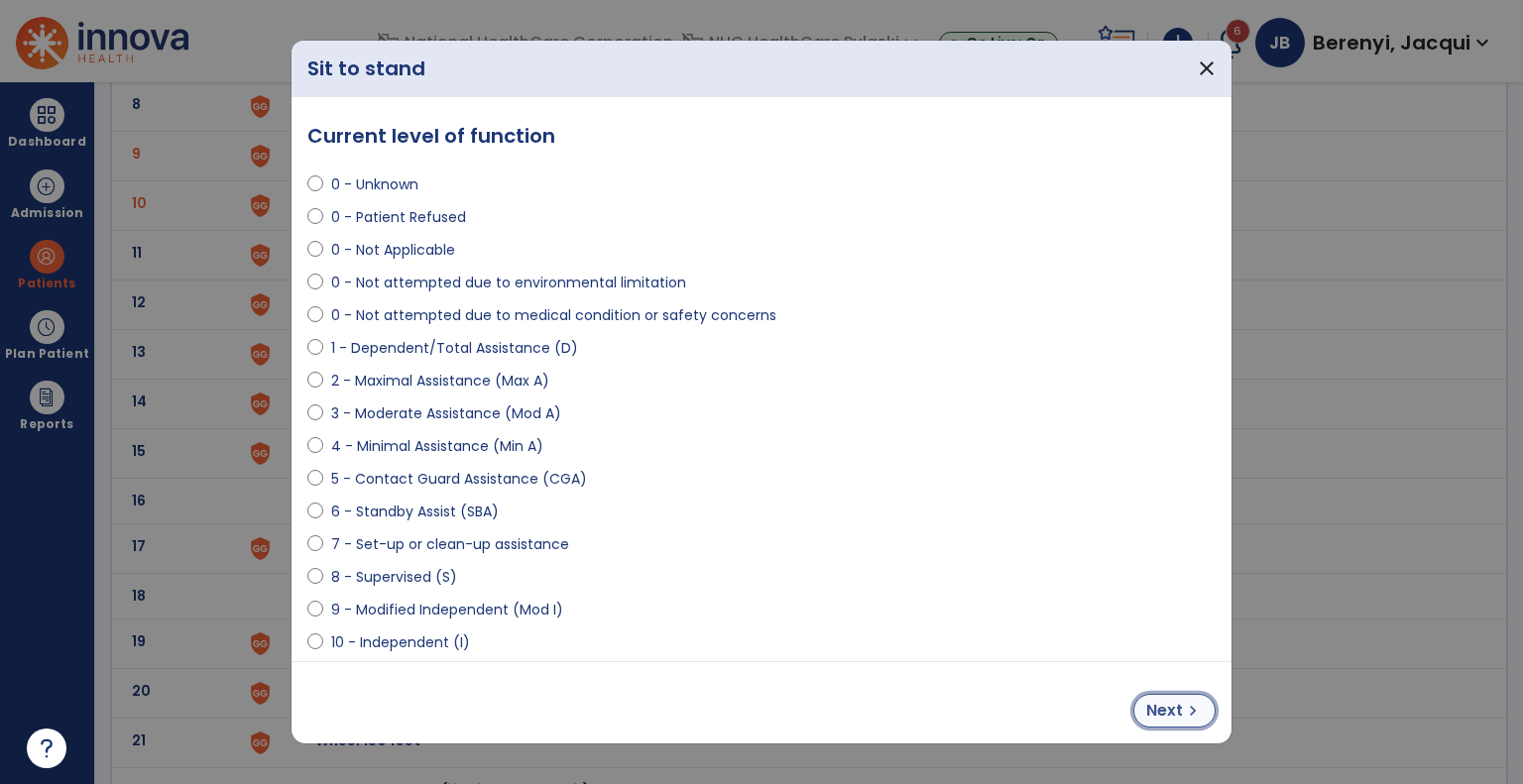 click on "Next" at bounding box center [1164, 711] 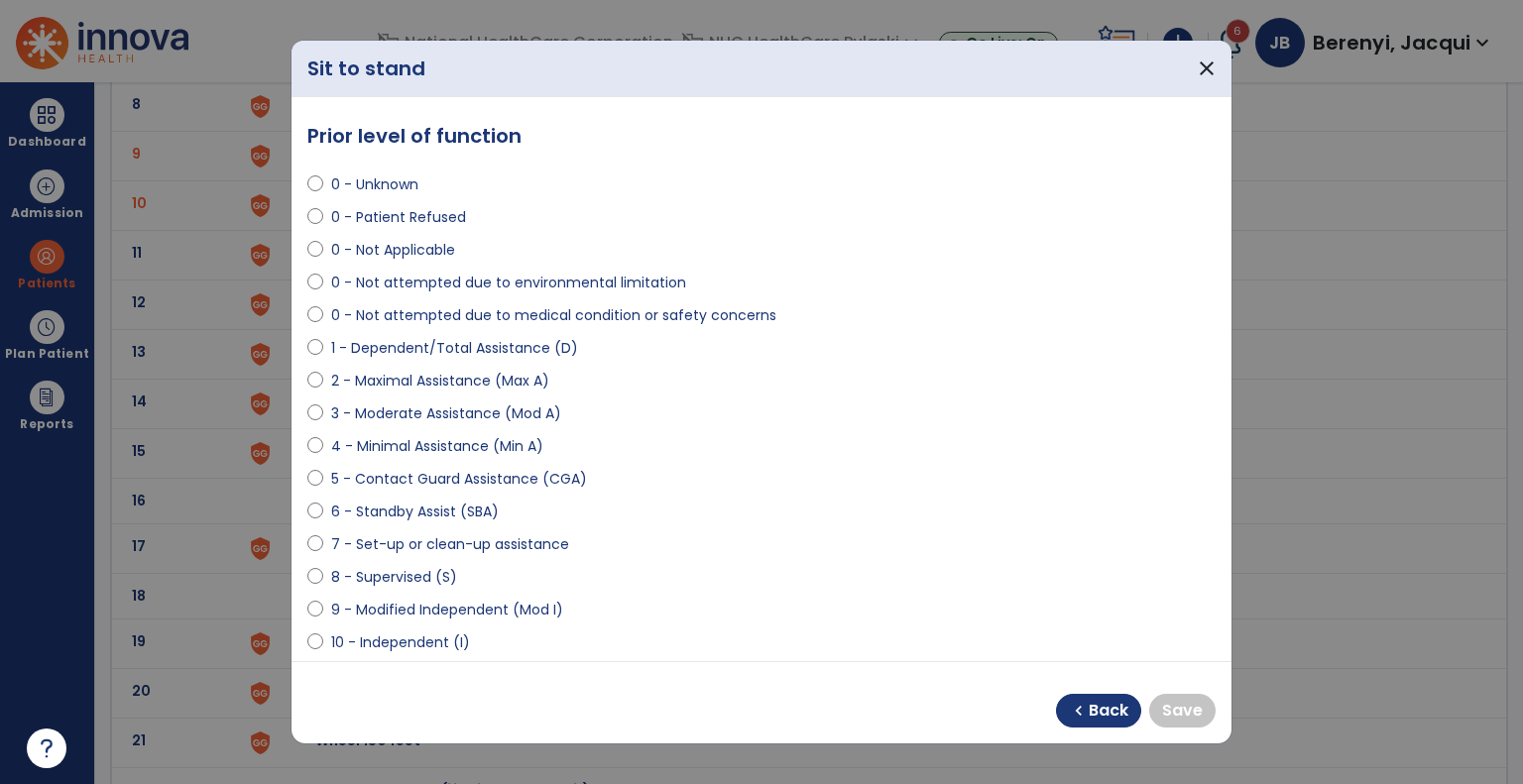 click on "10 - Independent (I)" at bounding box center (401, 642) 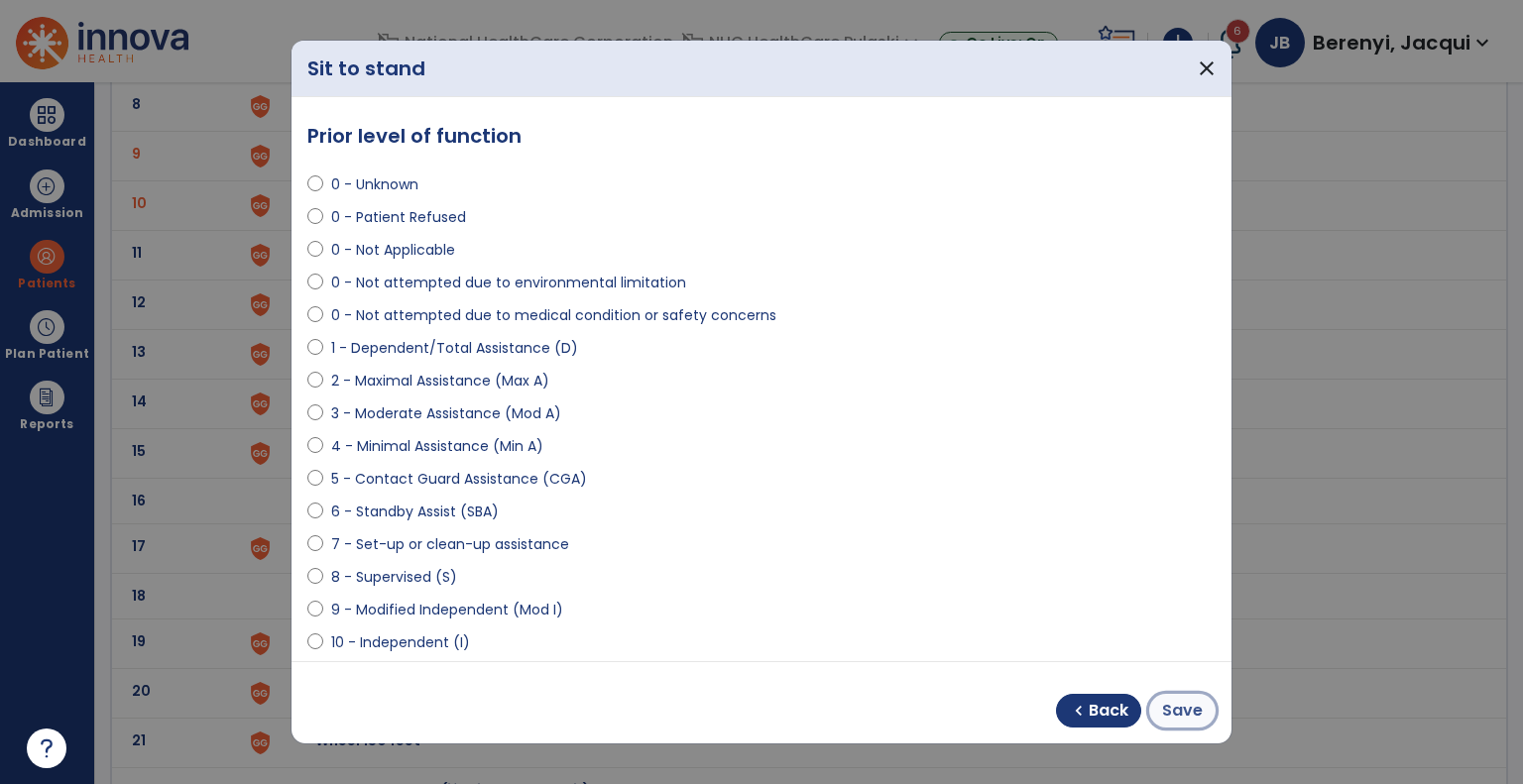 click on "Save" at bounding box center [1182, 711] 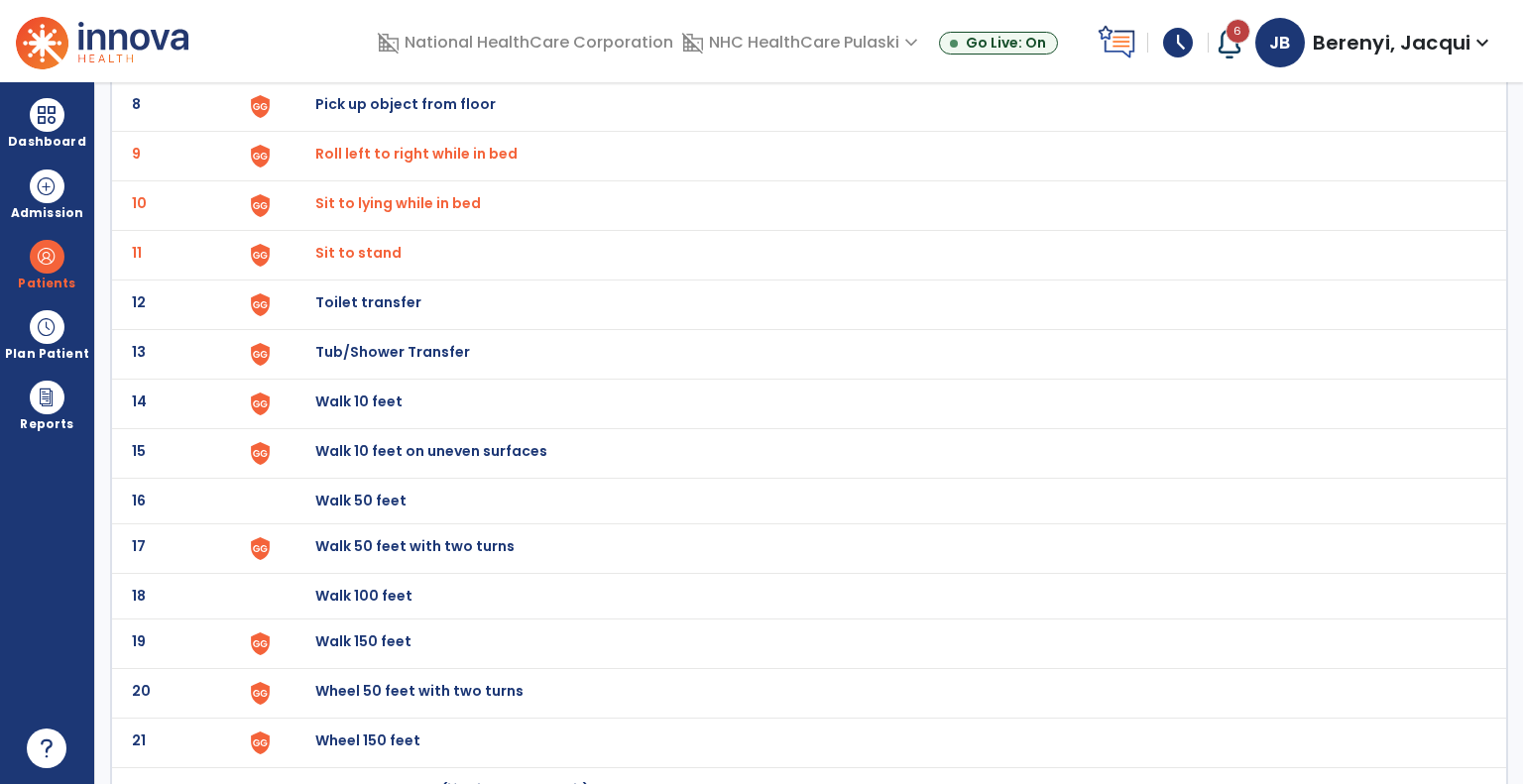 scroll, scrollTop: 569, scrollLeft: 0, axis: vertical 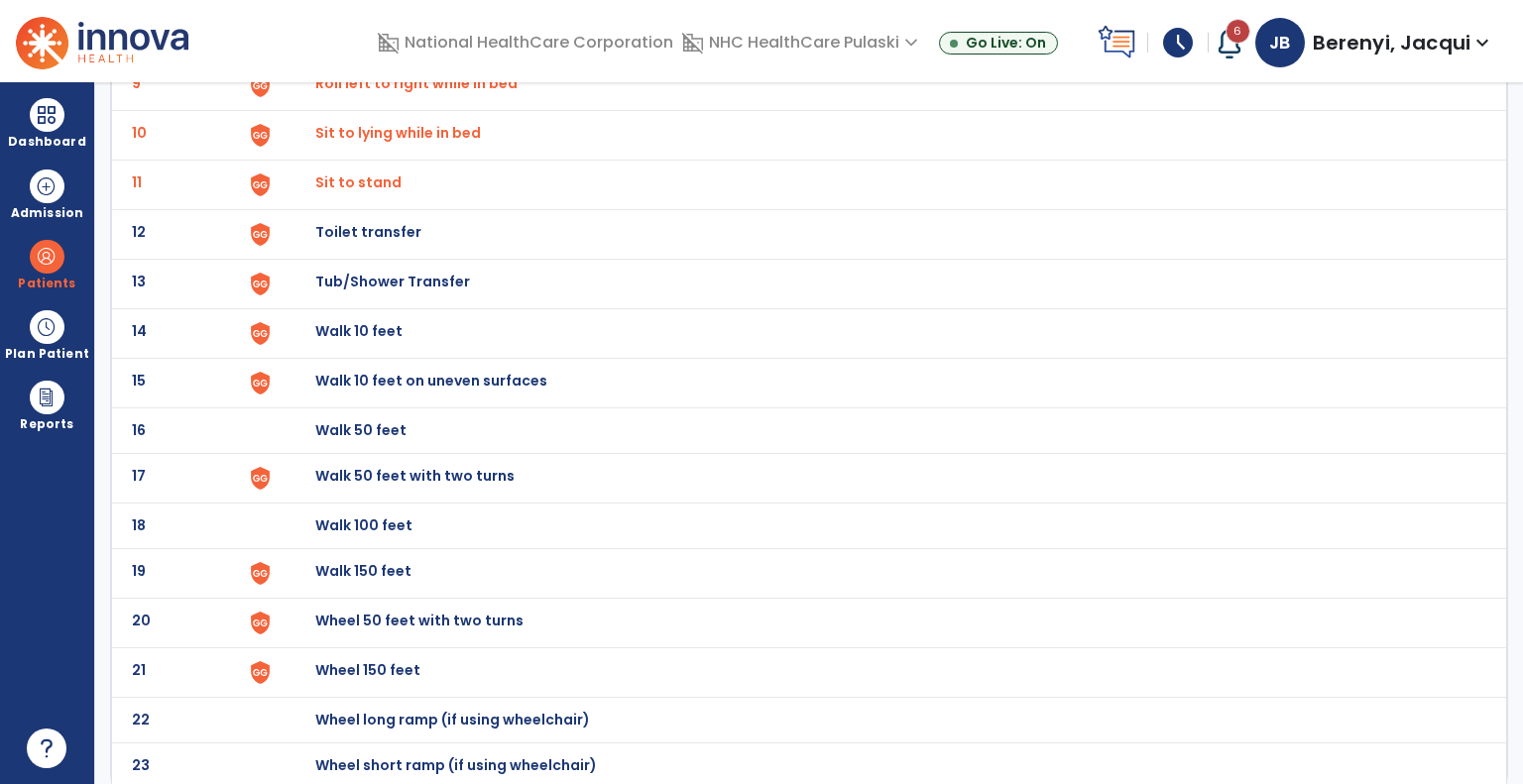 click on "Walk 10 feet" at bounding box center [361, -309] 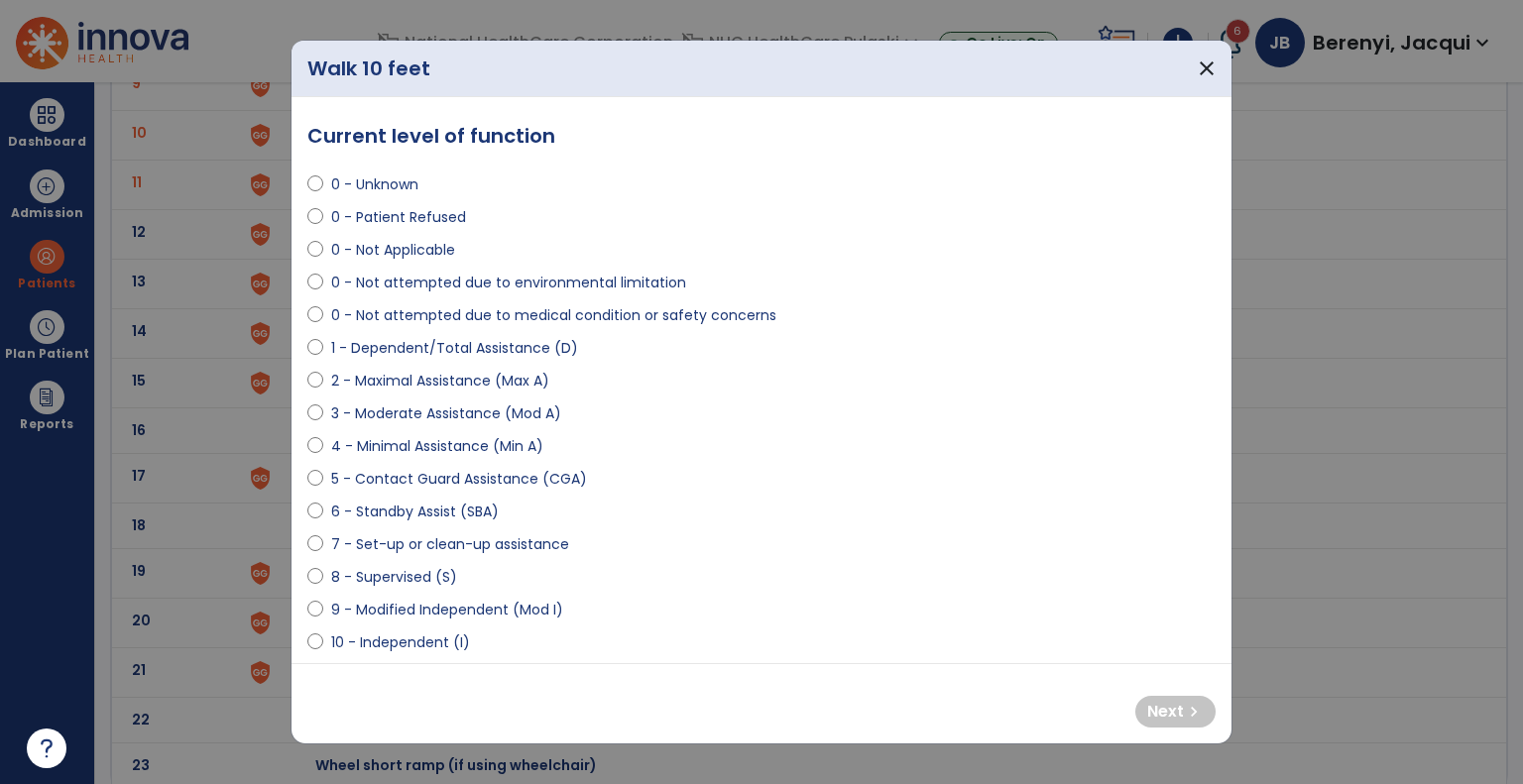 click on "0 - Not attempted due to medical condition or safety concerns" at bounding box center [553, 315] 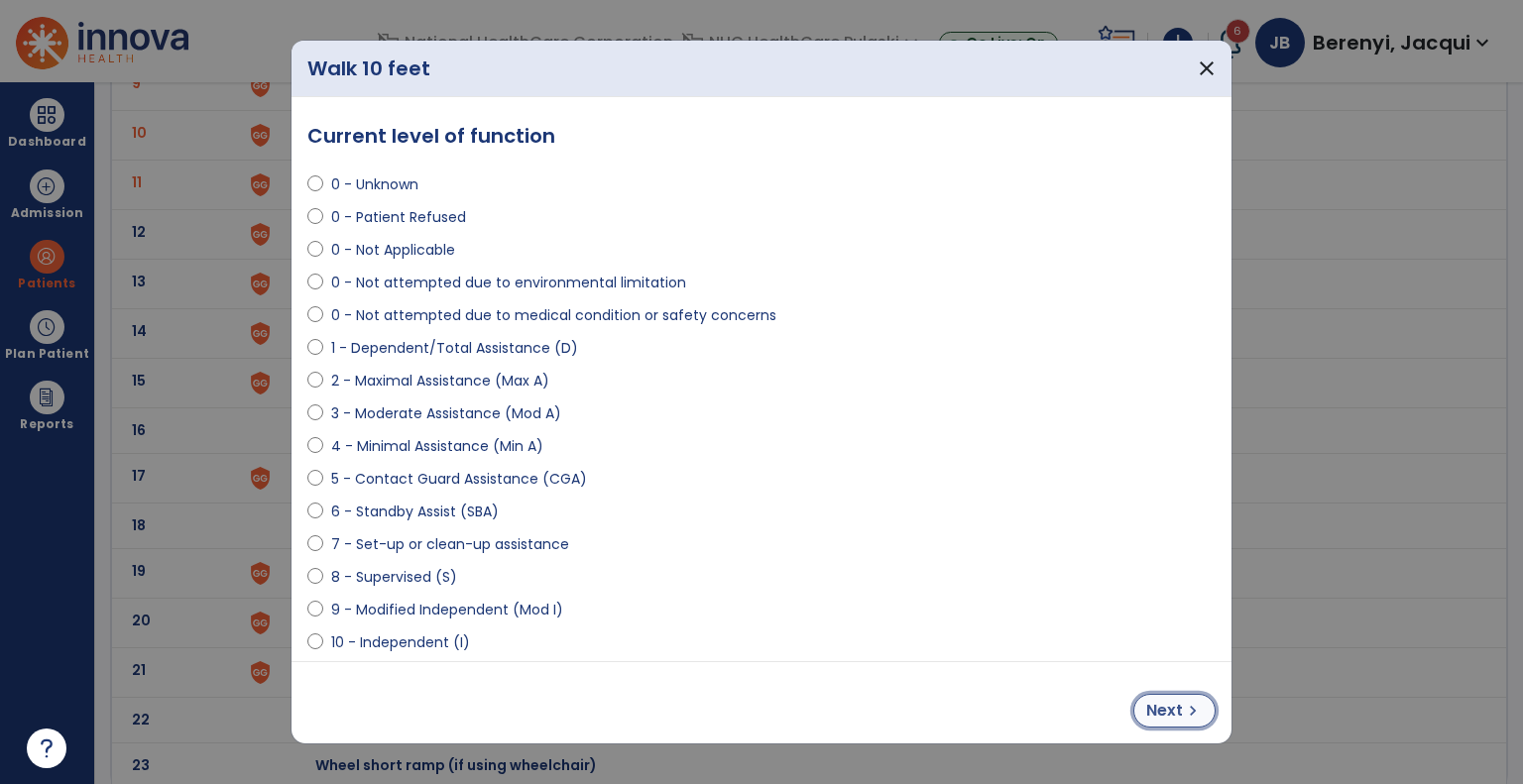 click on "Next" at bounding box center [1164, 711] 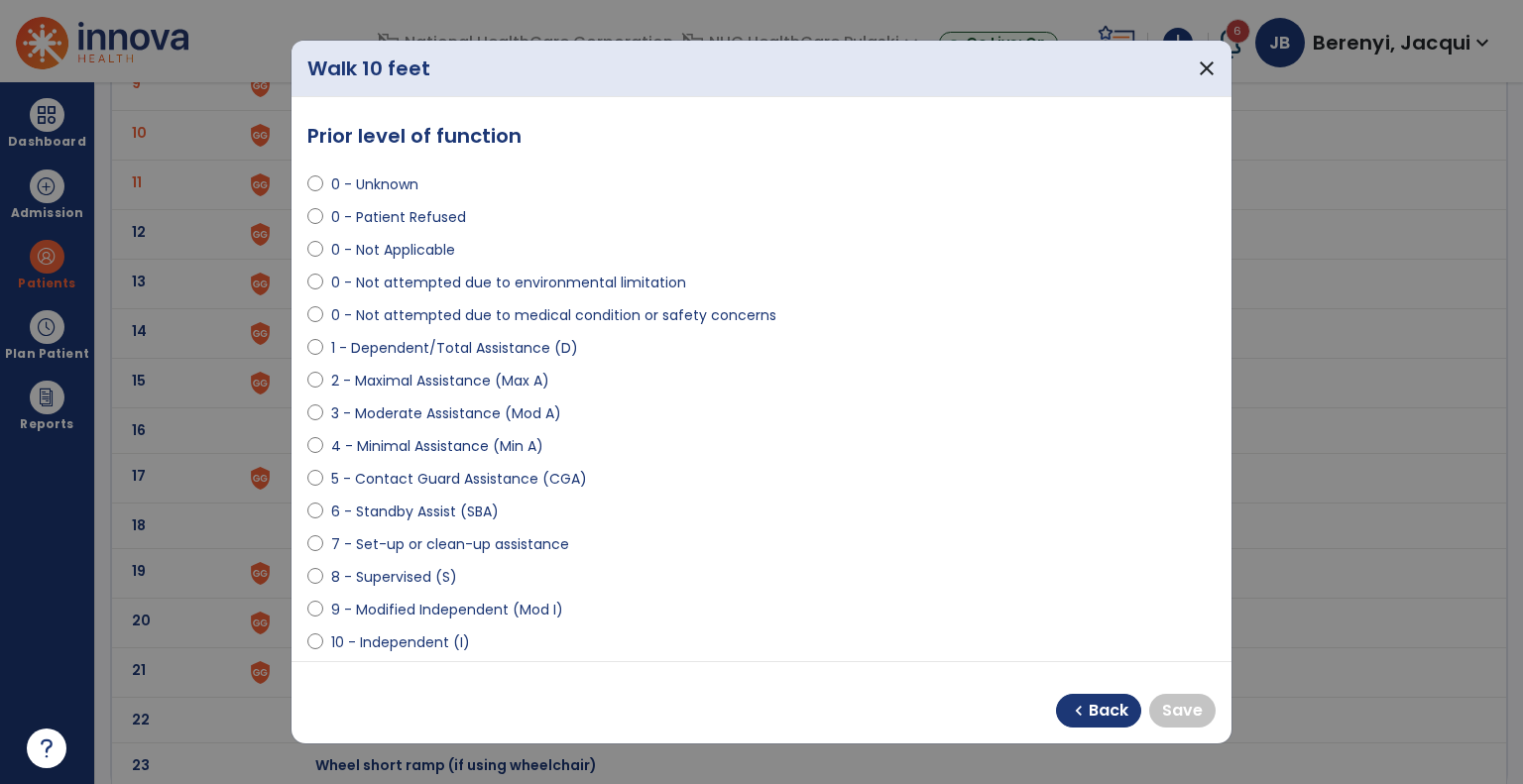 click on "10 - Independent (I)" at bounding box center (401, 642) 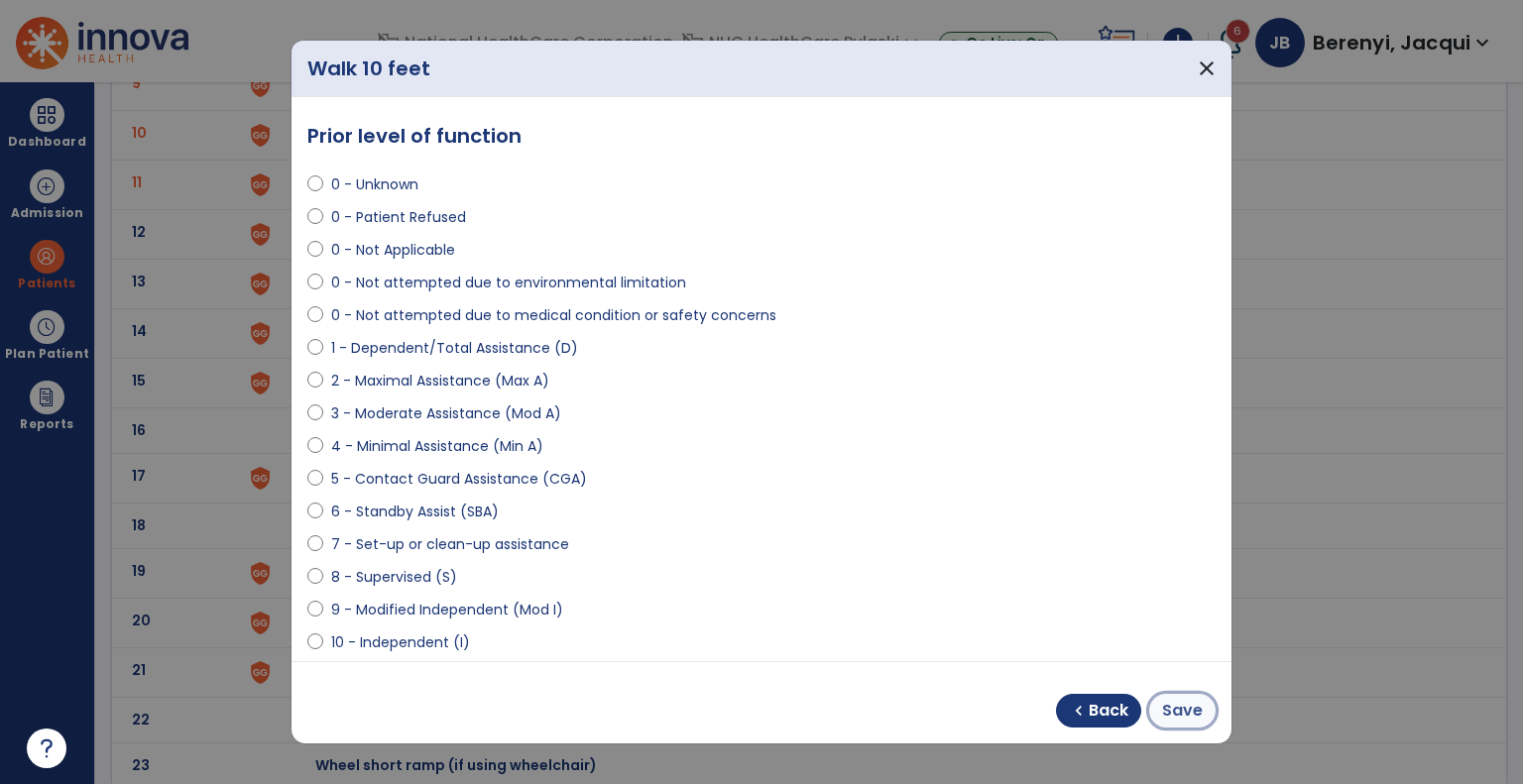 click on "Save" at bounding box center [1182, 711] 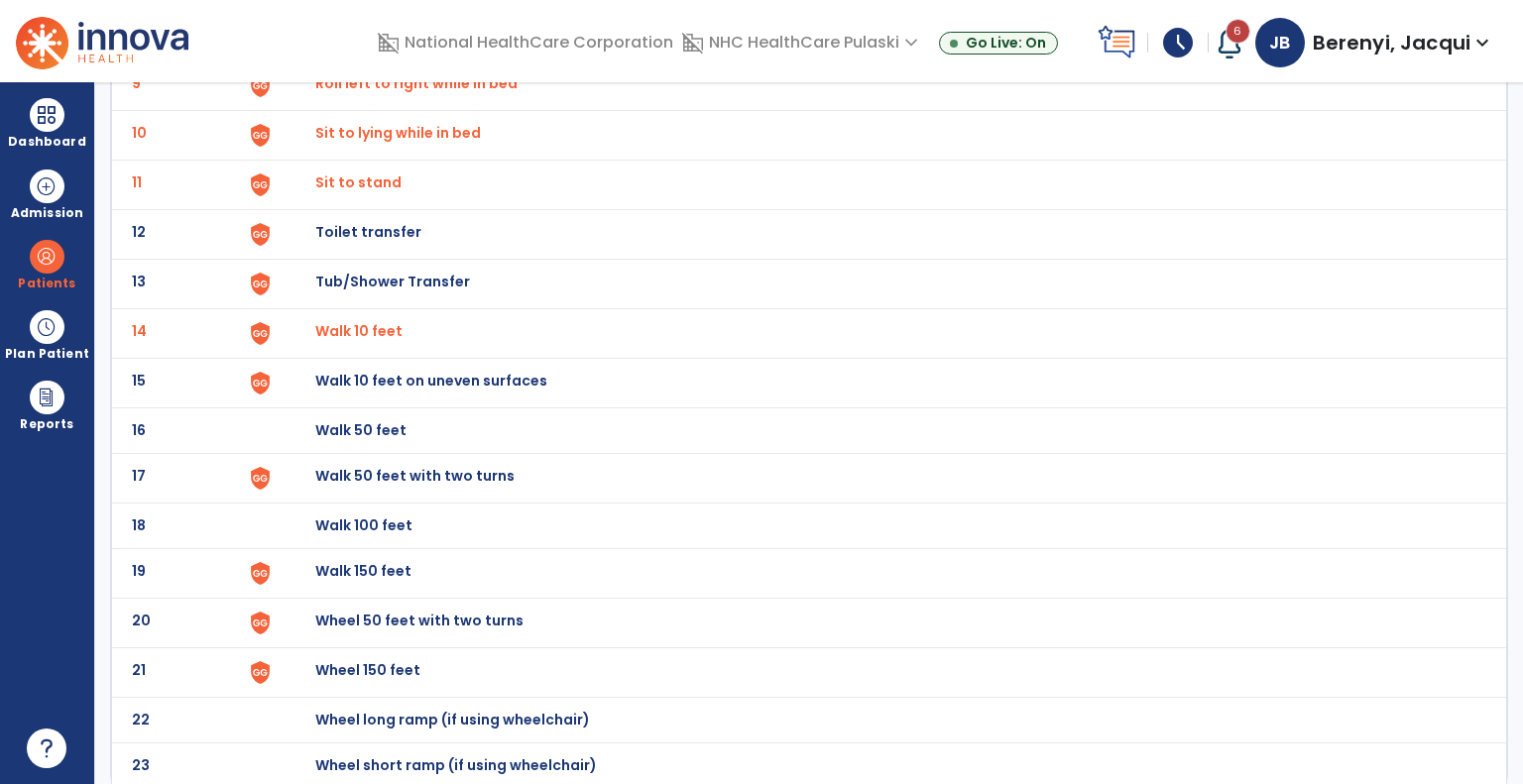 click on "Walk 150 feet" at bounding box center [361, -309] 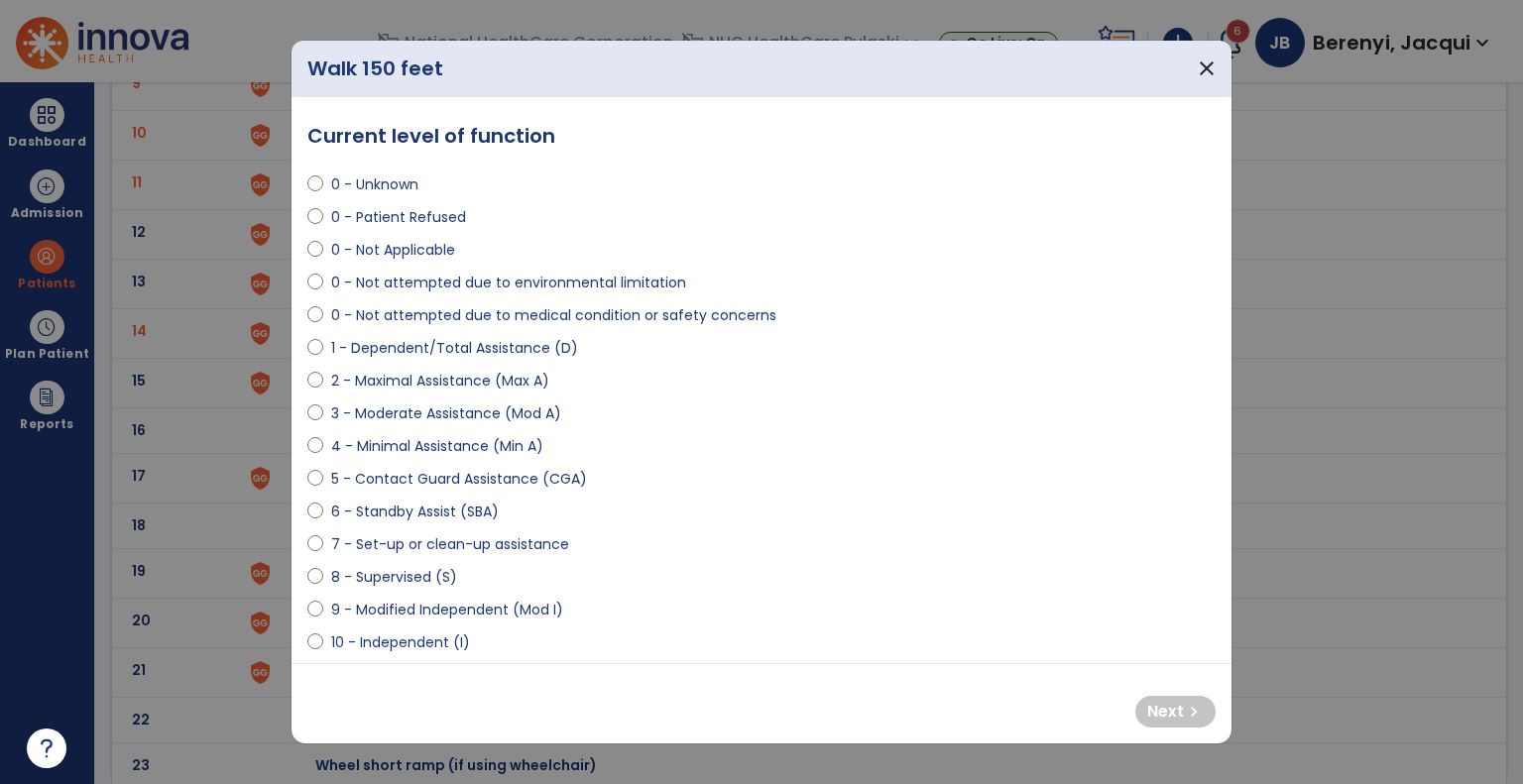 click on "0 - Not attempted due to medical condition or safety concerns" at bounding box center (553, 315) 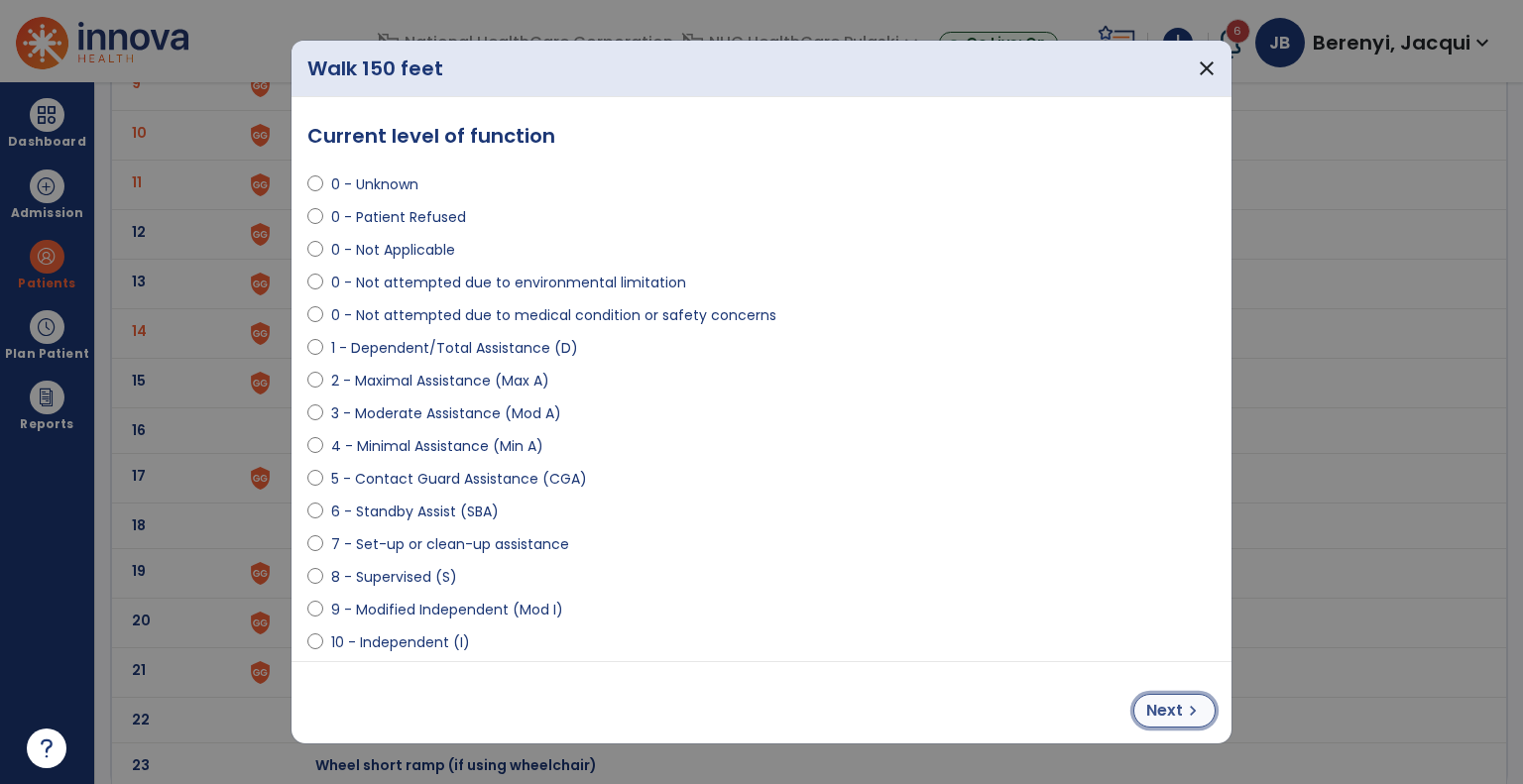 click on "Next" at bounding box center [1164, 711] 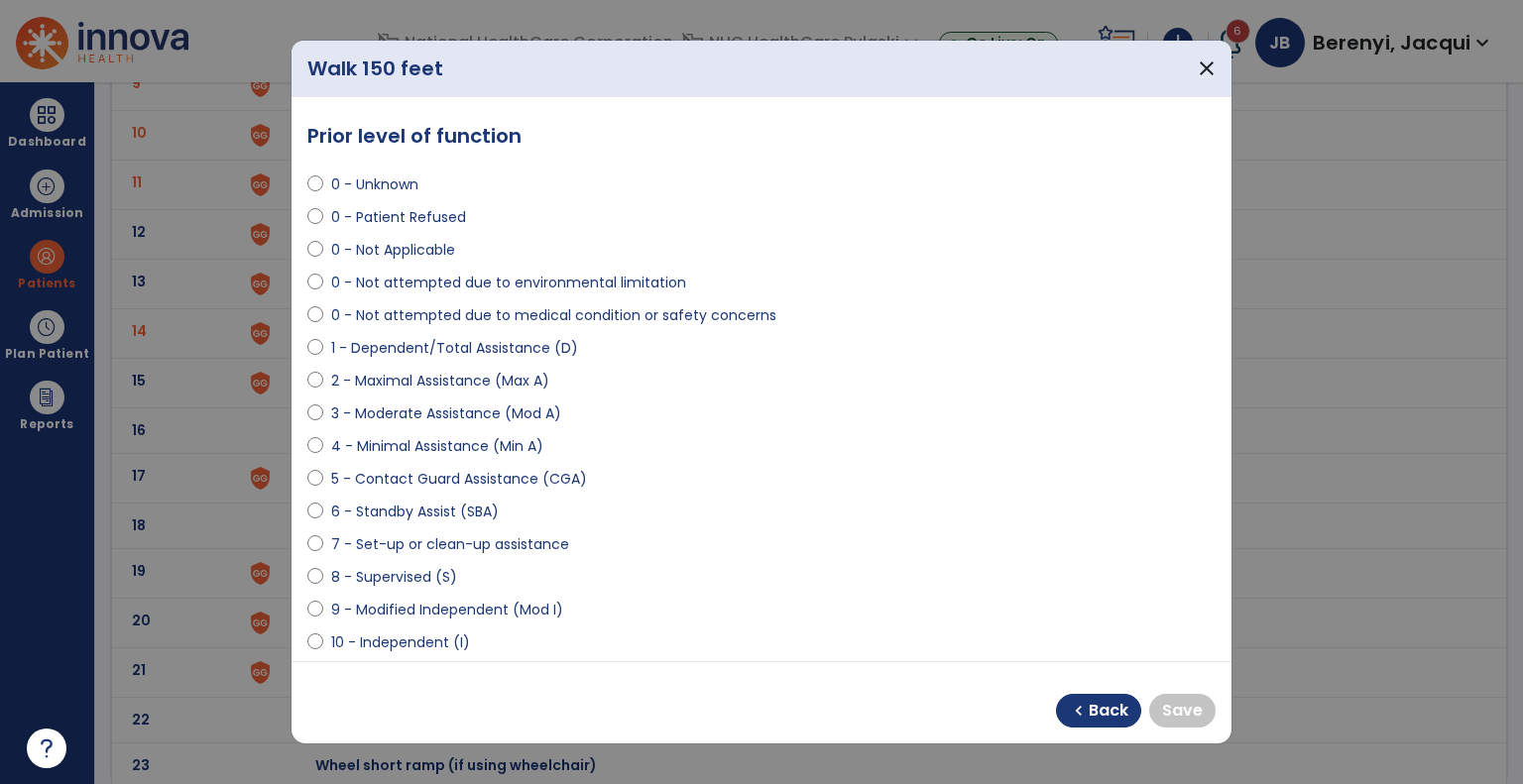 click on "10 - Independent (I)" at bounding box center [401, 642] 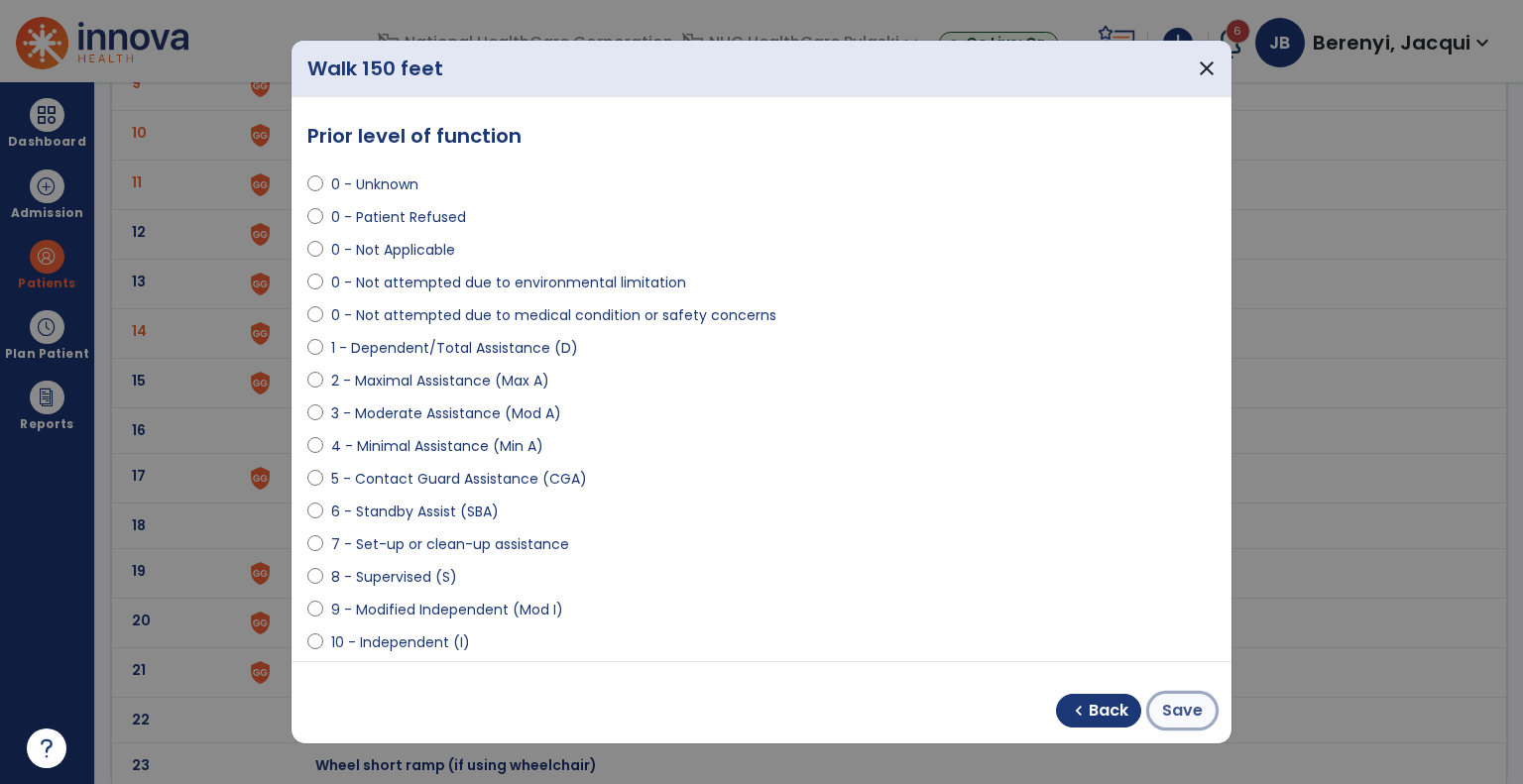 click on "Save" at bounding box center (1182, 711) 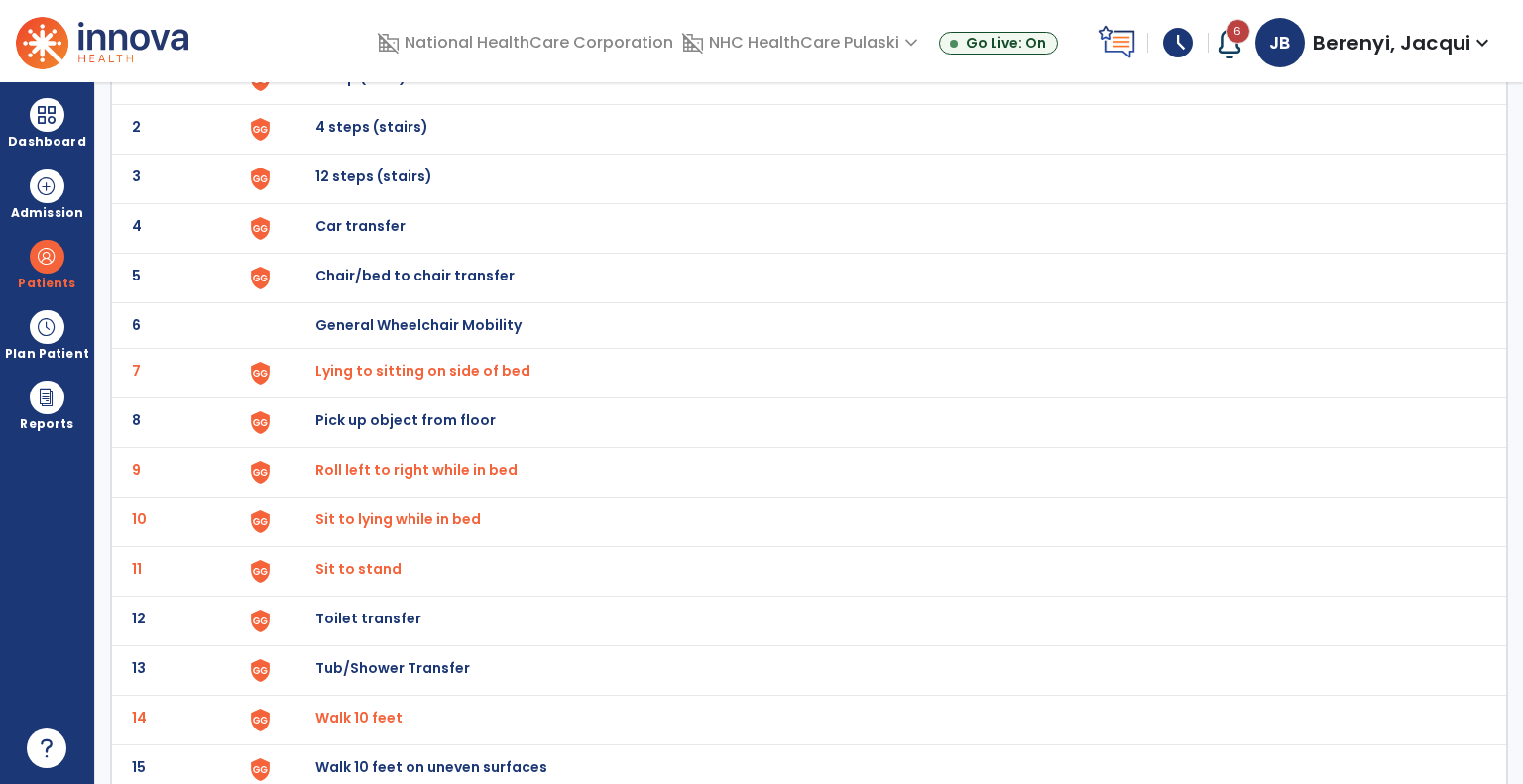 scroll, scrollTop: 179, scrollLeft: 0, axis: vertical 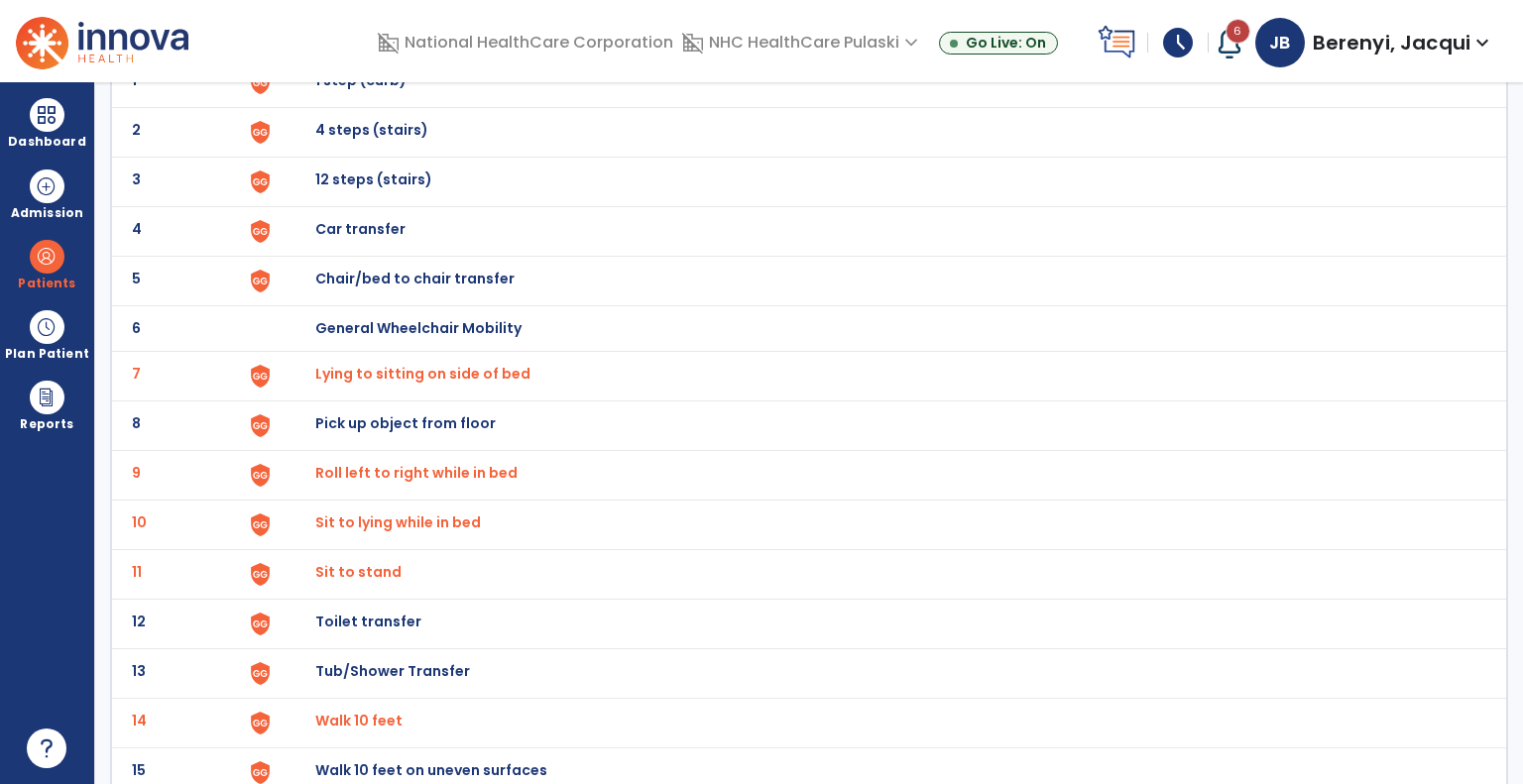 click on "Chair/bed to chair transfer" at bounding box center (361, 80) 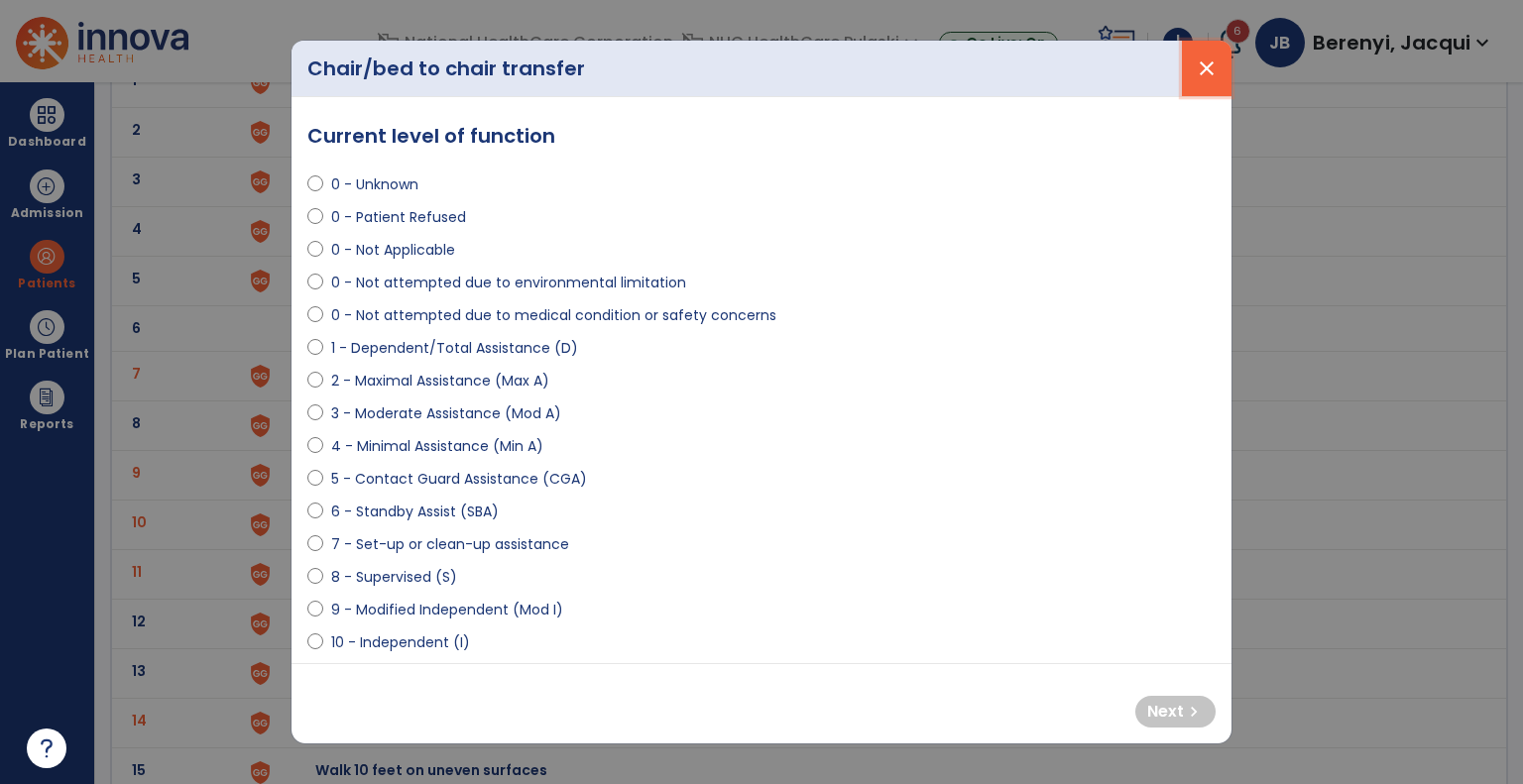 click on "close" at bounding box center [1207, 68] 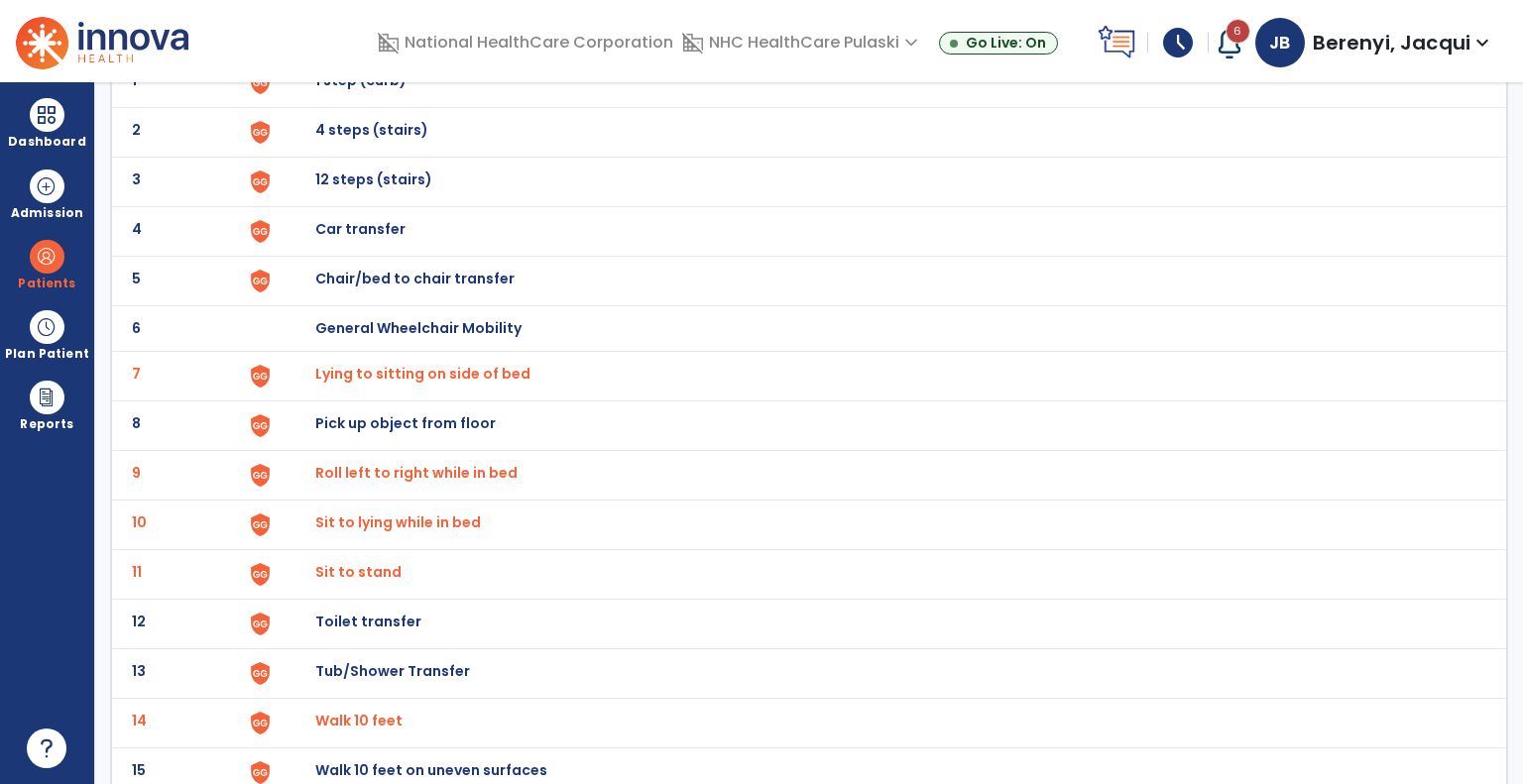 scroll, scrollTop: 0, scrollLeft: 0, axis: both 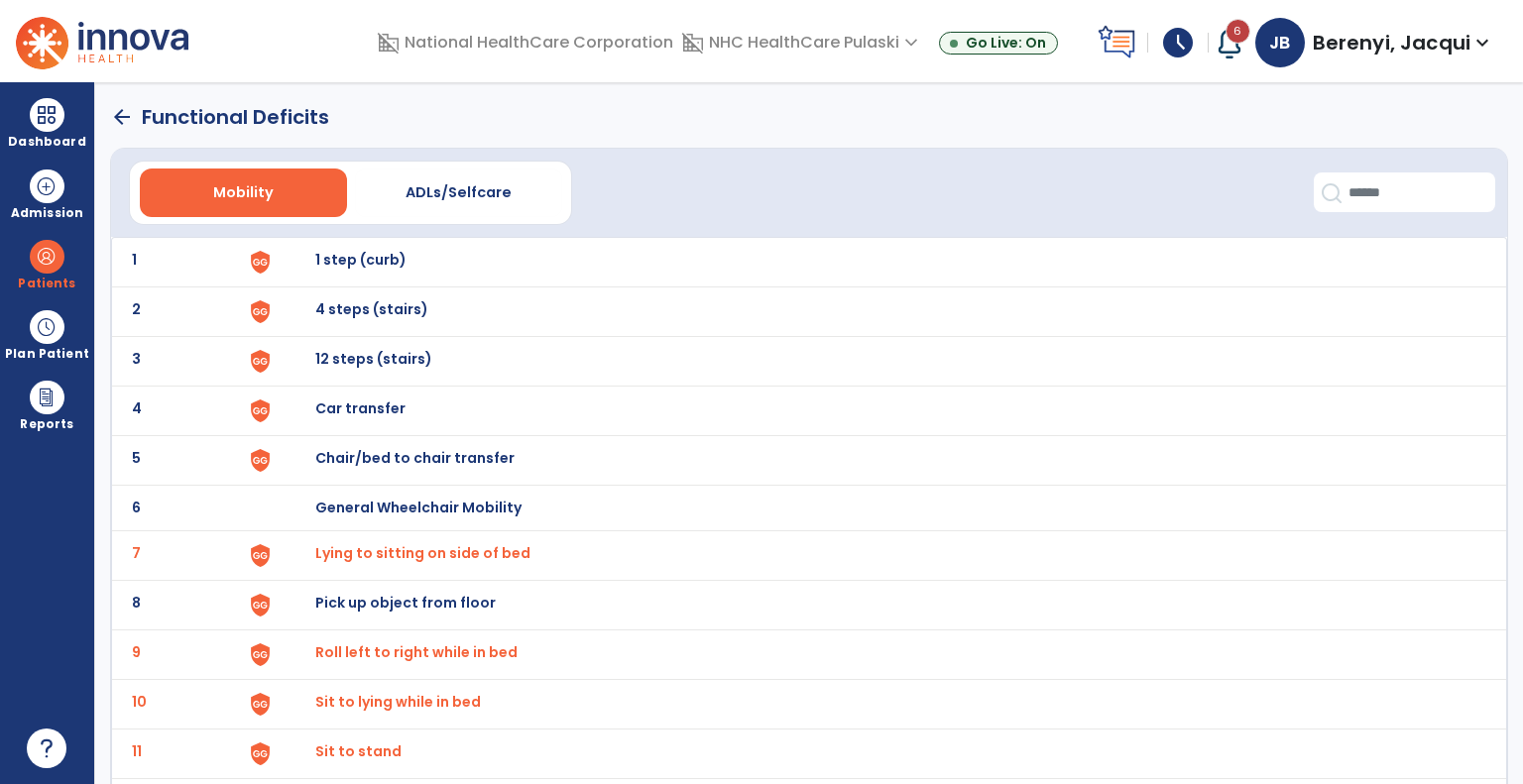 click on "arrow_back" 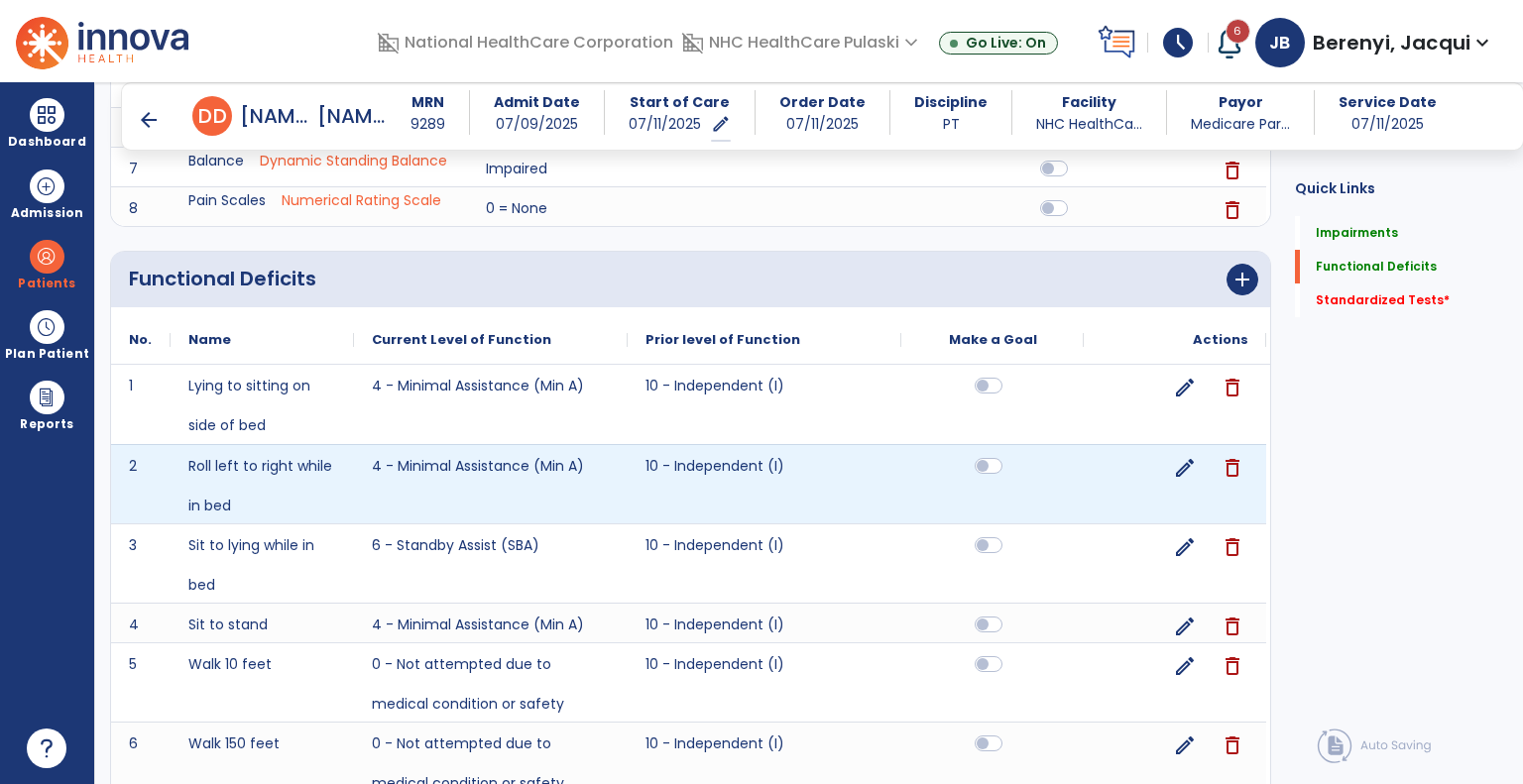 scroll, scrollTop: 844, scrollLeft: 0, axis: vertical 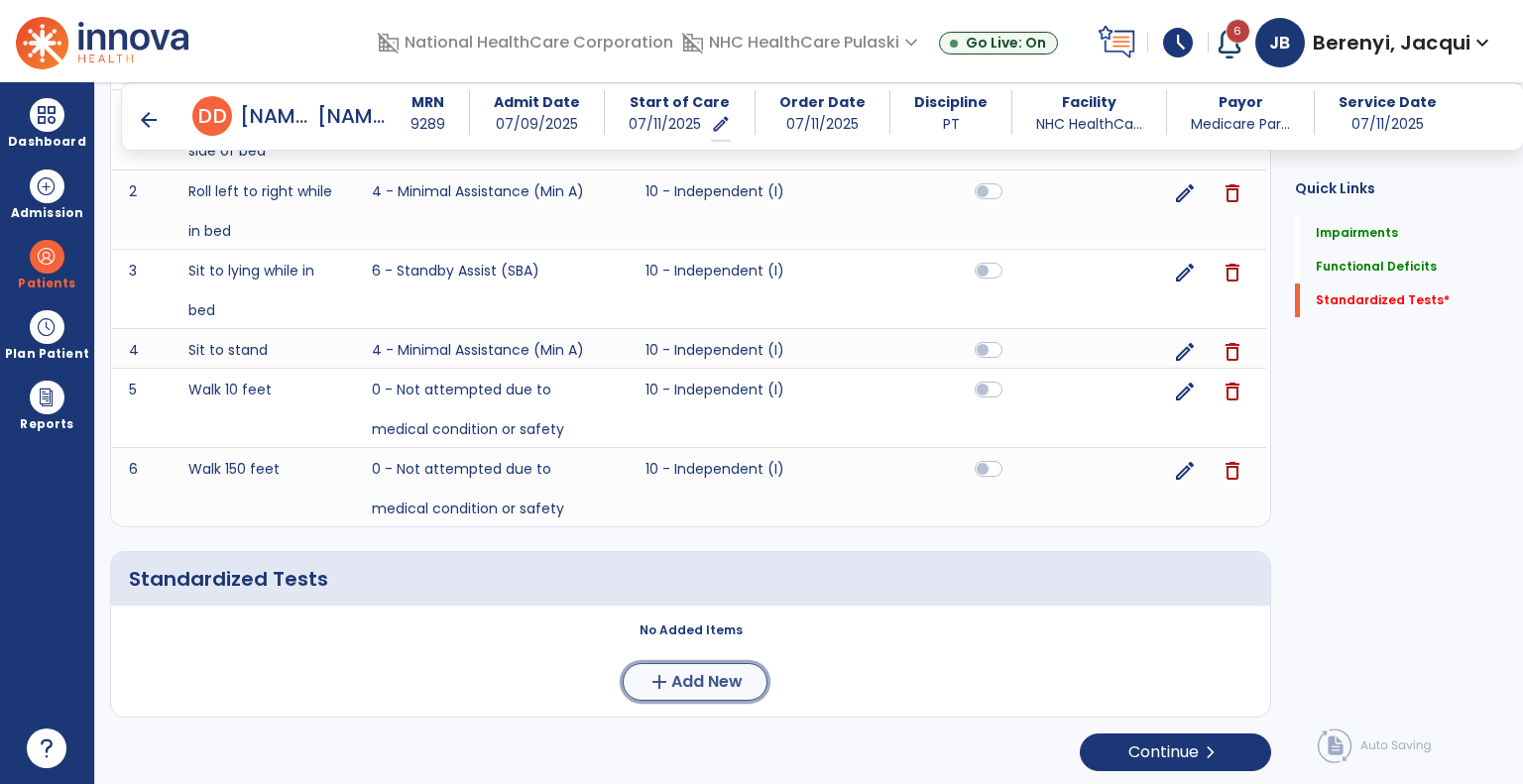 click on "add  Add New" 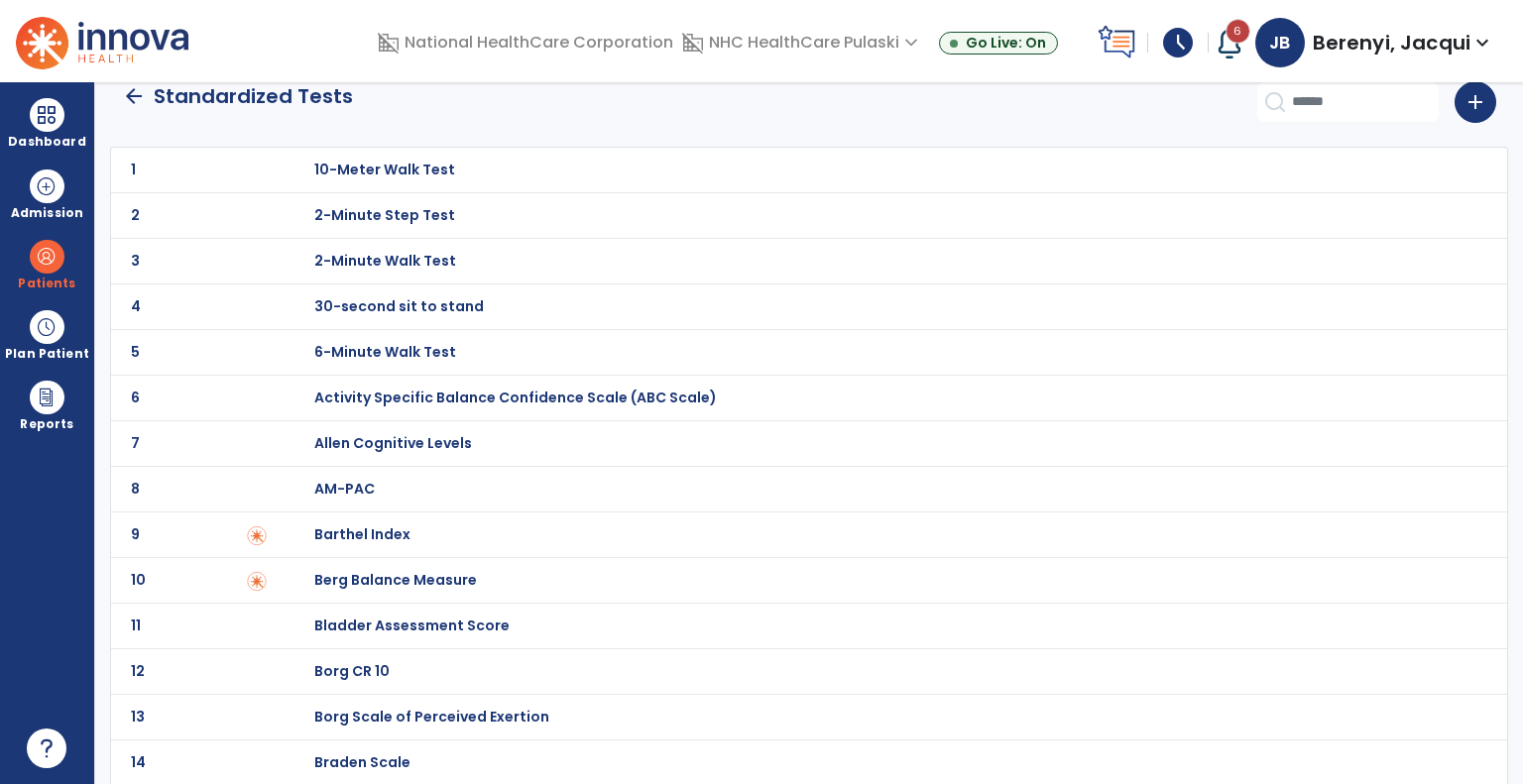 scroll, scrollTop: 0, scrollLeft: 0, axis: both 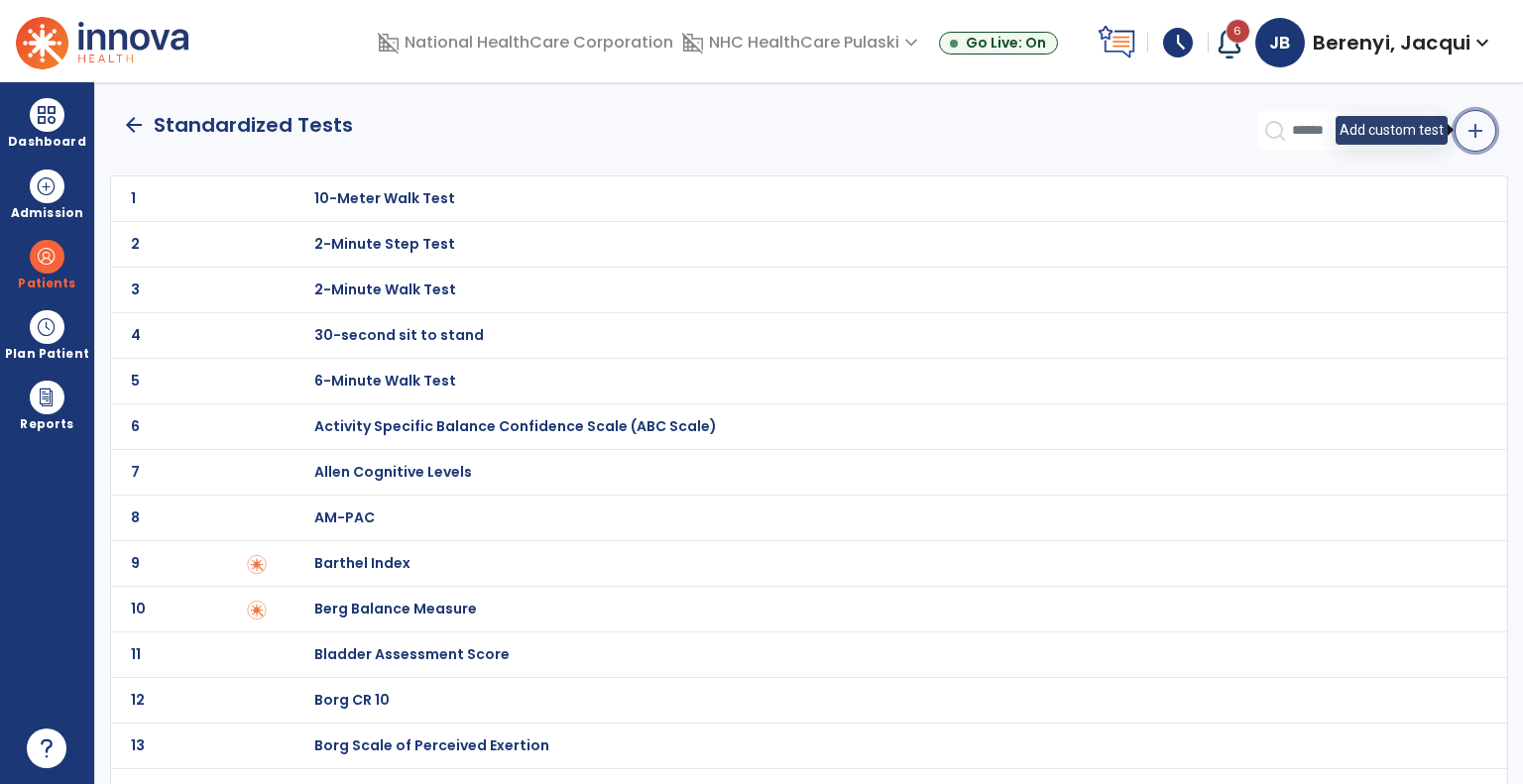 click on "add" 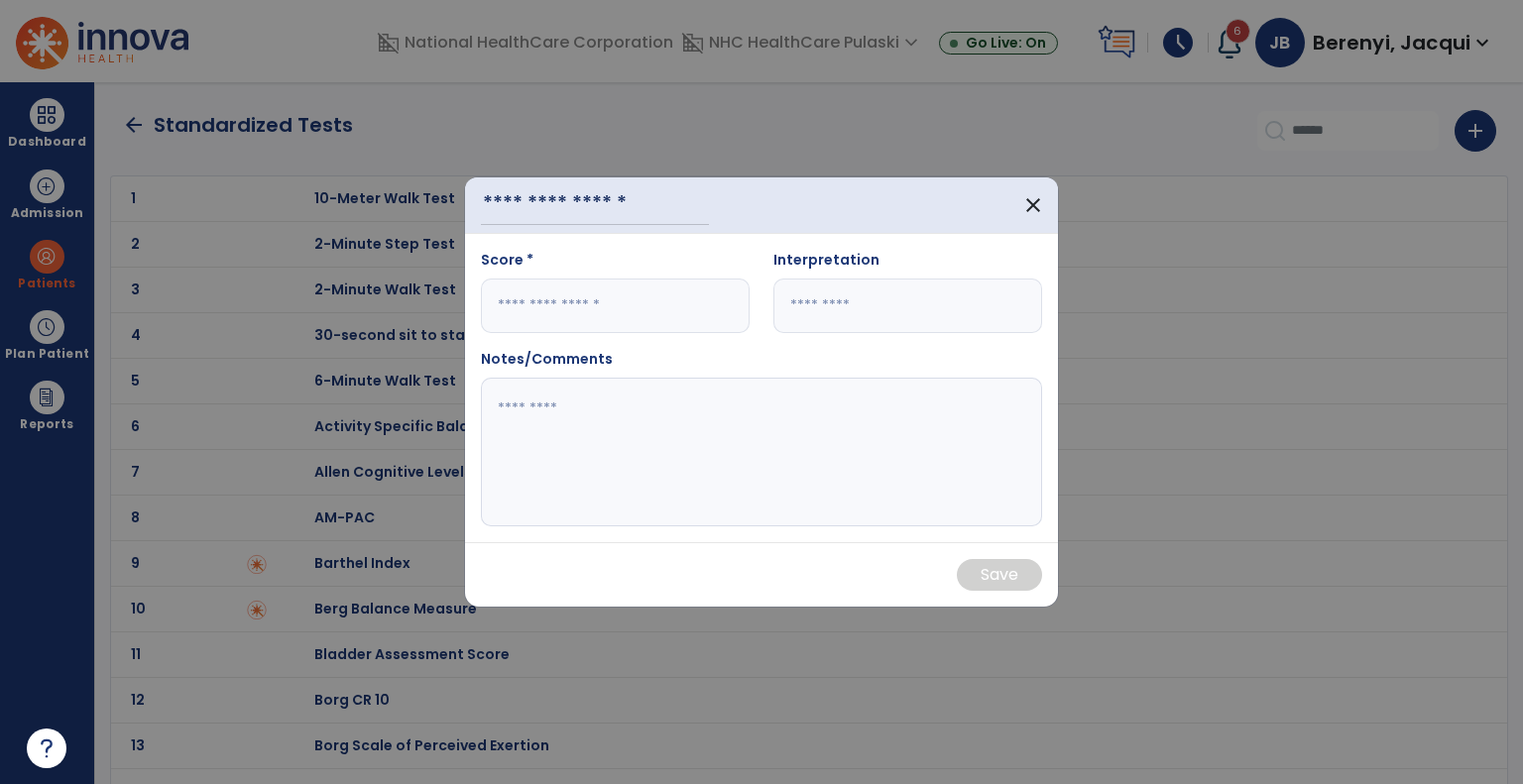 click at bounding box center [615, 305] 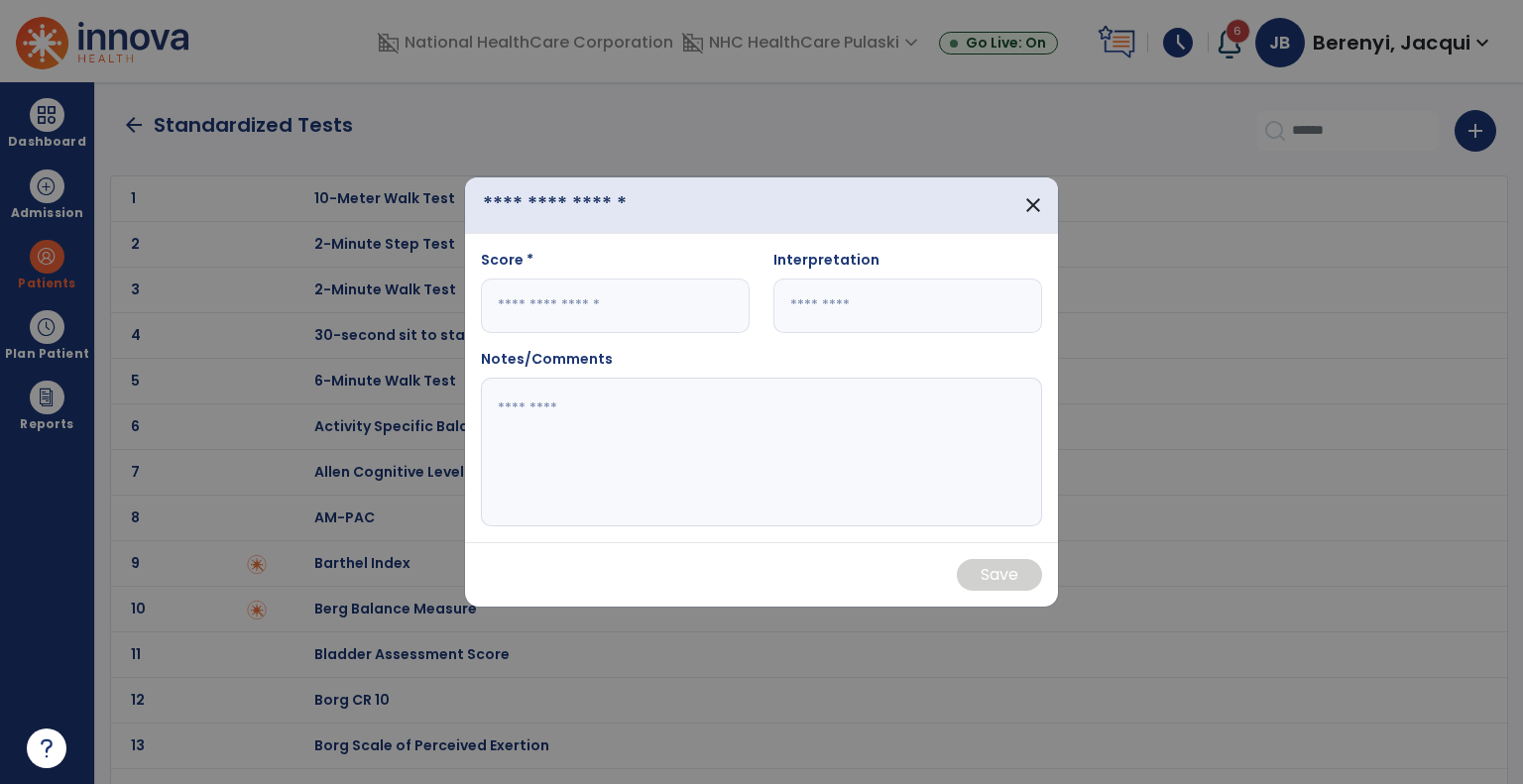 click at bounding box center (595, 205) 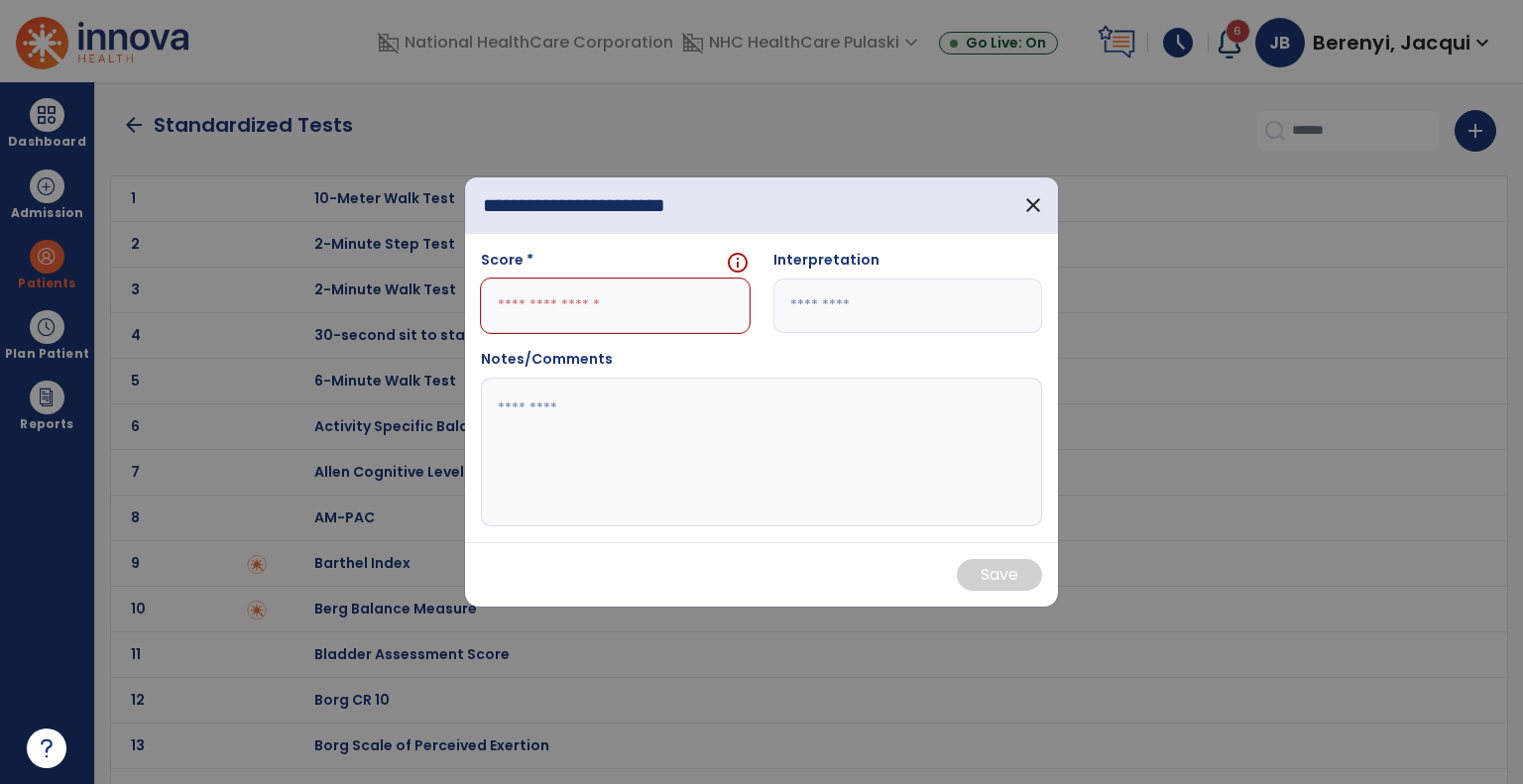 type on "**********" 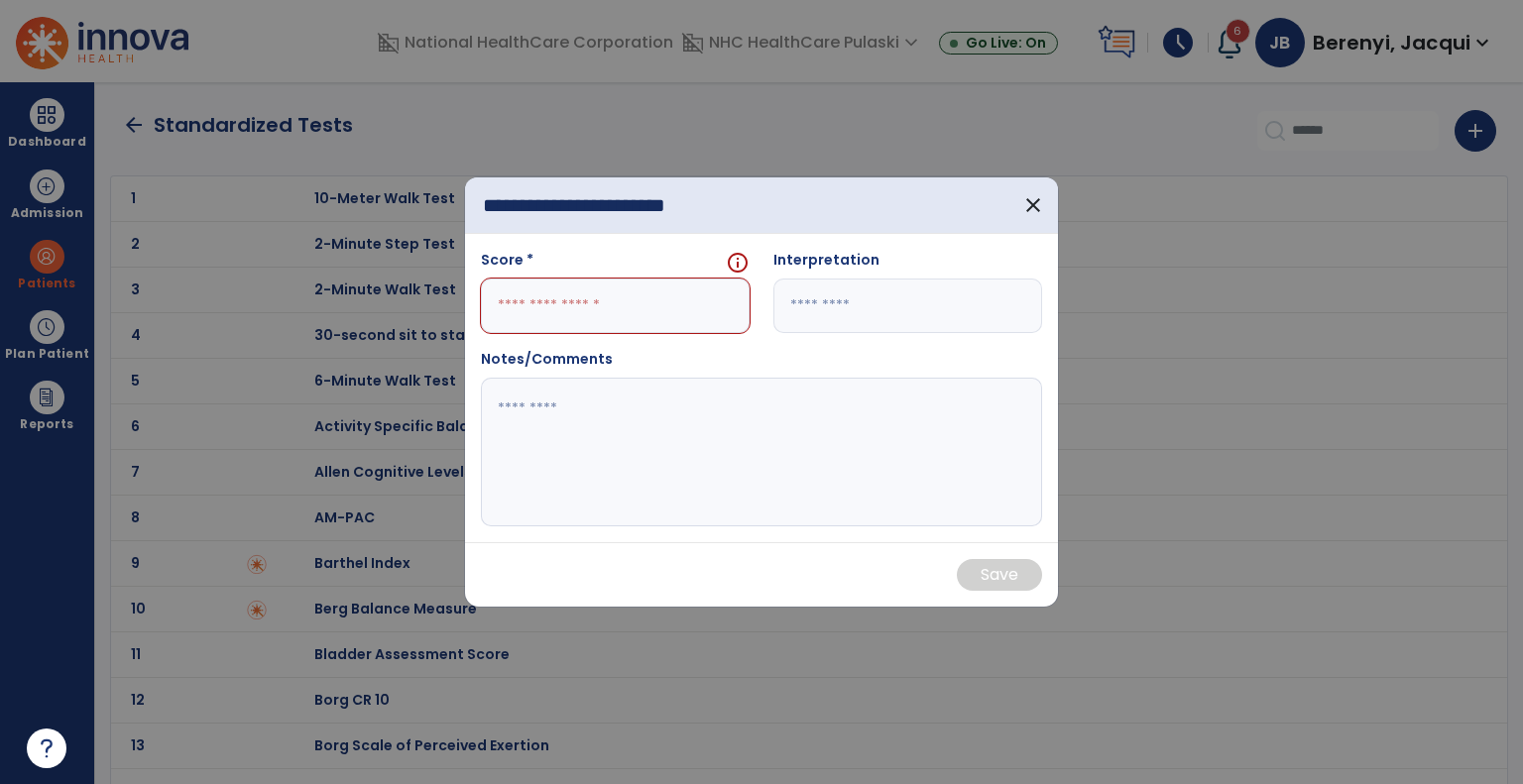 click at bounding box center [615, 305] 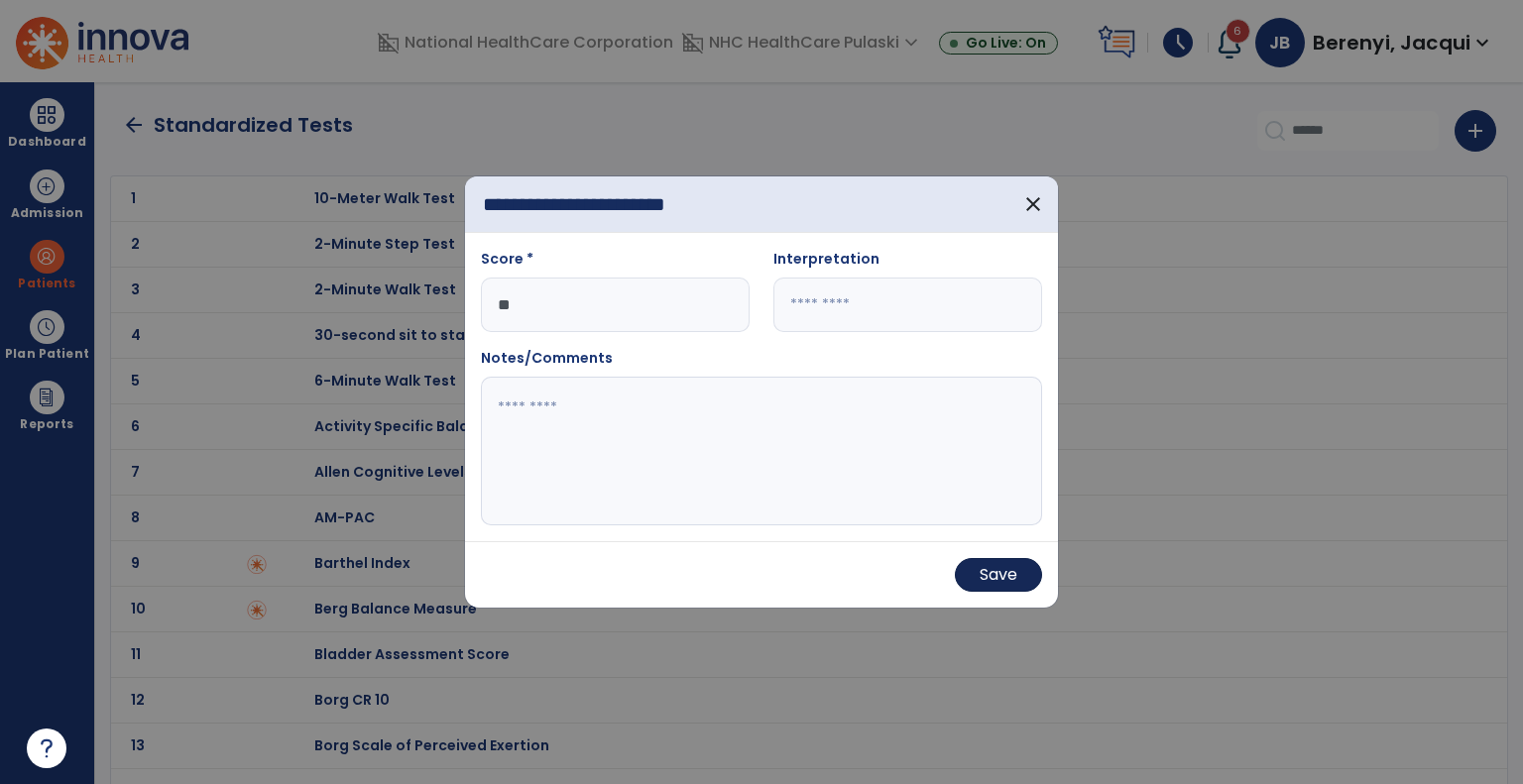 type on "**" 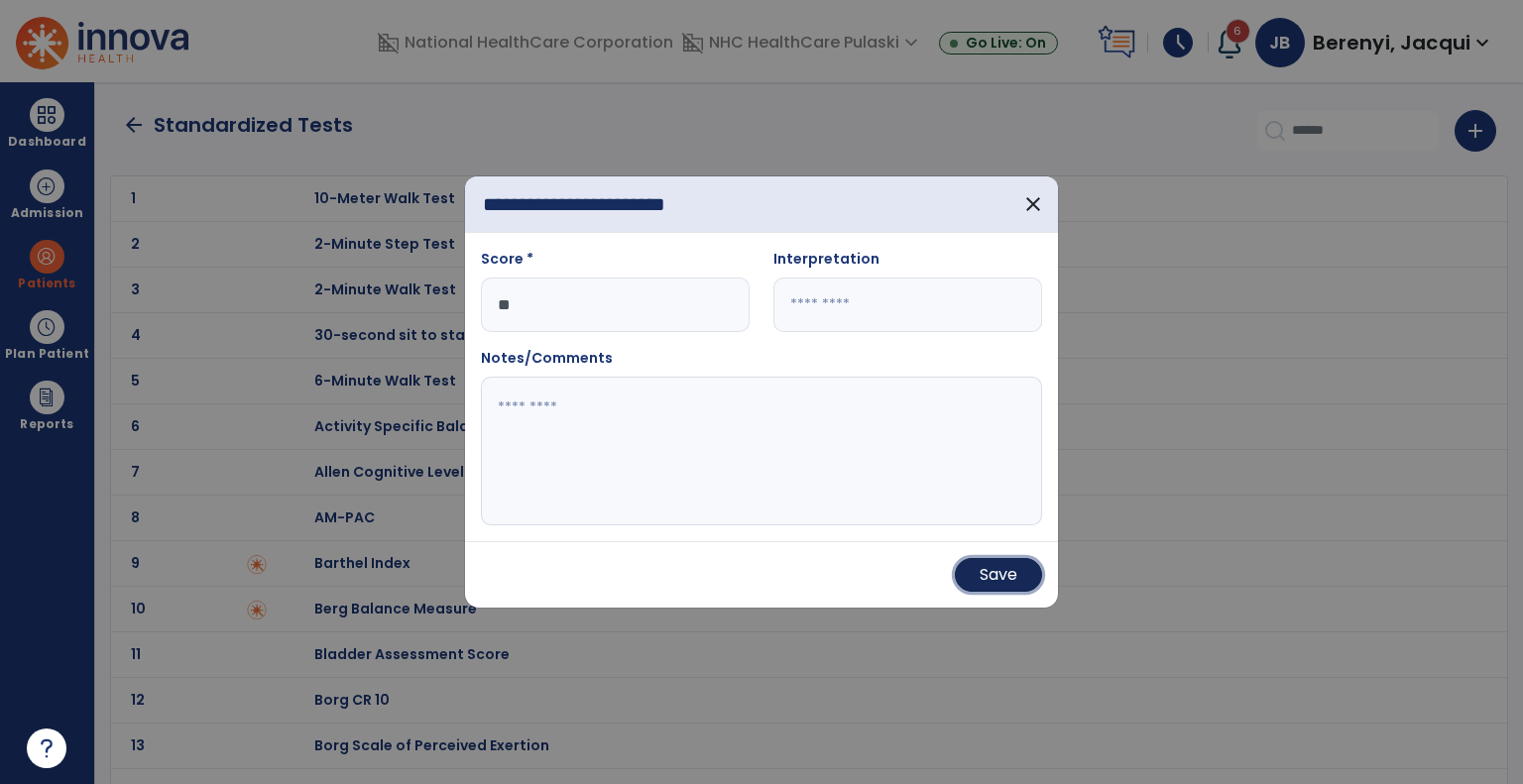 click on "Save" at bounding box center (998, 575) 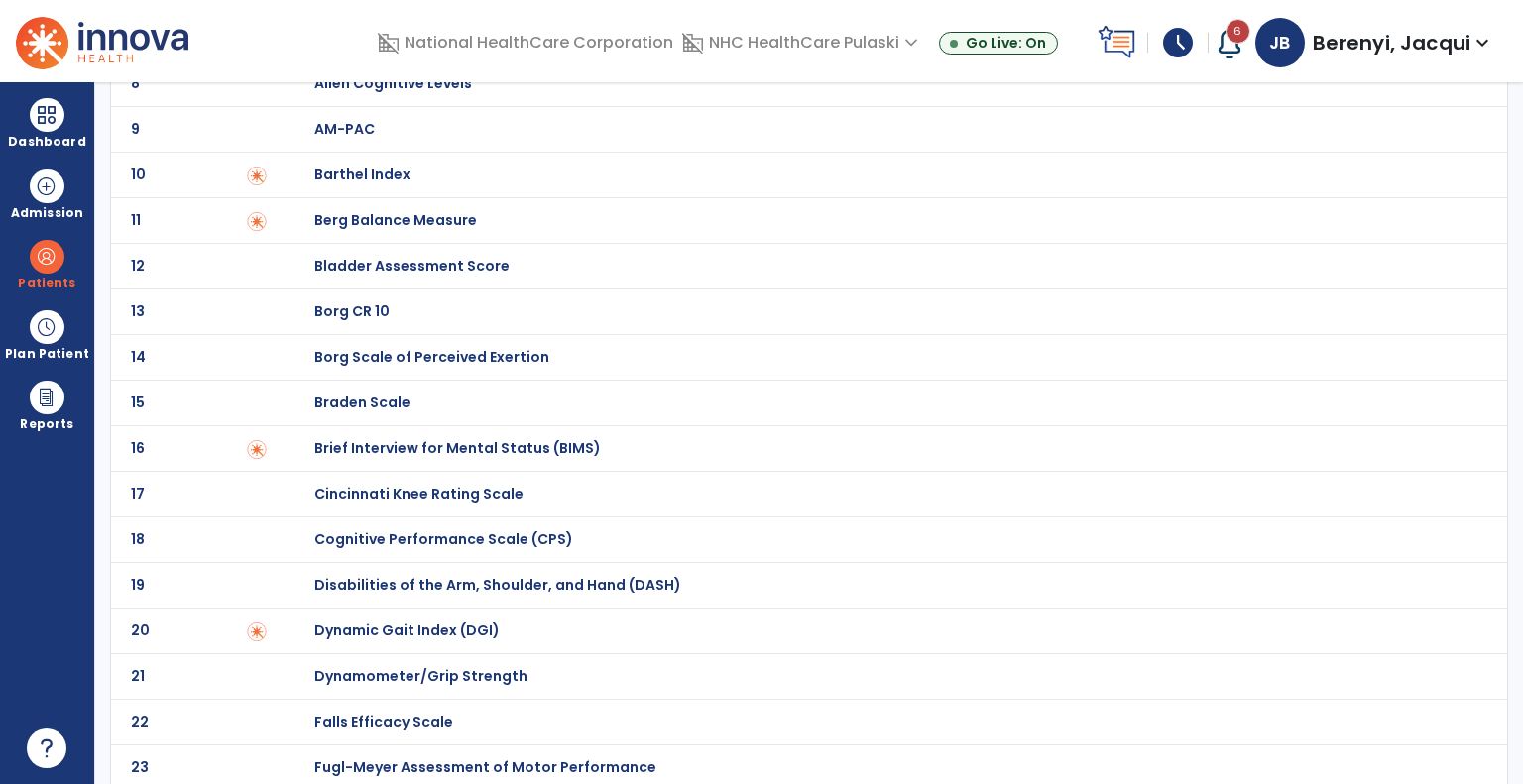 scroll, scrollTop: 101, scrollLeft: 0, axis: vertical 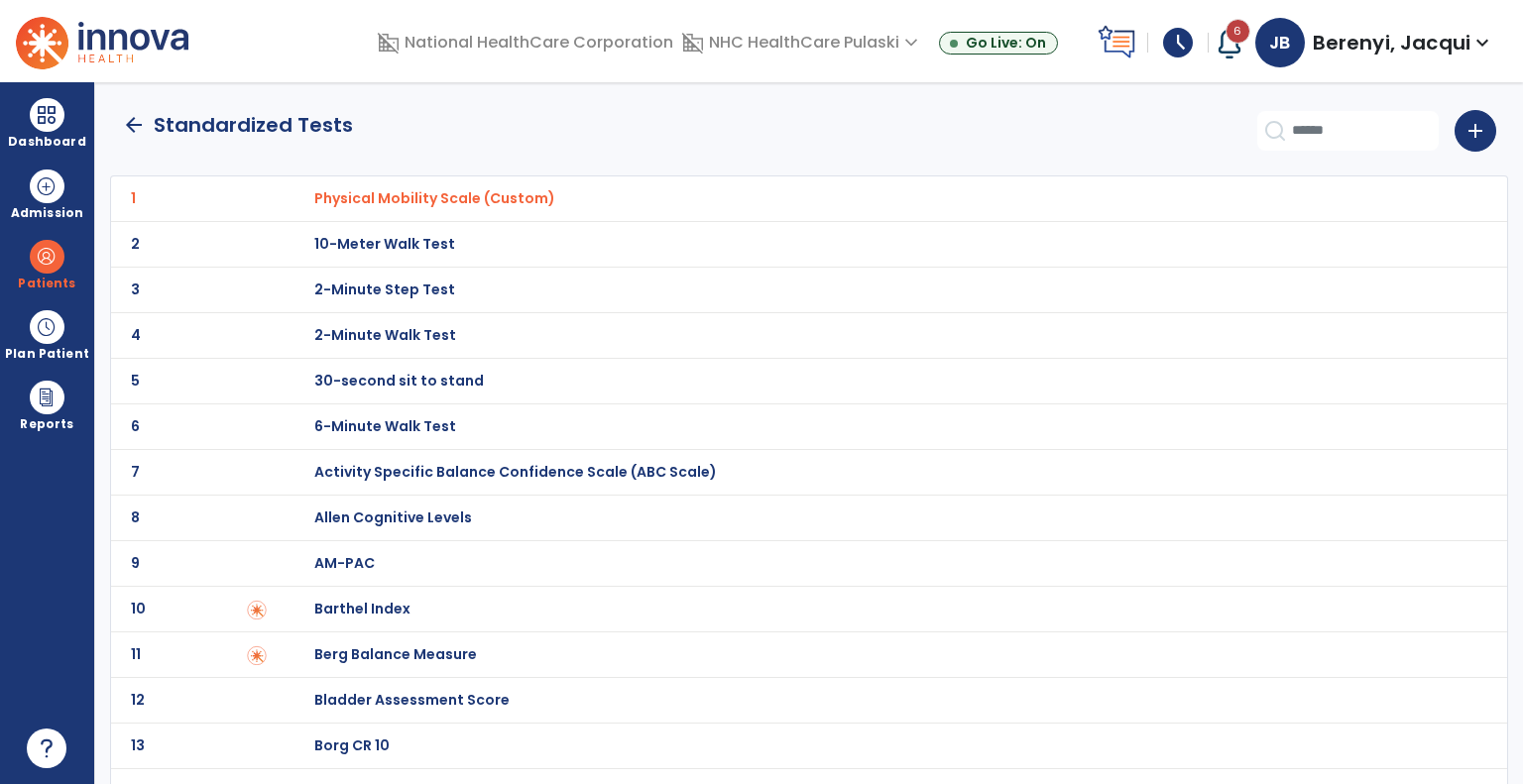 click on "arrow_back" 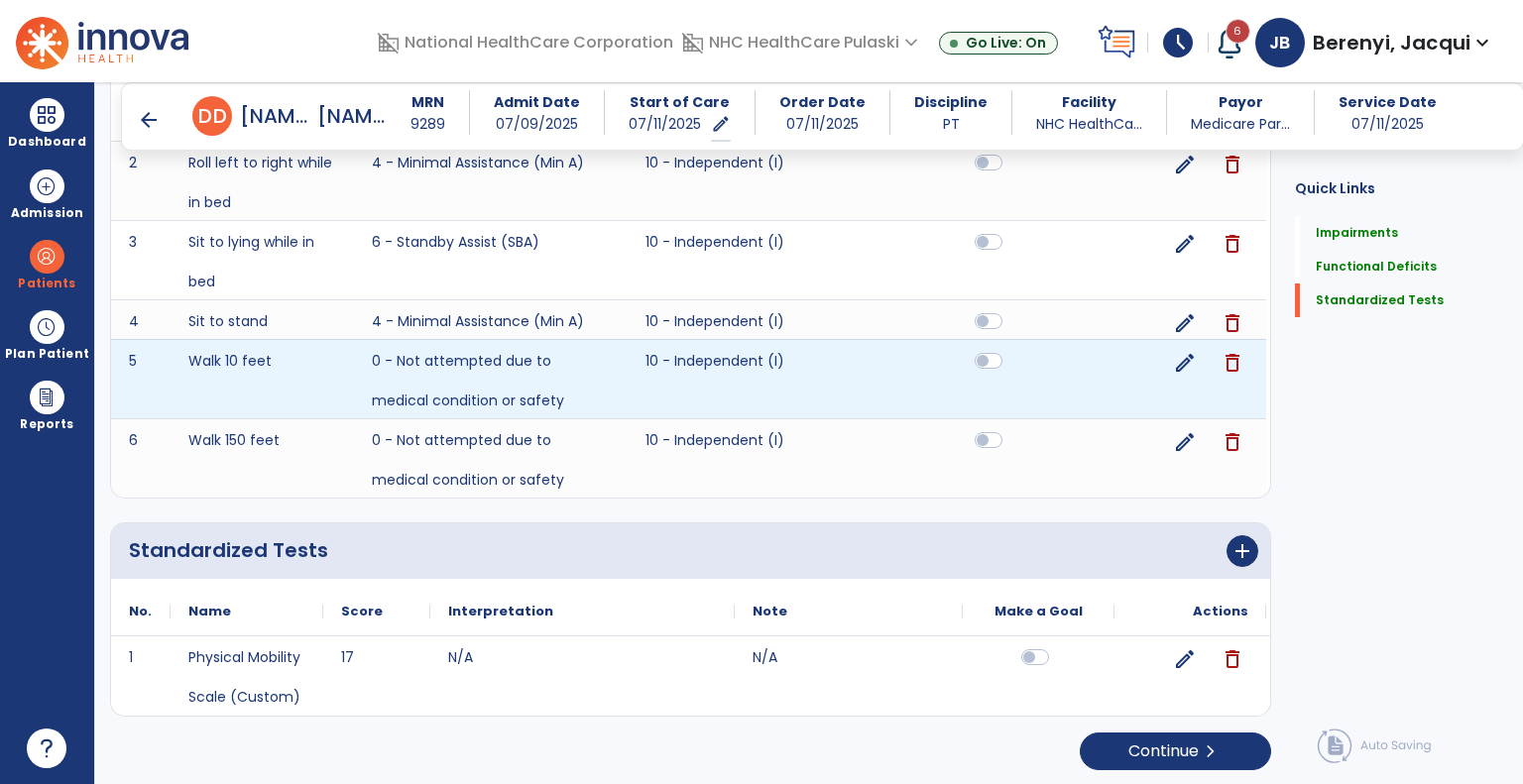 scroll, scrollTop: 0, scrollLeft: 0, axis: both 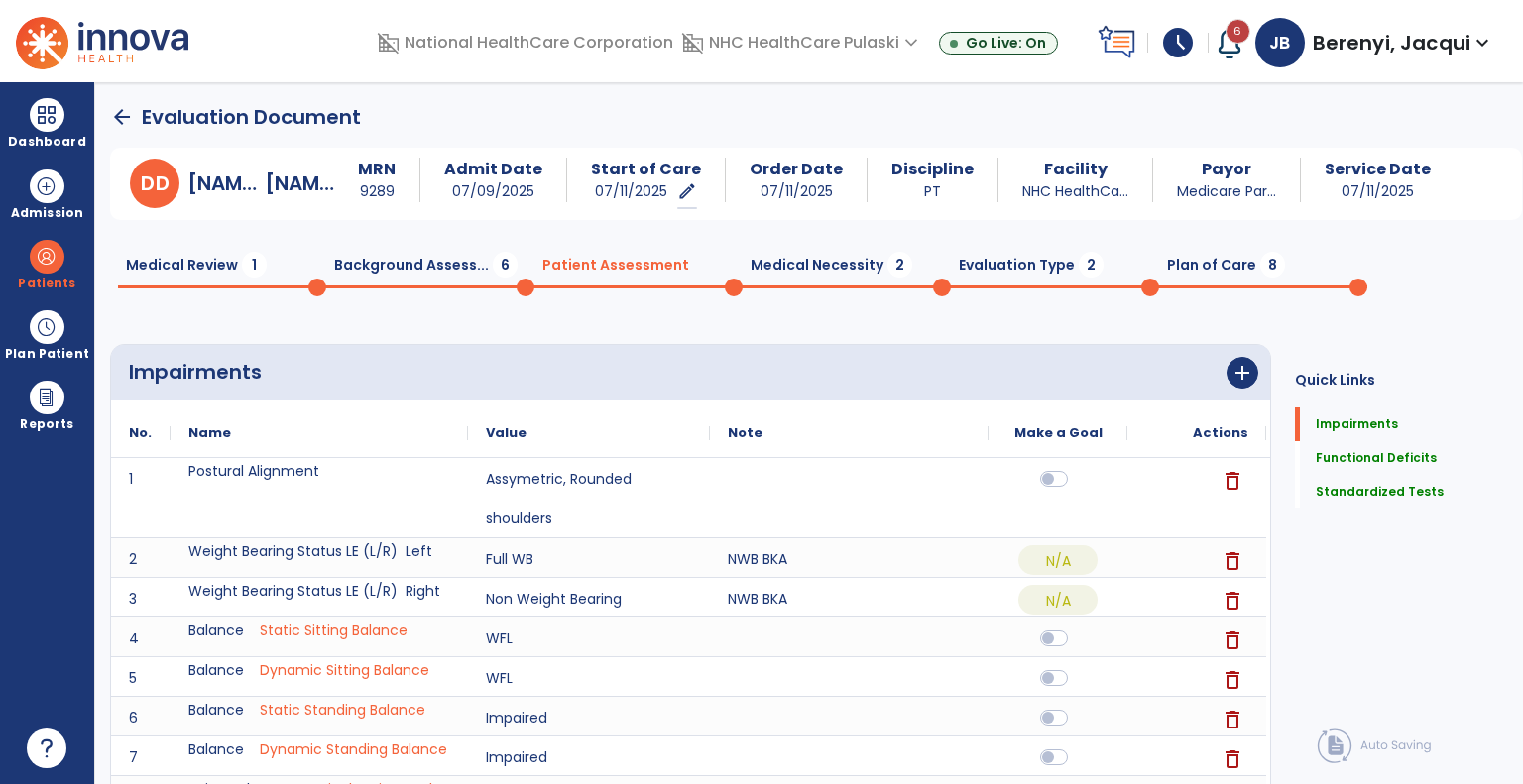 click on "Medical Necessity  2" 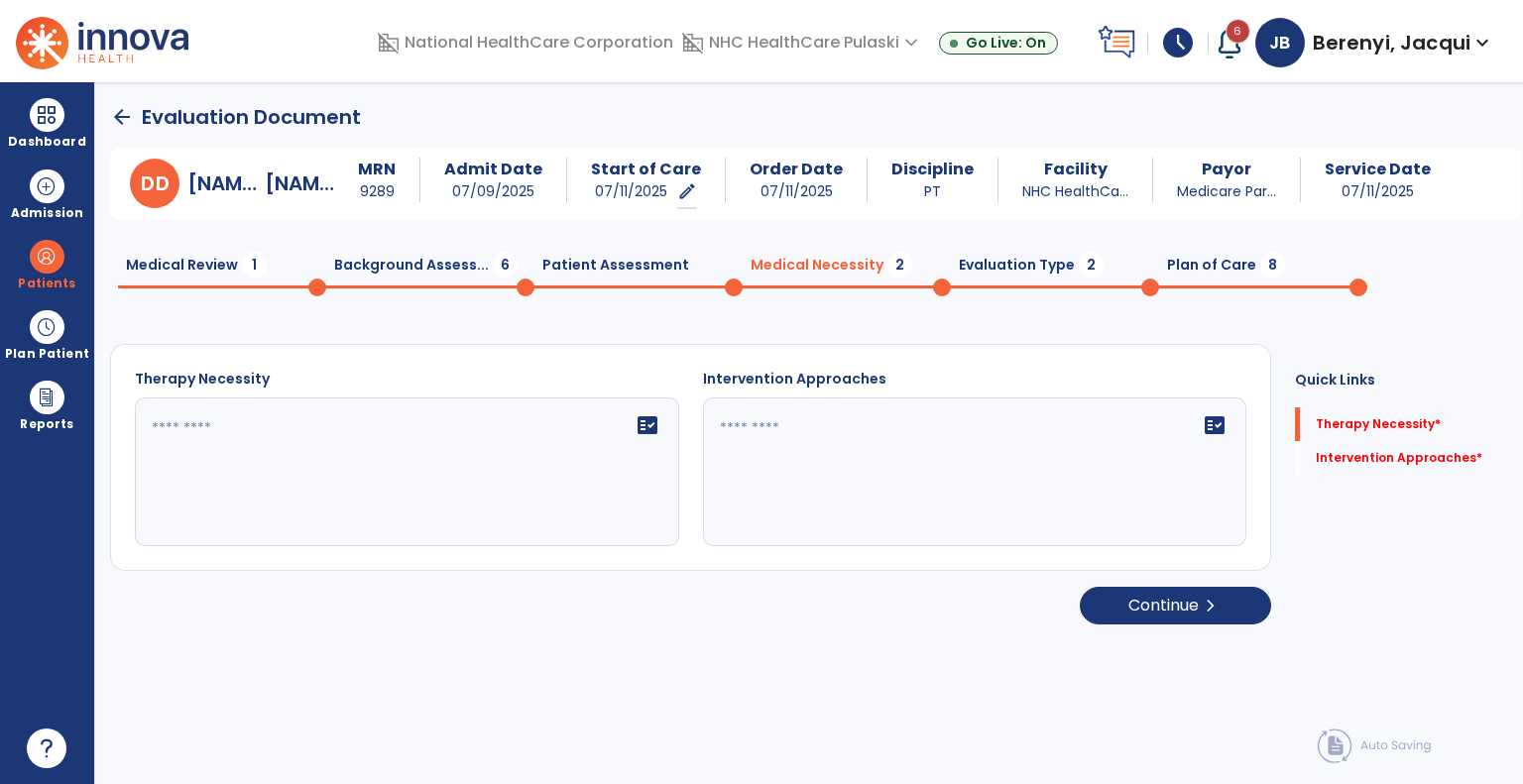 click on "Medical Review  1" 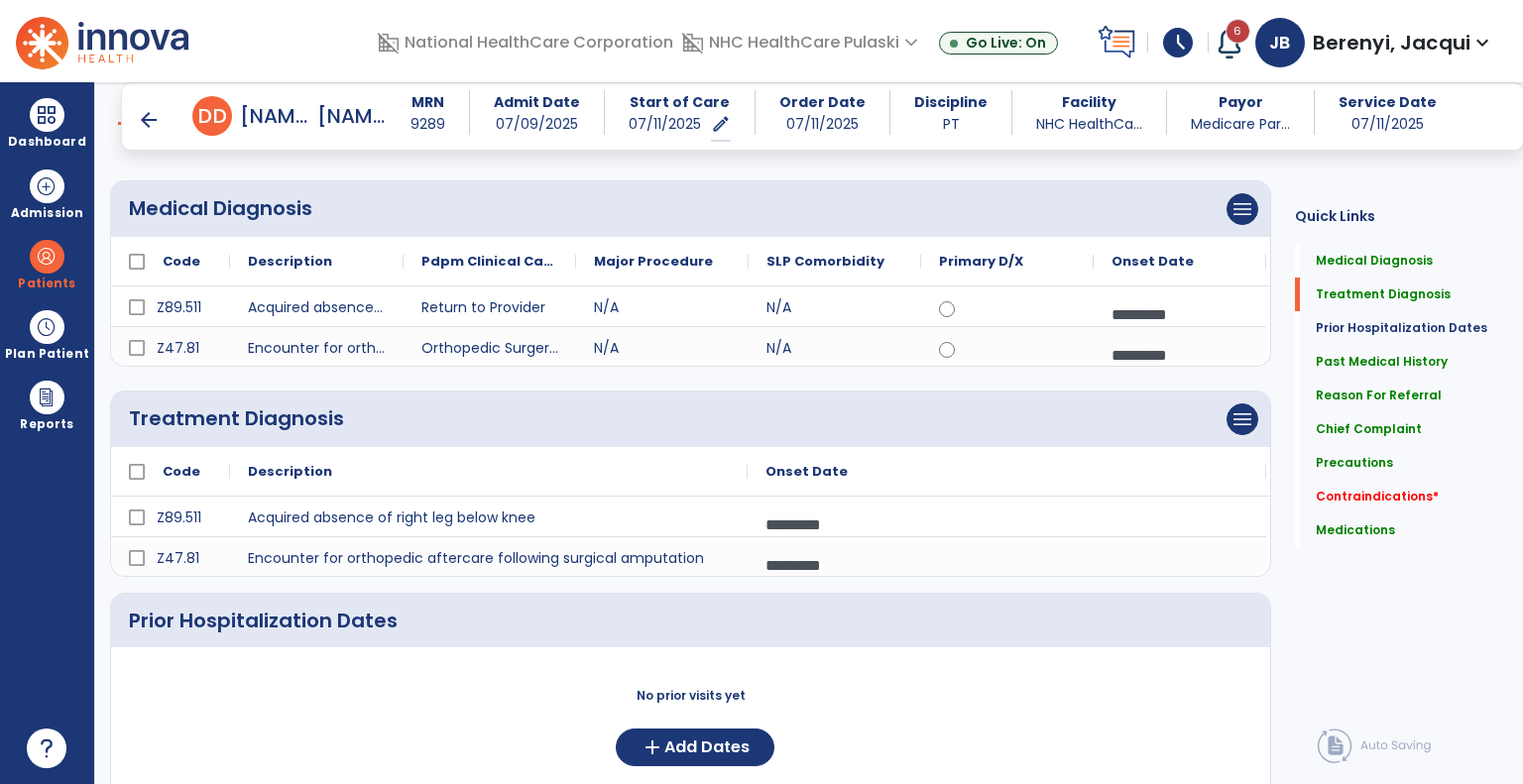 scroll, scrollTop: 0, scrollLeft: 0, axis: both 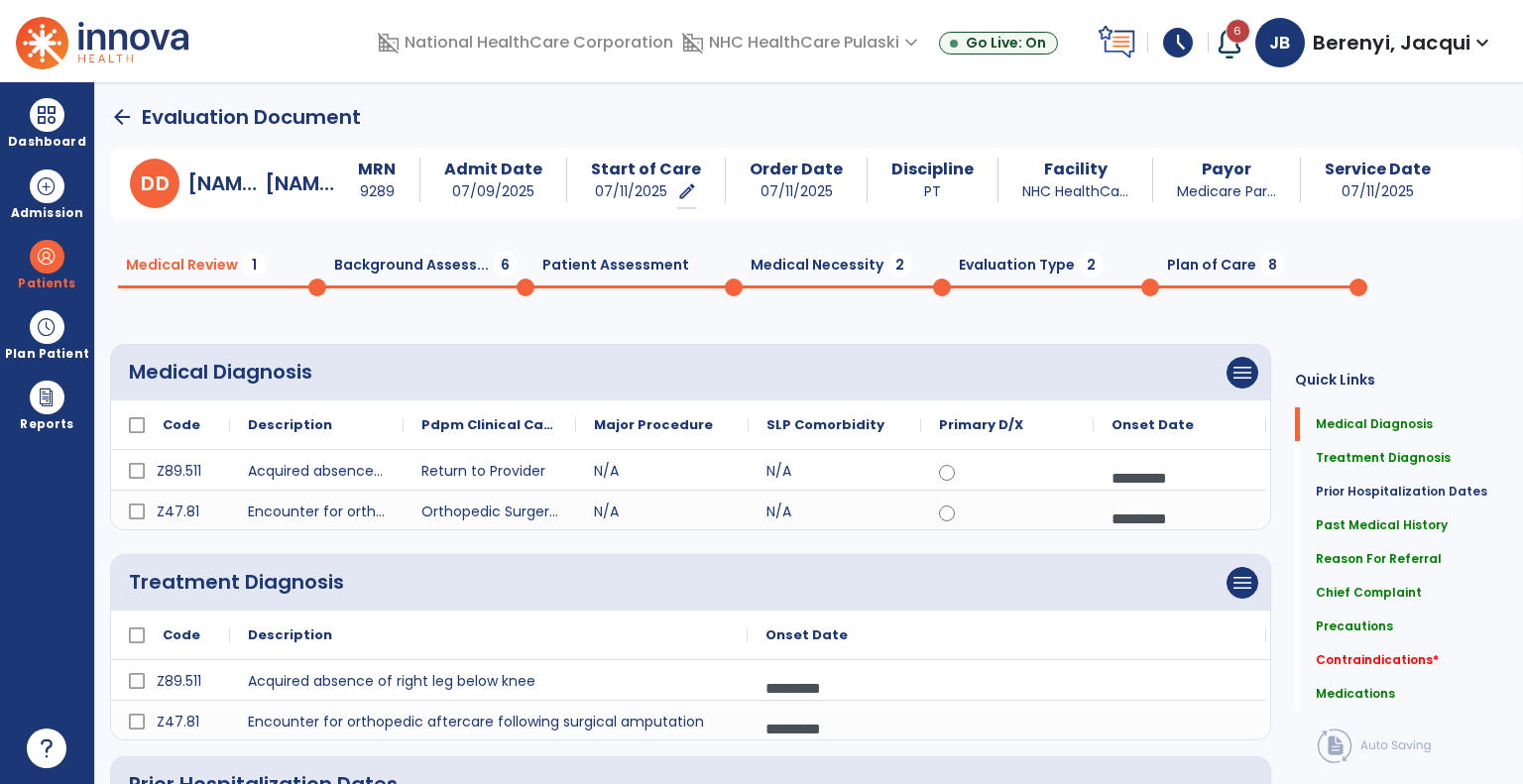 click on "Background Assess...  6" 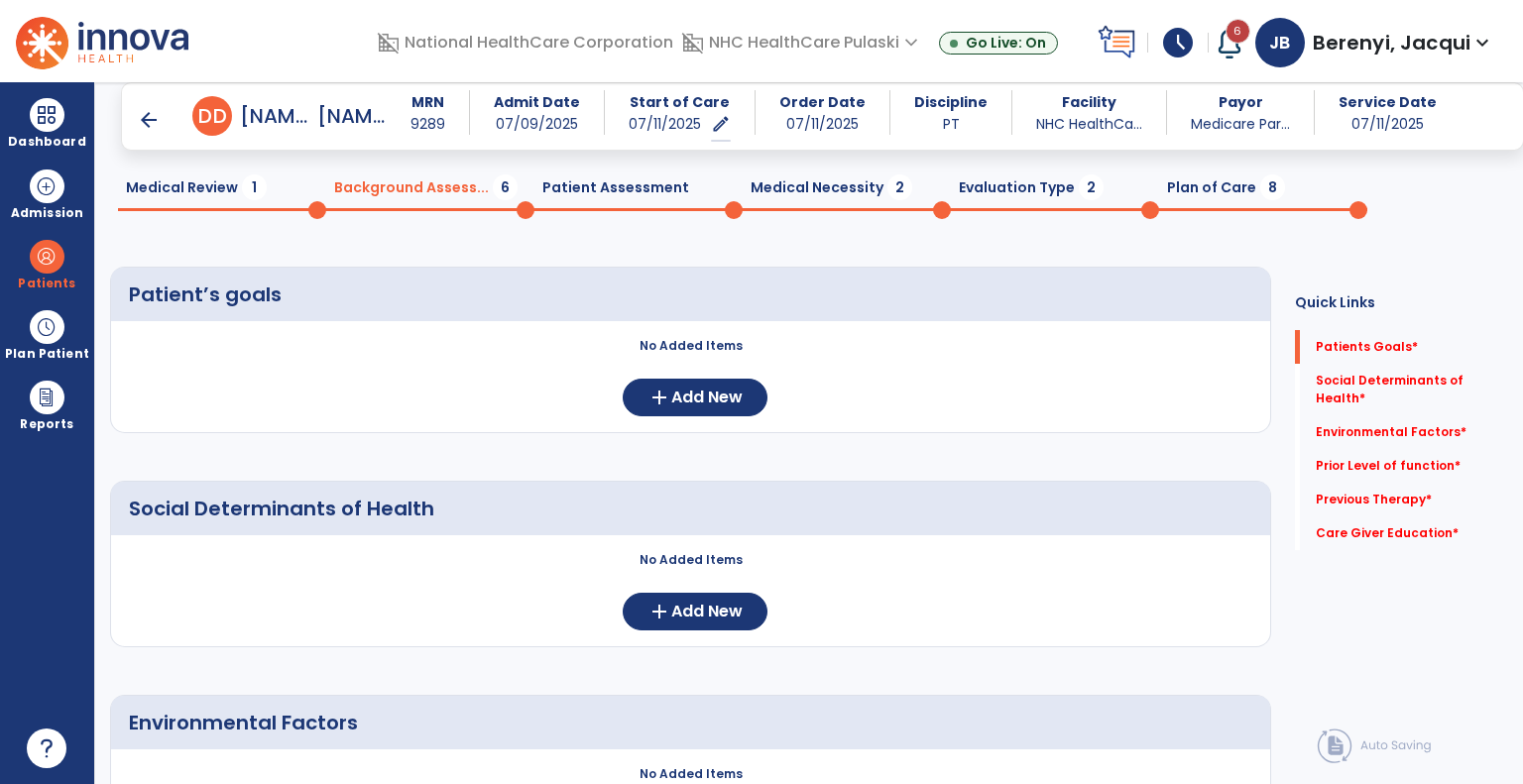 scroll, scrollTop: 58, scrollLeft: 0, axis: vertical 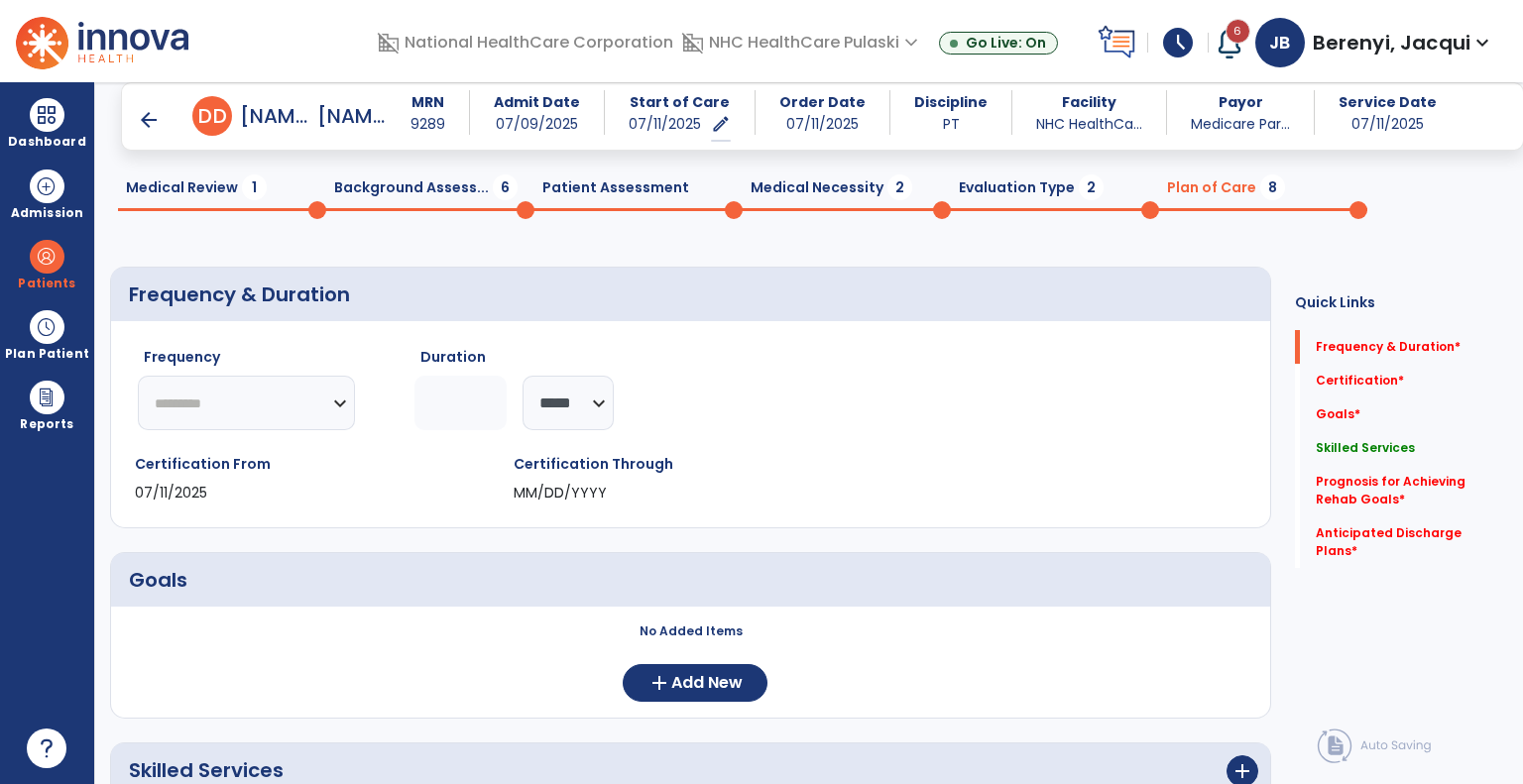 click on "********* ** ** ** ** ** ** **" 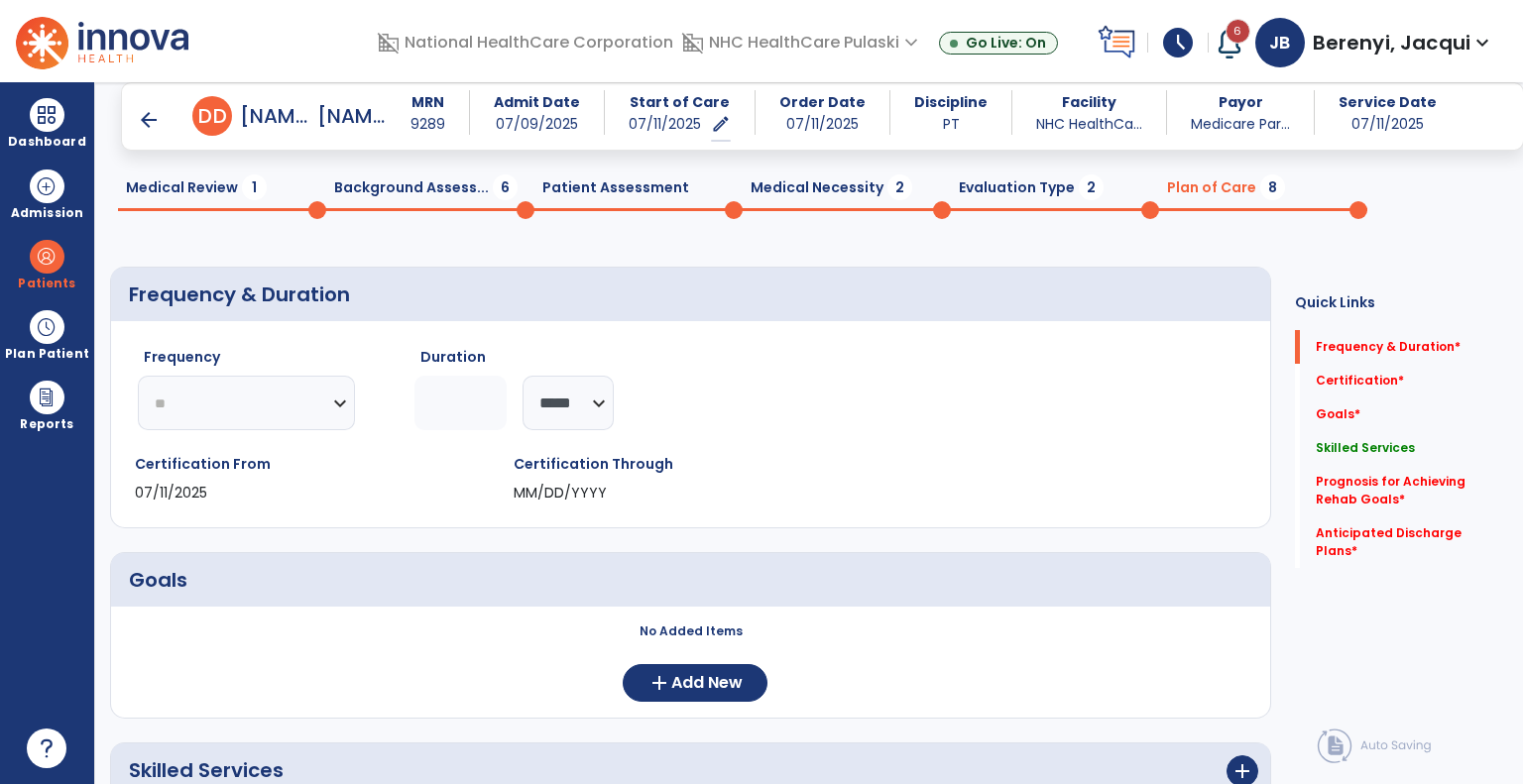 click on "********* ** ** ** ** ** ** **" 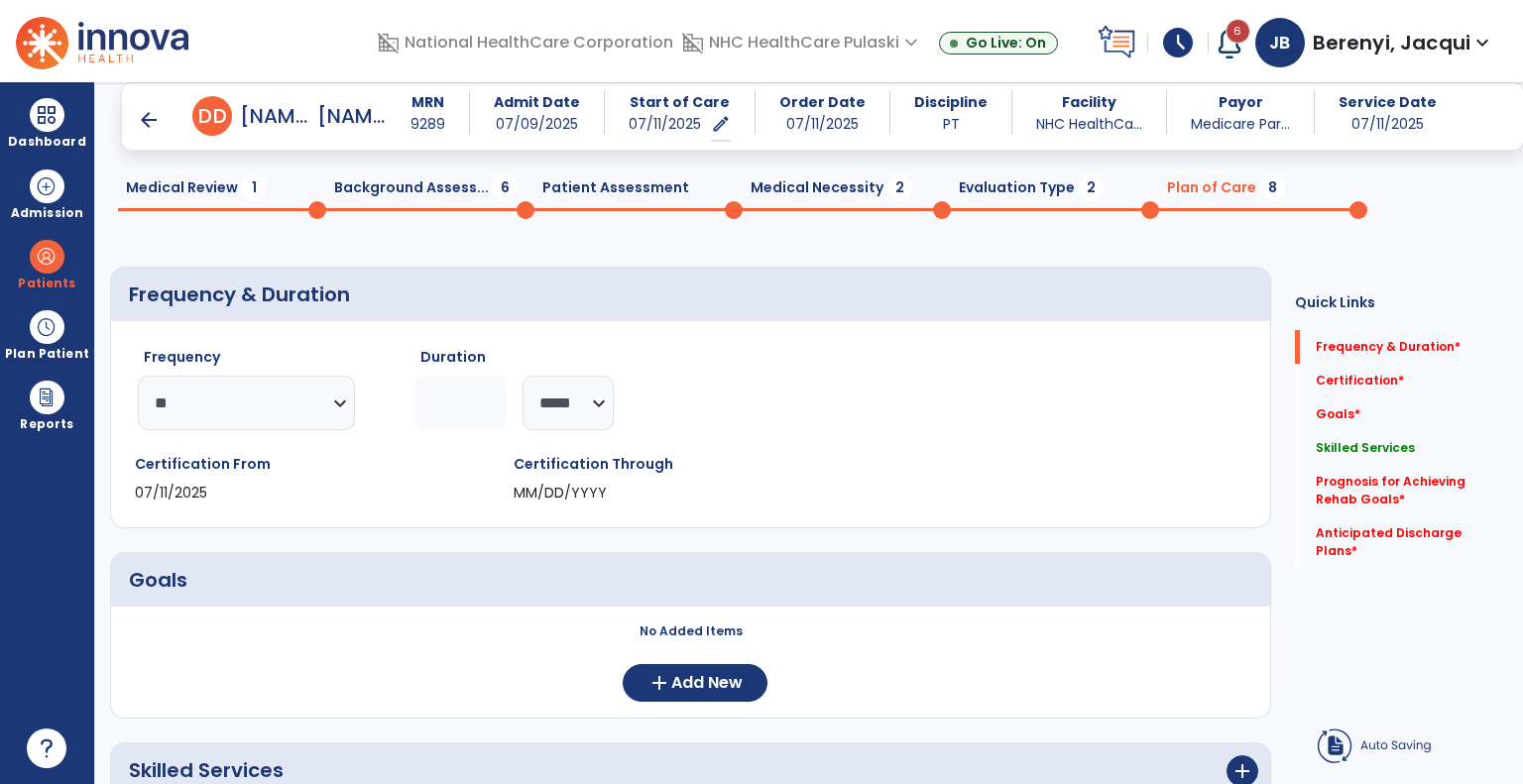 click 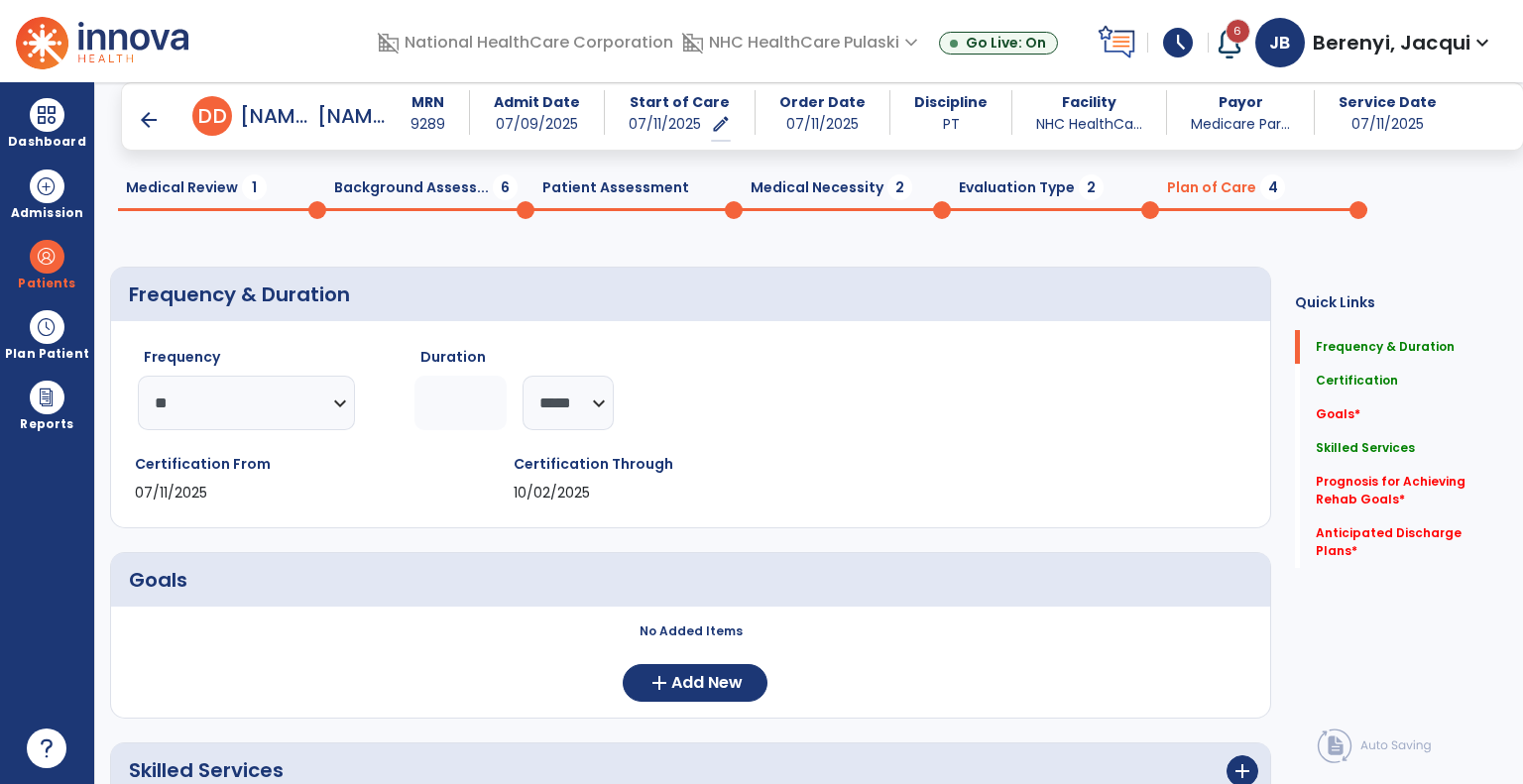 type on "**" 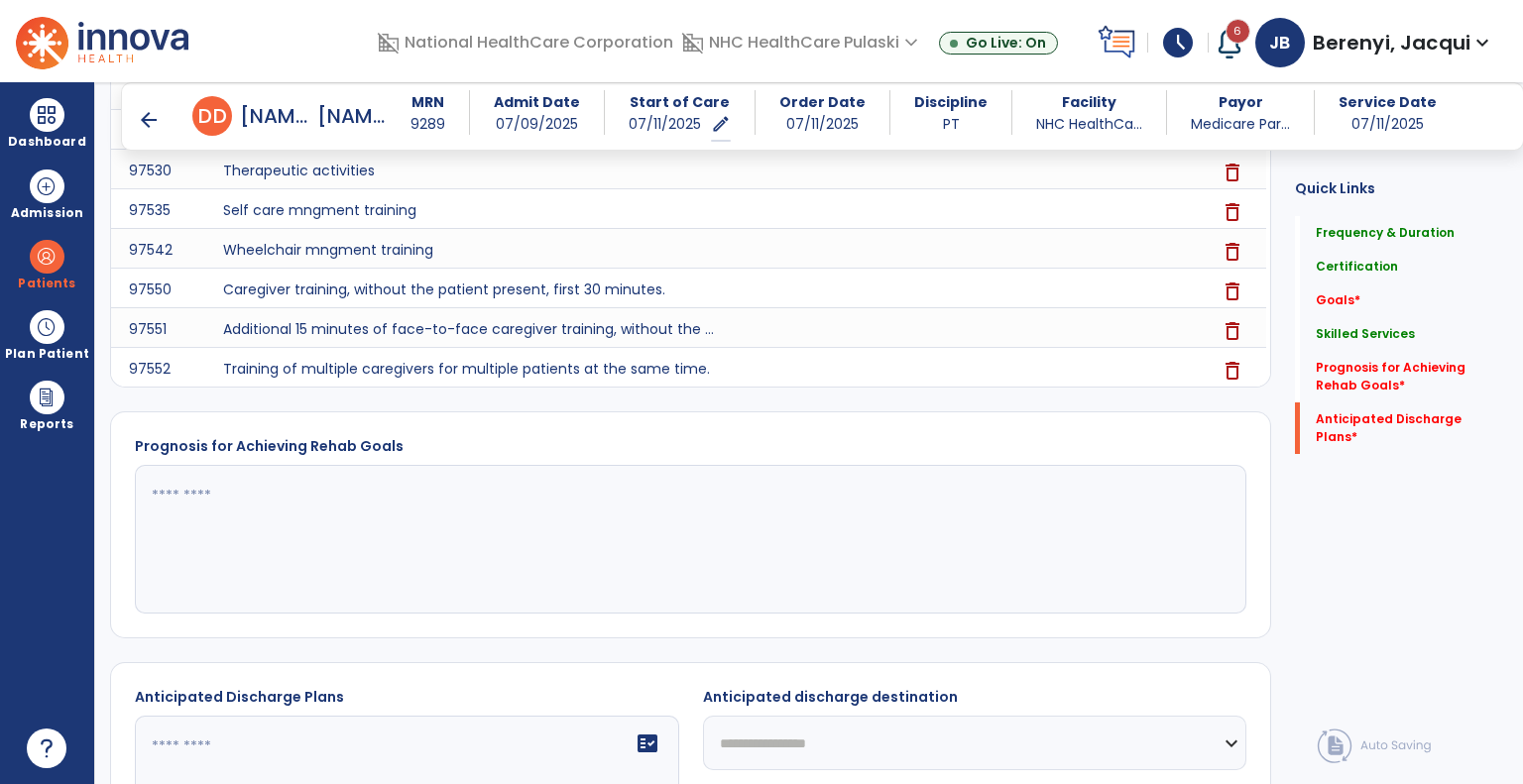 scroll, scrollTop: 1154, scrollLeft: 0, axis: vertical 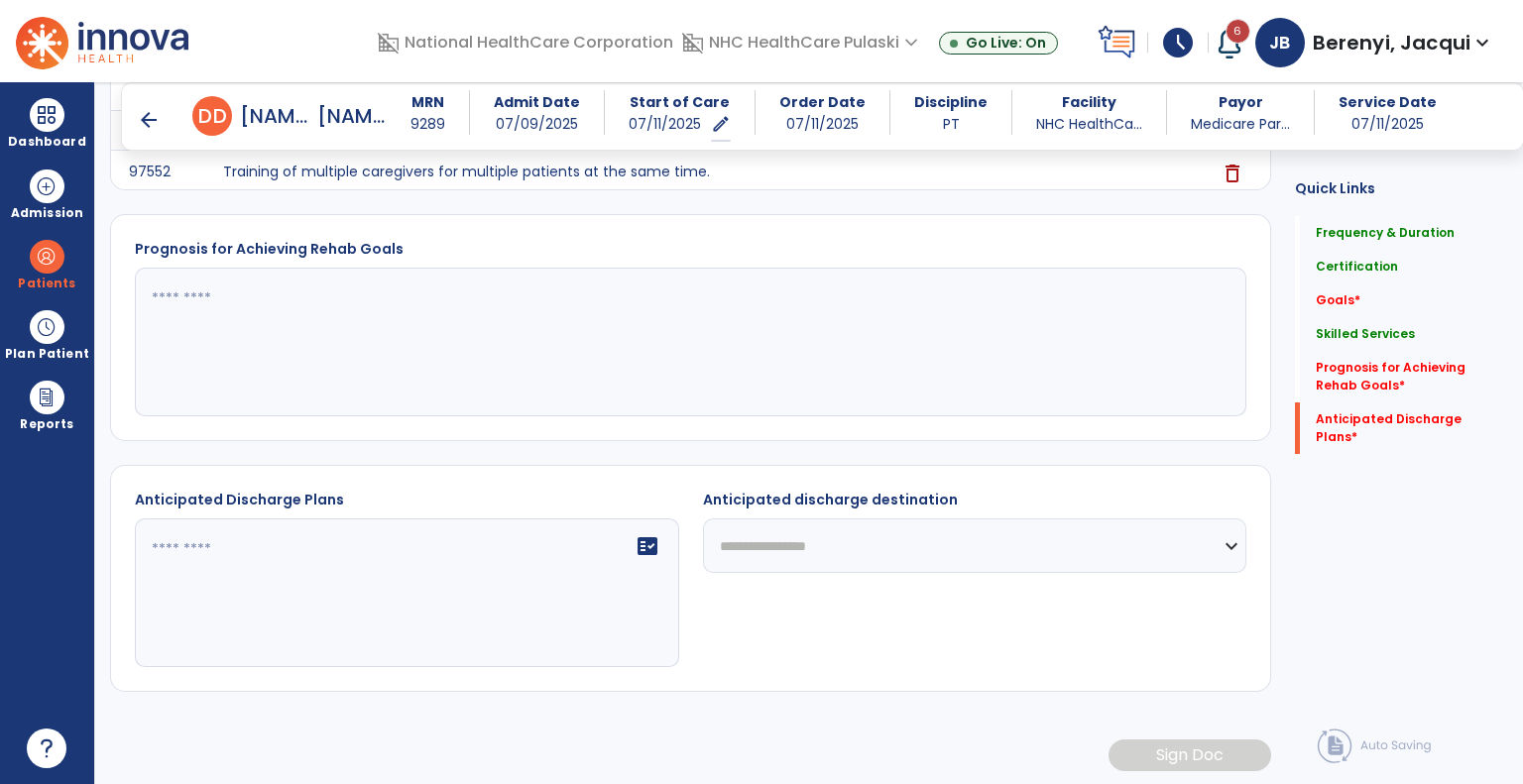click on "**********" 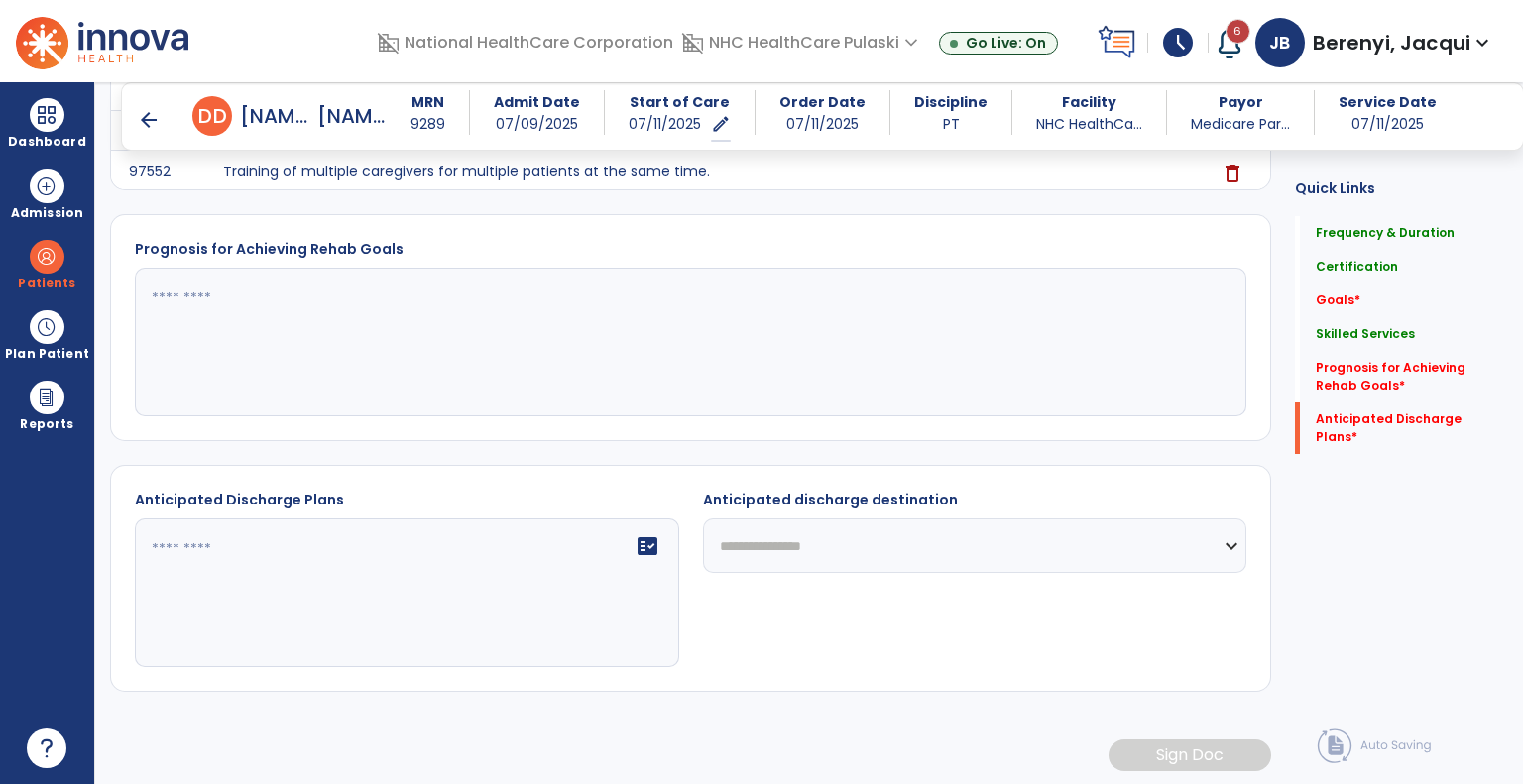 click on "**********" 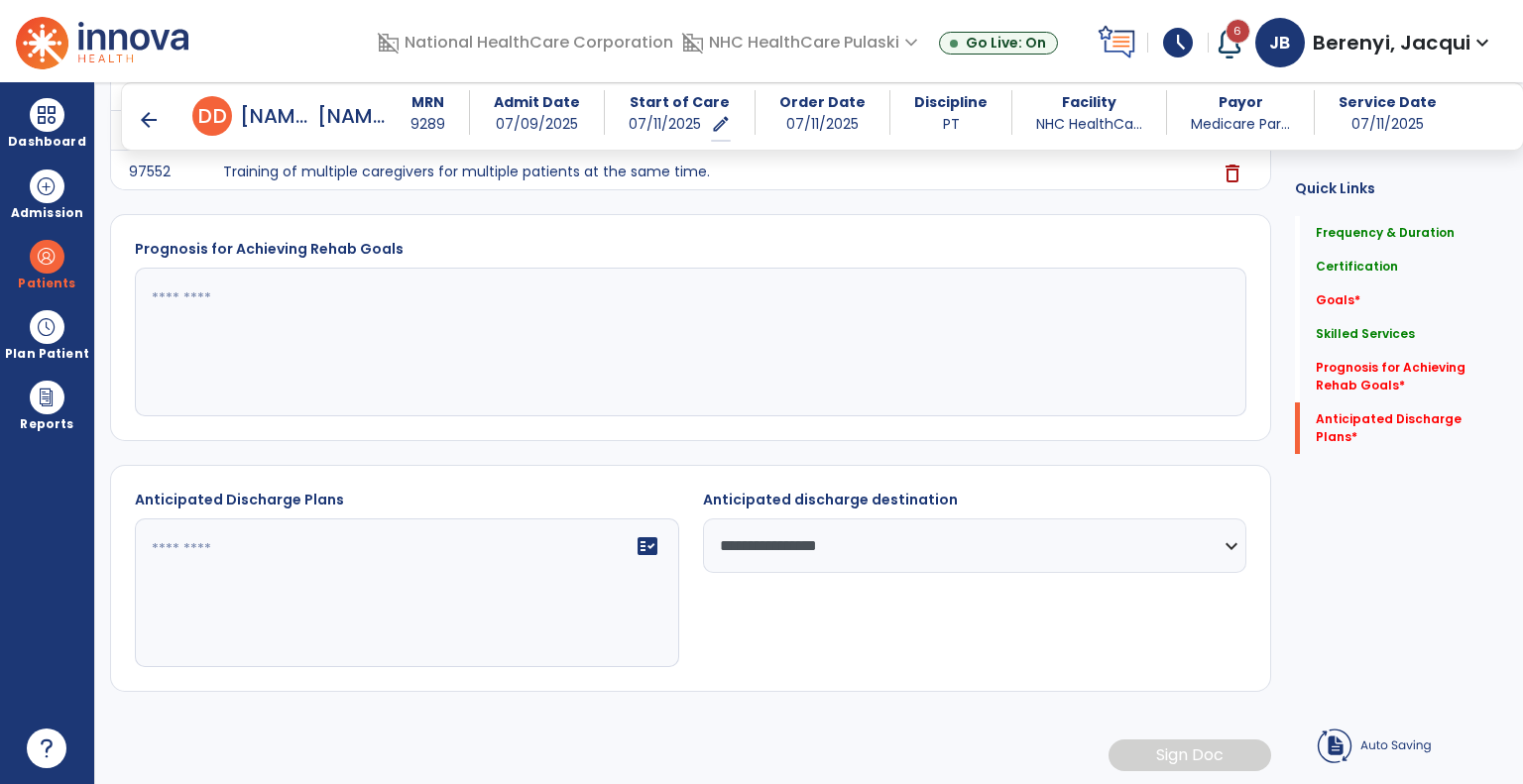 click on "fact_check" 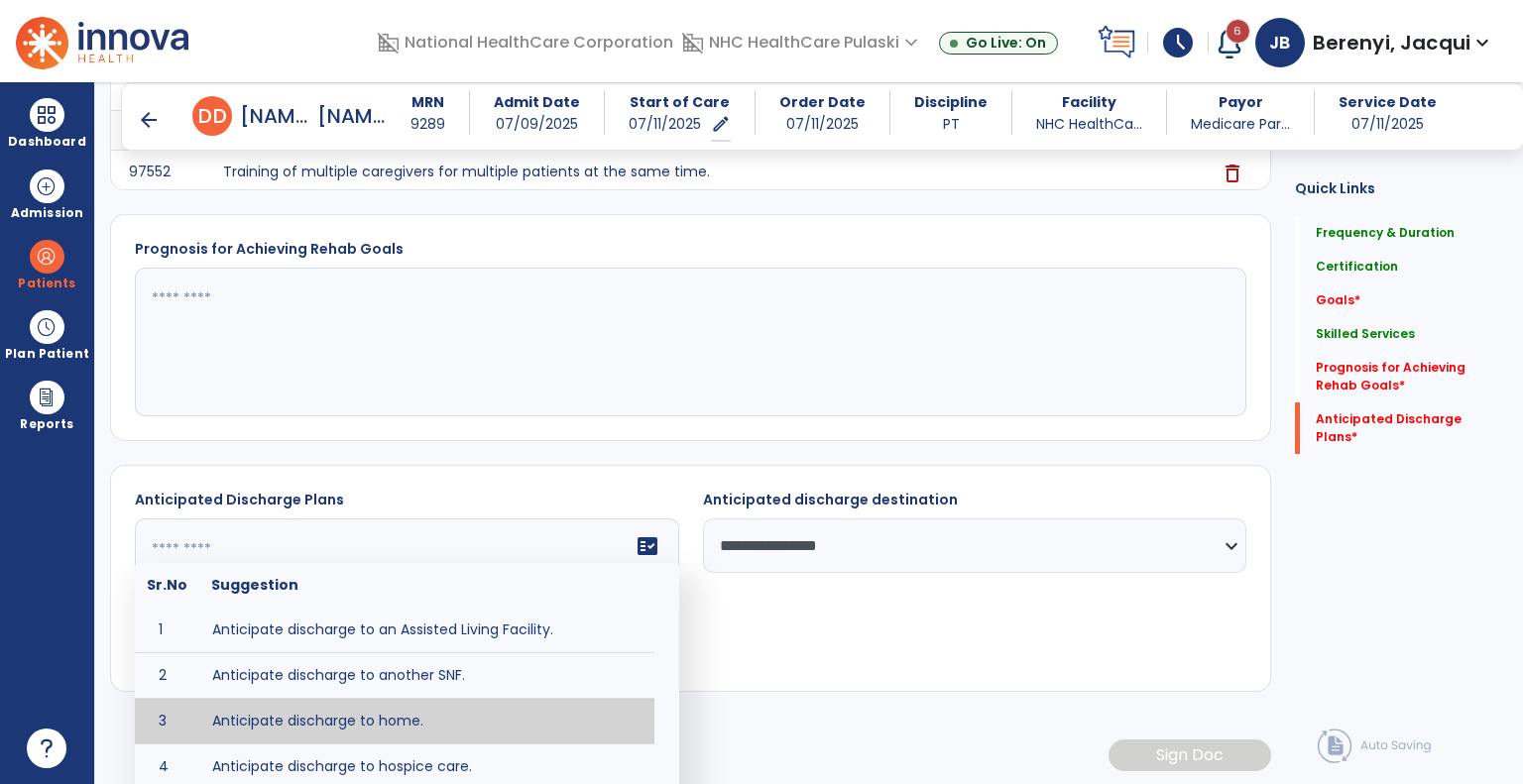 type on "**********" 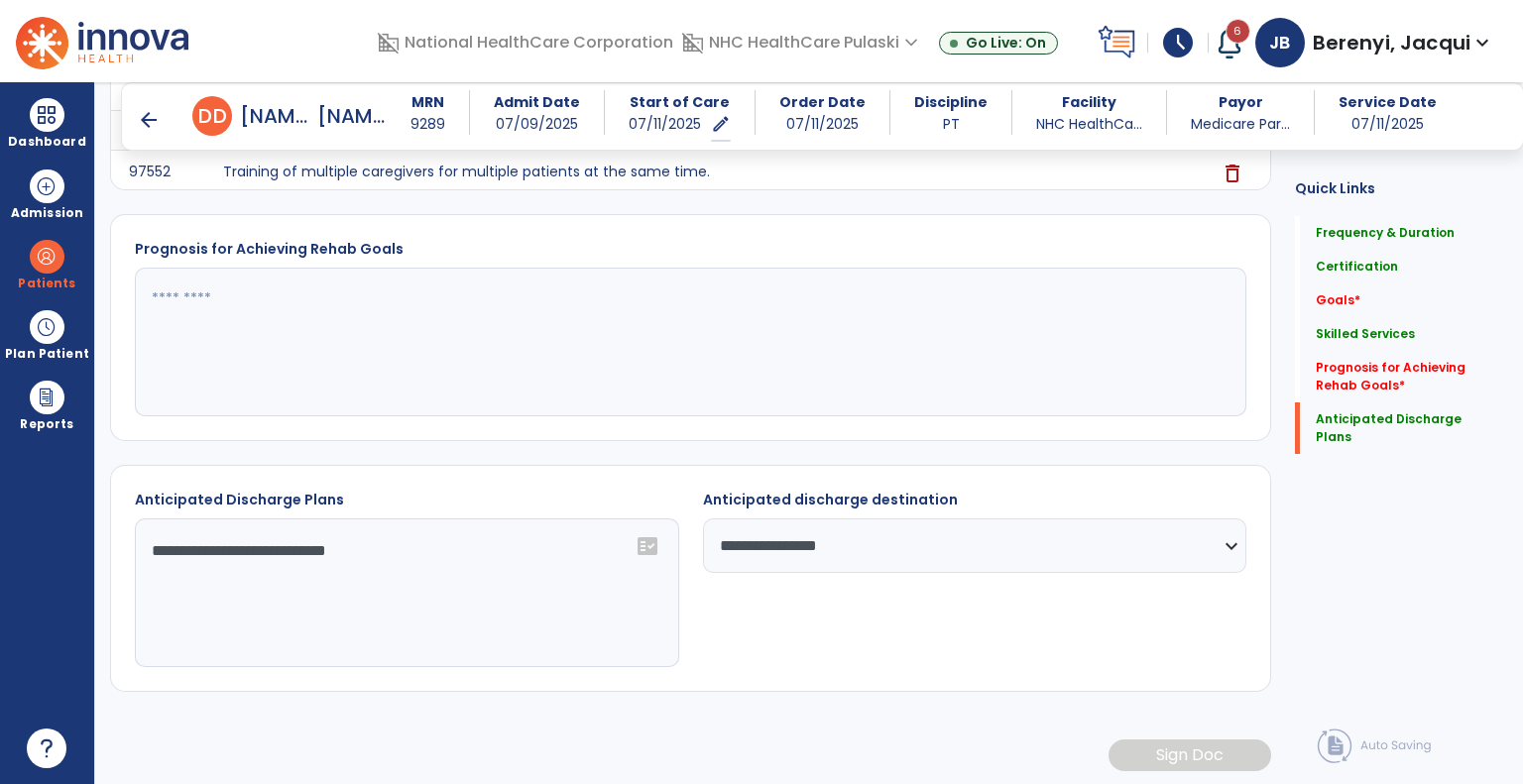 click 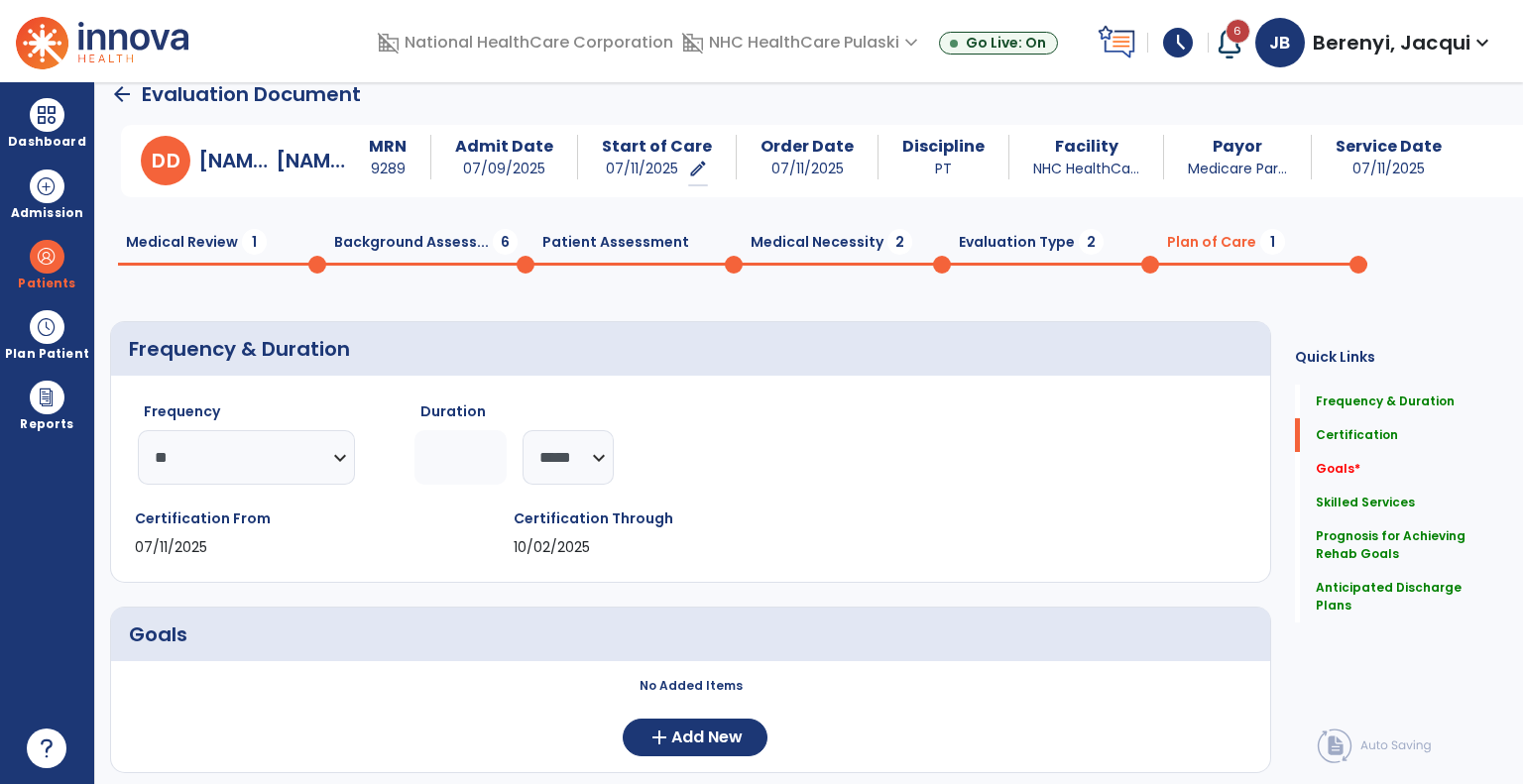 scroll, scrollTop: 0, scrollLeft: 0, axis: both 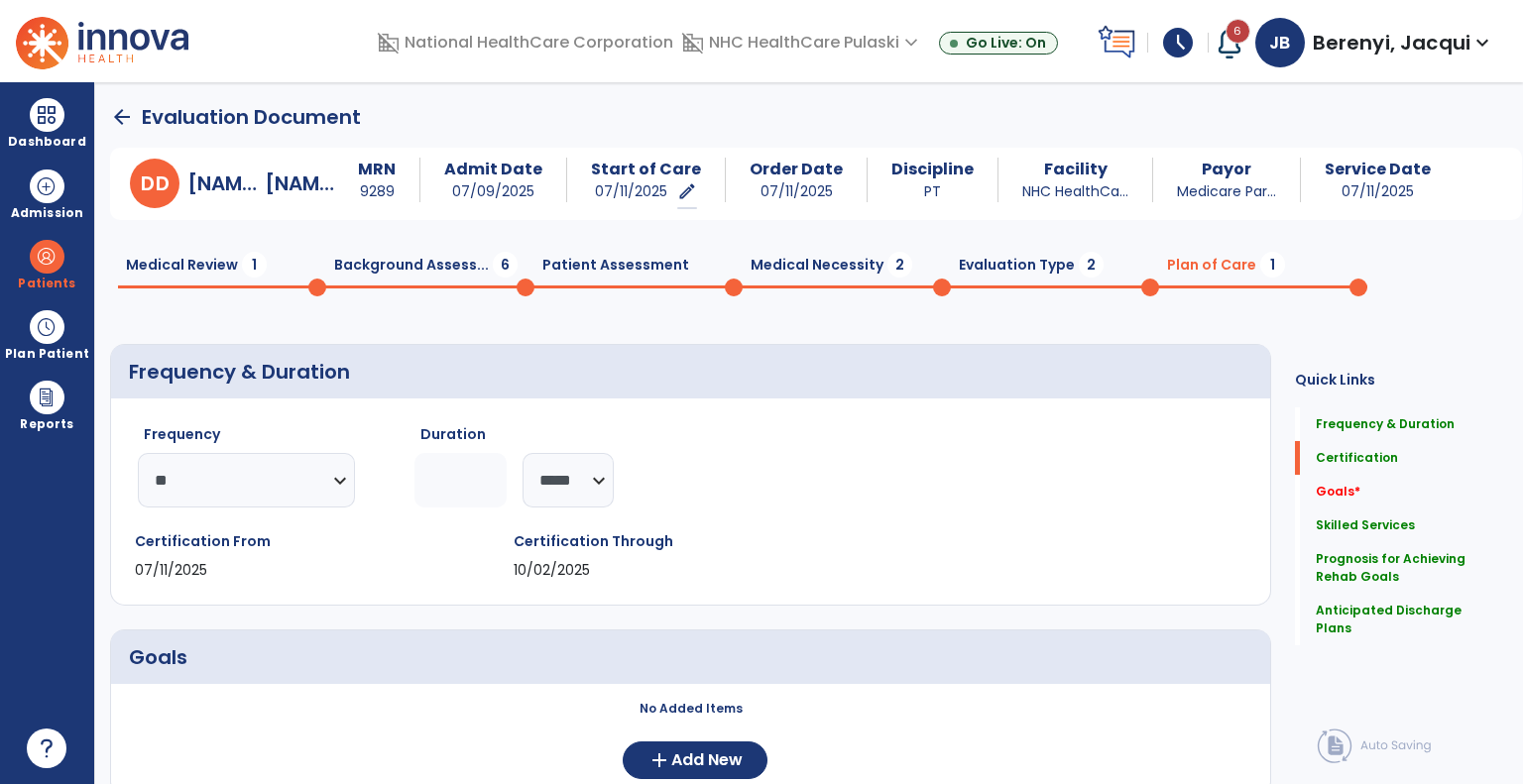 click on "Evaluation Type  2" 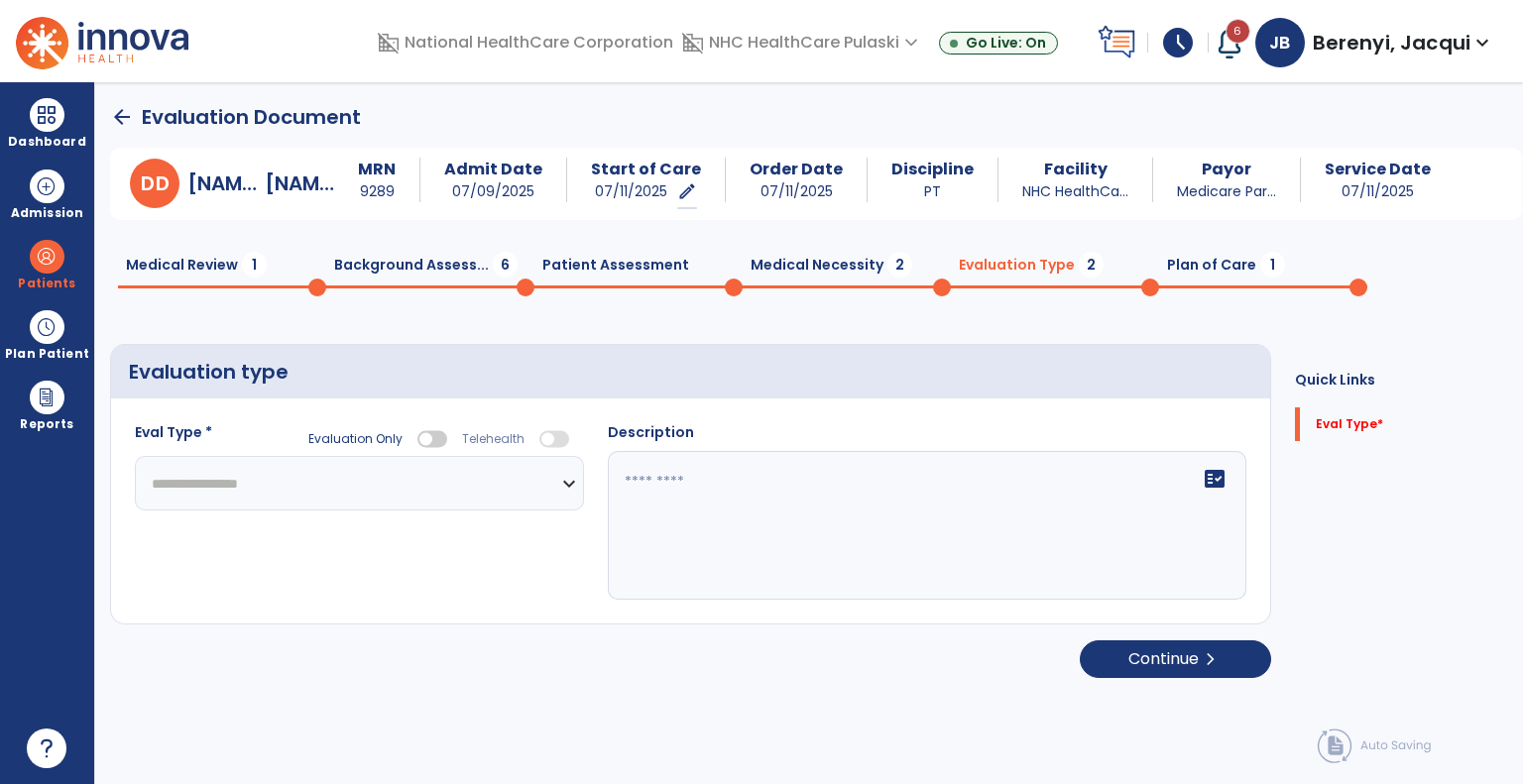 click on "arrow_back" 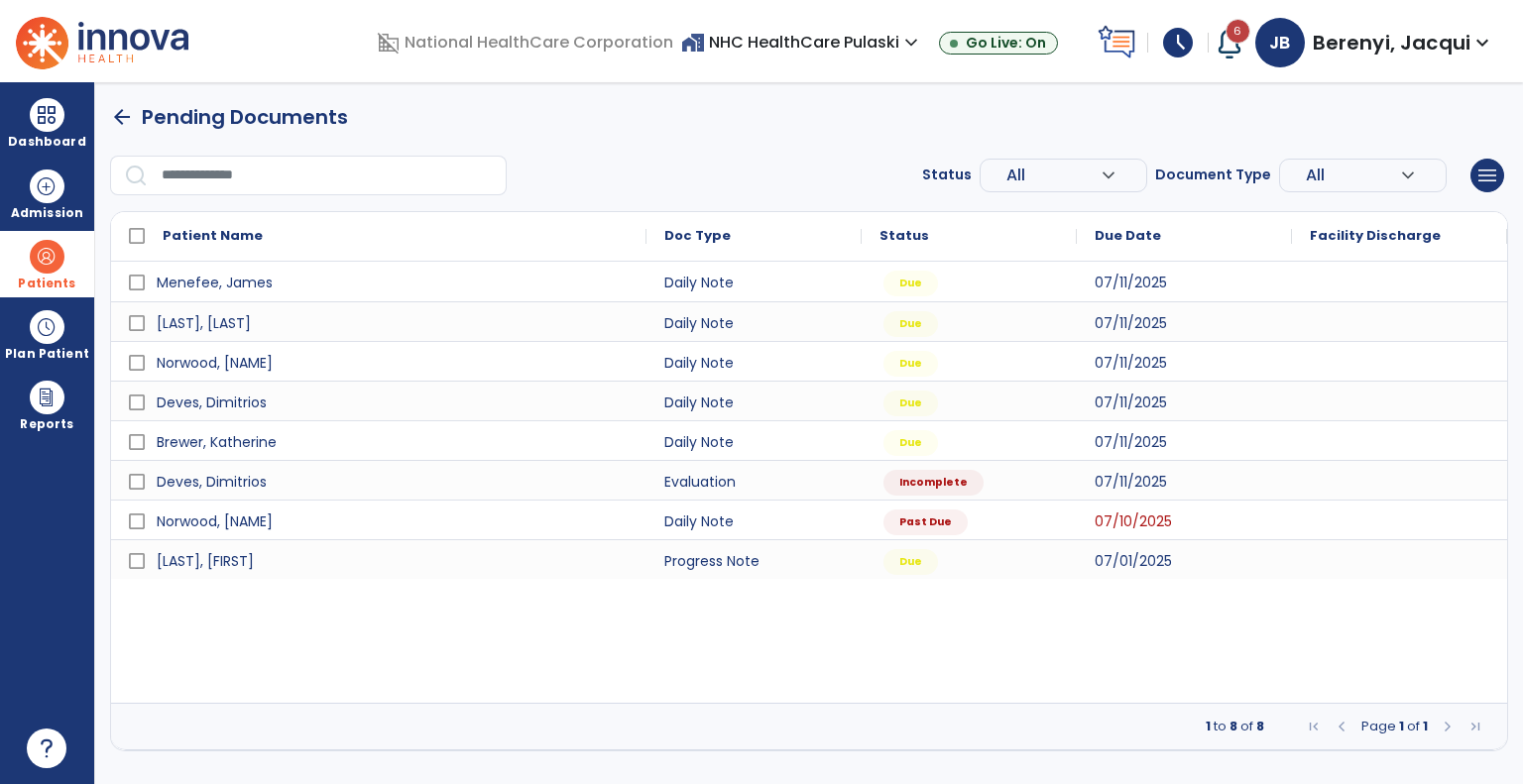 click at bounding box center [47, 257] 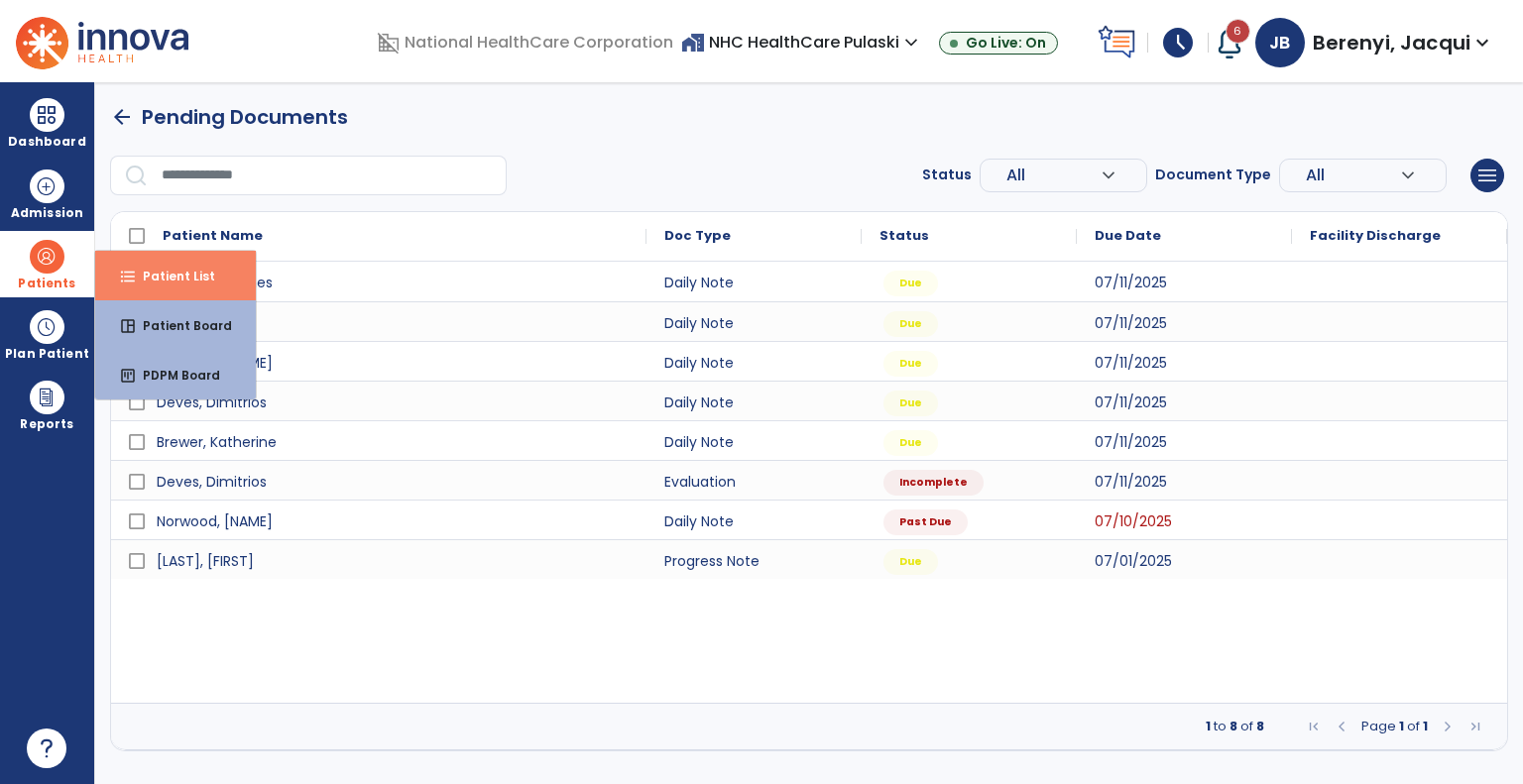 click on "Patient List" at bounding box center (171, 276) 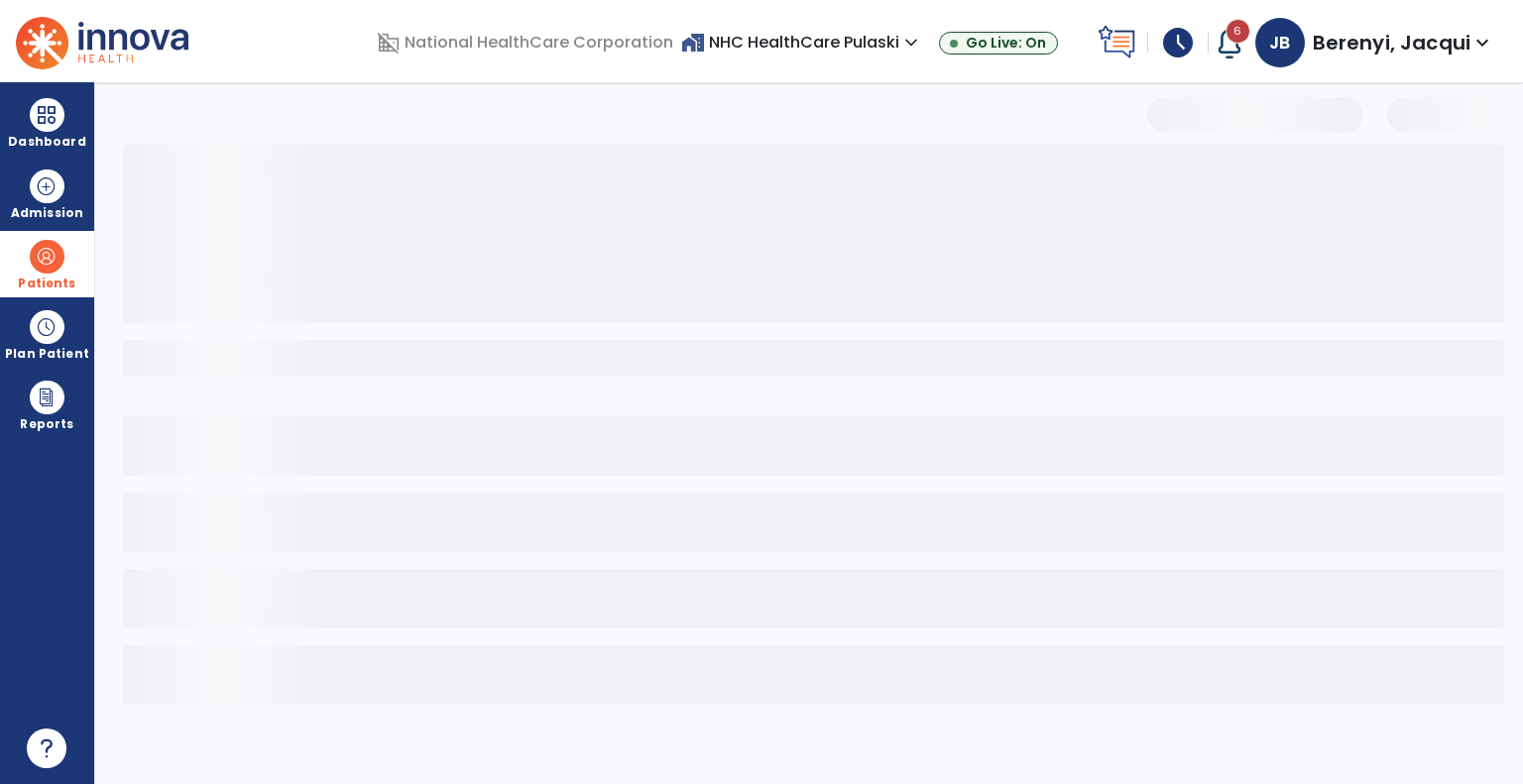 select on "***" 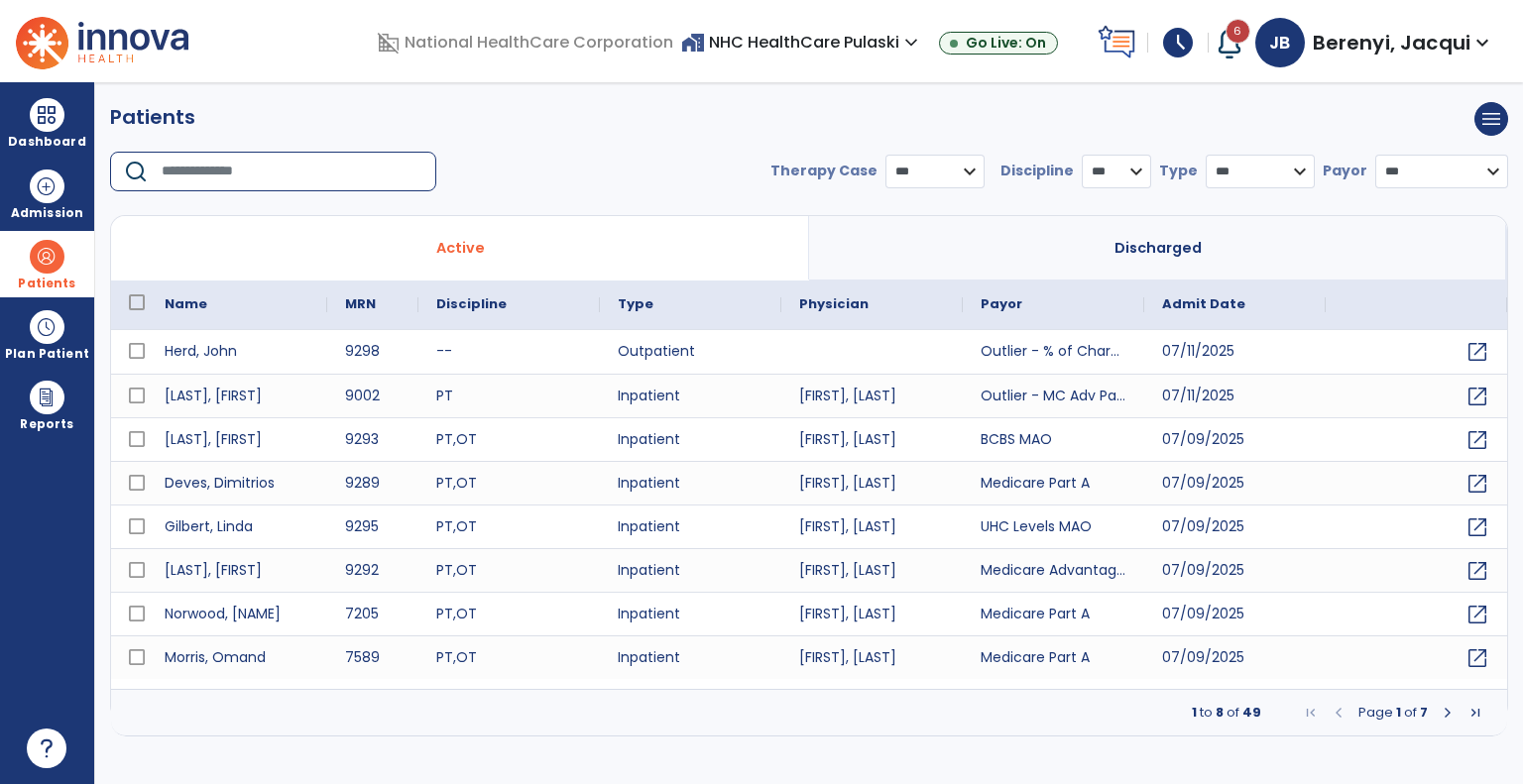 click at bounding box center [292, 171] 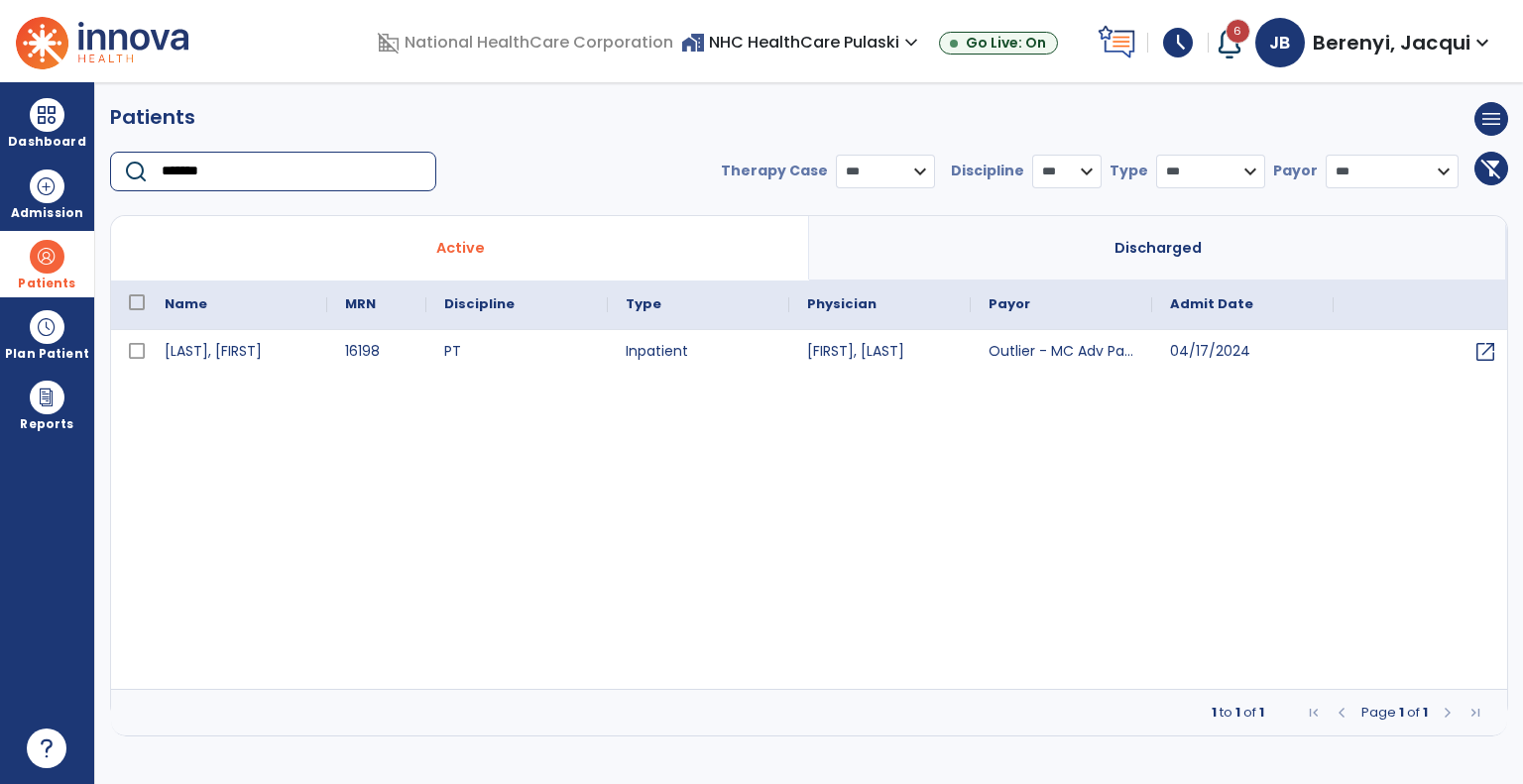 type on "*******" 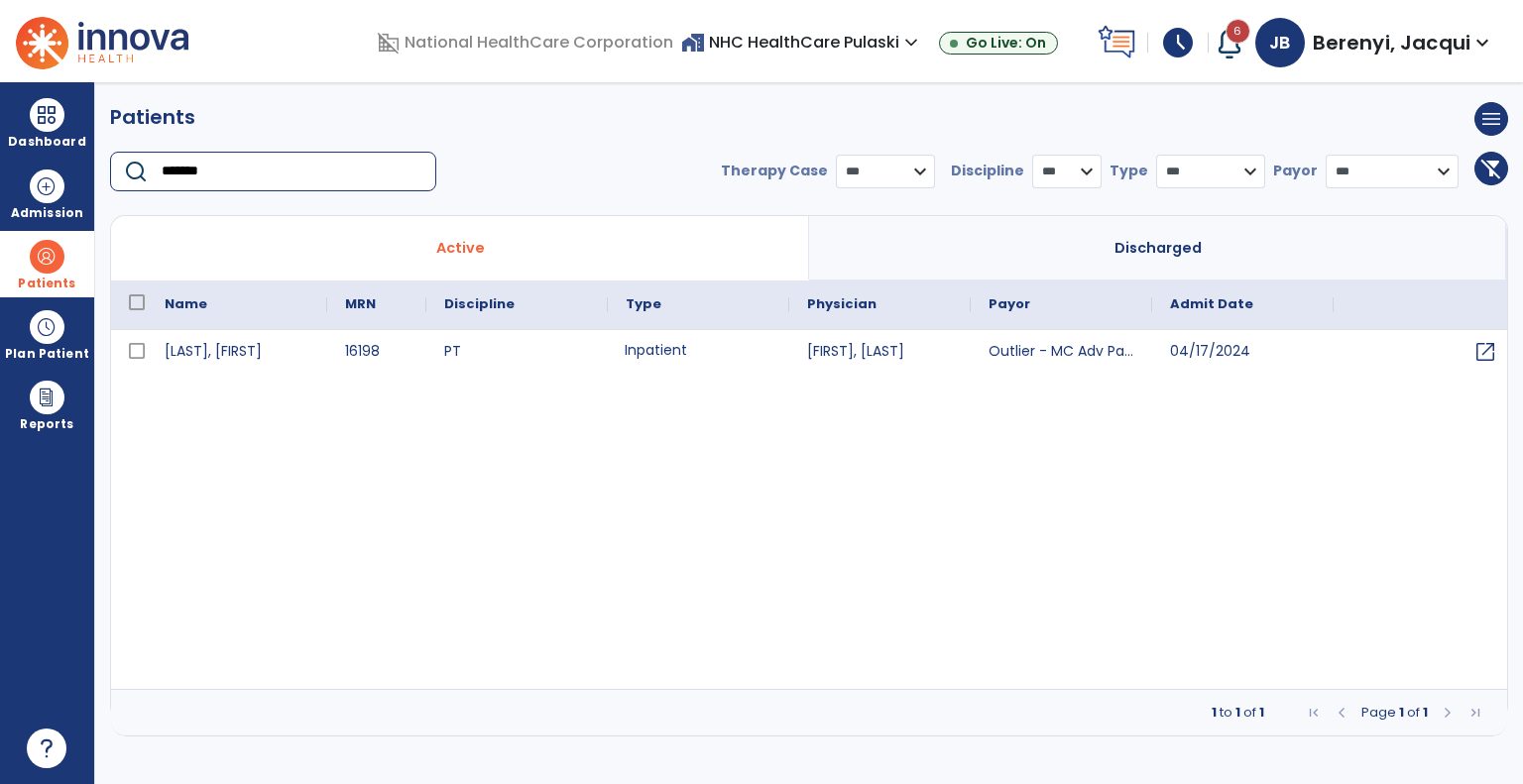 click on "Inpatient" at bounding box center (698, 352) 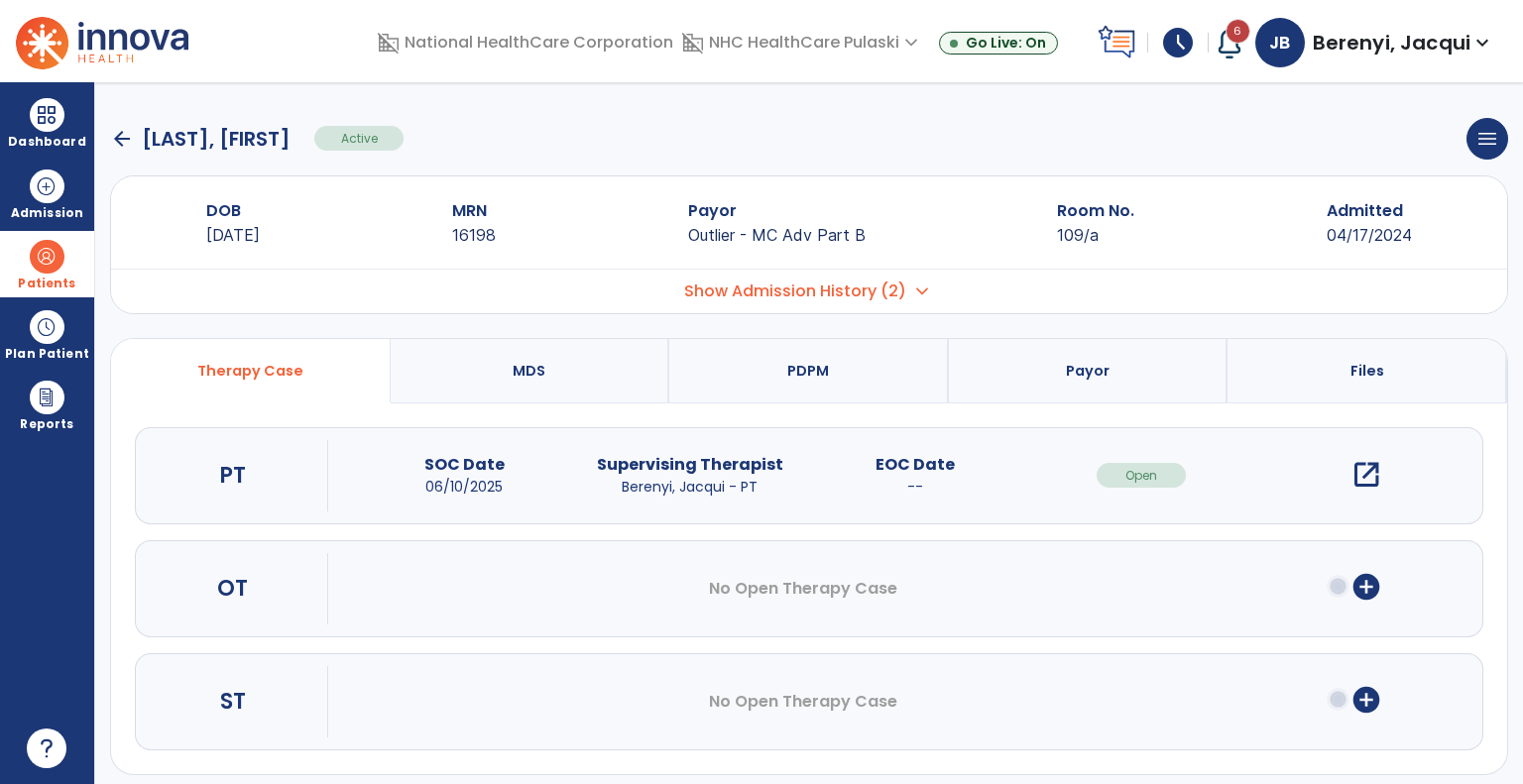 click on "open_in_new" at bounding box center [1366, 475] 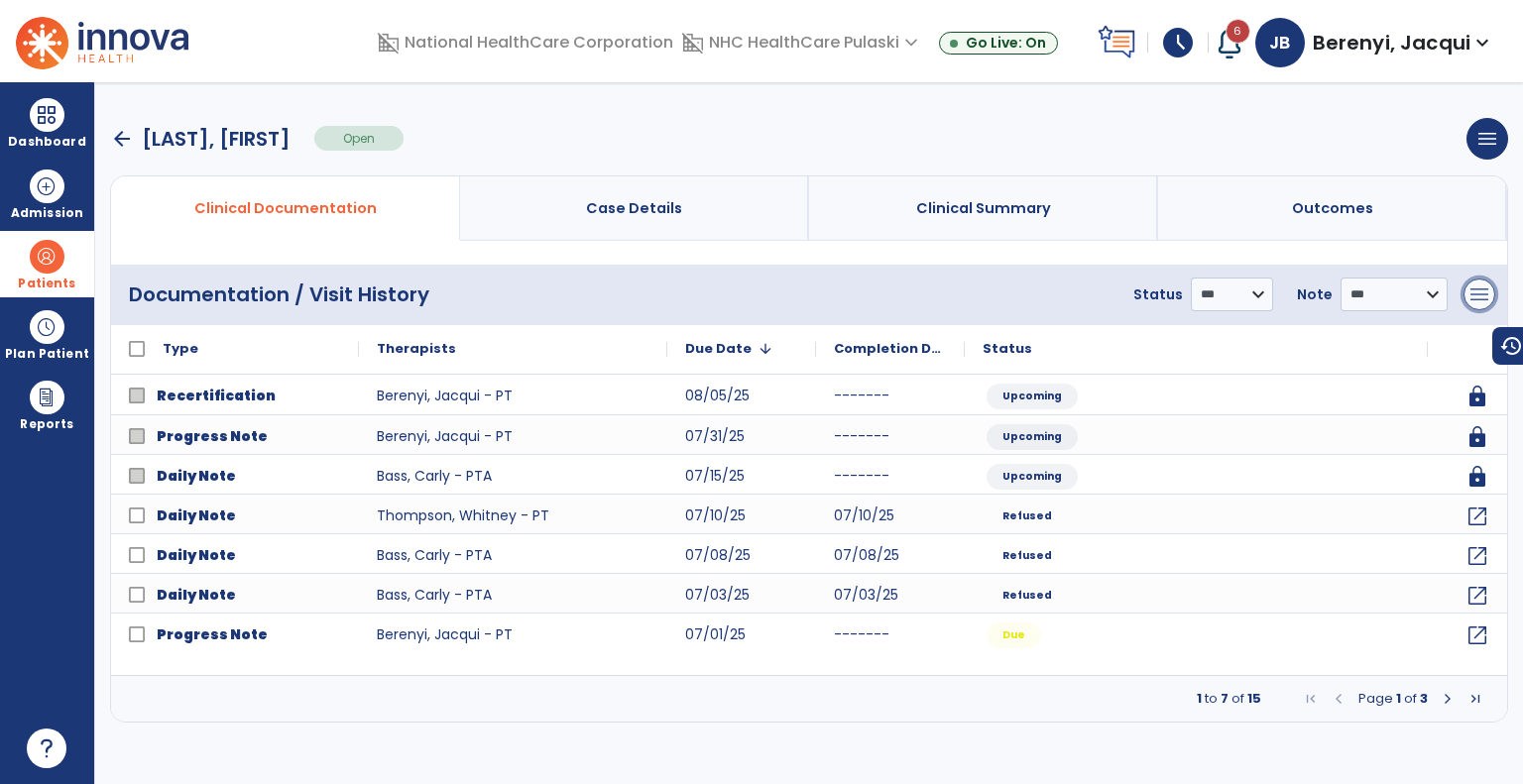 click on "menu" at bounding box center [1479, 294] 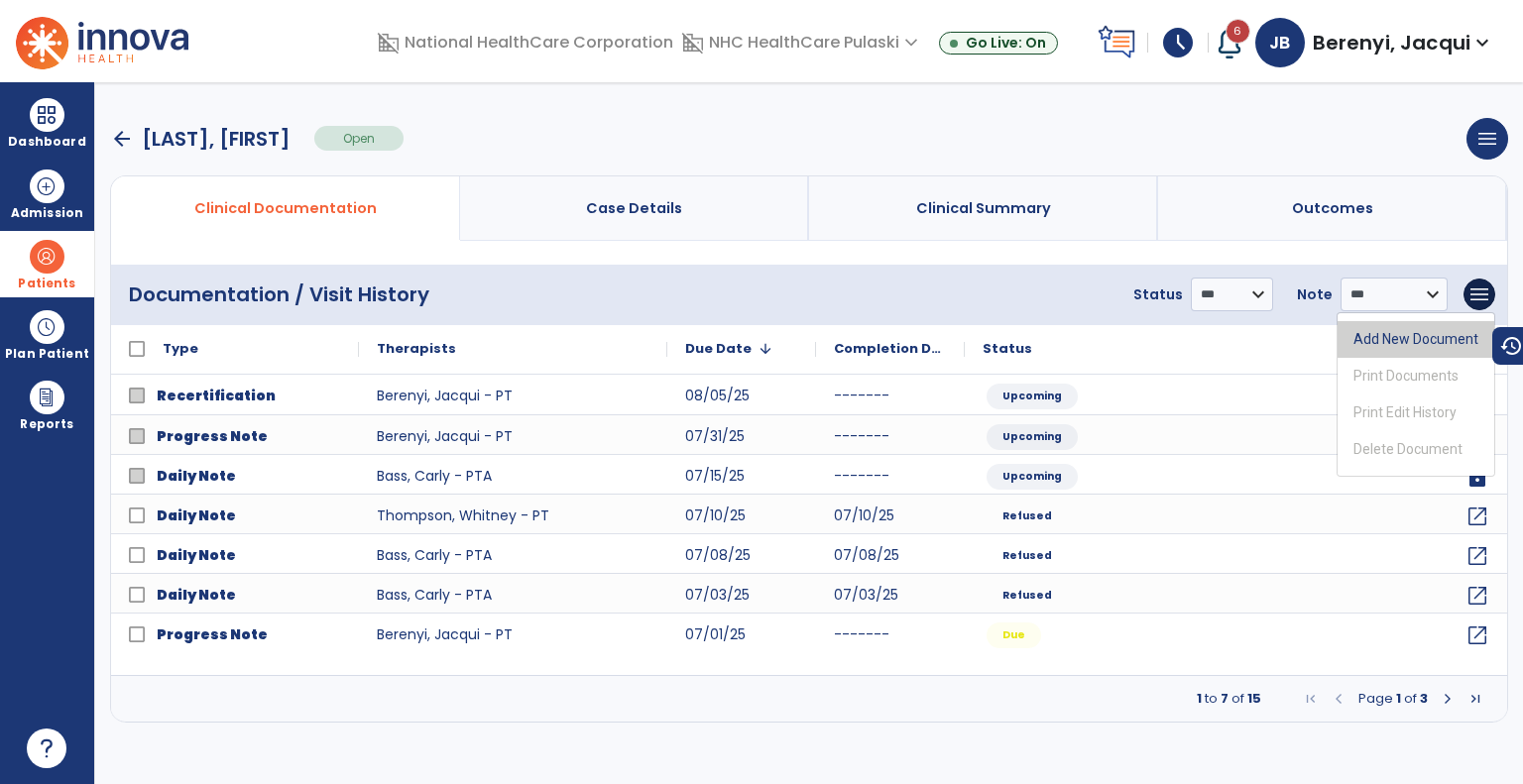 click on "Add New Document" at bounding box center [1416, 339] 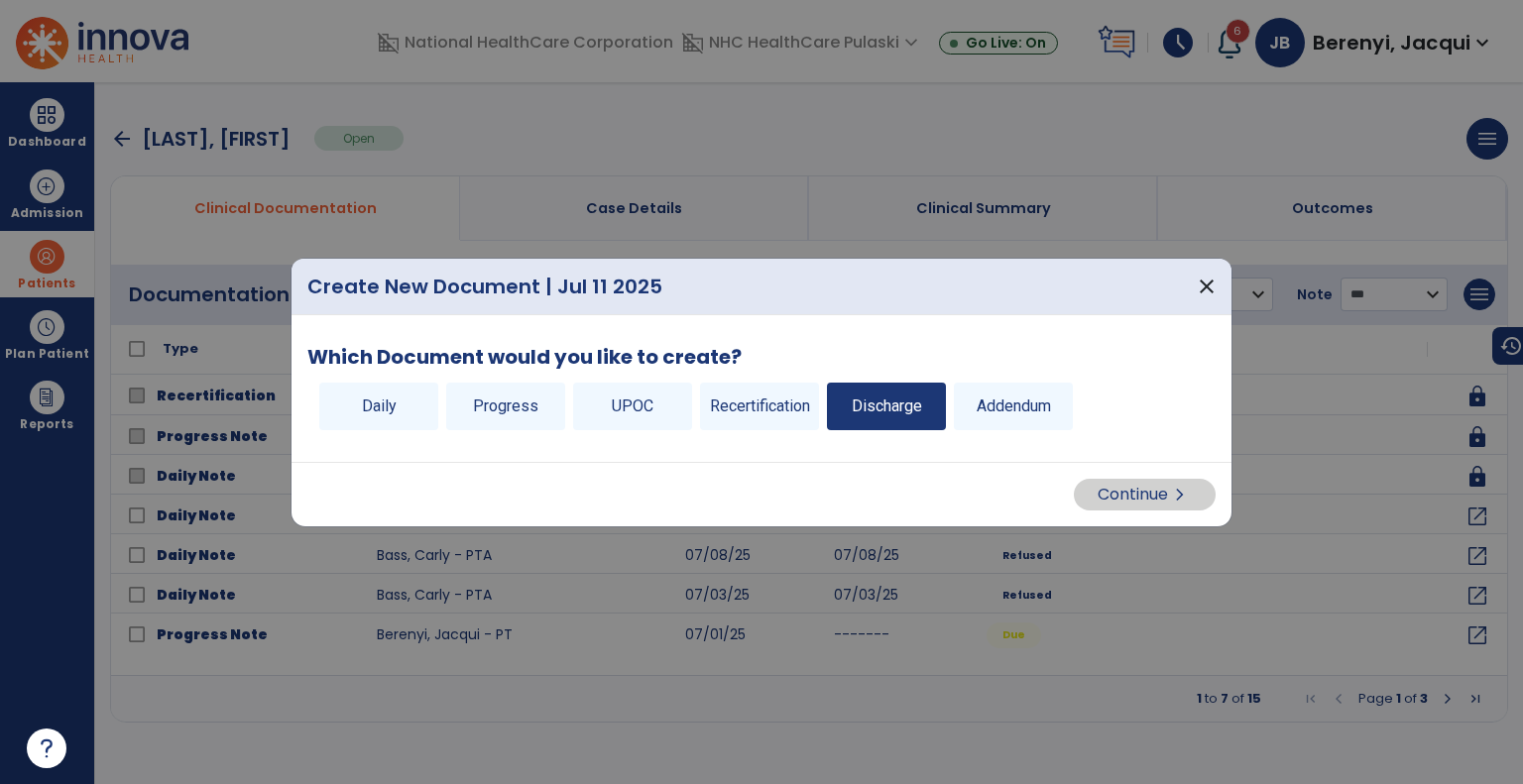 click on "Discharge" at bounding box center (886, 406) 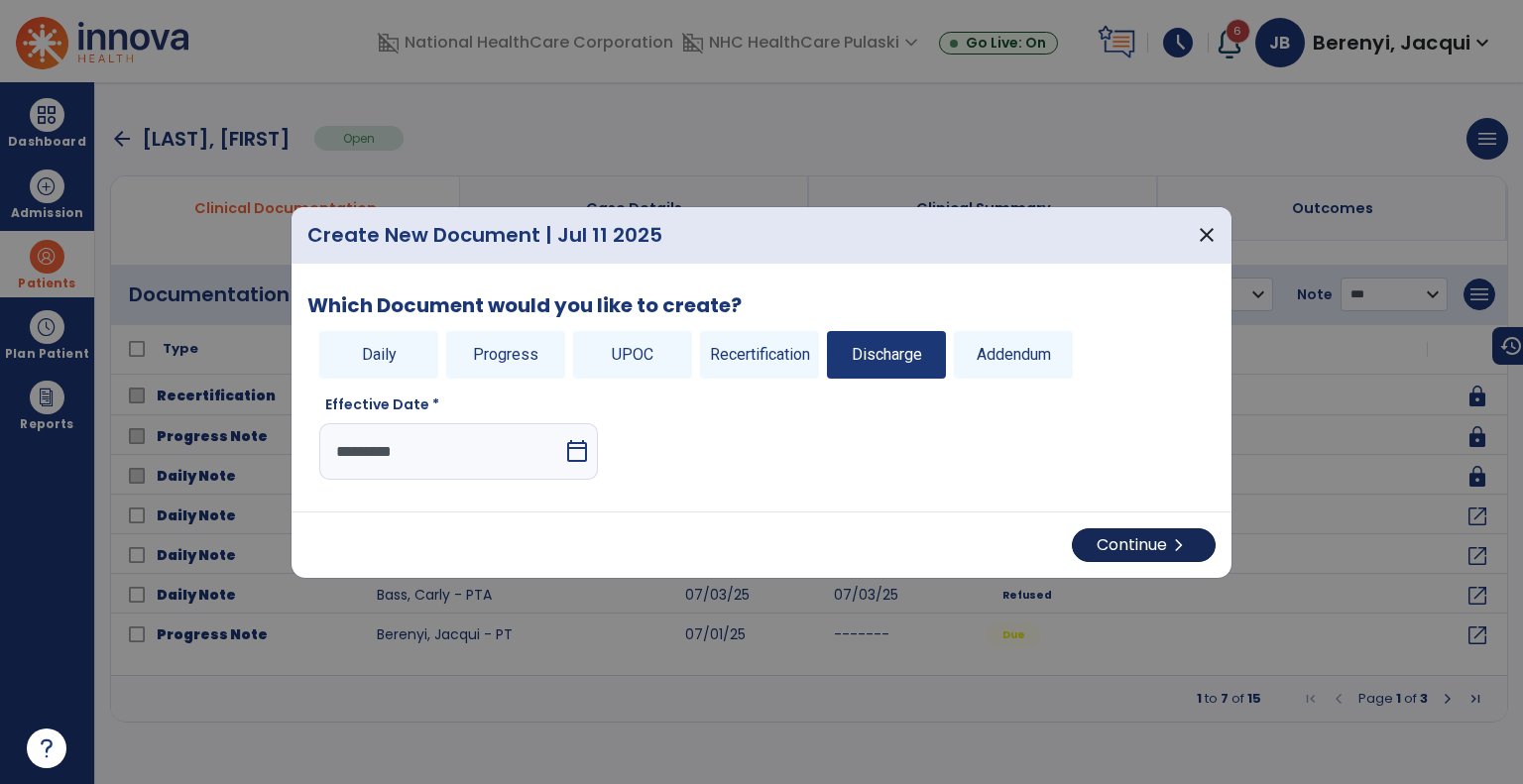 click on "Continue   chevron_right" at bounding box center [1143, 545] 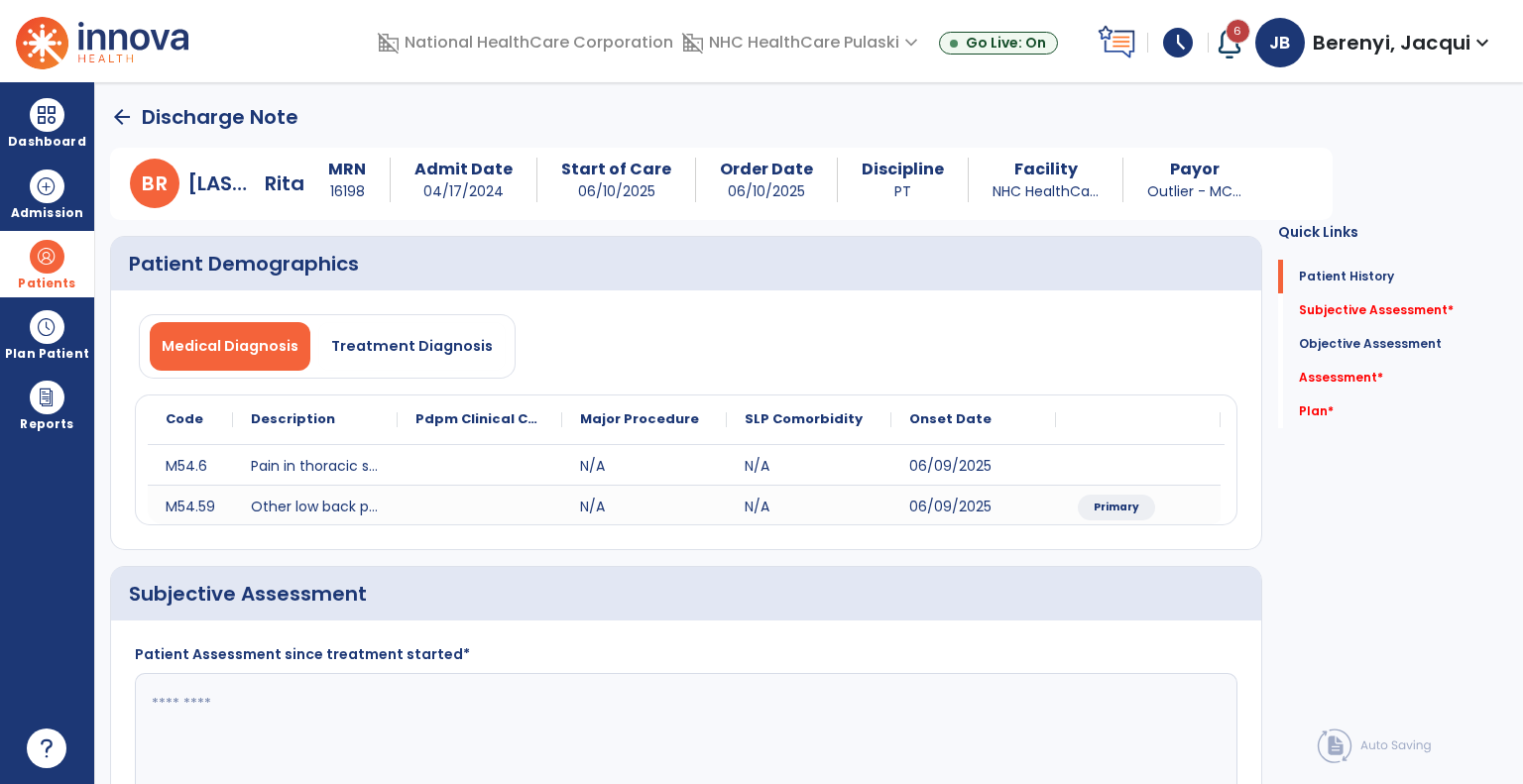 click 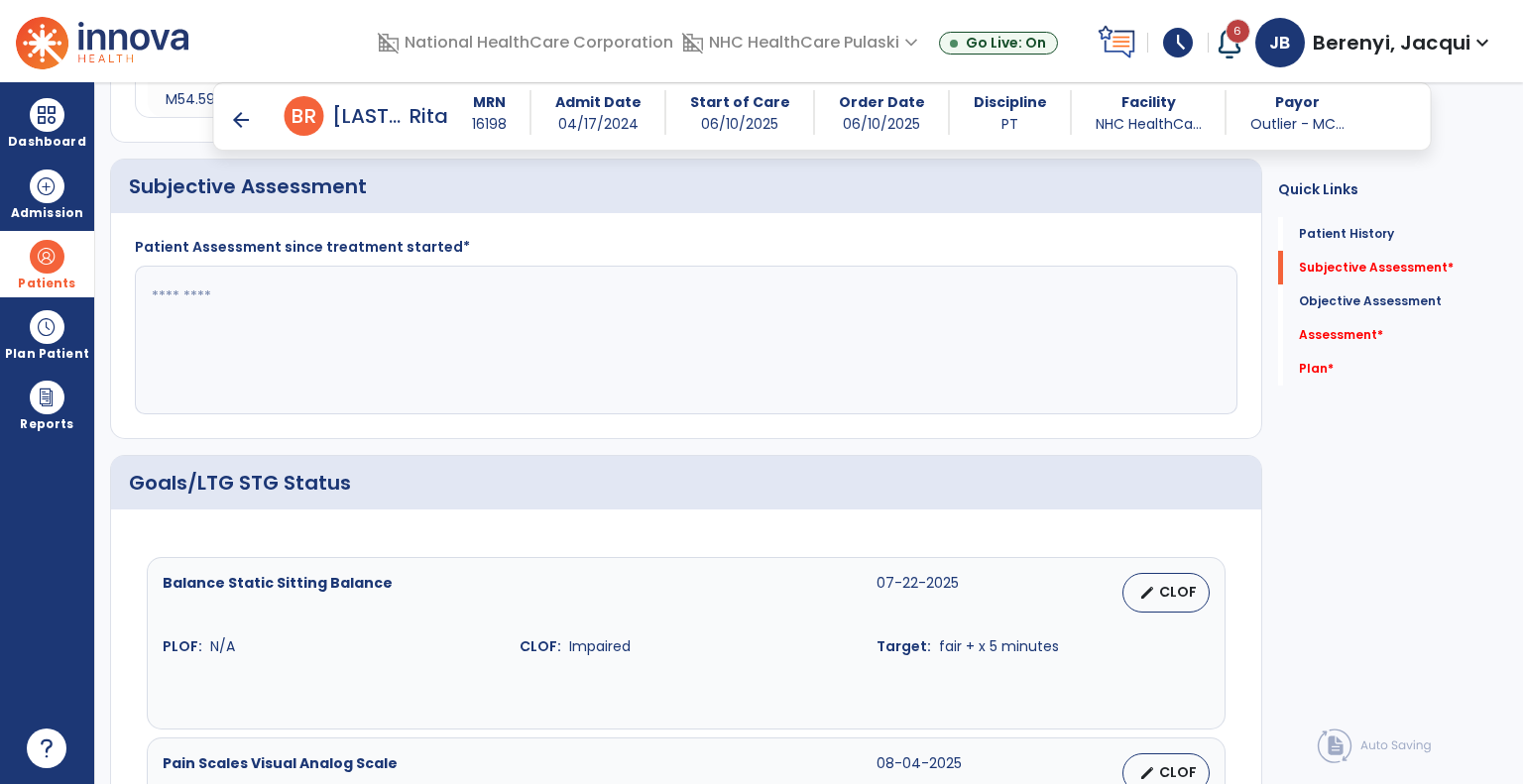 scroll, scrollTop: 392, scrollLeft: 0, axis: vertical 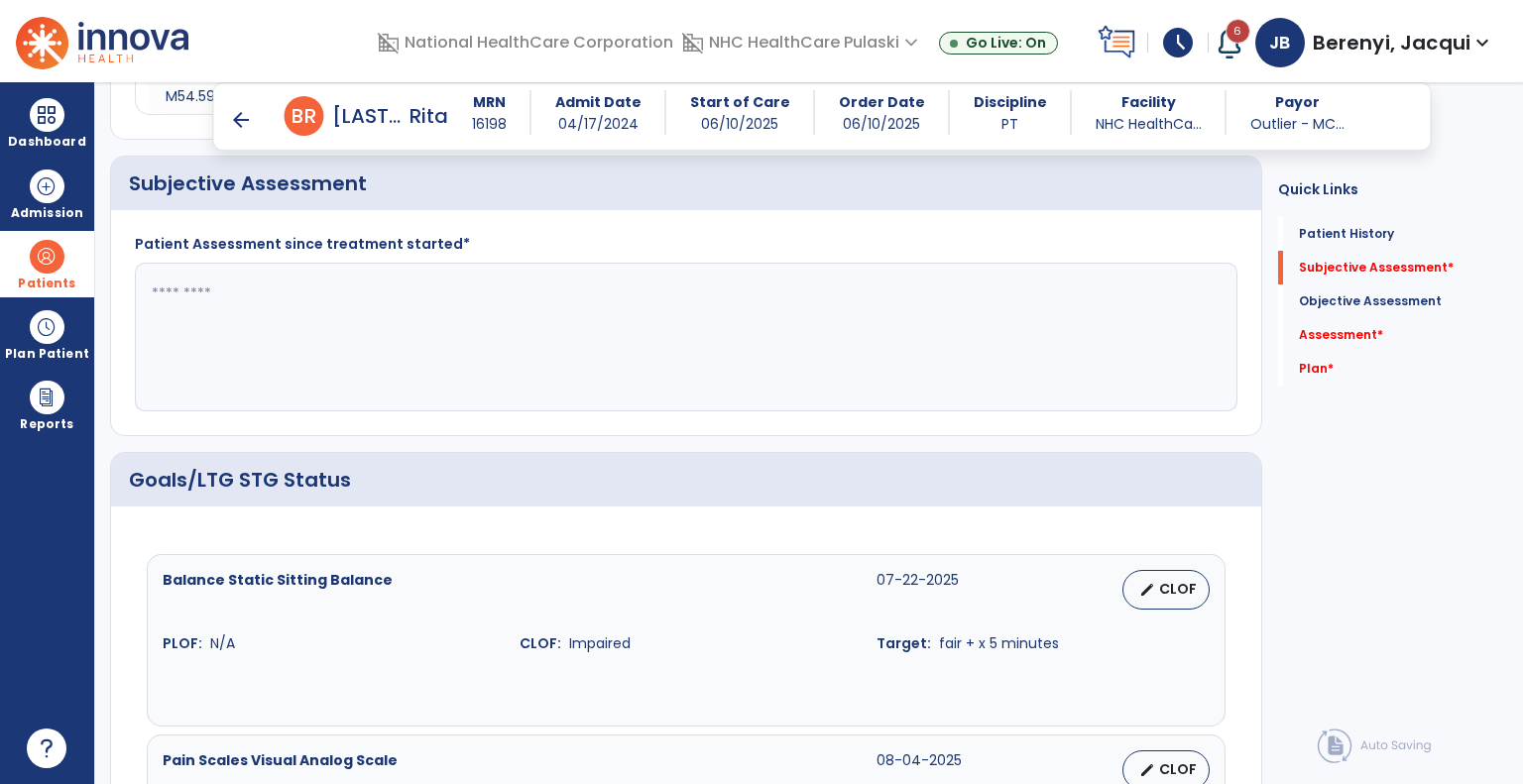 click 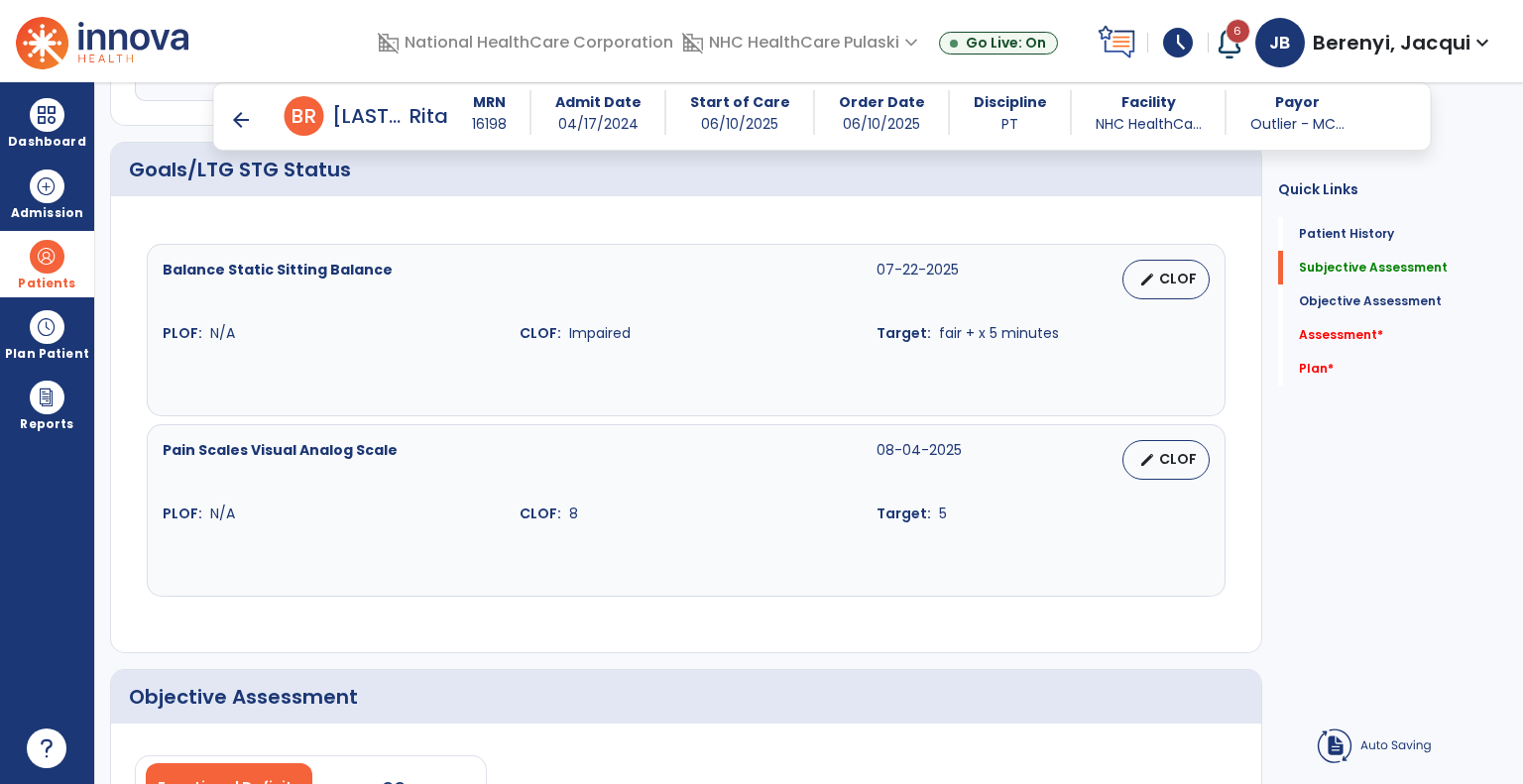 scroll, scrollTop: 700, scrollLeft: 0, axis: vertical 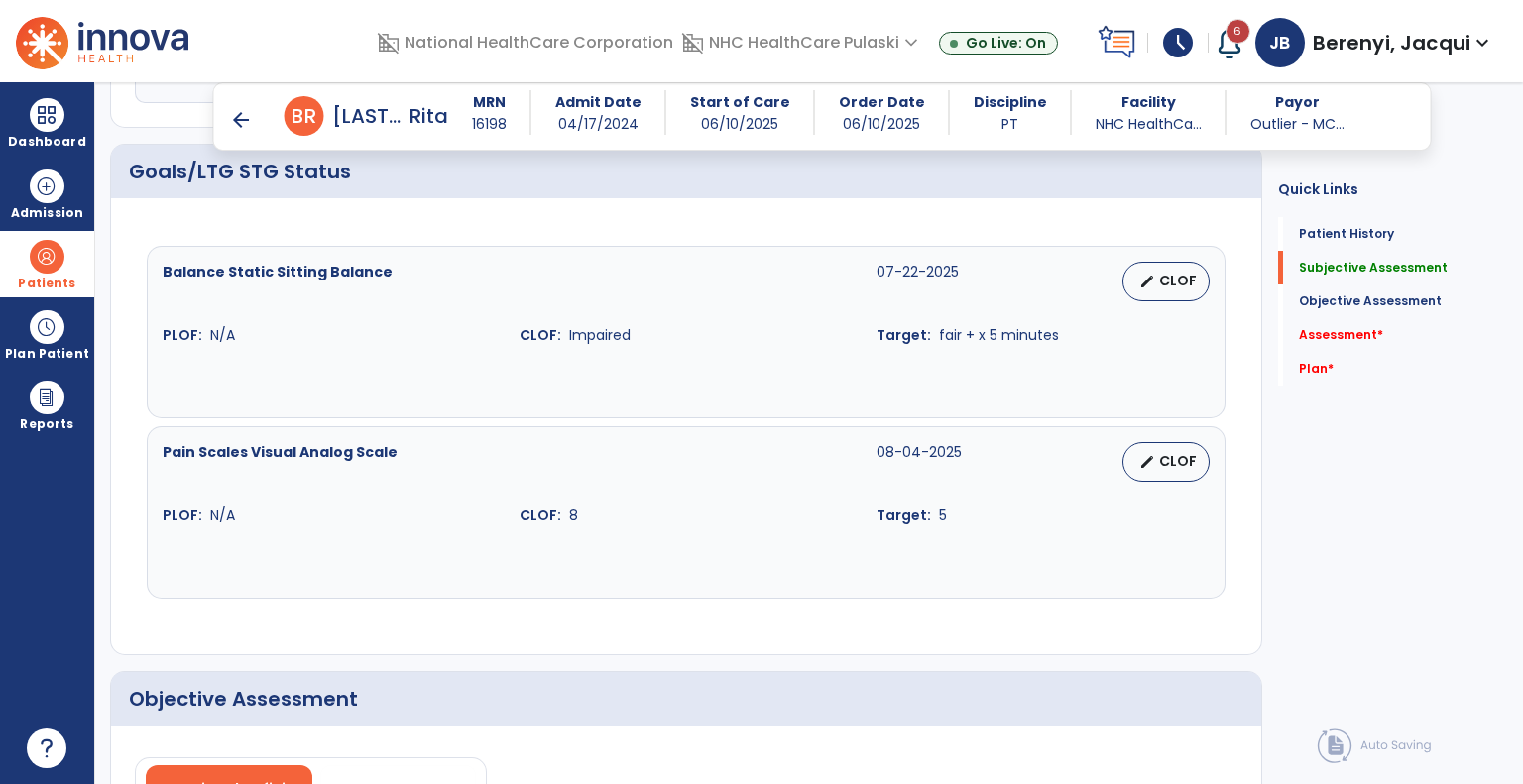 type on "**********" 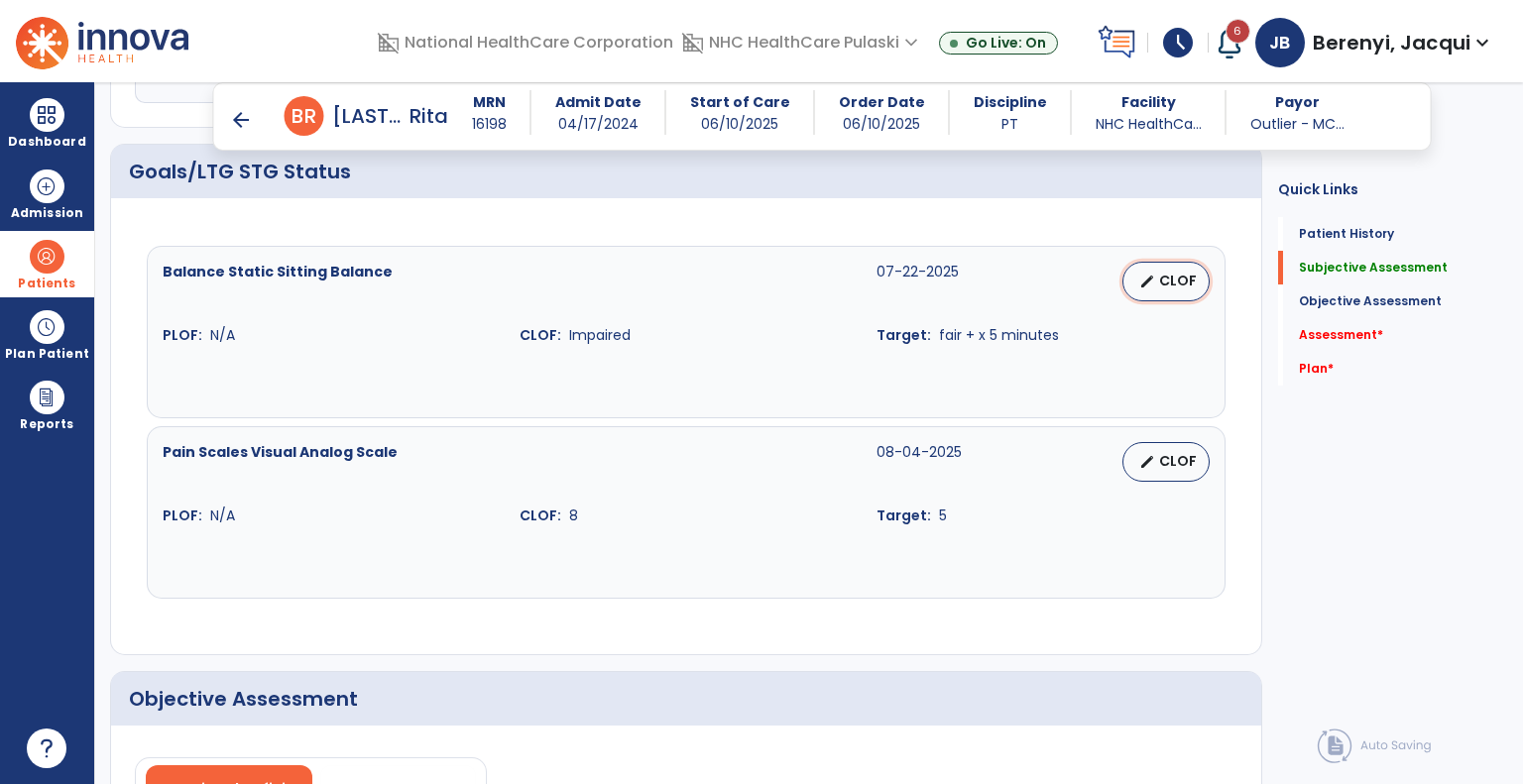 click on "CLOF" at bounding box center [1178, 280] 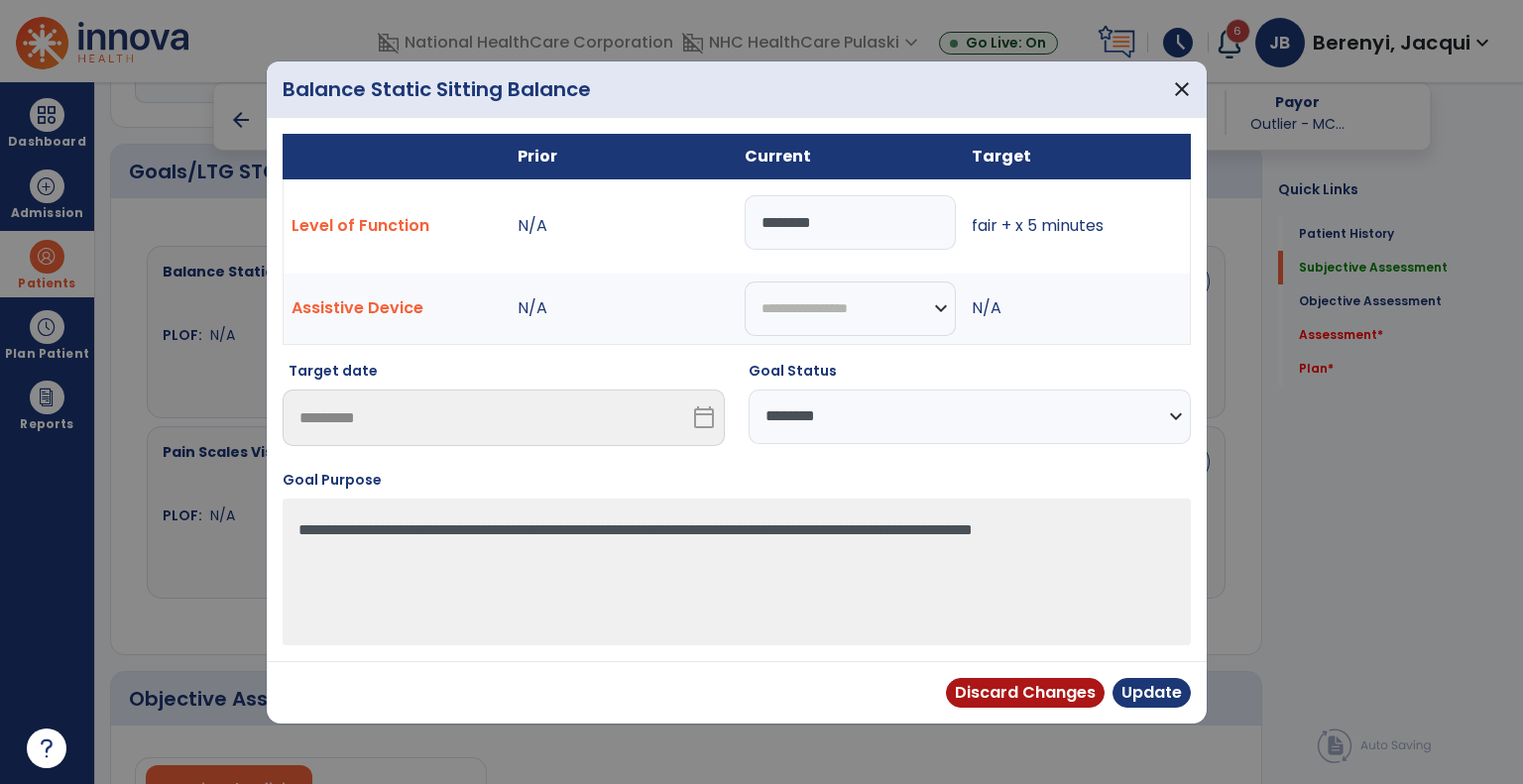 click on "**********" at bounding box center [970, 416] 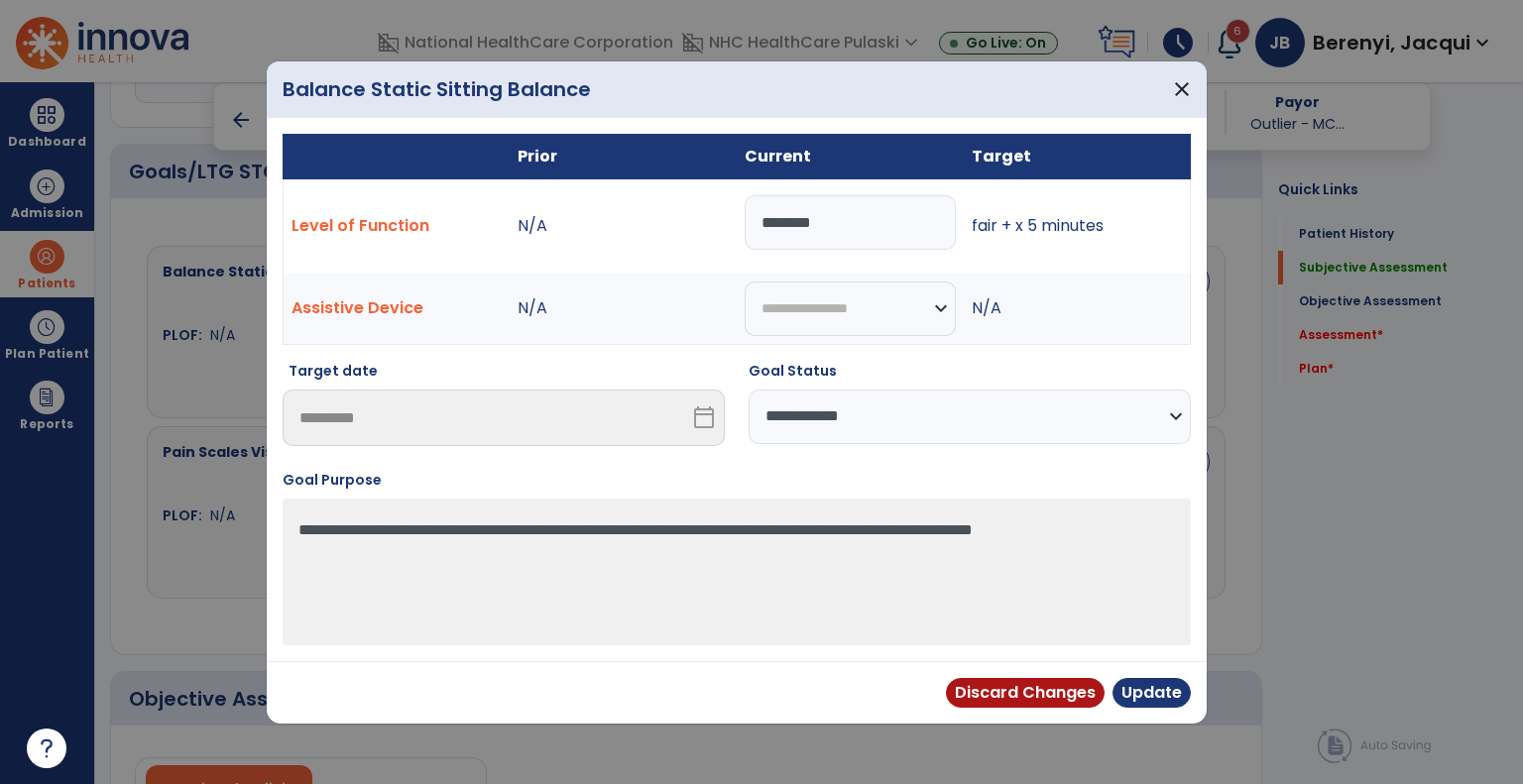 click on "**********" at bounding box center [970, 416] 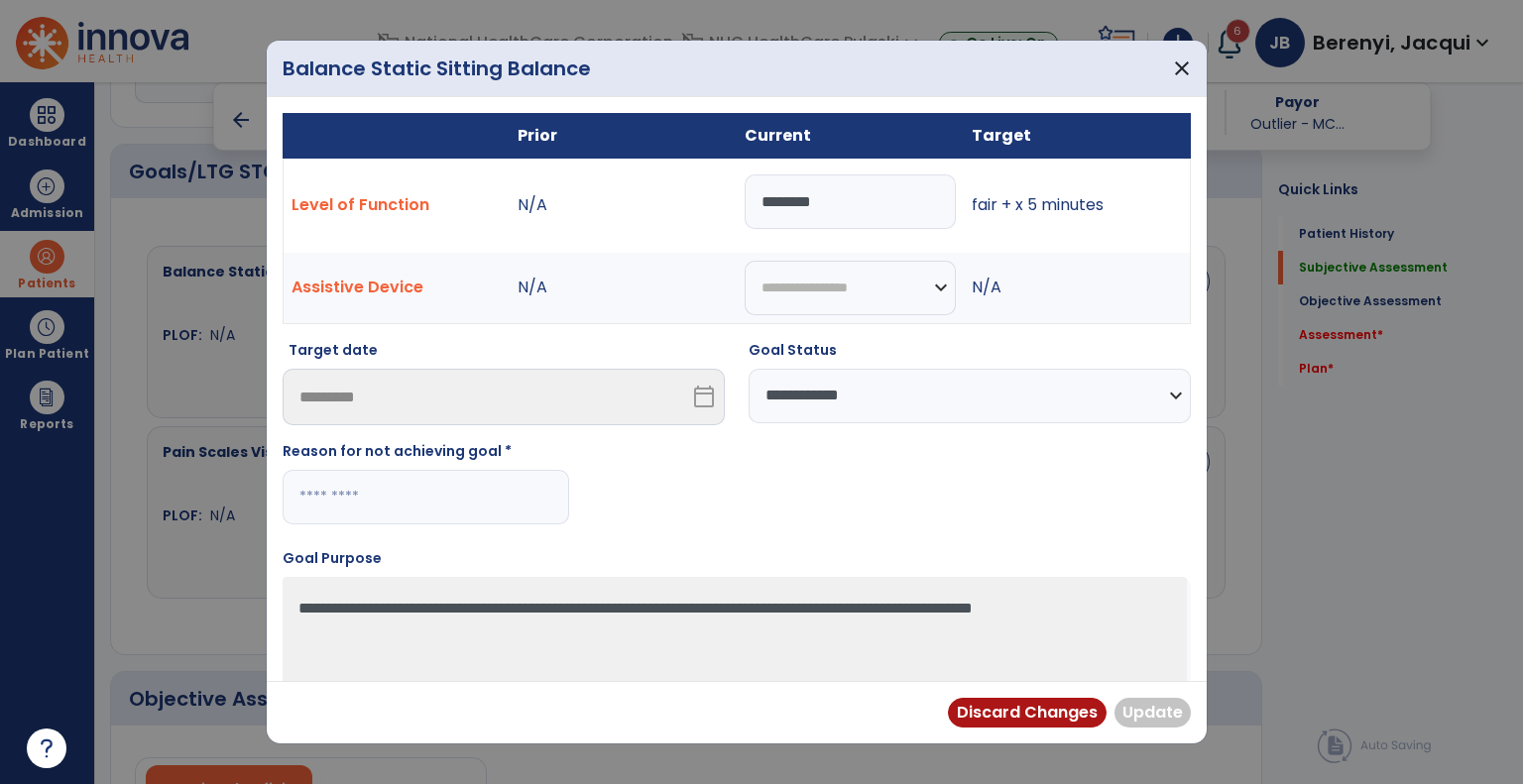 click at bounding box center (425, 497) 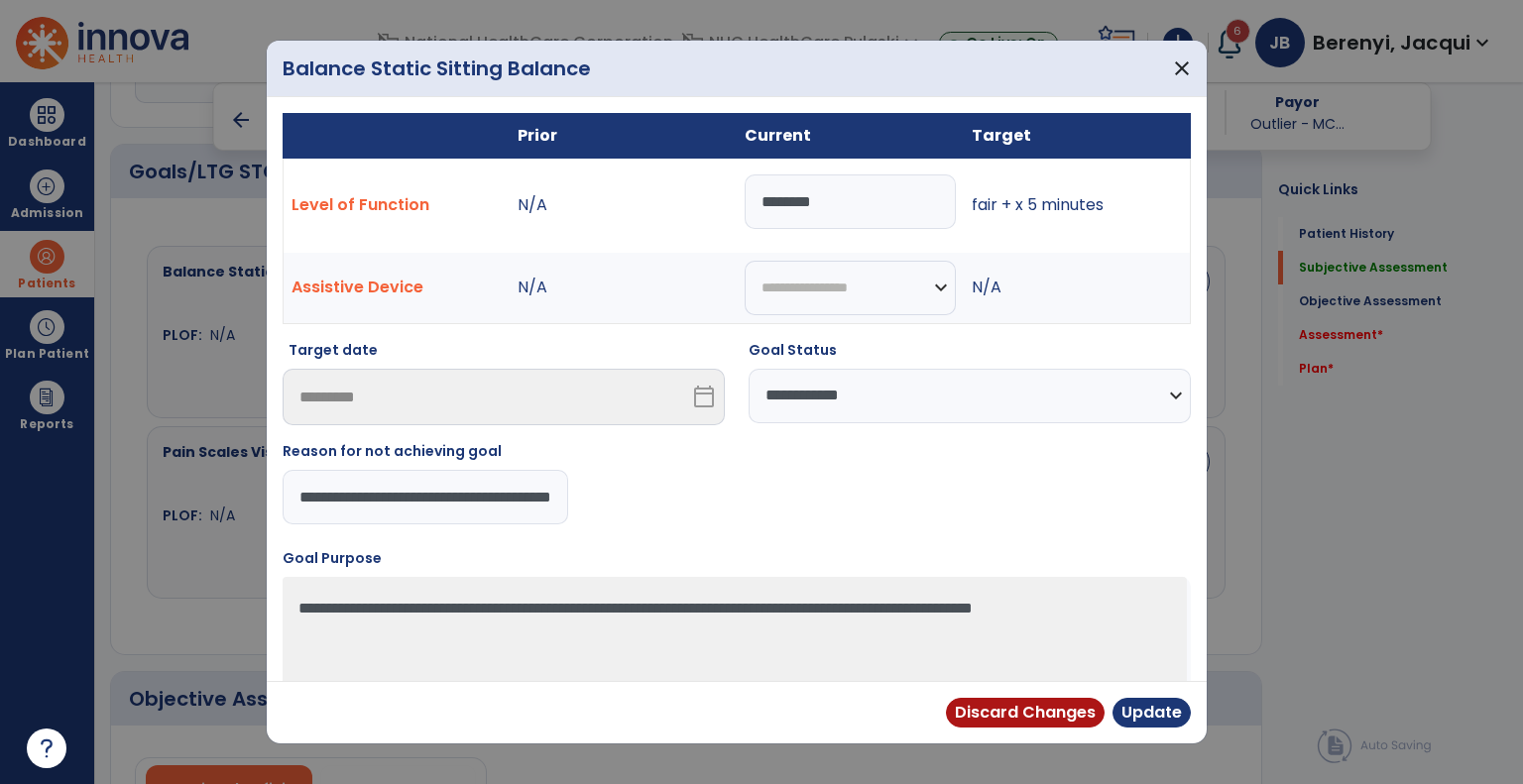 scroll, scrollTop: 0, scrollLeft: 57, axis: horizontal 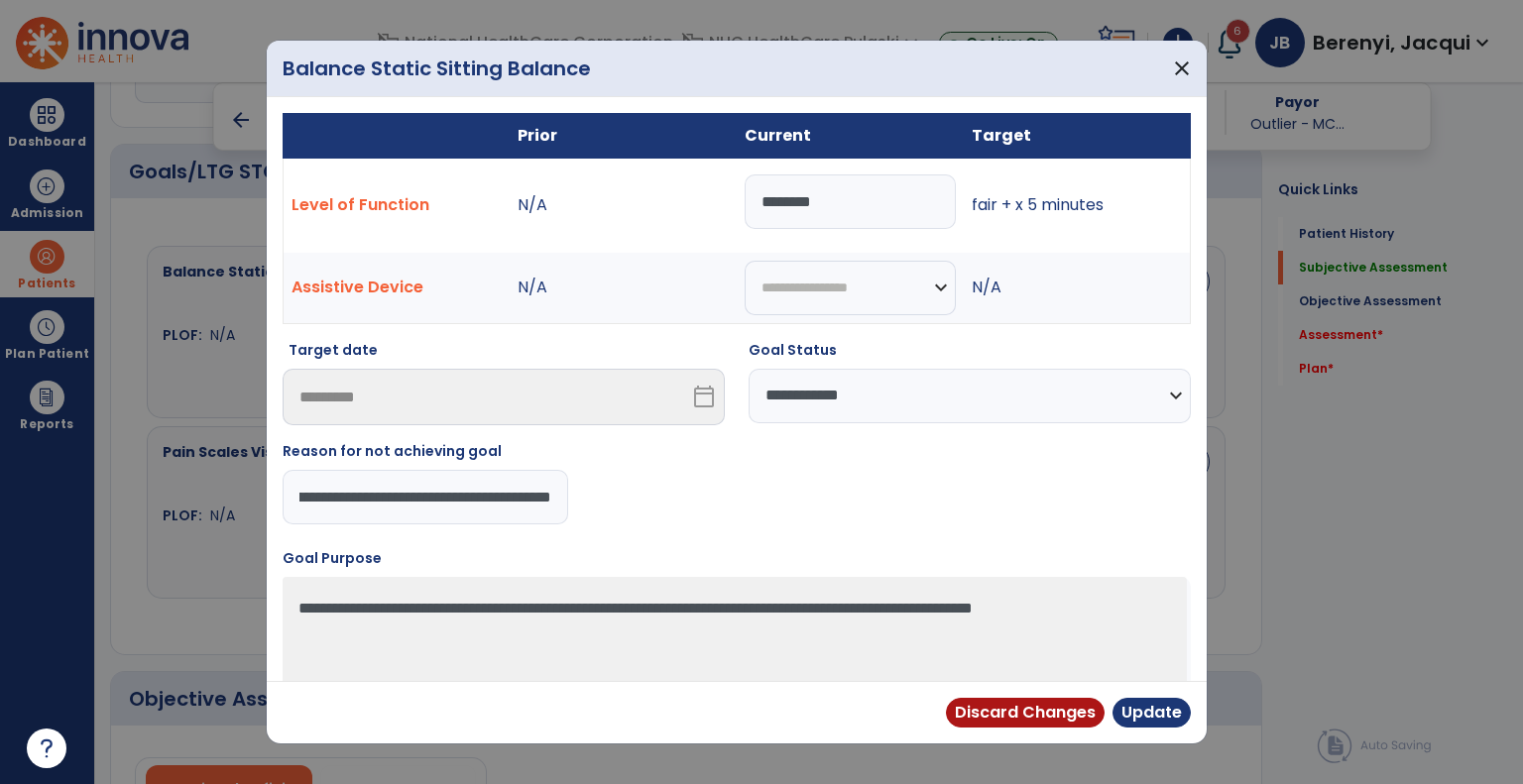 type on "**********" 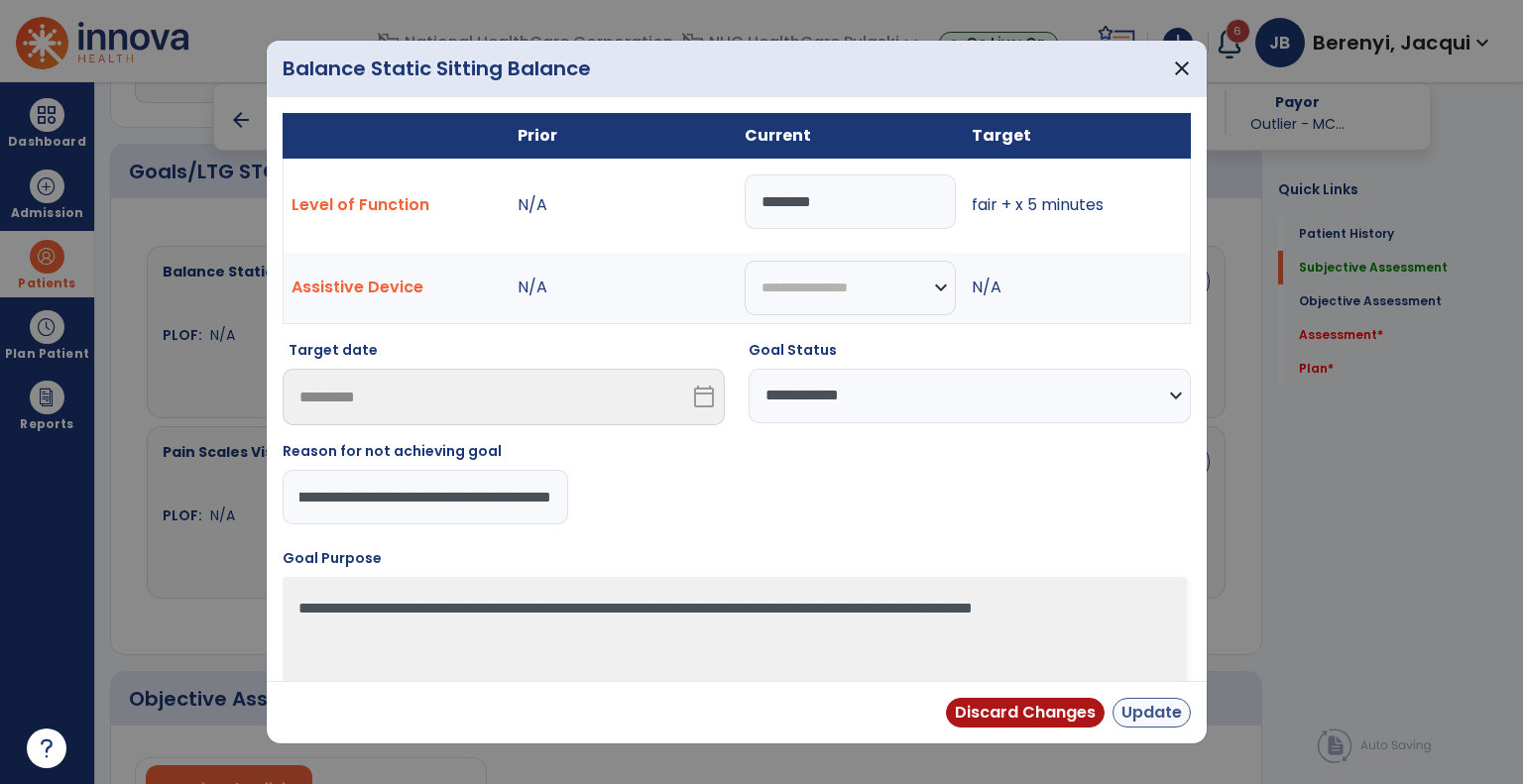 click on "Update" at bounding box center (1151, 713) 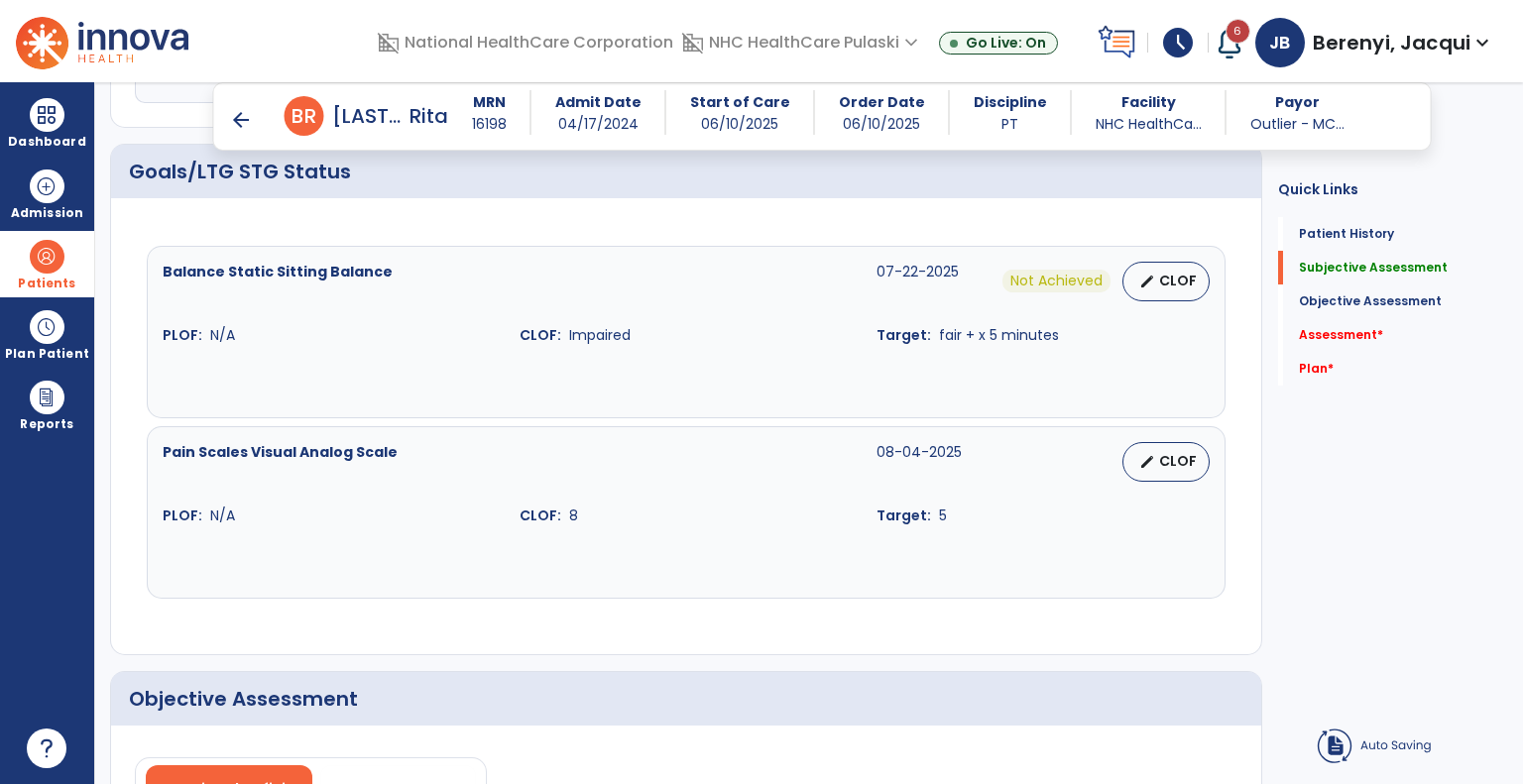 click on "CLOF" at bounding box center [1178, 461] 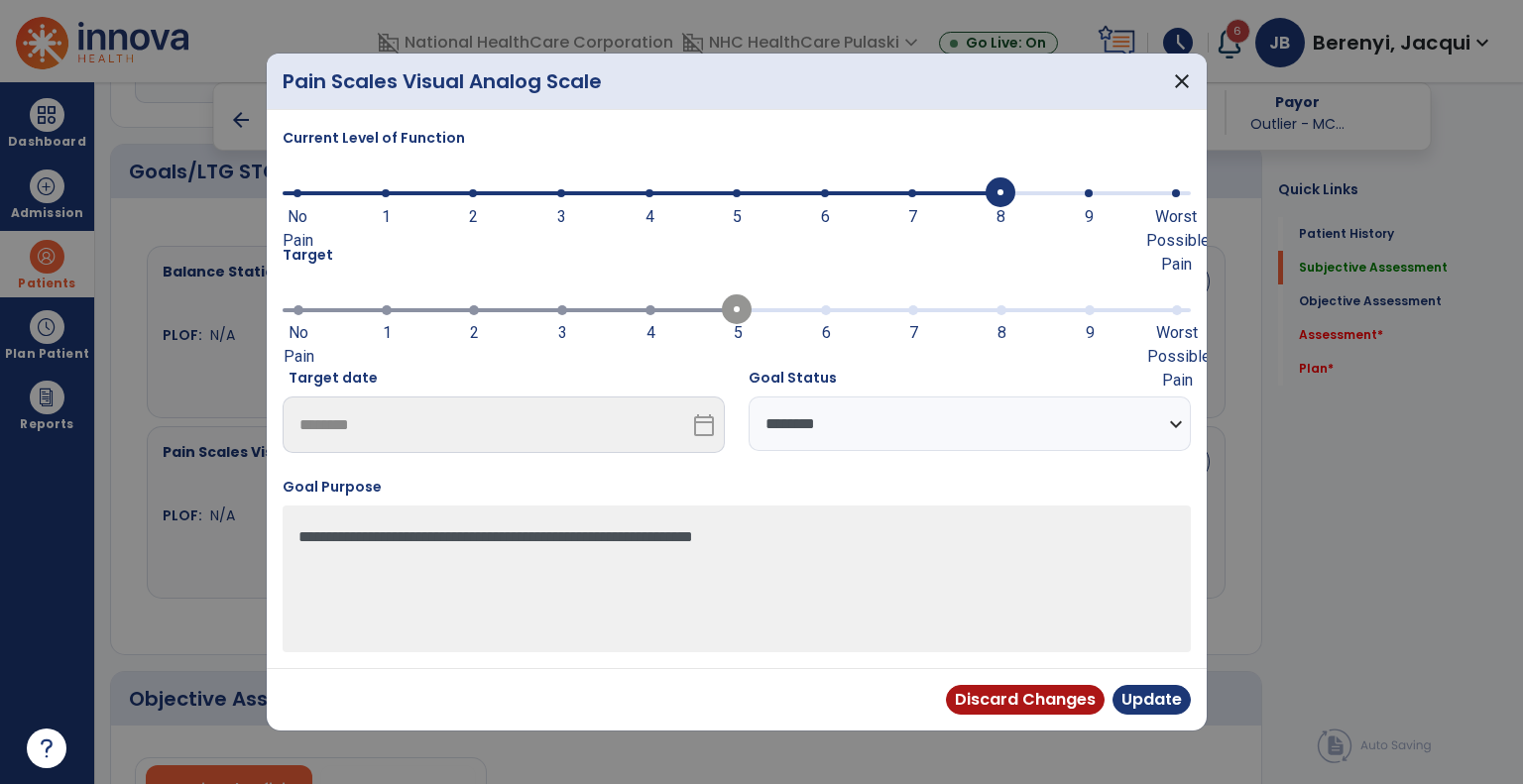 click on "Discard Changes  Update" at bounding box center (737, 699) 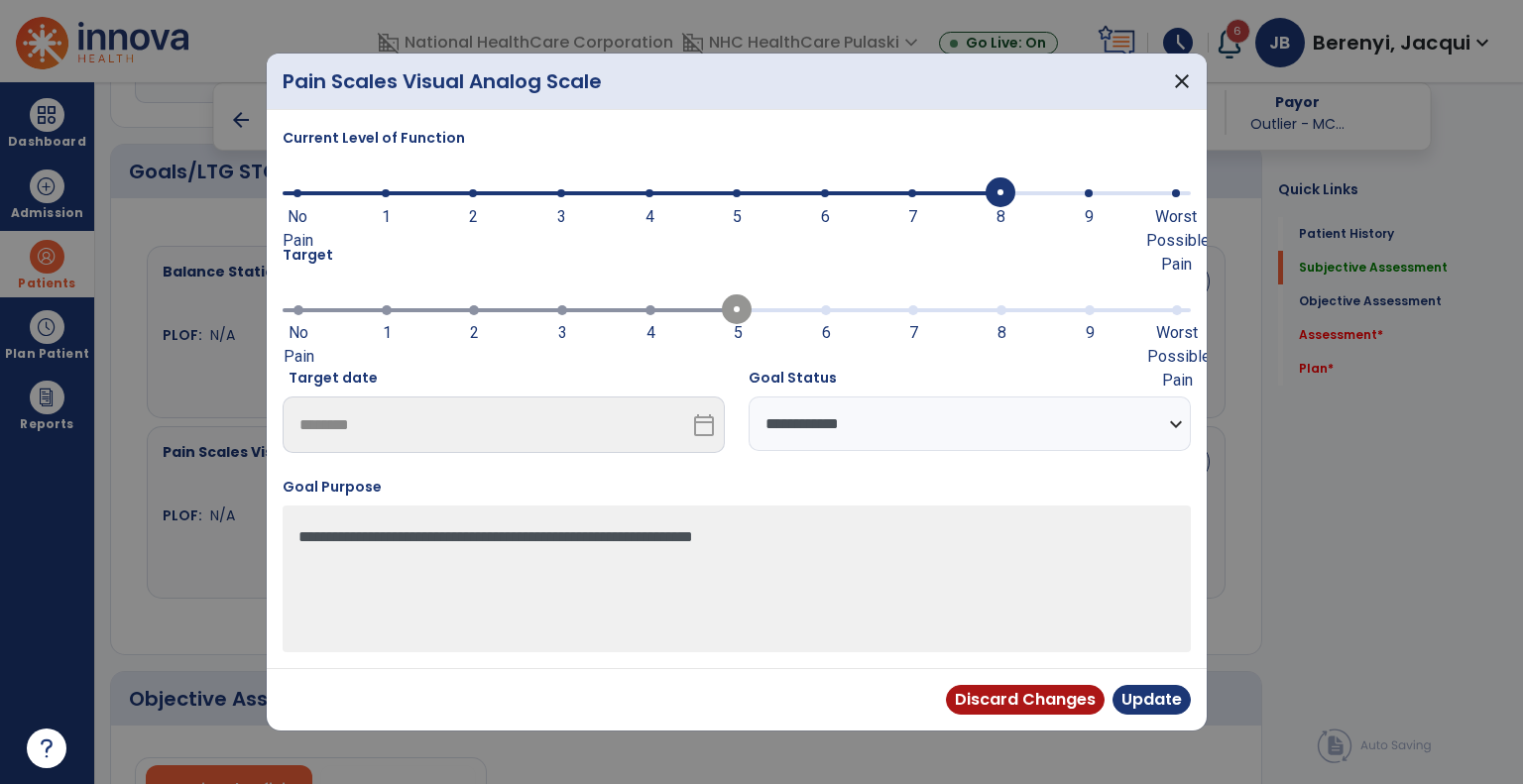click on "**********" at bounding box center (970, 423) 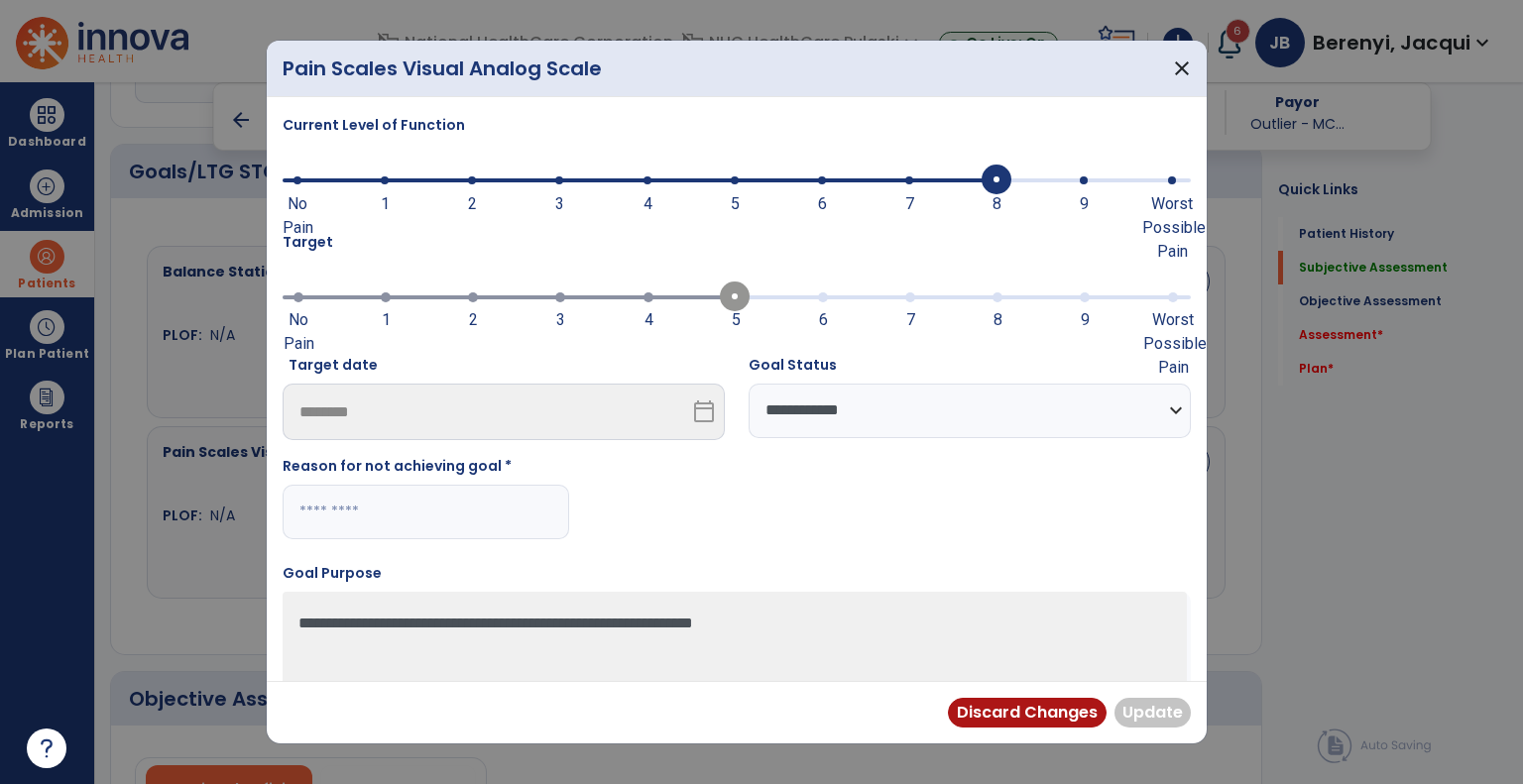 click at bounding box center (425, 511) 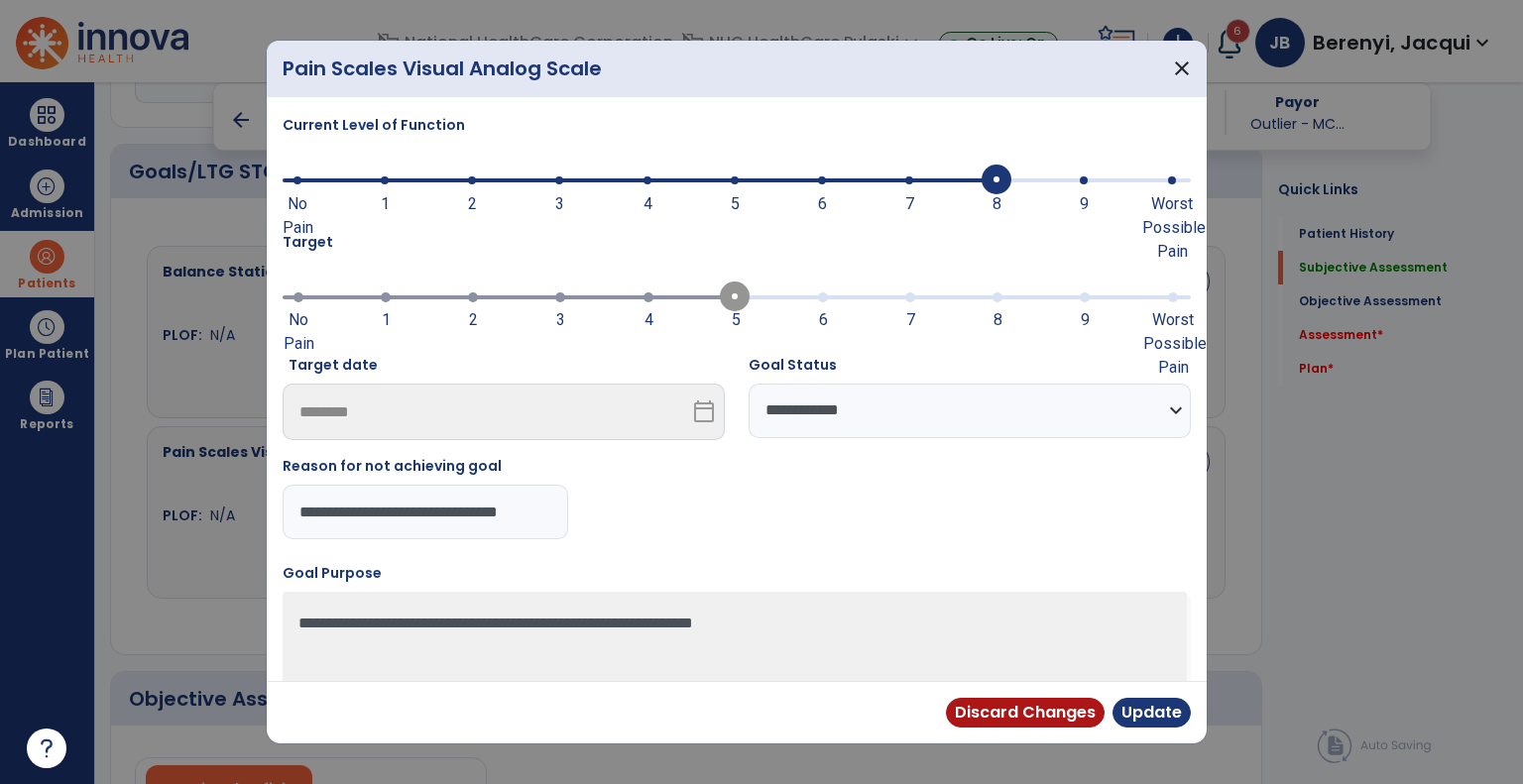 scroll, scrollTop: 0, scrollLeft: 0, axis: both 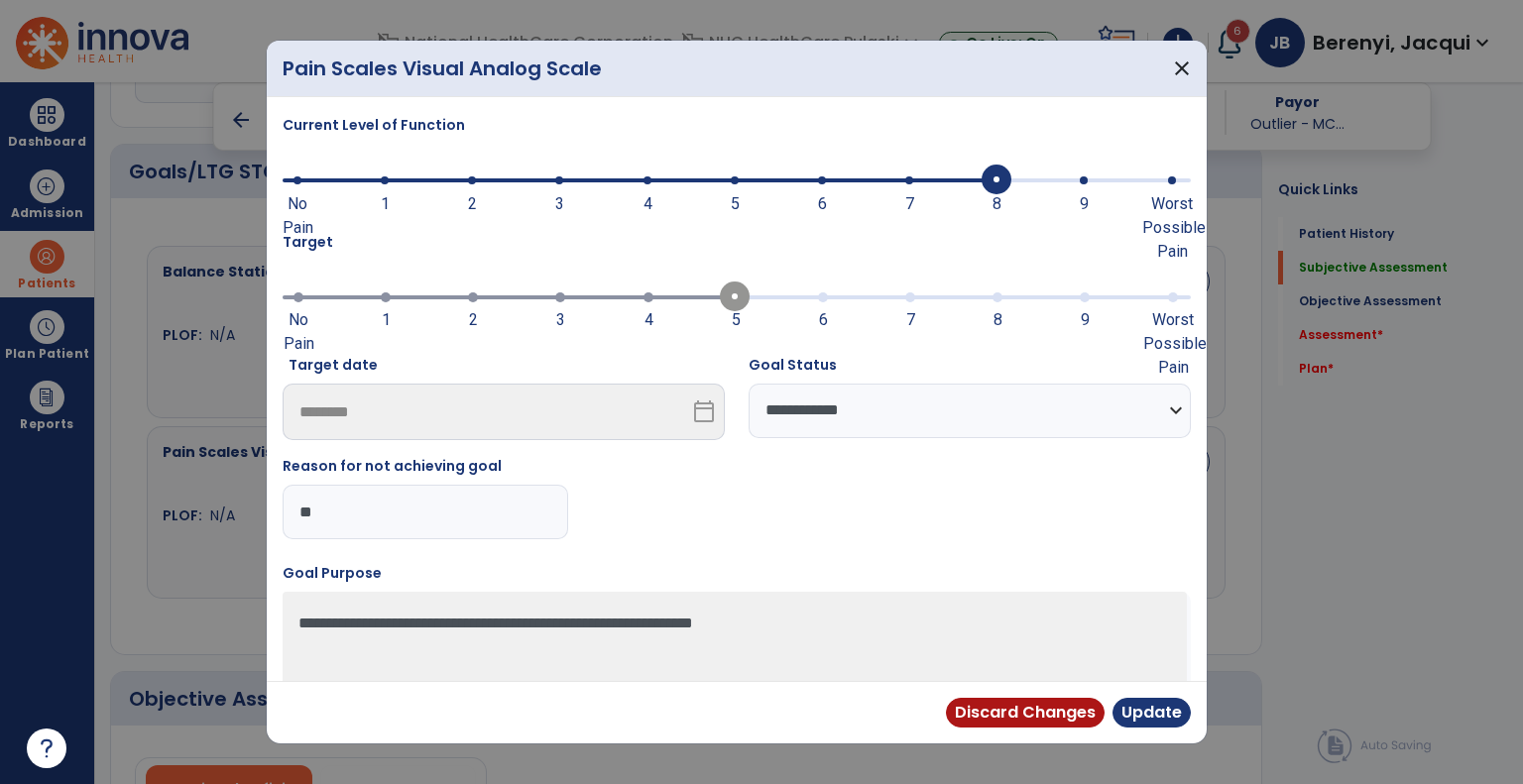 type on "*" 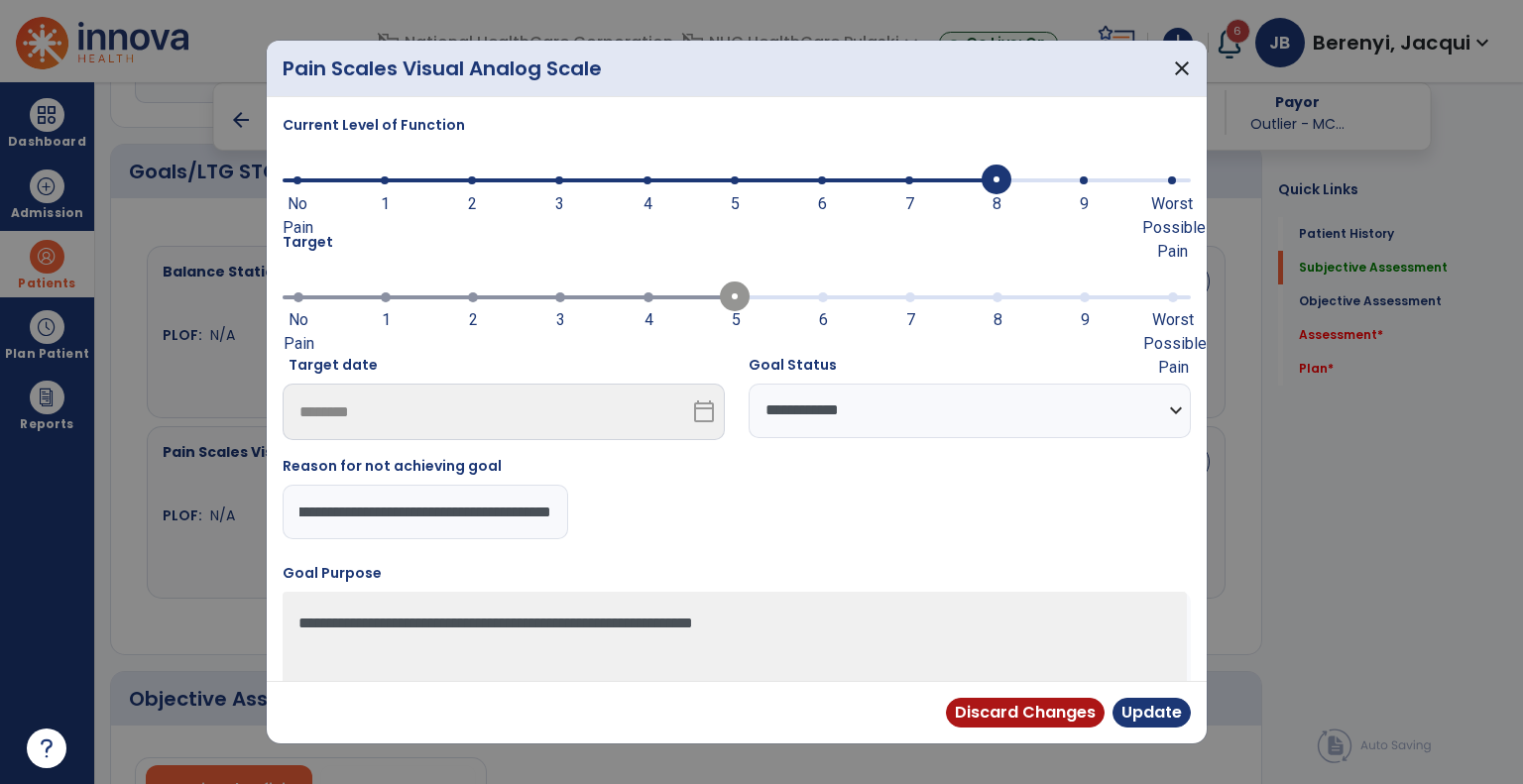 scroll, scrollTop: 0, scrollLeft: 83, axis: horizontal 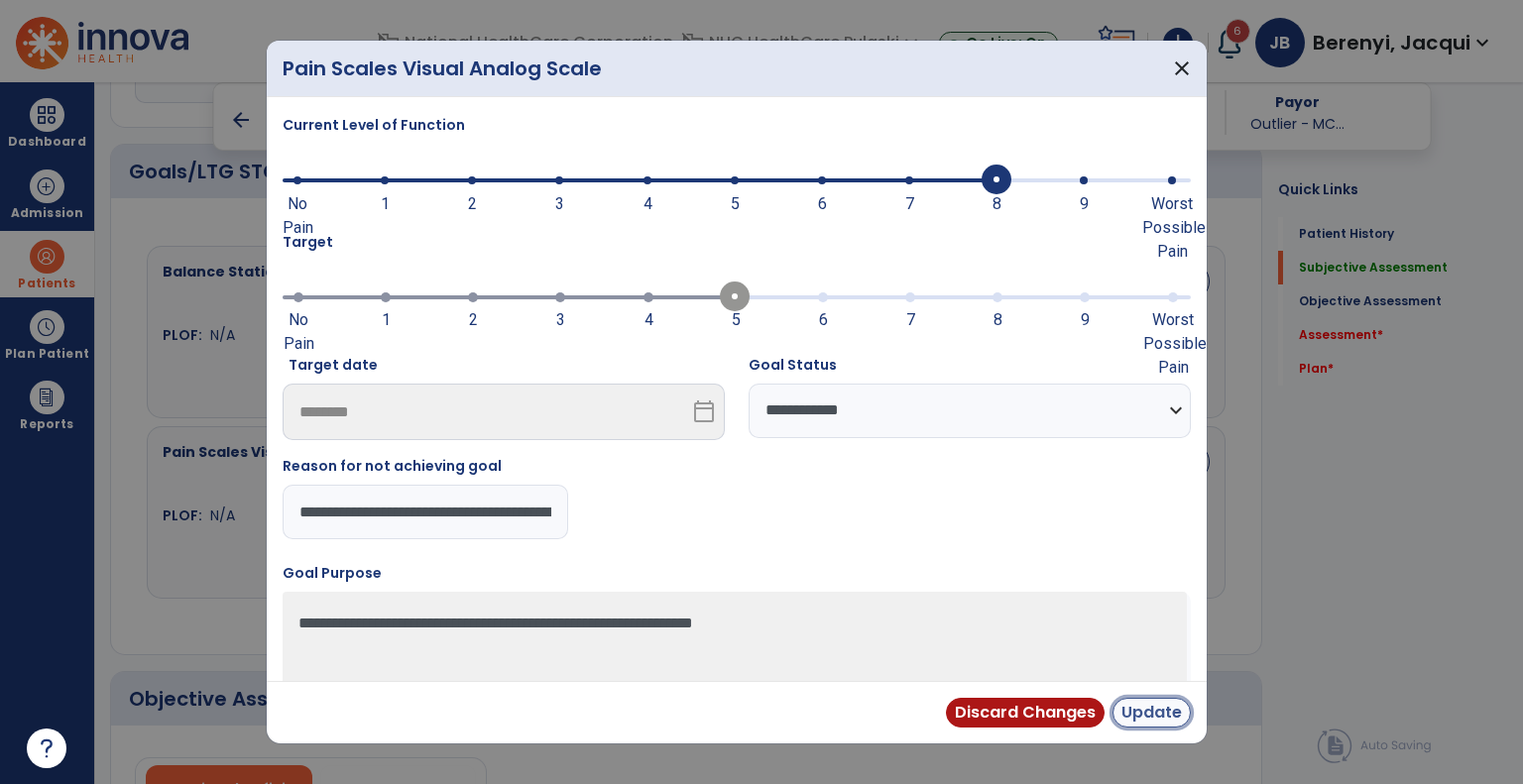 click on "Update" at bounding box center (1151, 713) 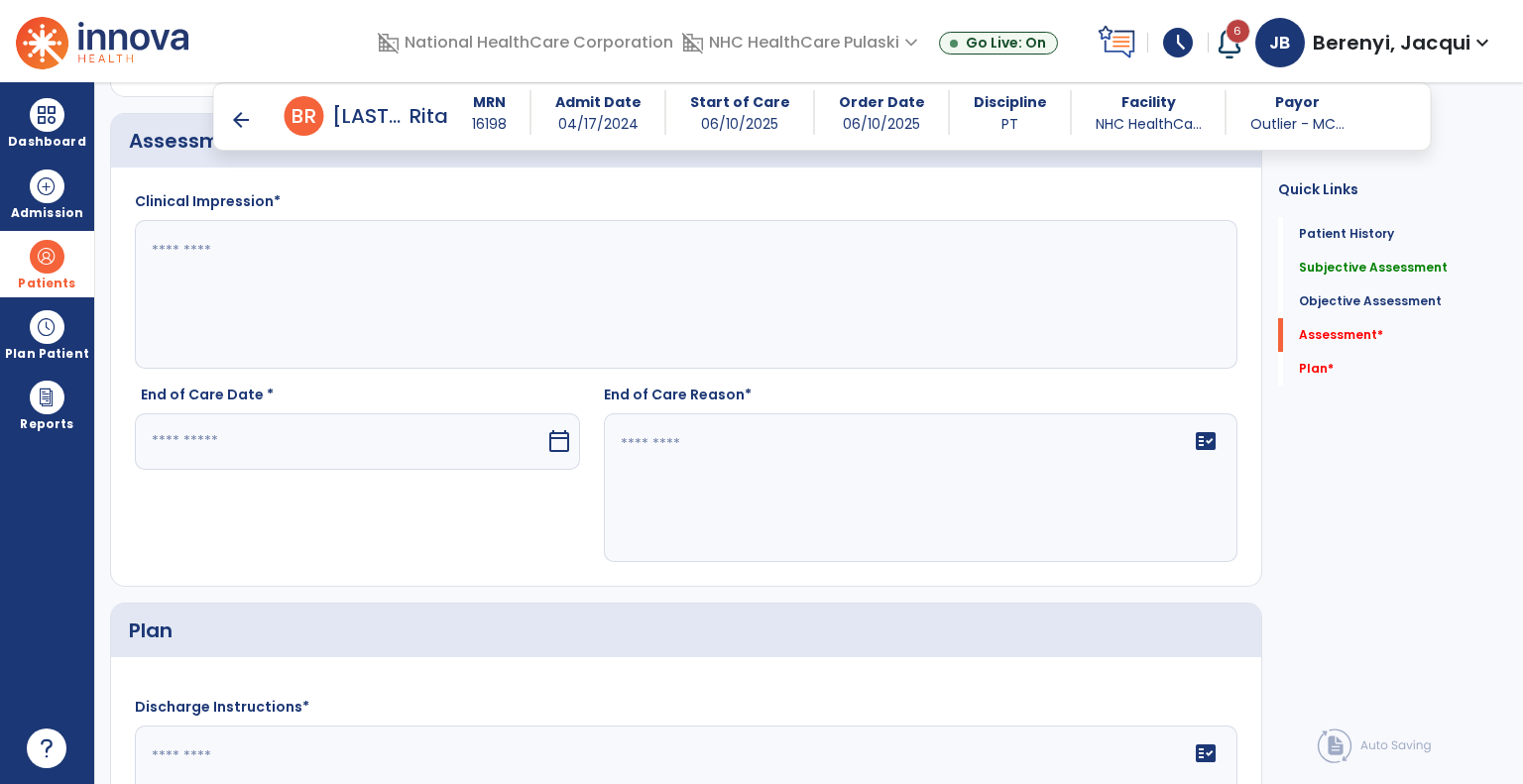 scroll, scrollTop: 1517, scrollLeft: 0, axis: vertical 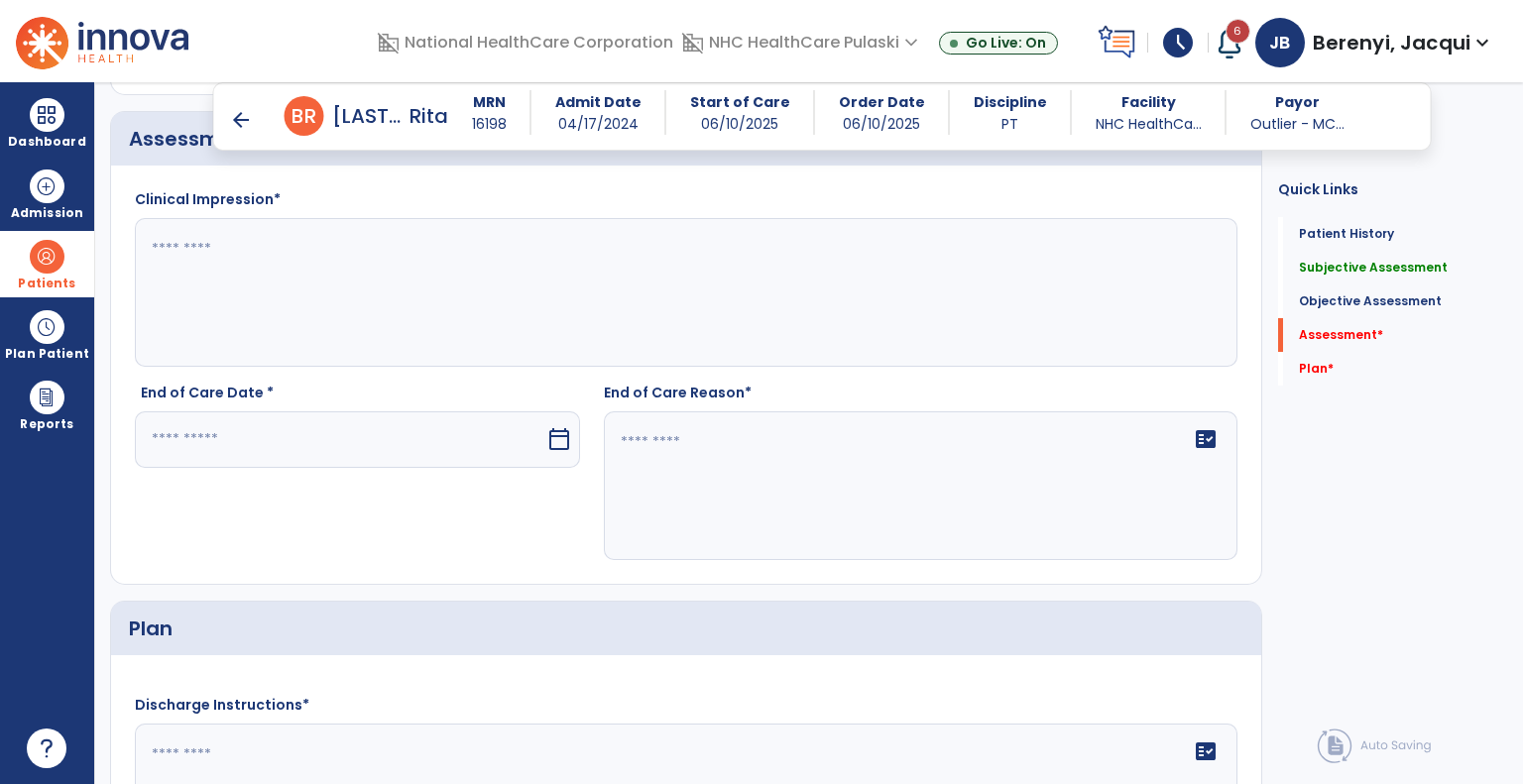 click at bounding box center (340, 439) 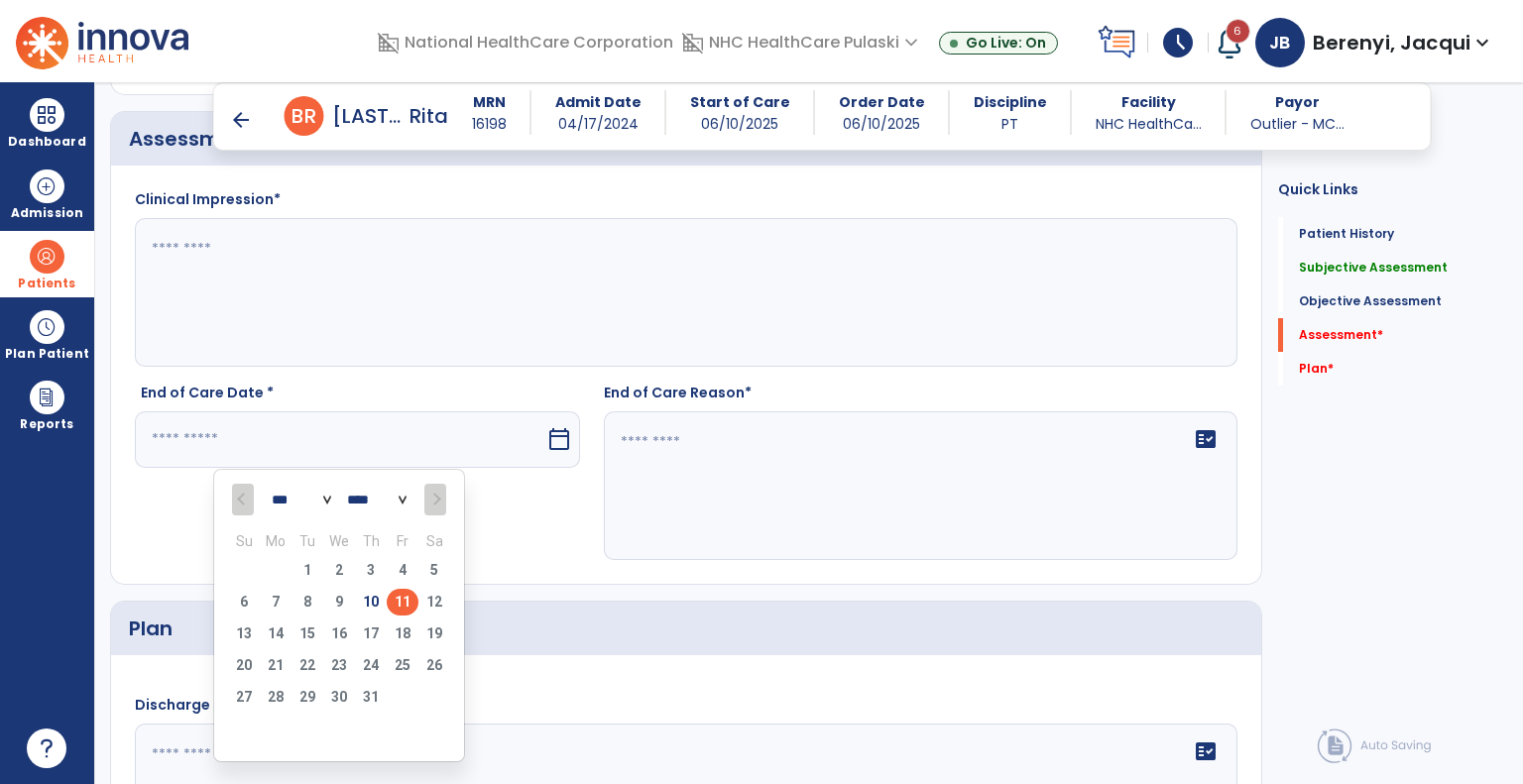 click on "11" at bounding box center (403, 602) 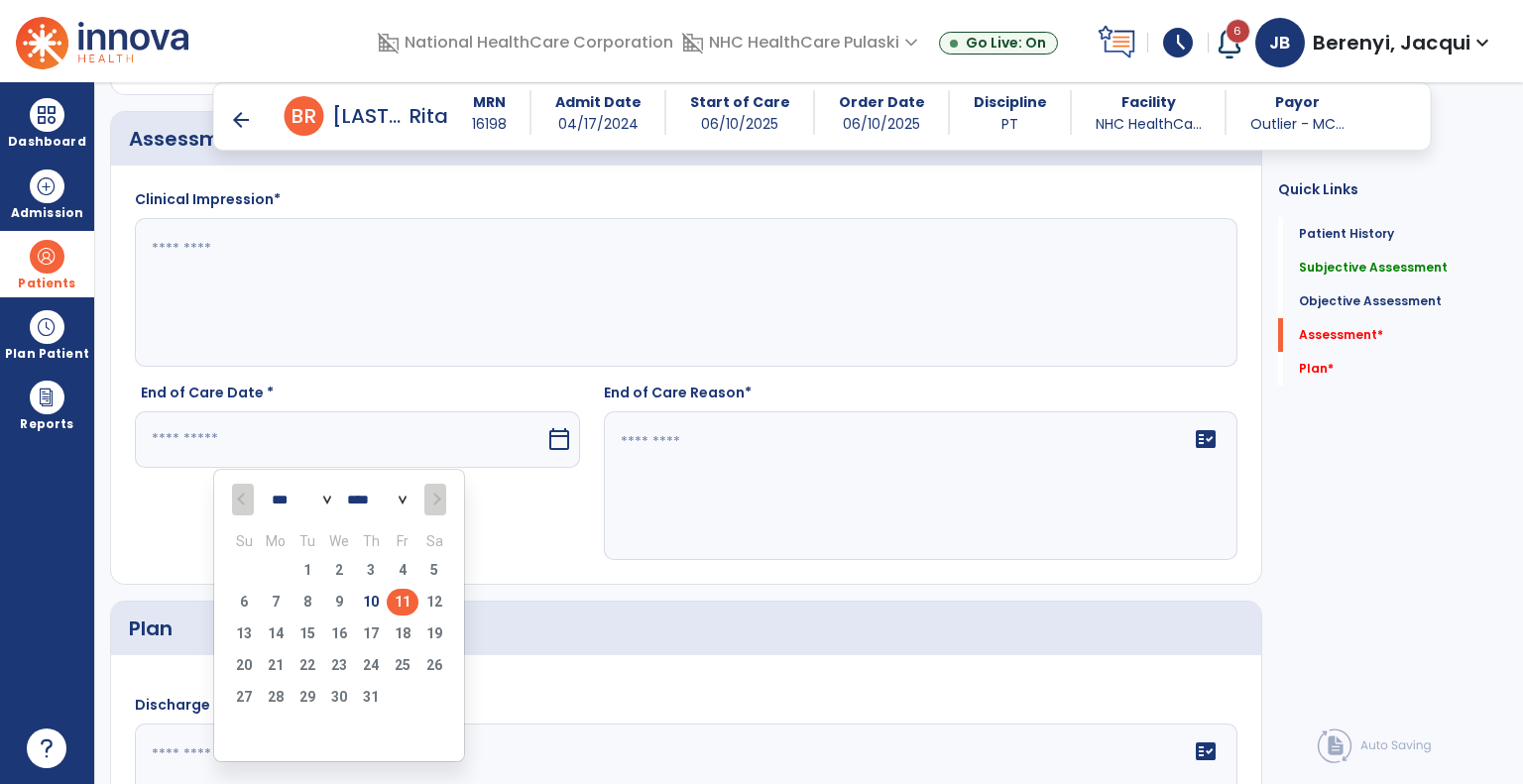 type on "*********" 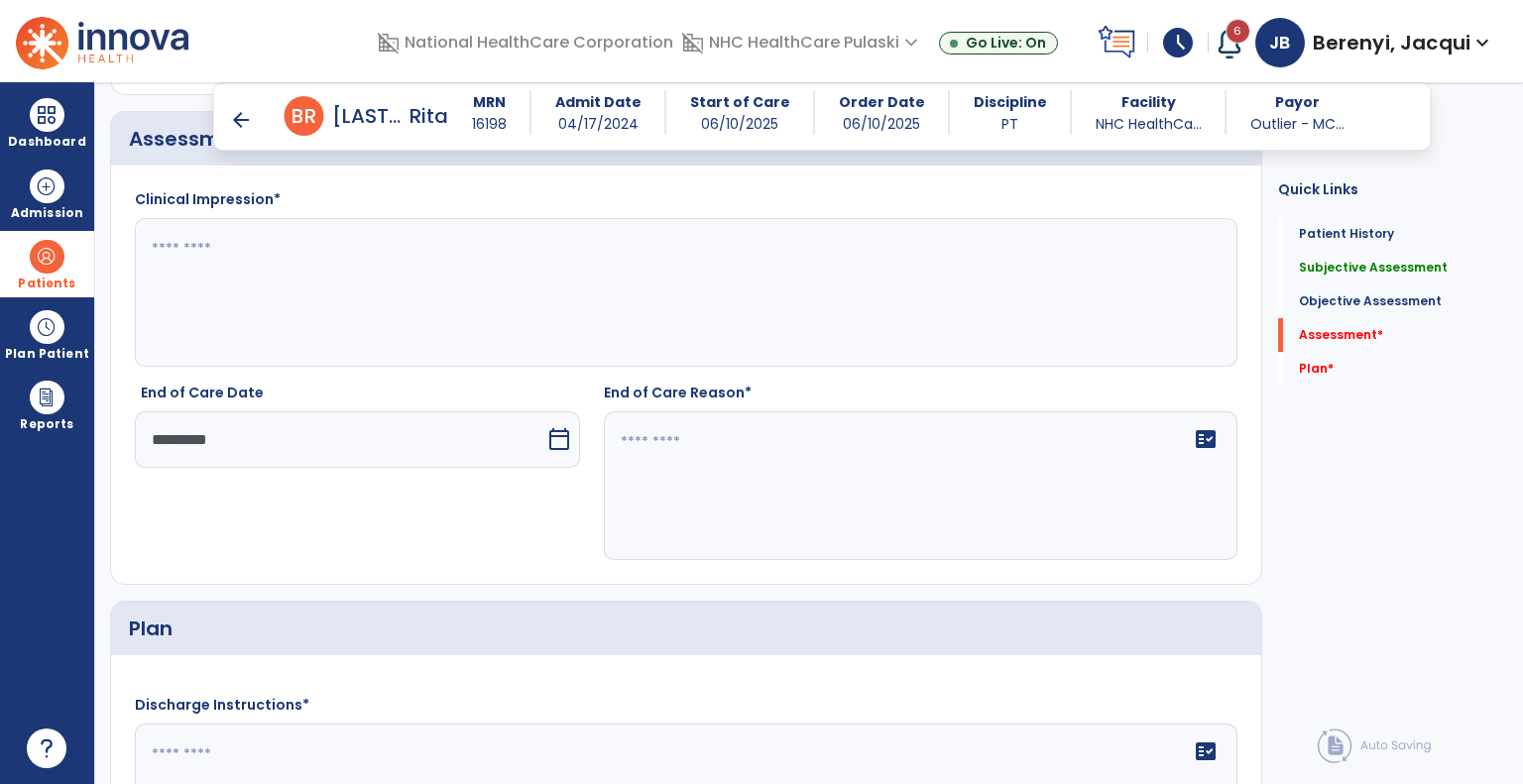 click 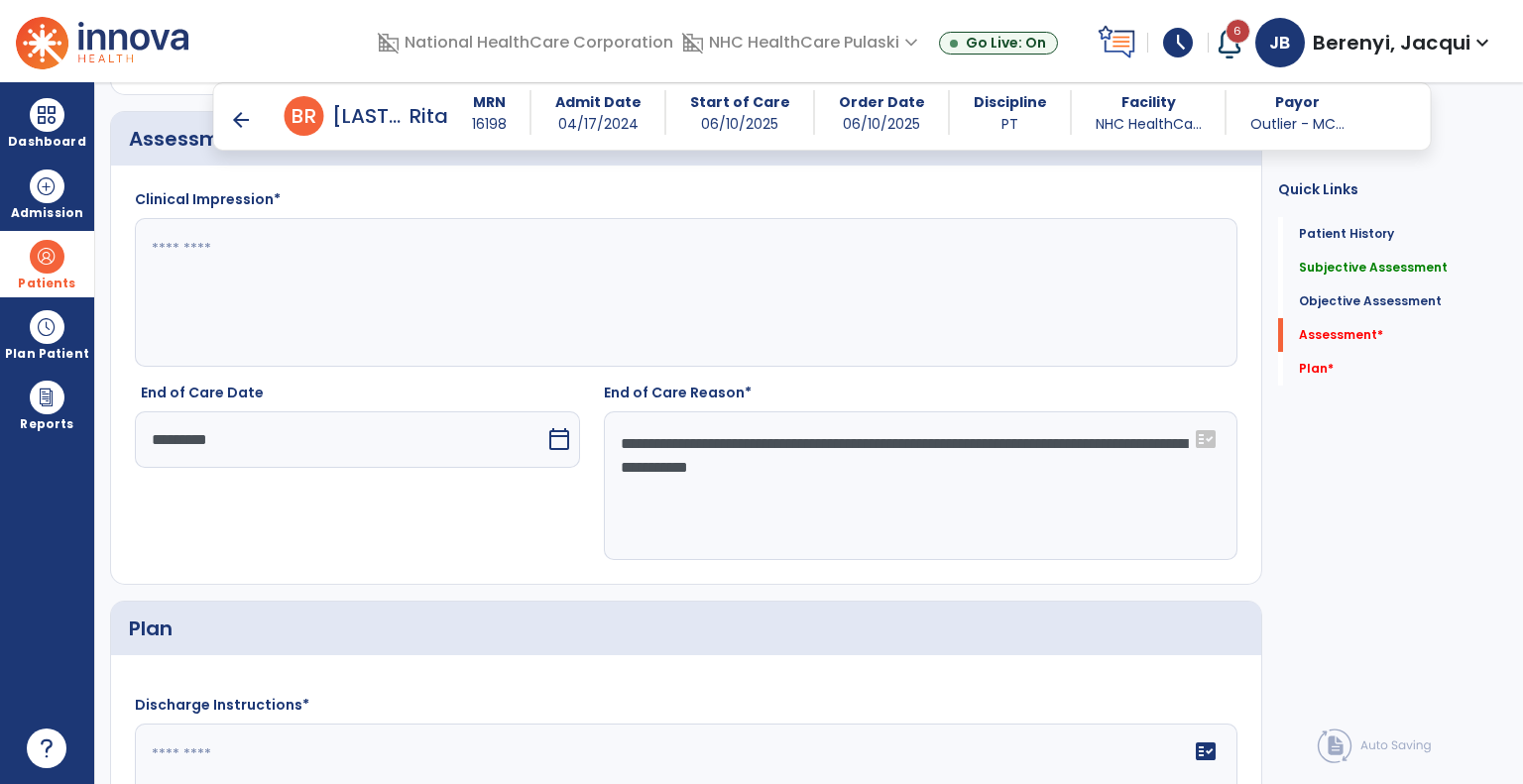 type on "**********" 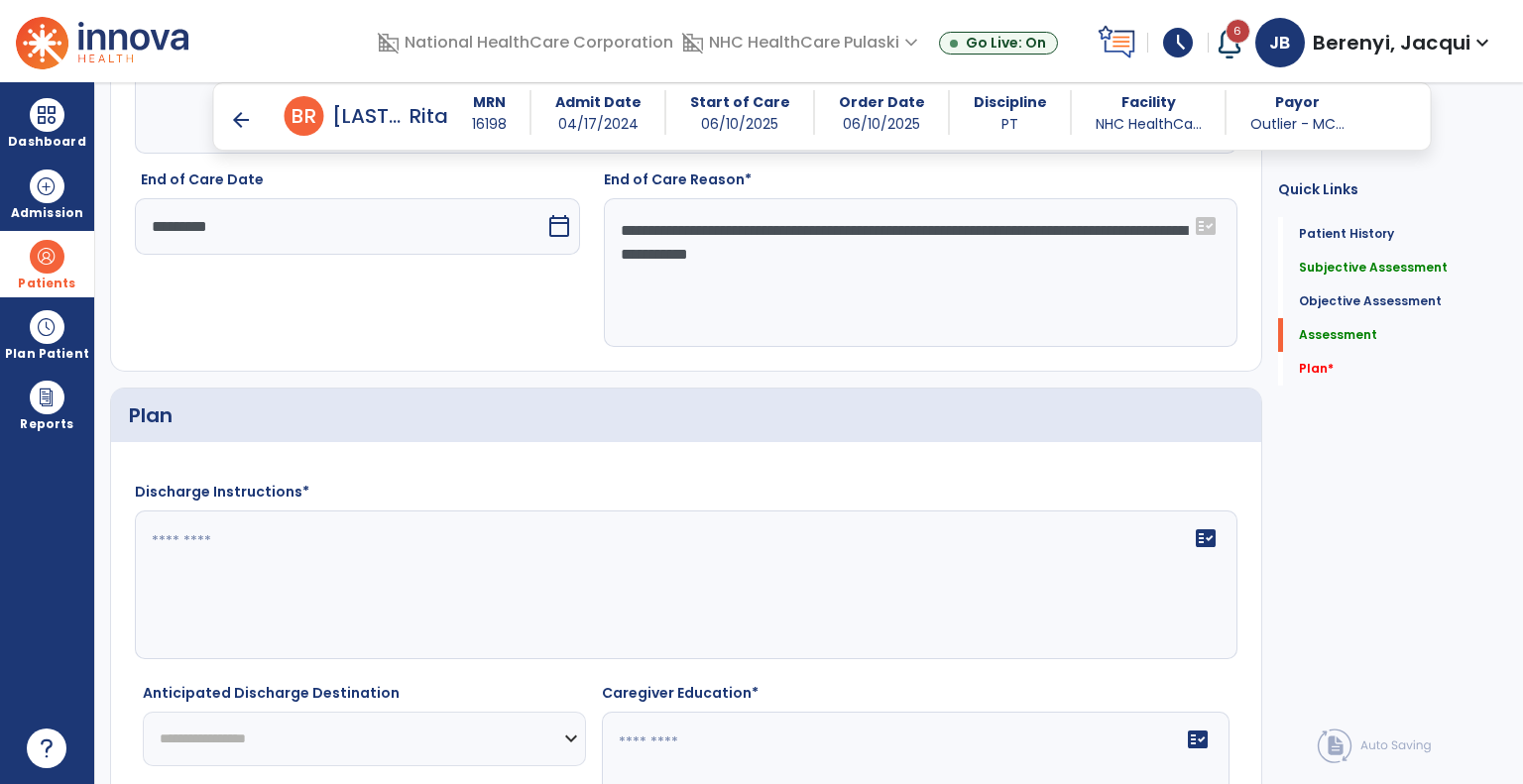 scroll, scrollTop: 1904, scrollLeft: 0, axis: vertical 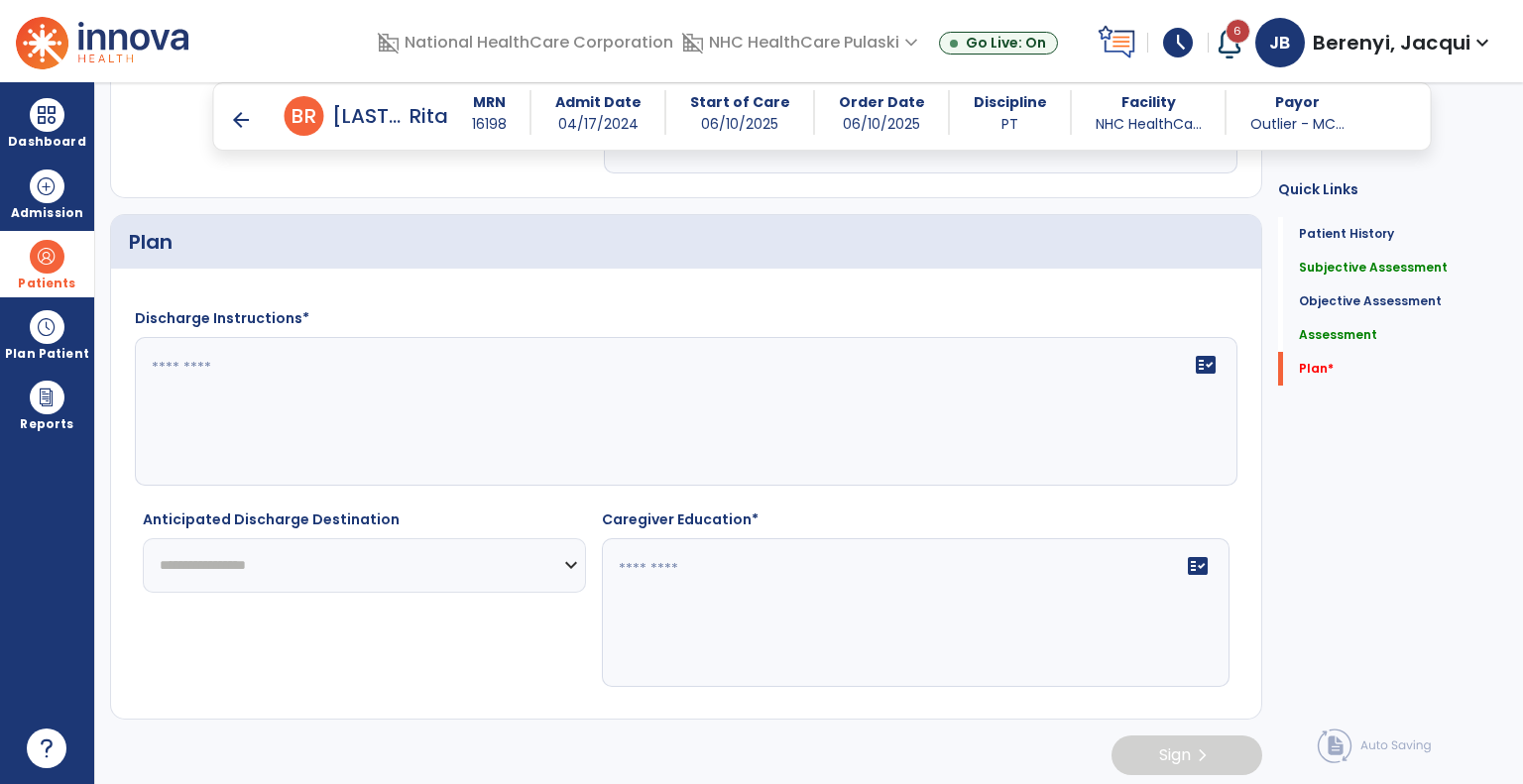 type on "**********" 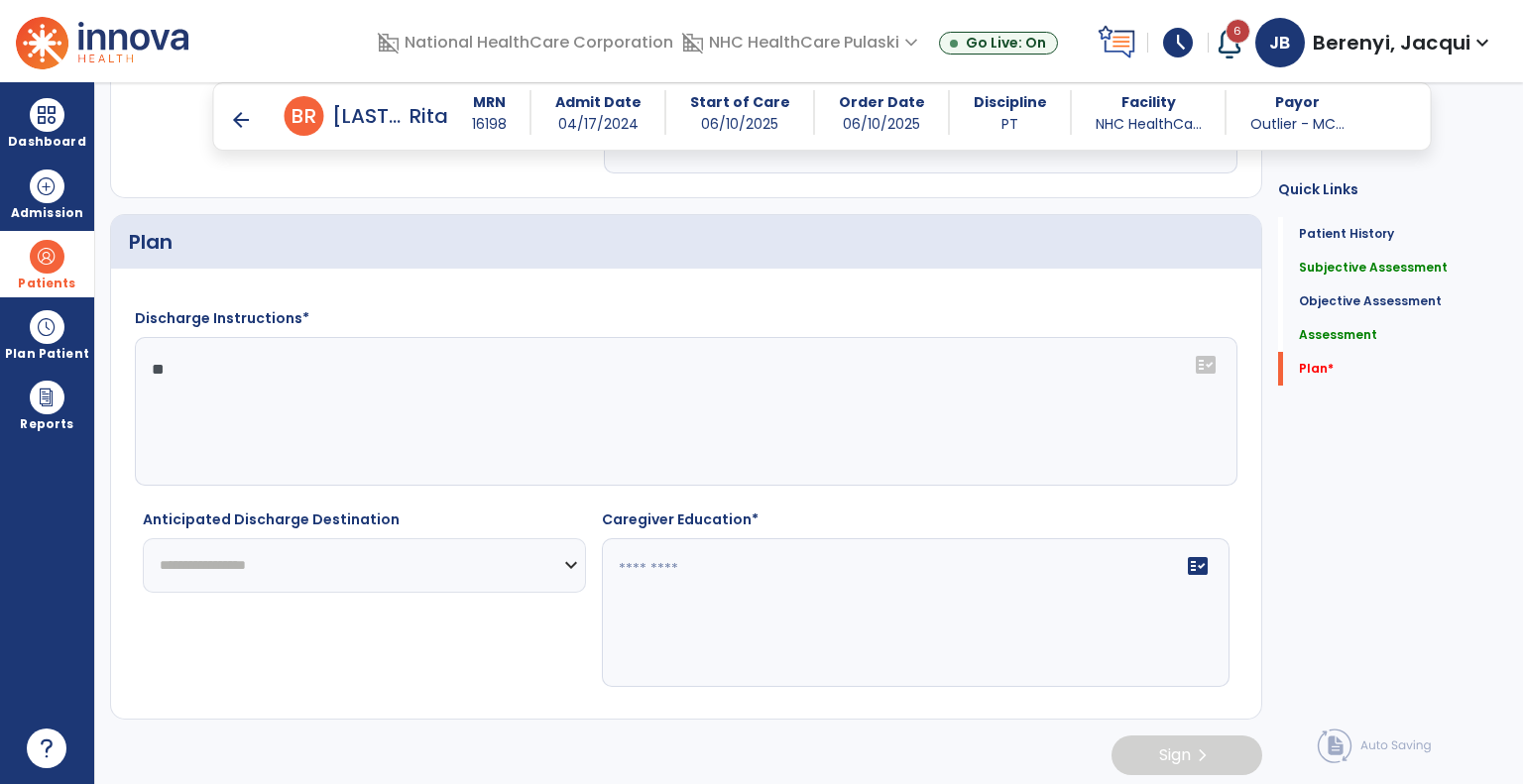 type on "*" 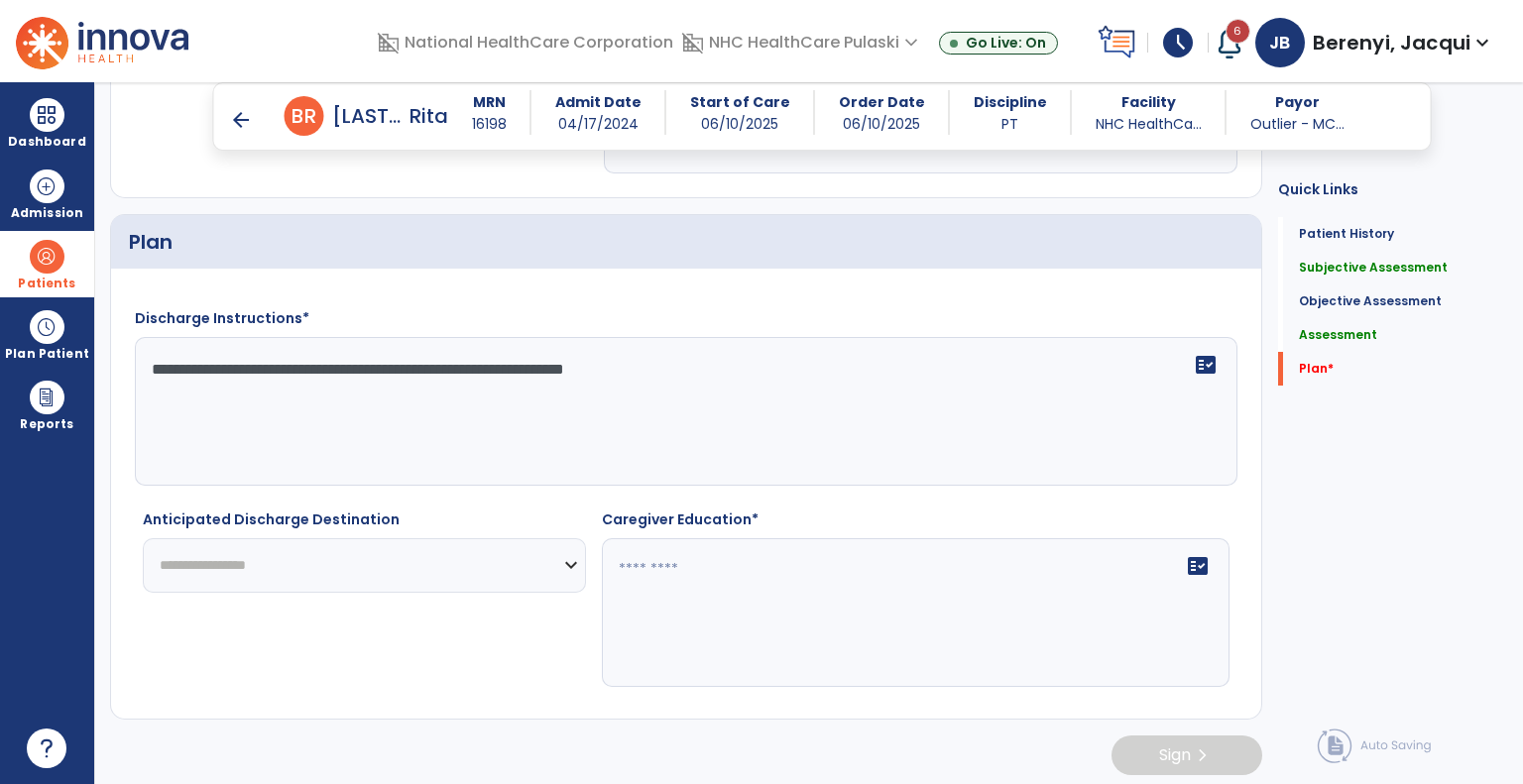 click on "**********" 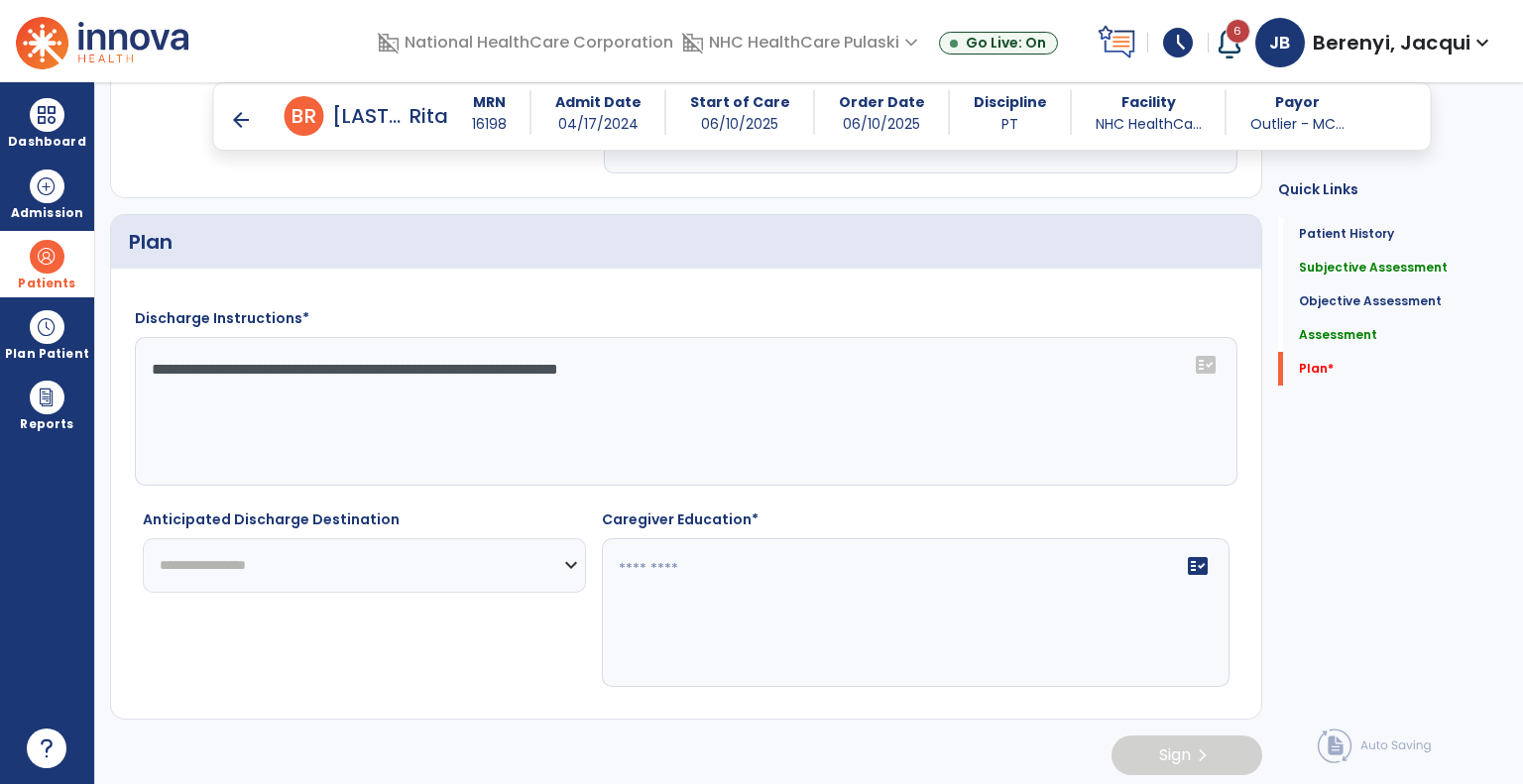 type on "**********" 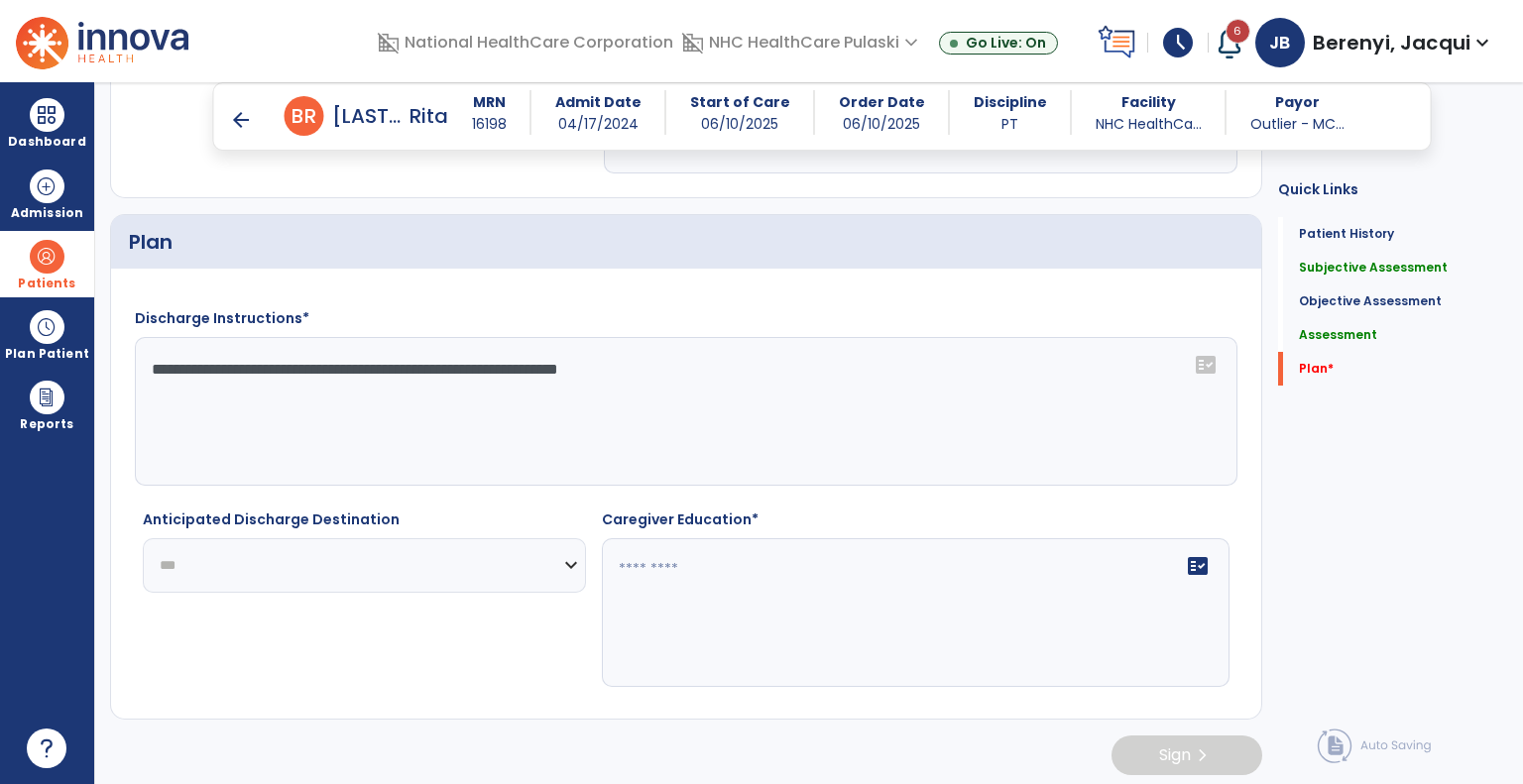 click on "**********" 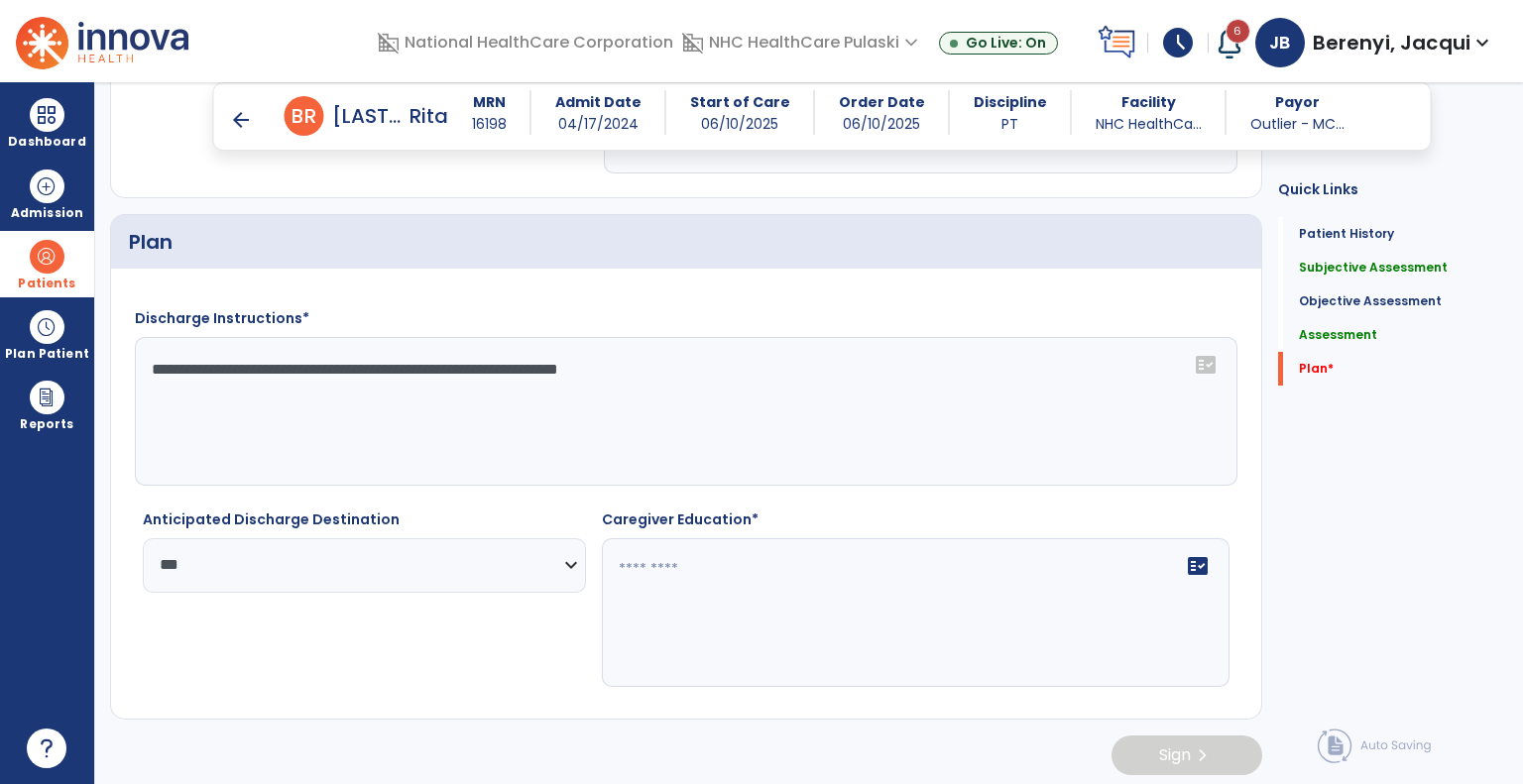 click on "fact_check" 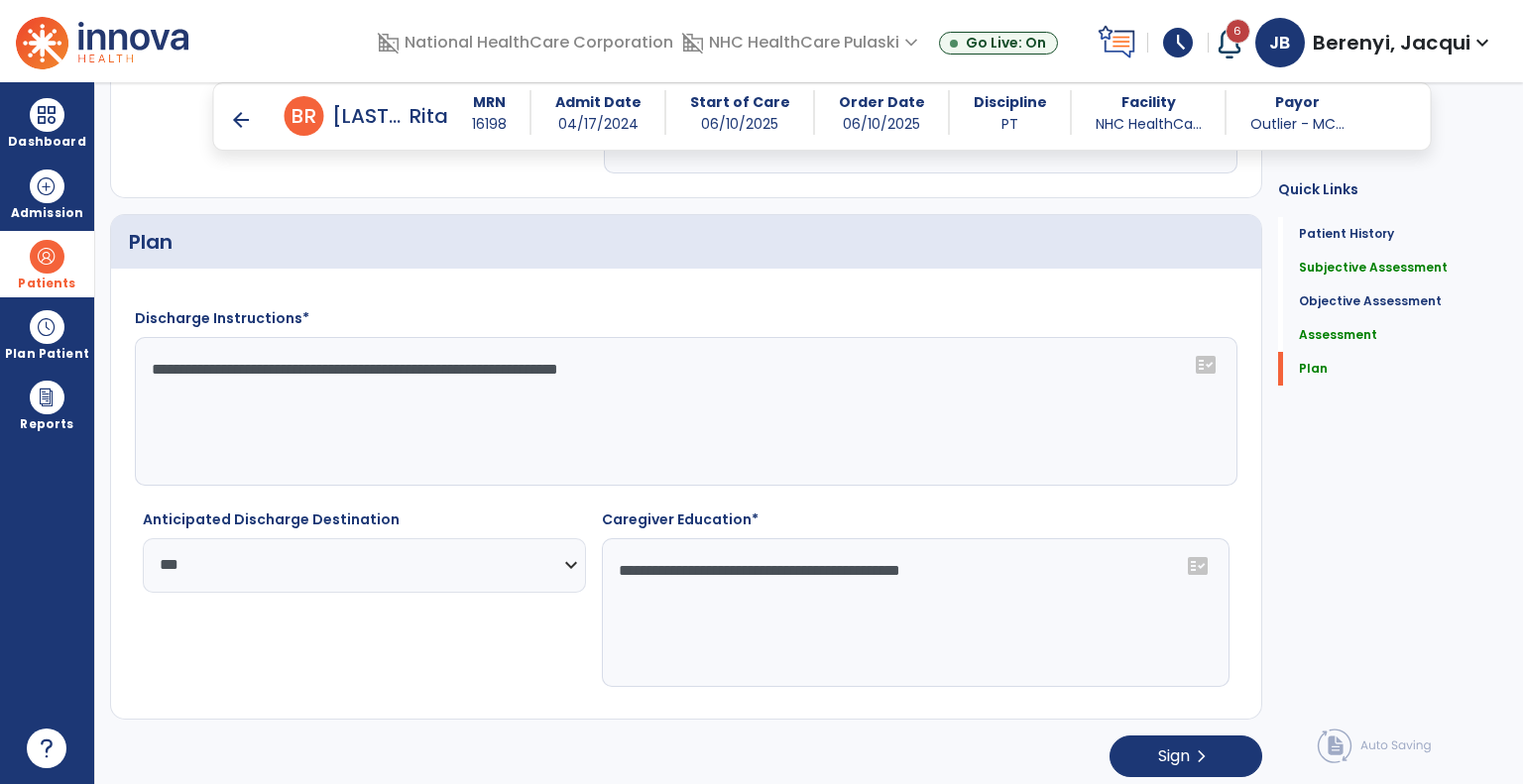 type on "**********" 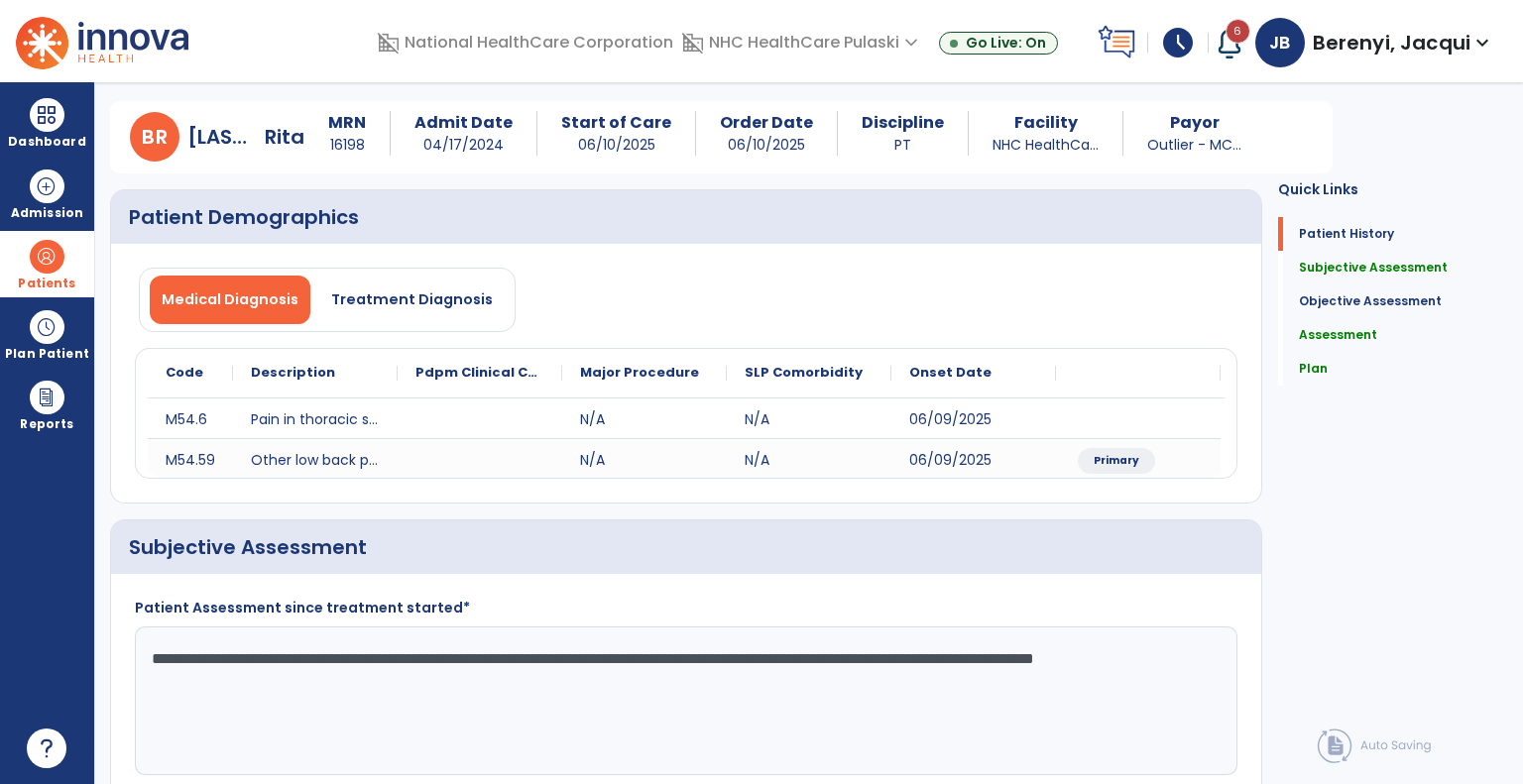 scroll, scrollTop: 0, scrollLeft: 0, axis: both 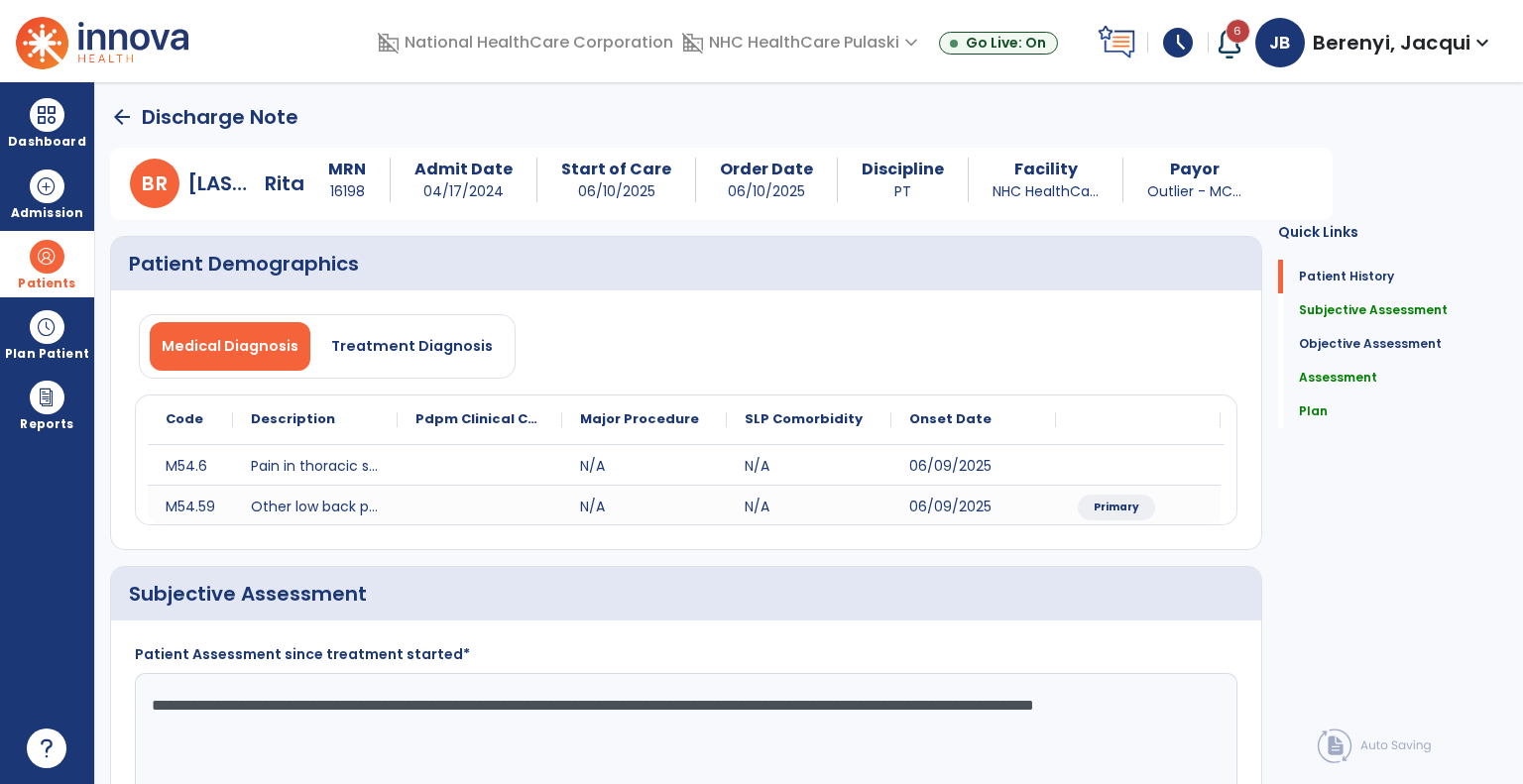 click on "arrow_back" 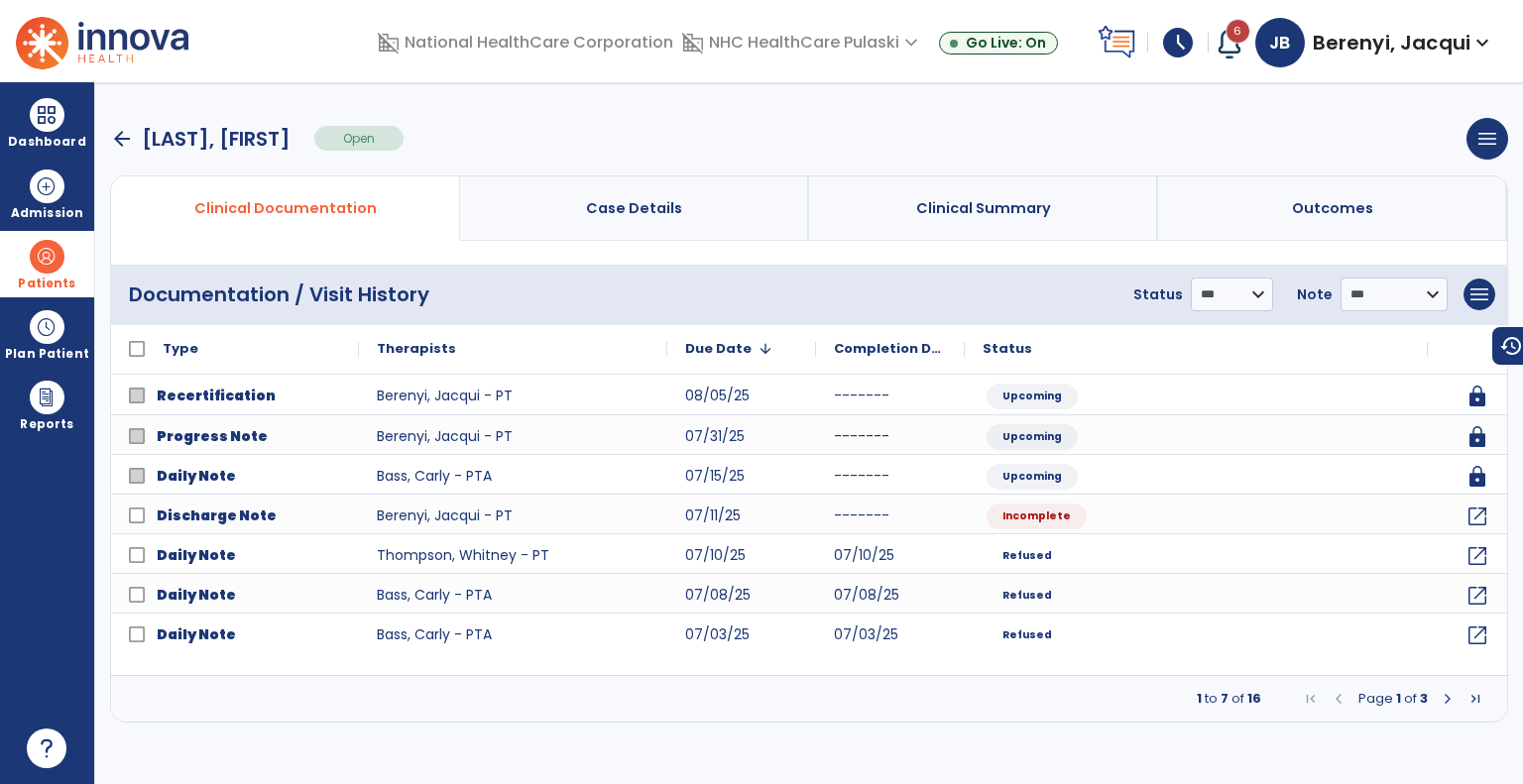 click at bounding box center [1448, 699] 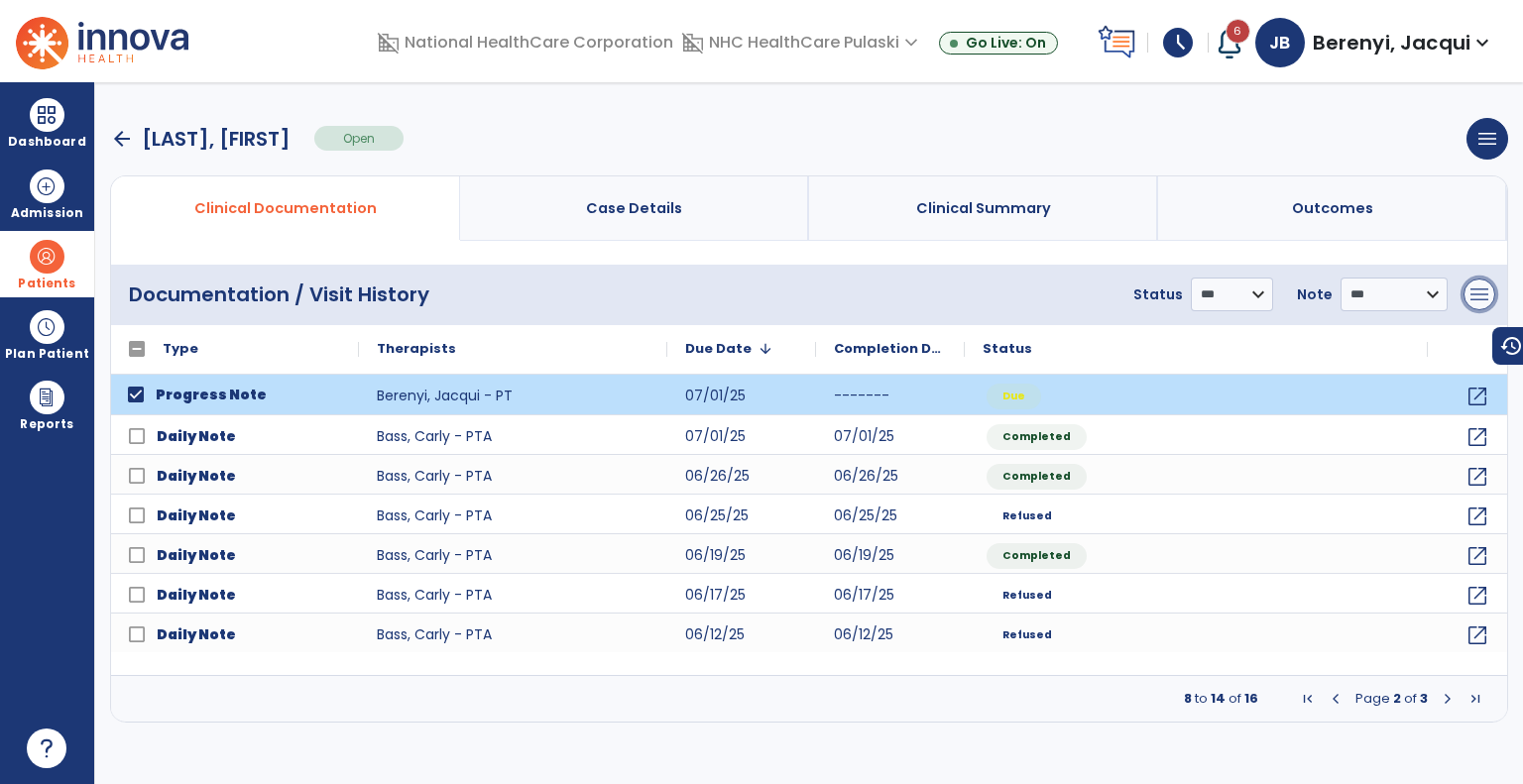 click on "menu" at bounding box center [1479, 294] 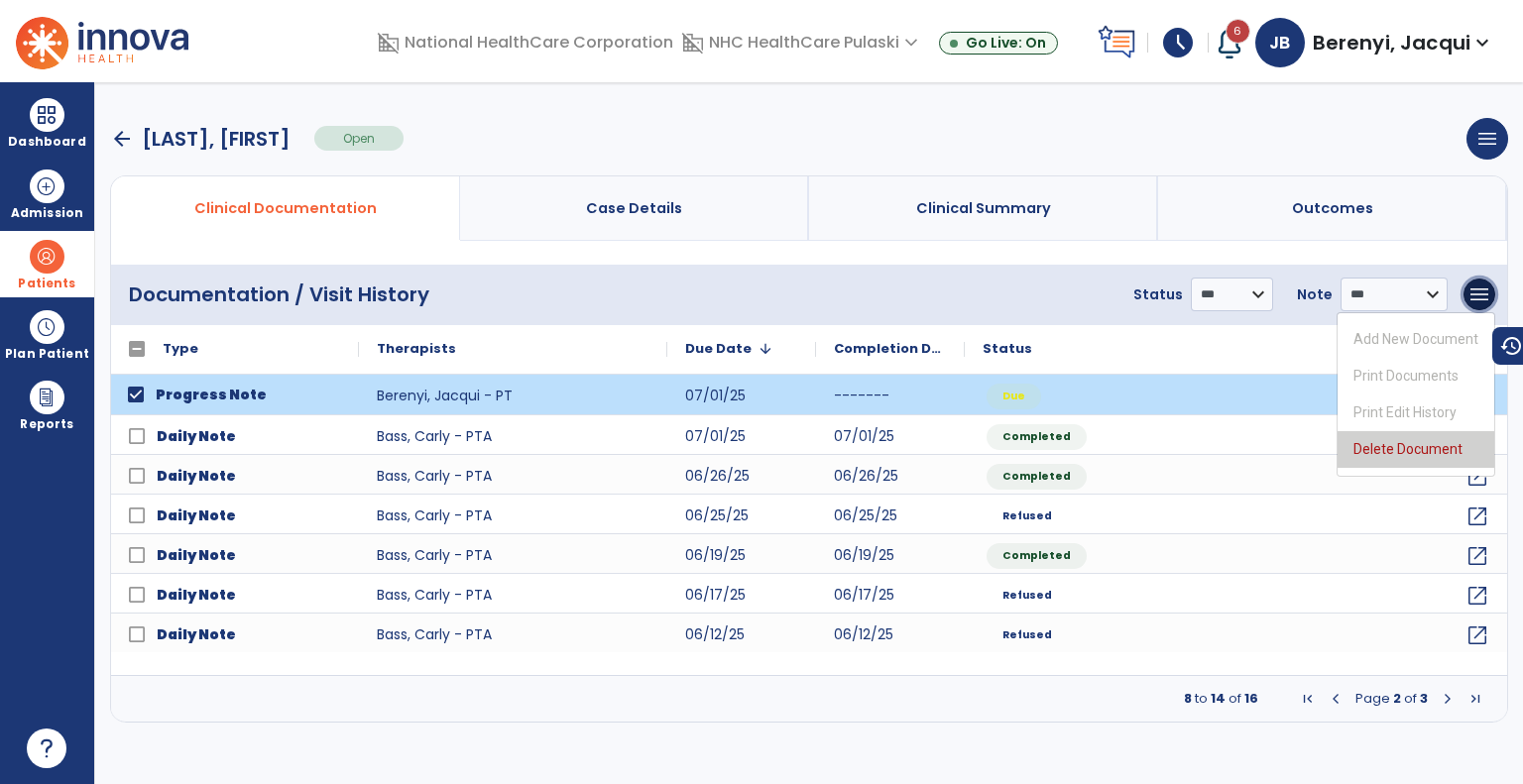 click on "Delete Document" at bounding box center [1416, 449] 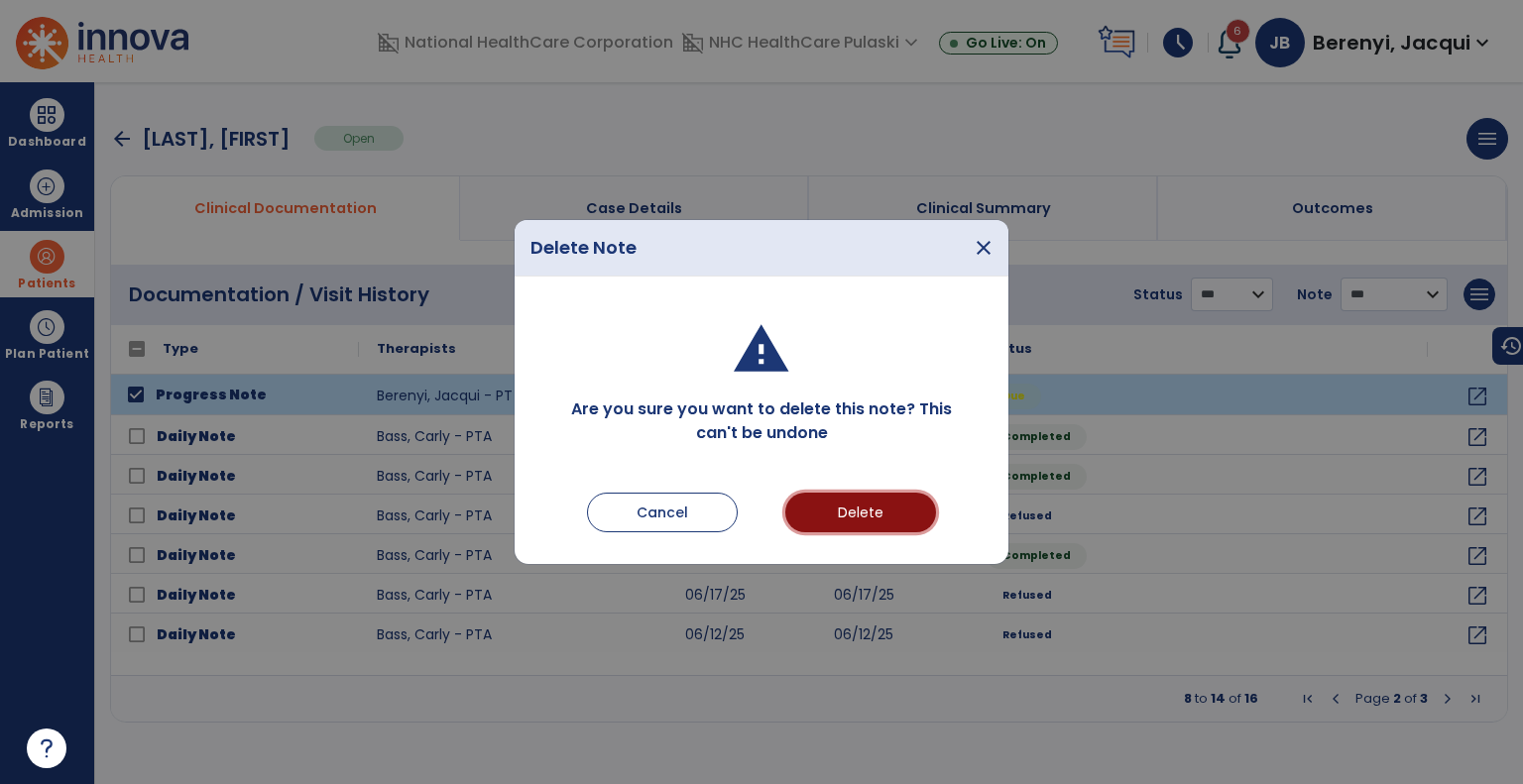 click on "Delete" at bounding box center (861, 512) 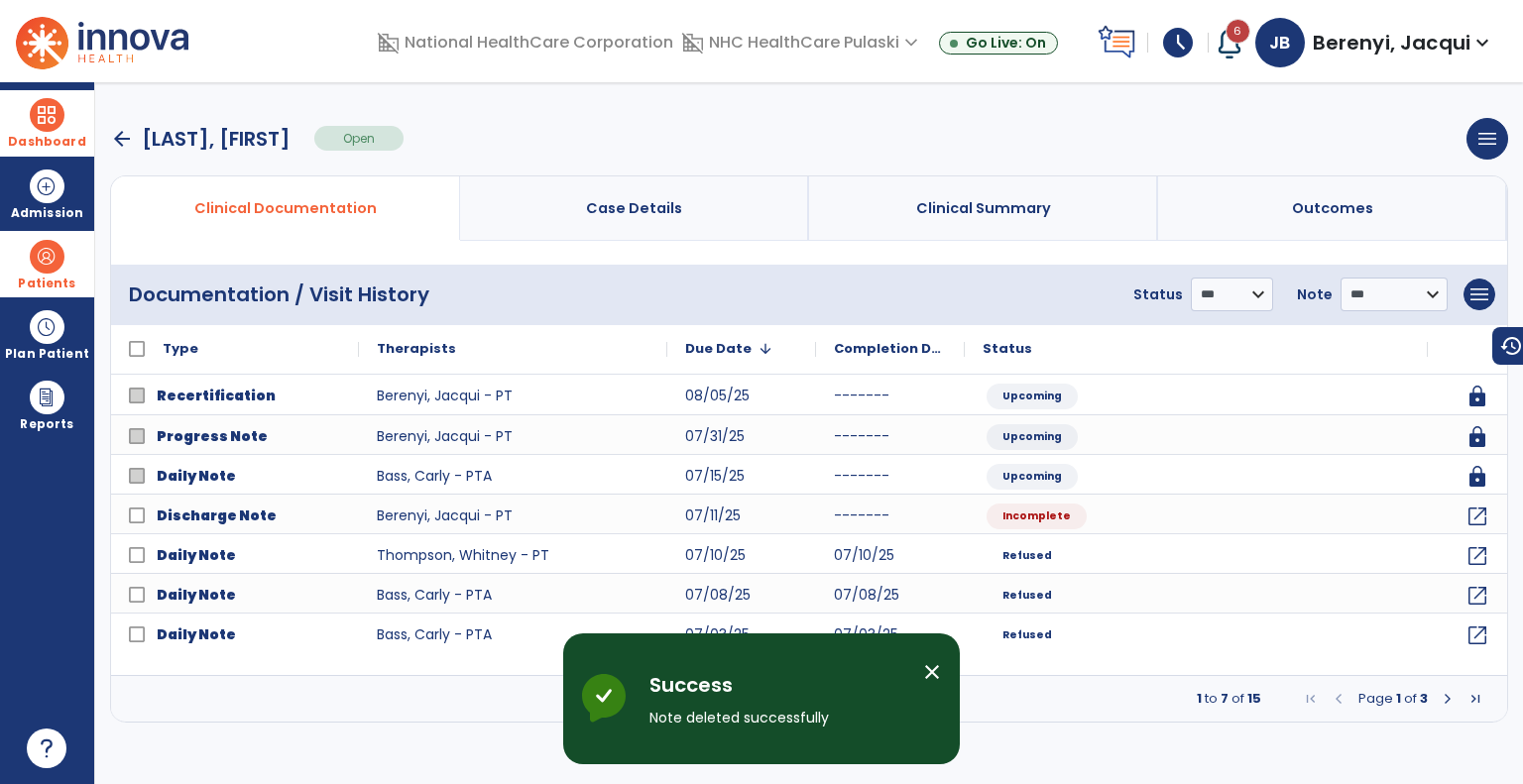 click at bounding box center (47, 115) 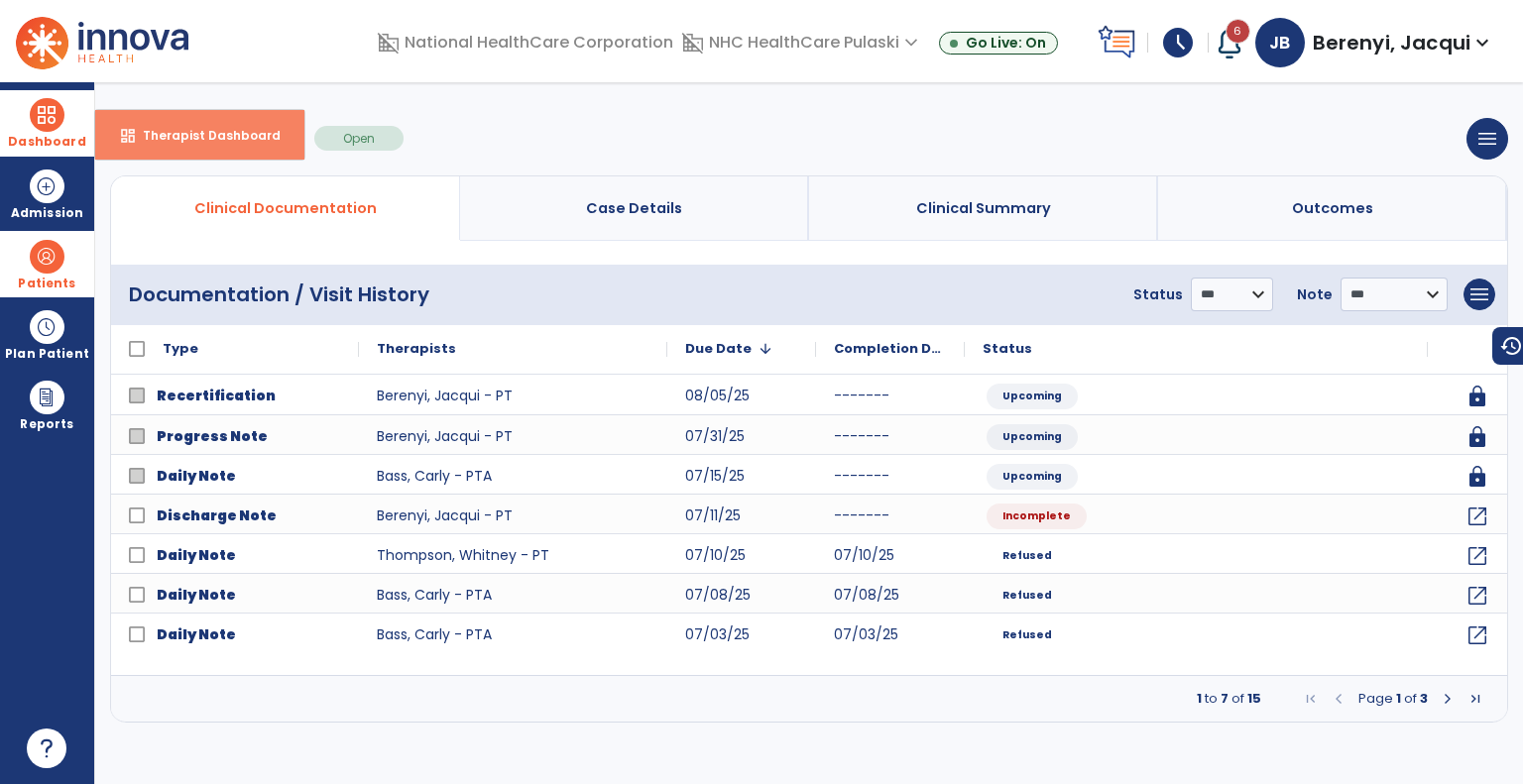 click on "dashboard  Therapist Dashboard" at bounding box center [199, 135] 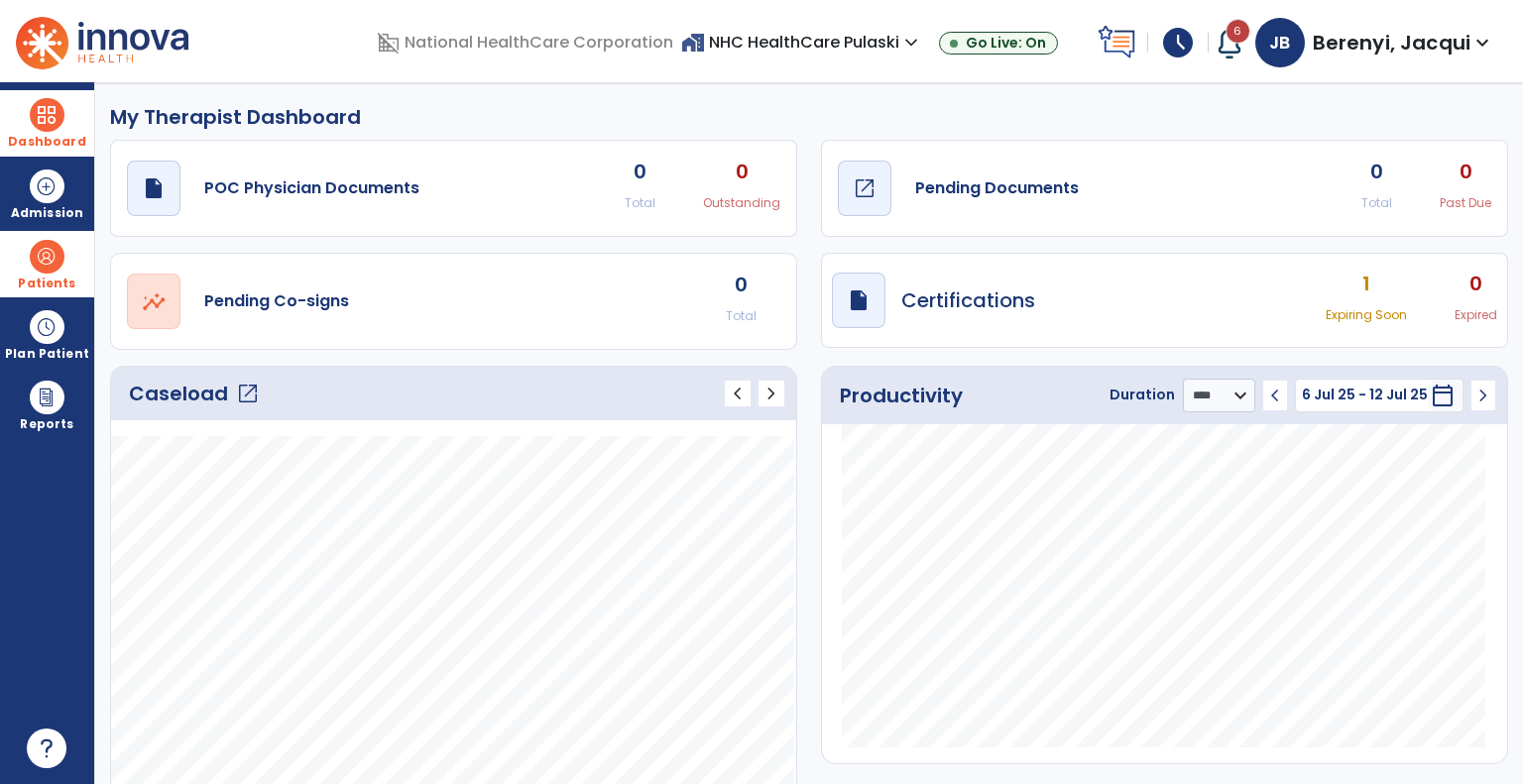 click on "open_in_new" 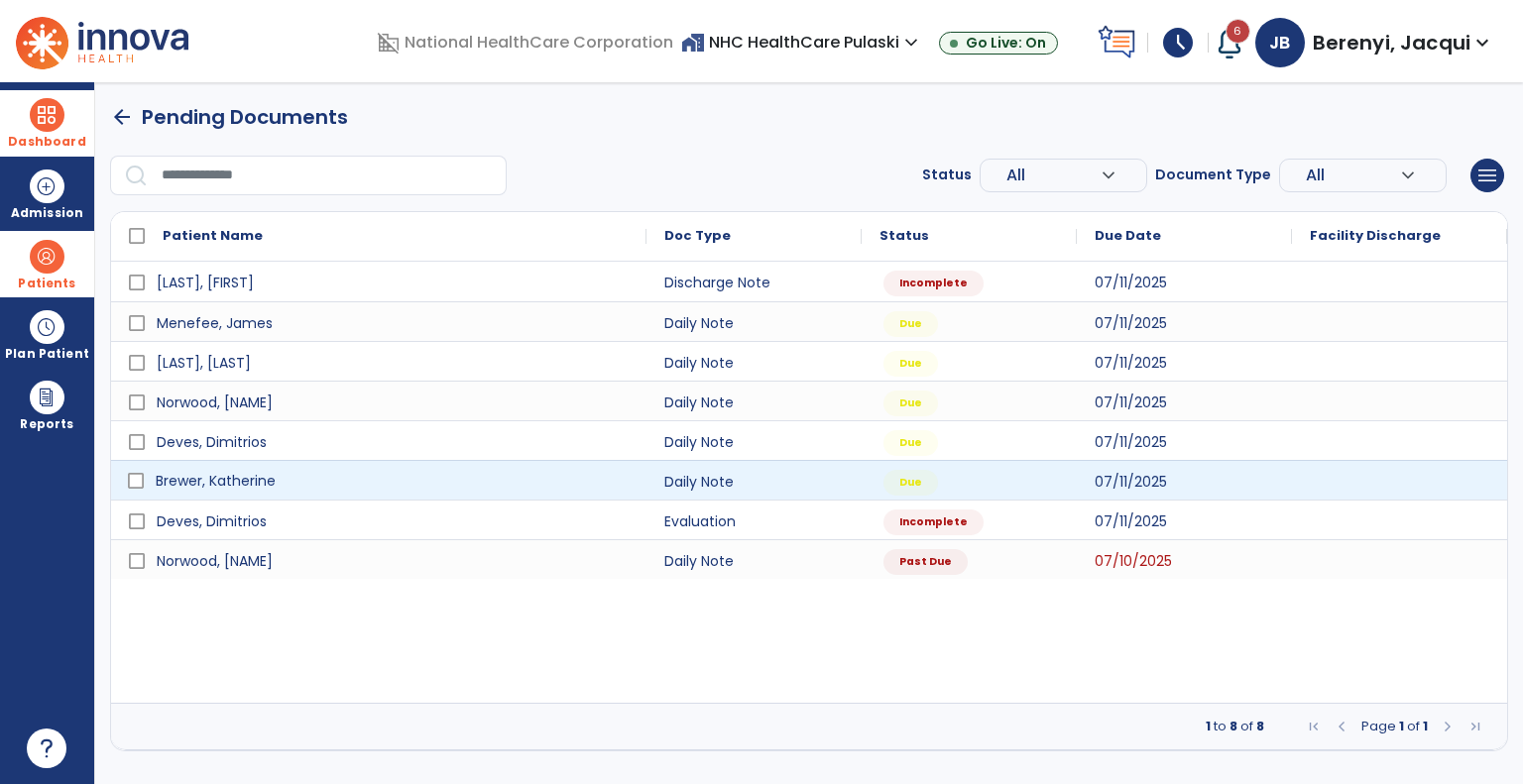 click on "Brewer, Katherine" at bounding box center [215, 481] 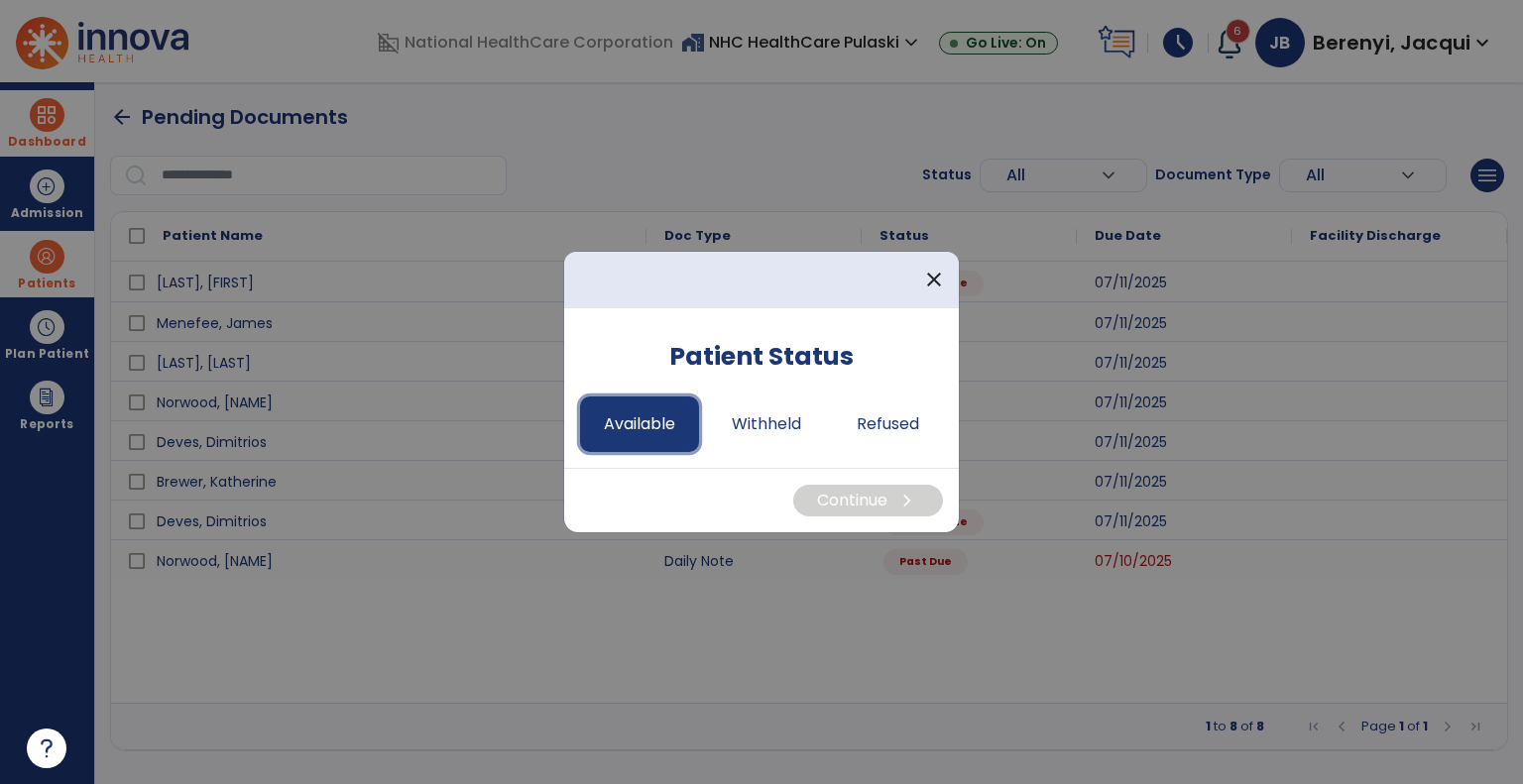 click on "Available" at bounding box center (640, 424) 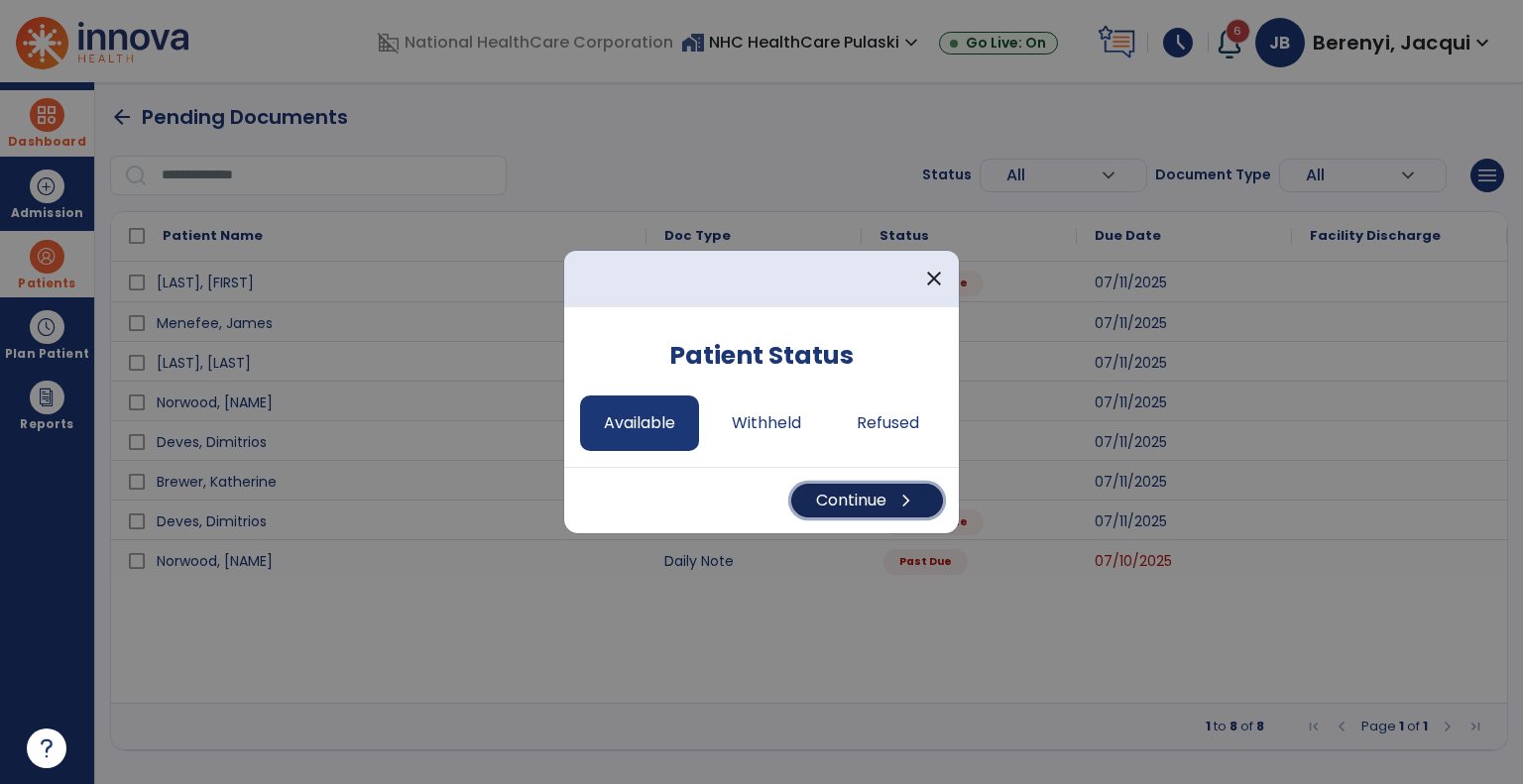 click on "Continue   chevron_right" at bounding box center [867, 501] 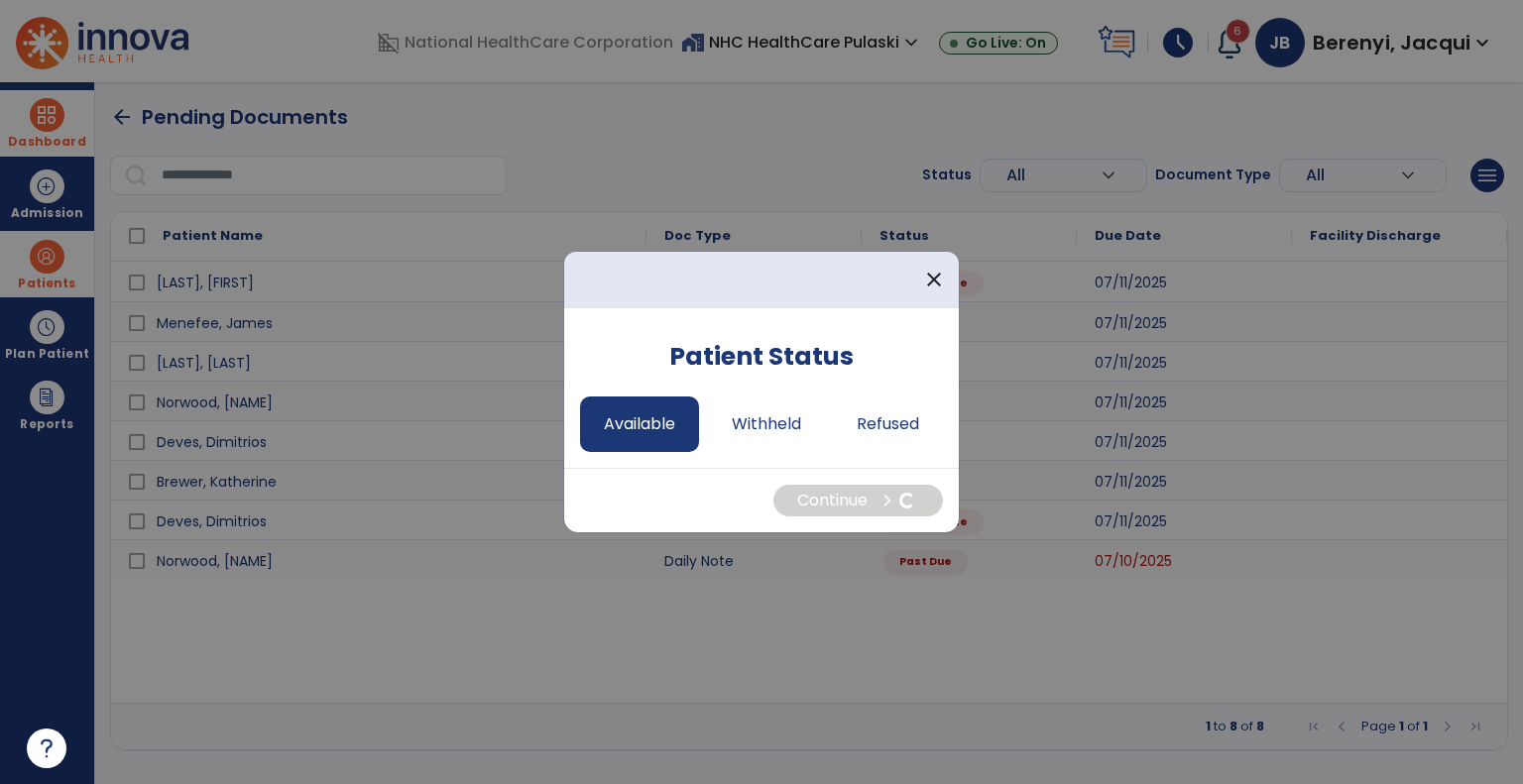 select on "*" 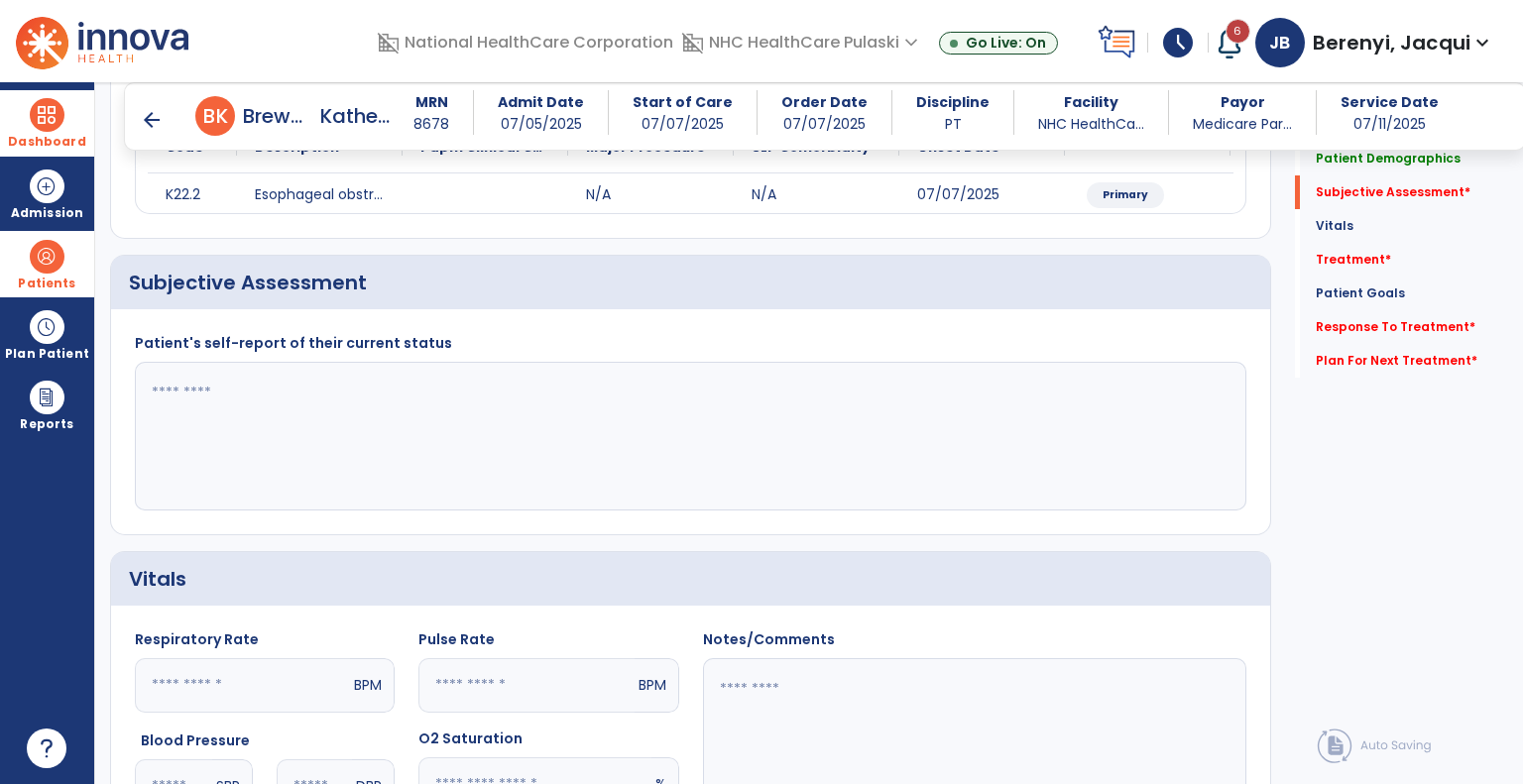 scroll, scrollTop: 278, scrollLeft: 0, axis: vertical 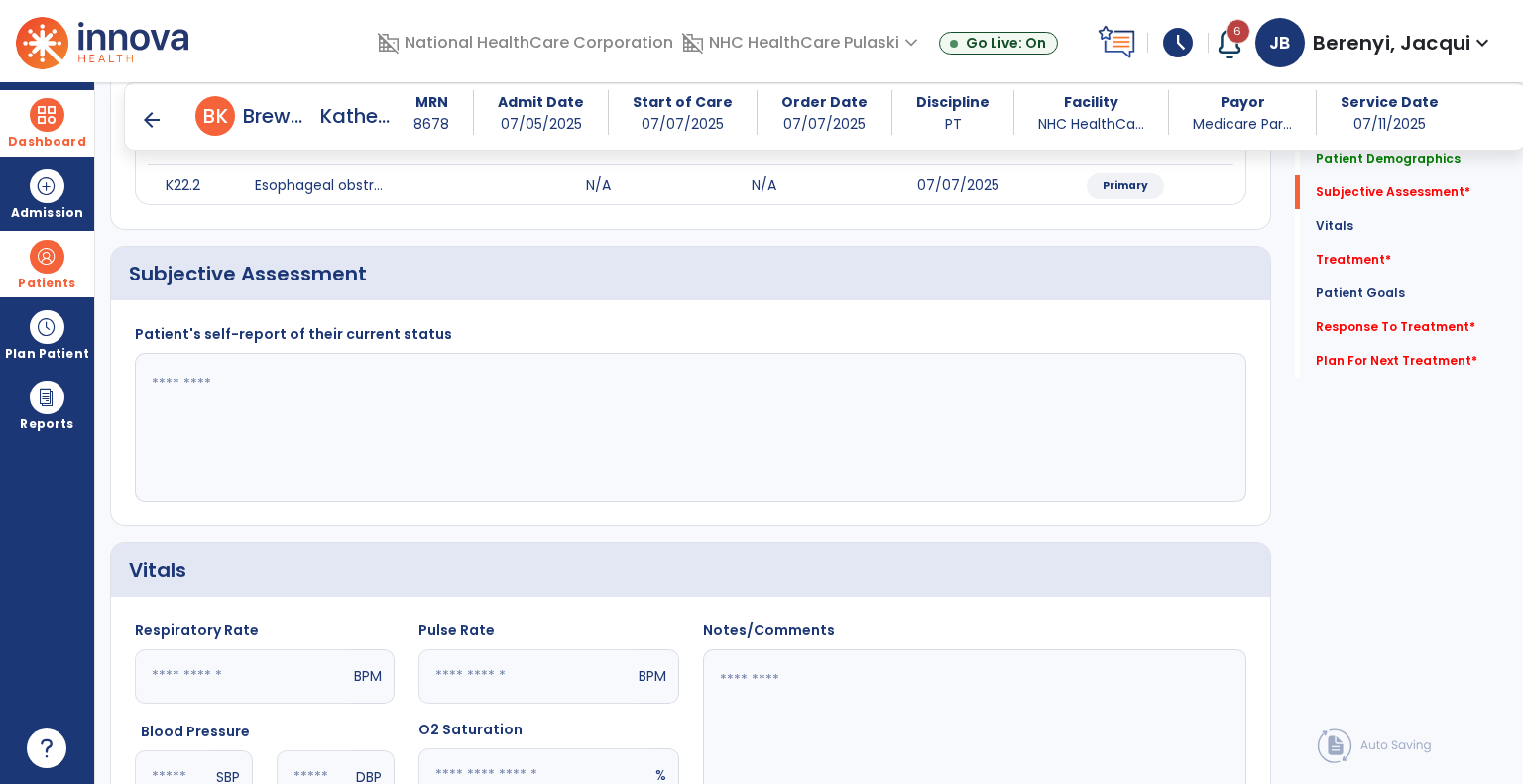 click 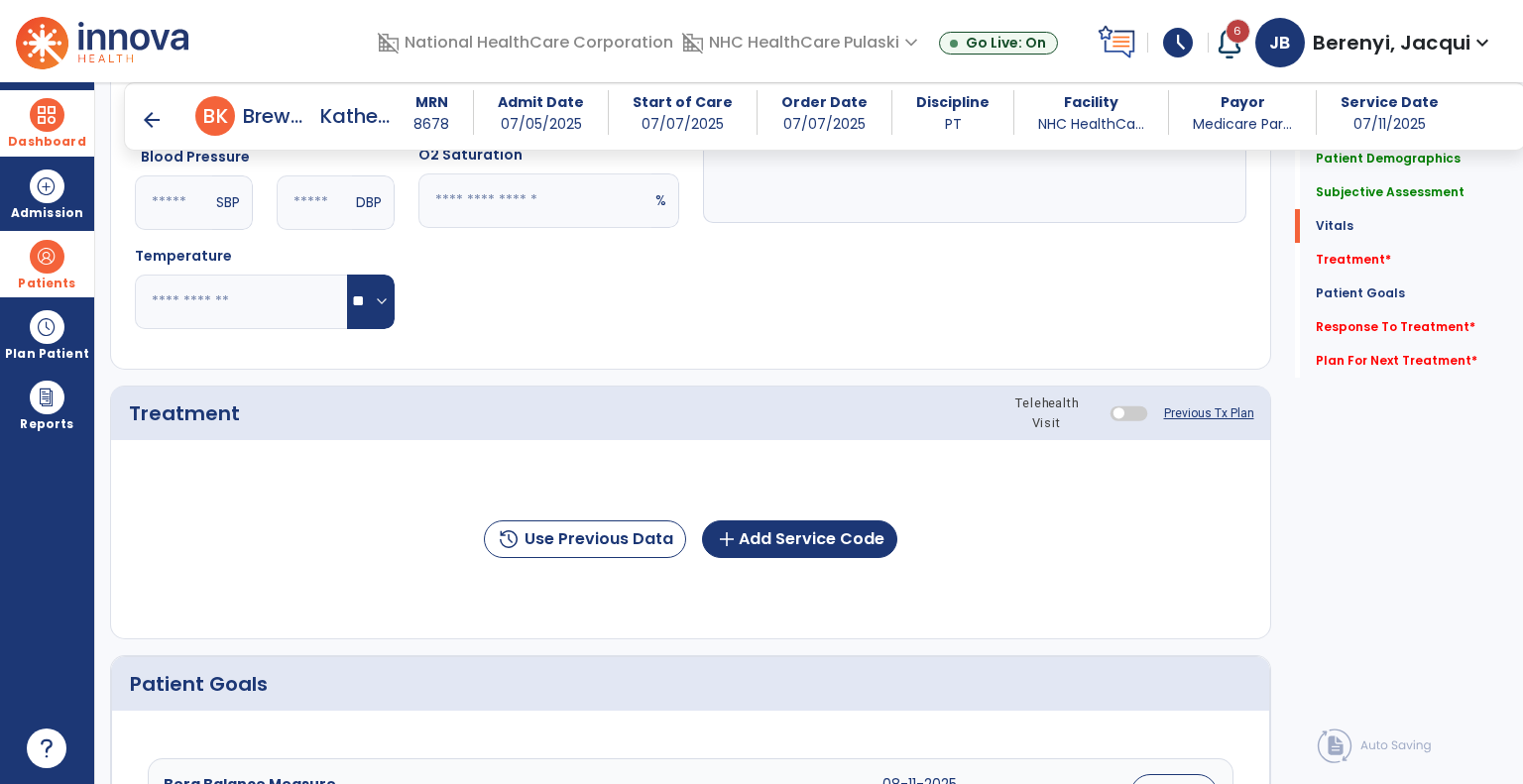 scroll, scrollTop: 934, scrollLeft: 0, axis: vertical 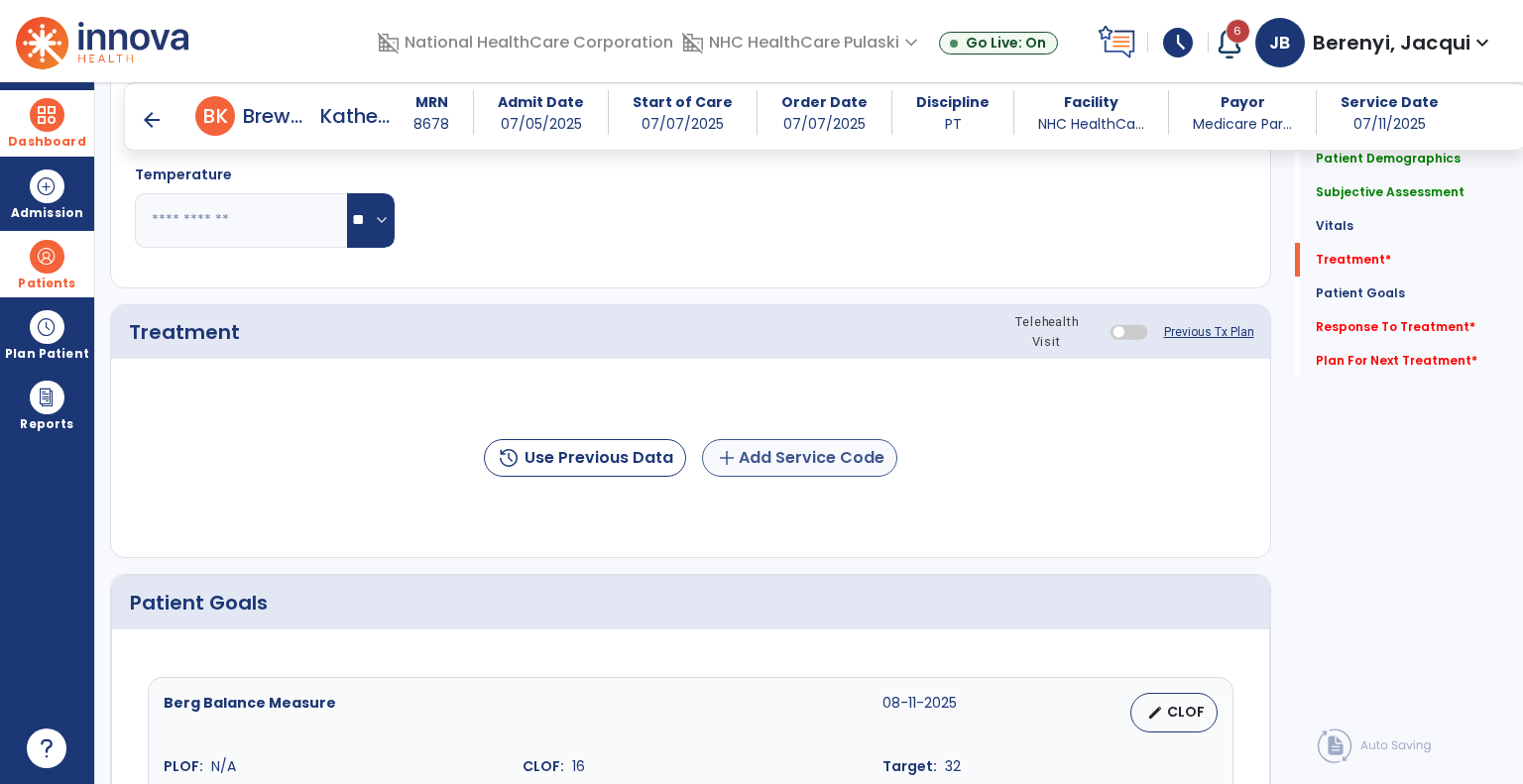 type on "**********" 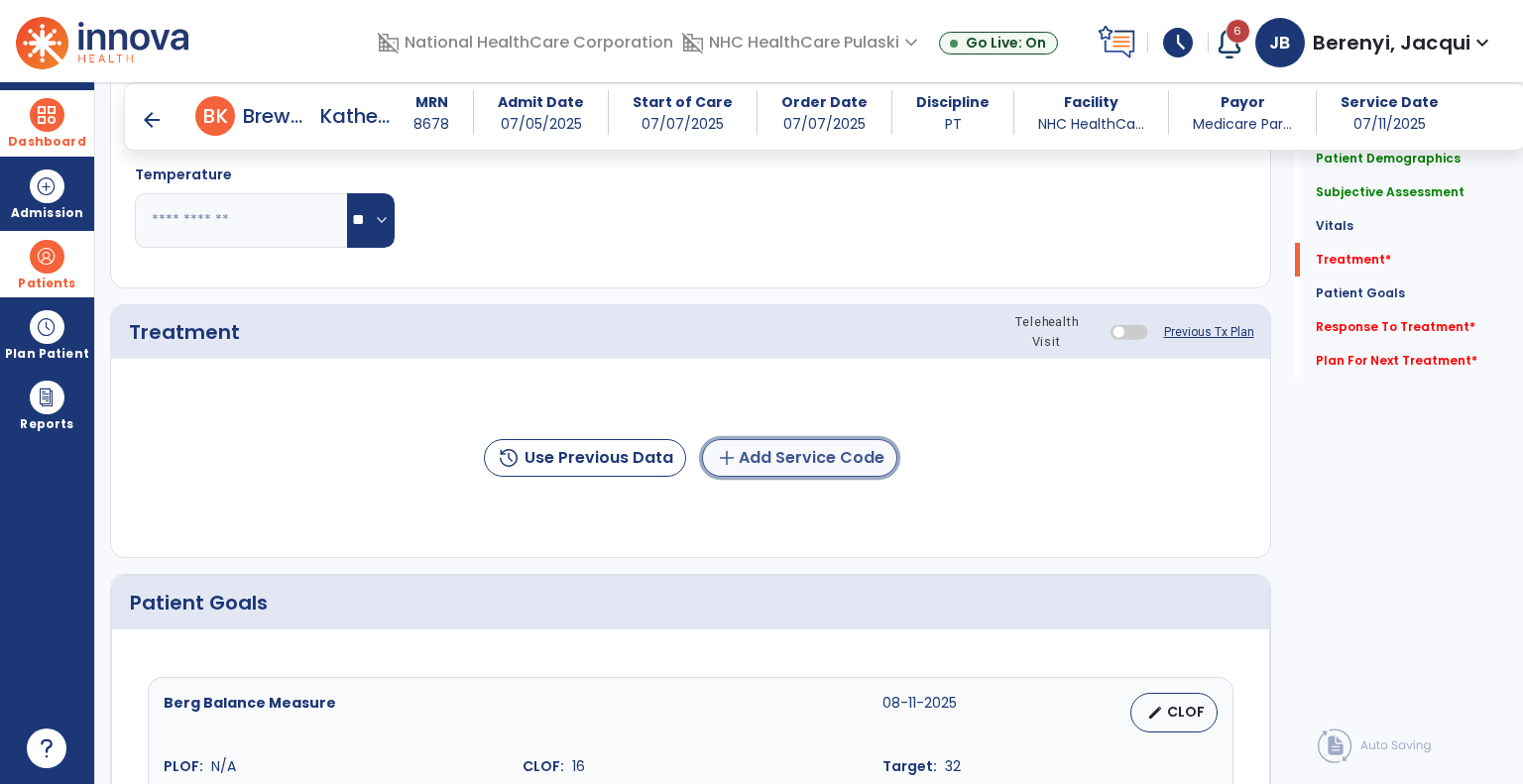 click on "add  Add Service Code" 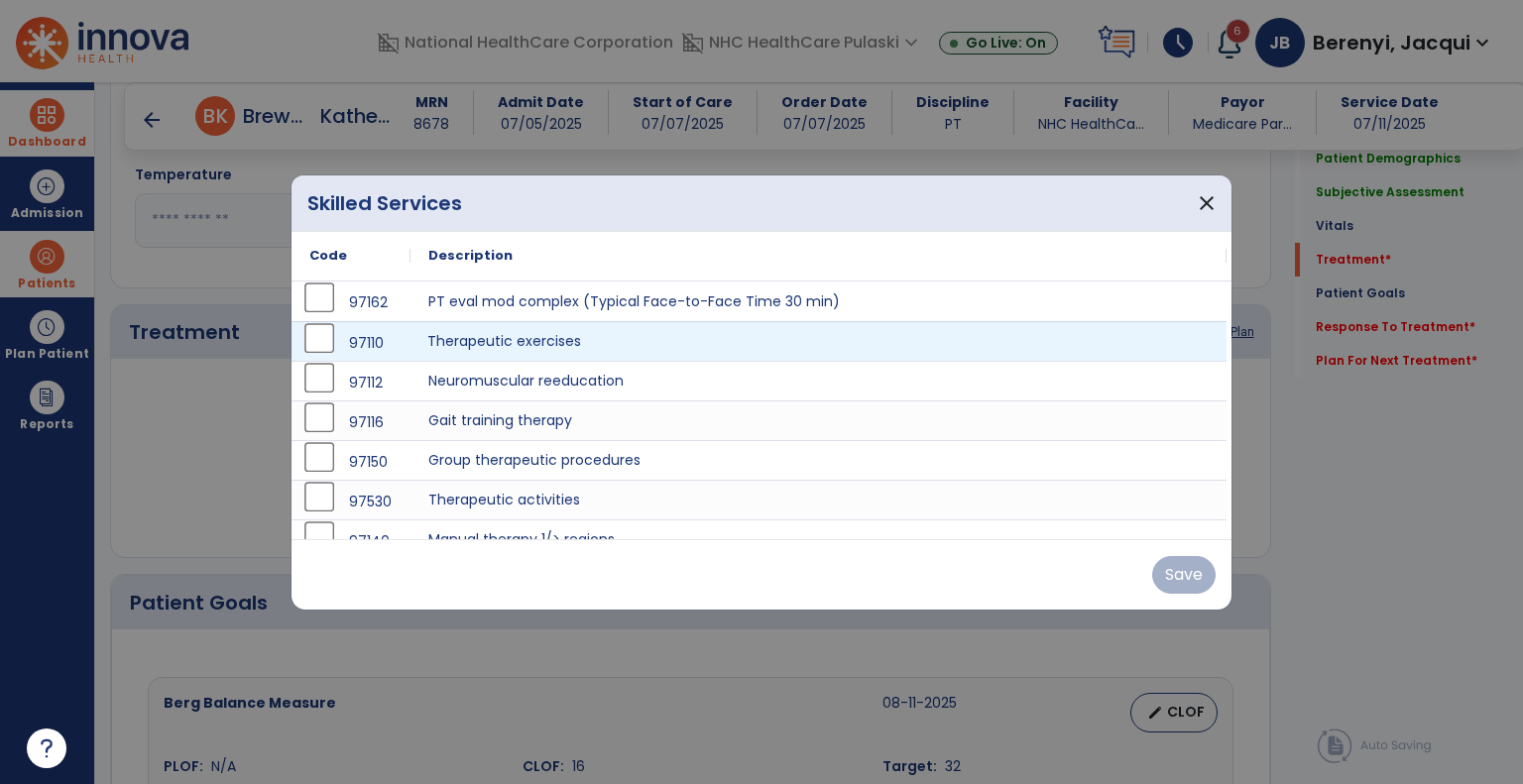 click on "Therapeutic exercises" at bounding box center (818, 341) 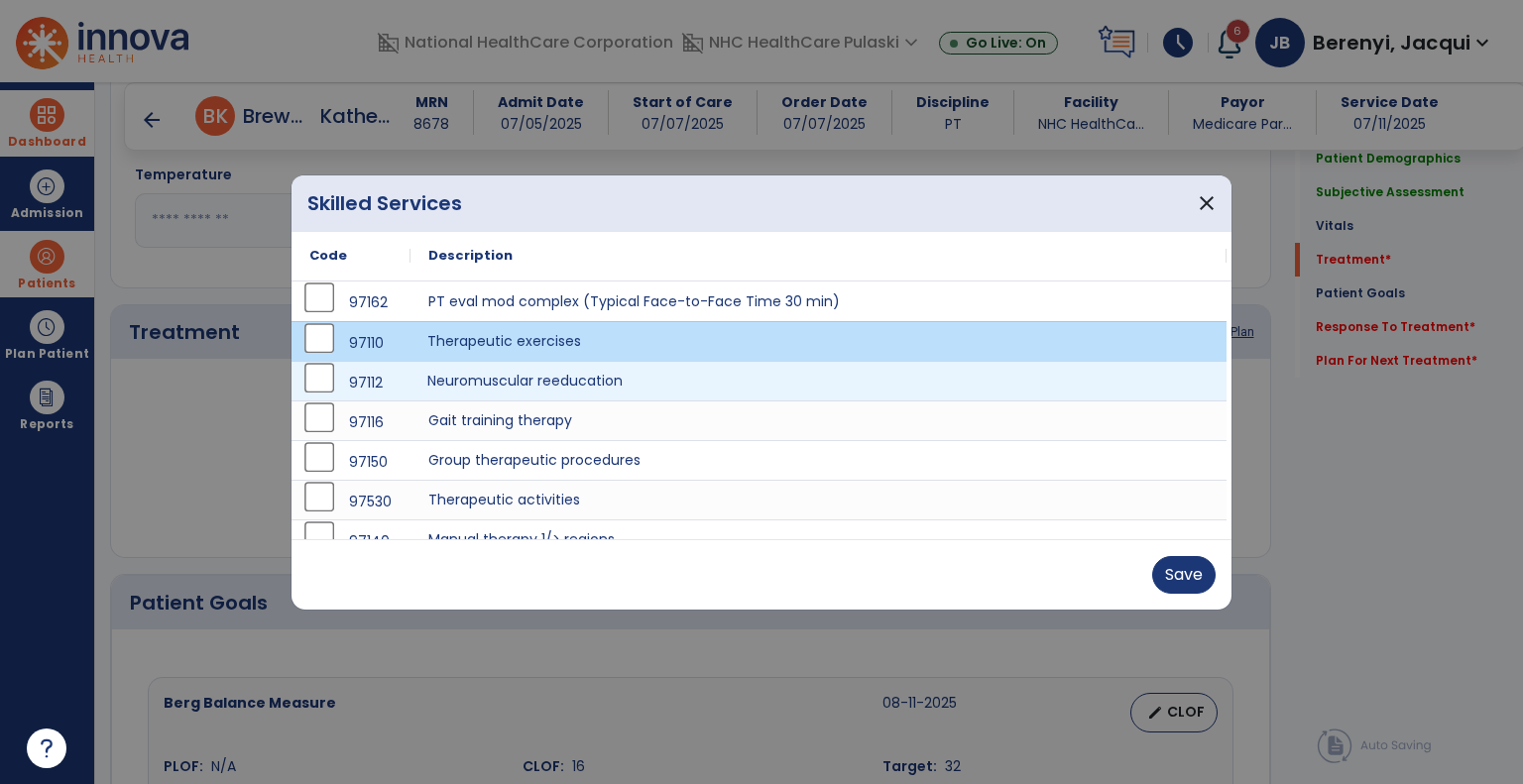 click on "Neuromuscular reeducation" at bounding box center [818, 381] 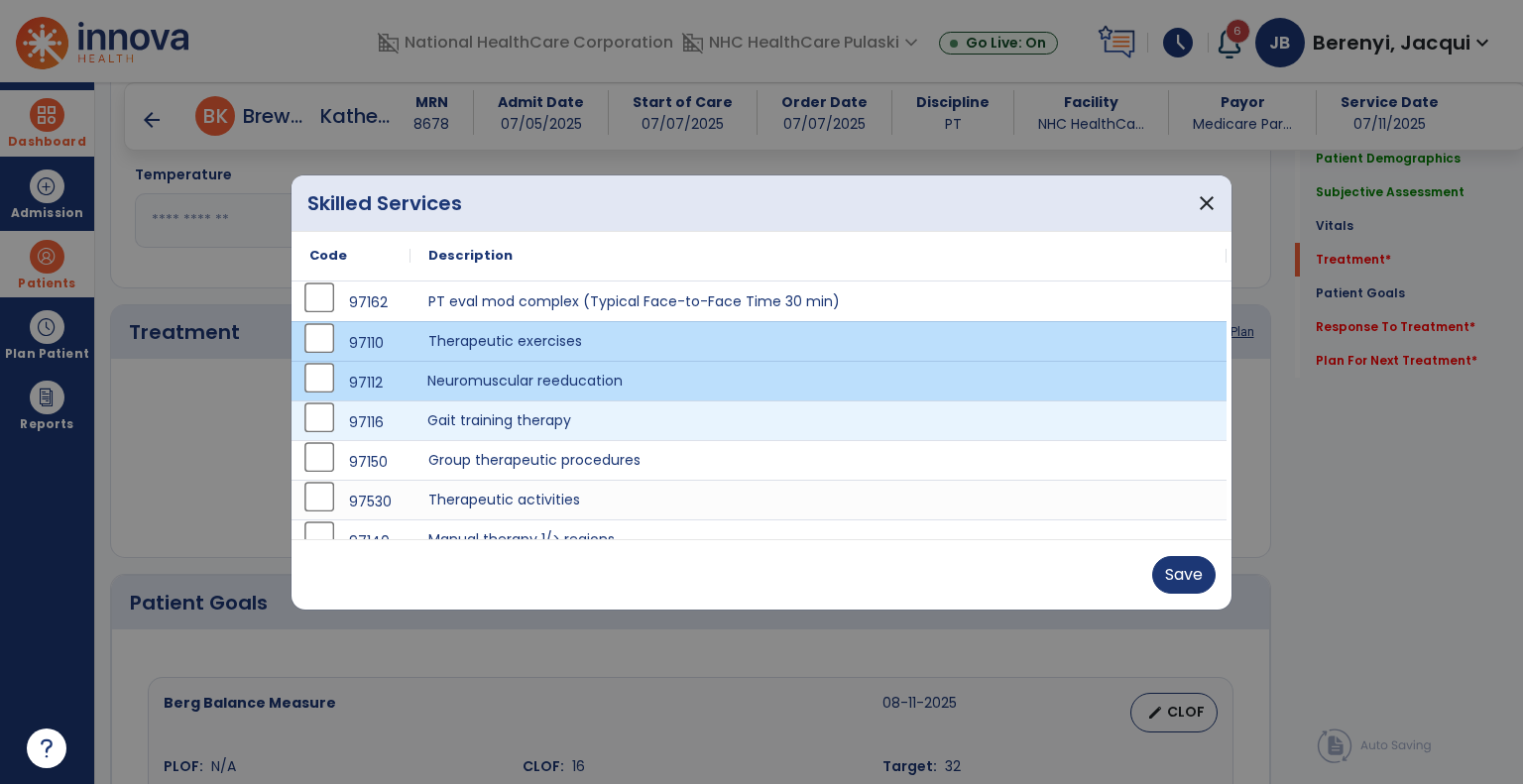 click on "Gait training therapy" at bounding box center (818, 420) 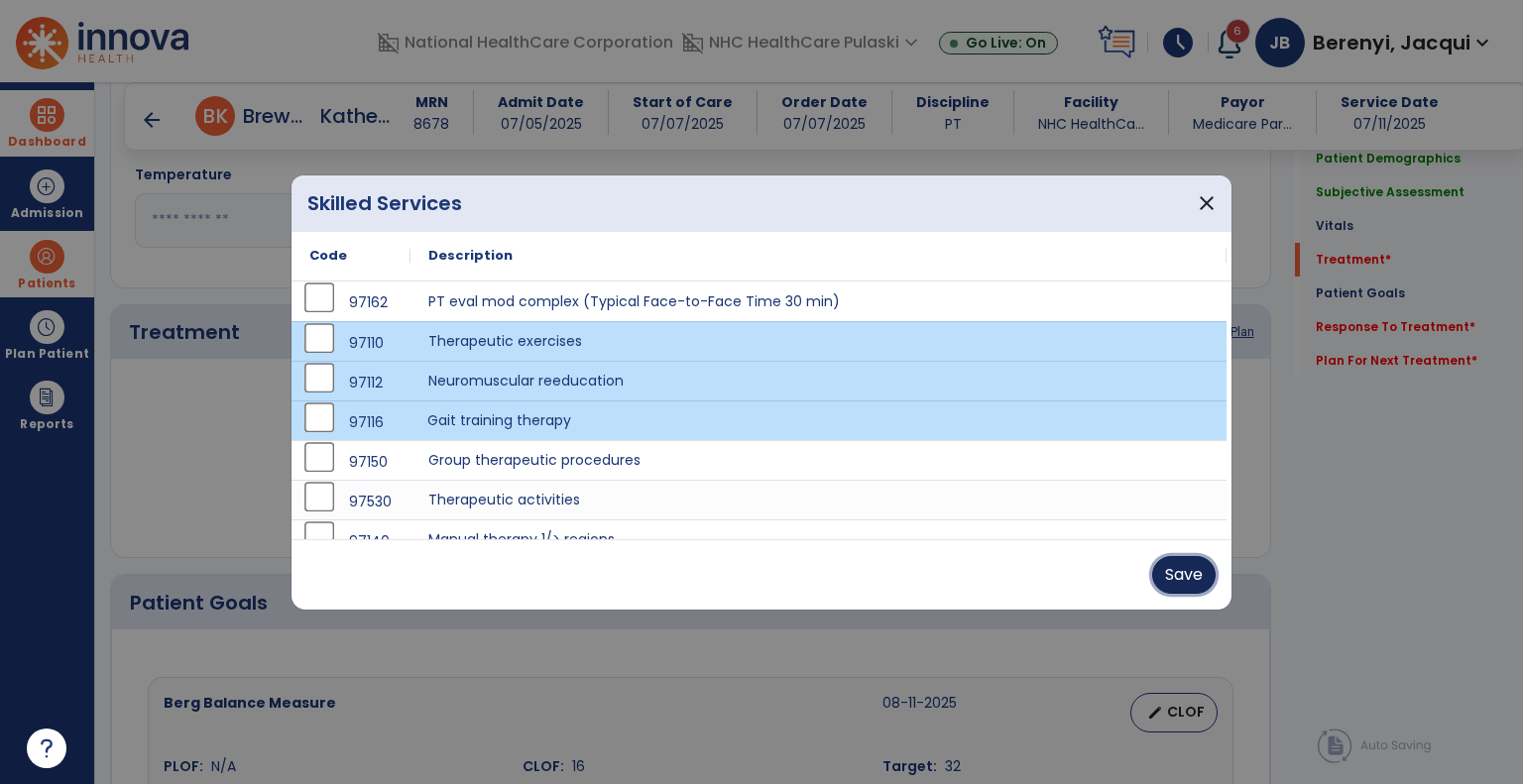 click on "Save" at bounding box center (1184, 575) 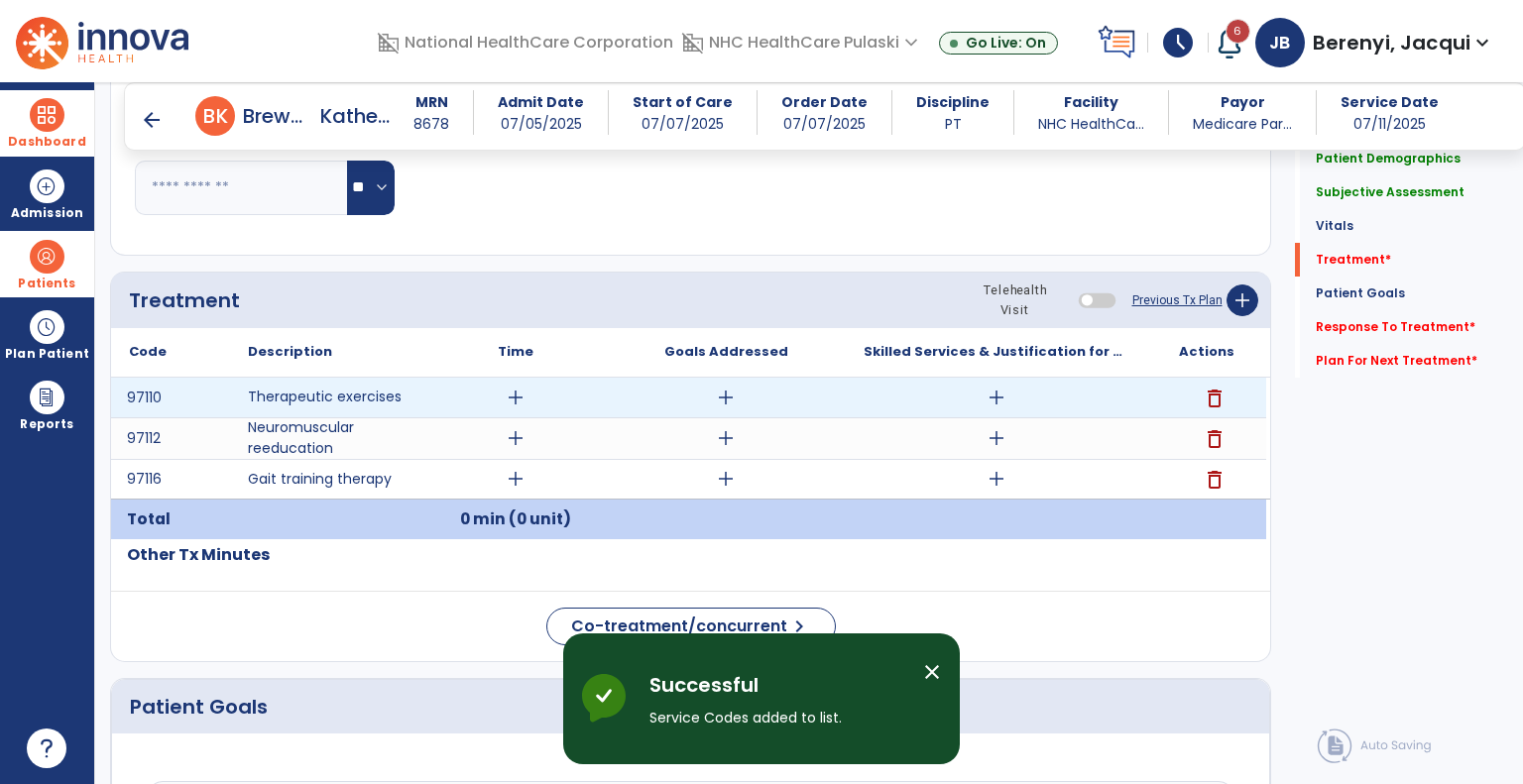 scroll, scrollTop: 966, scrollLeft: 0, axis: vertical 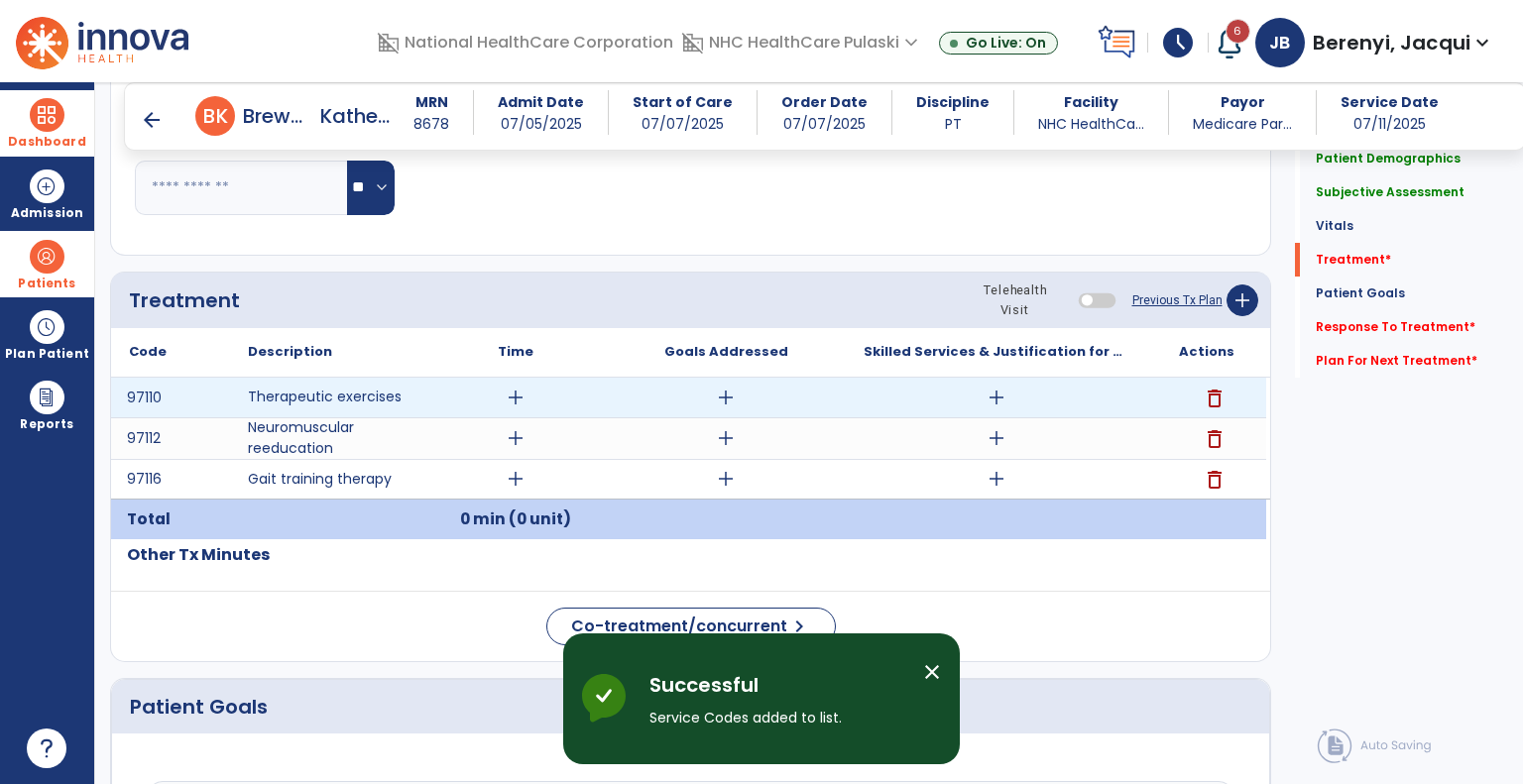 click on "add" at bounding box center [516, 397] 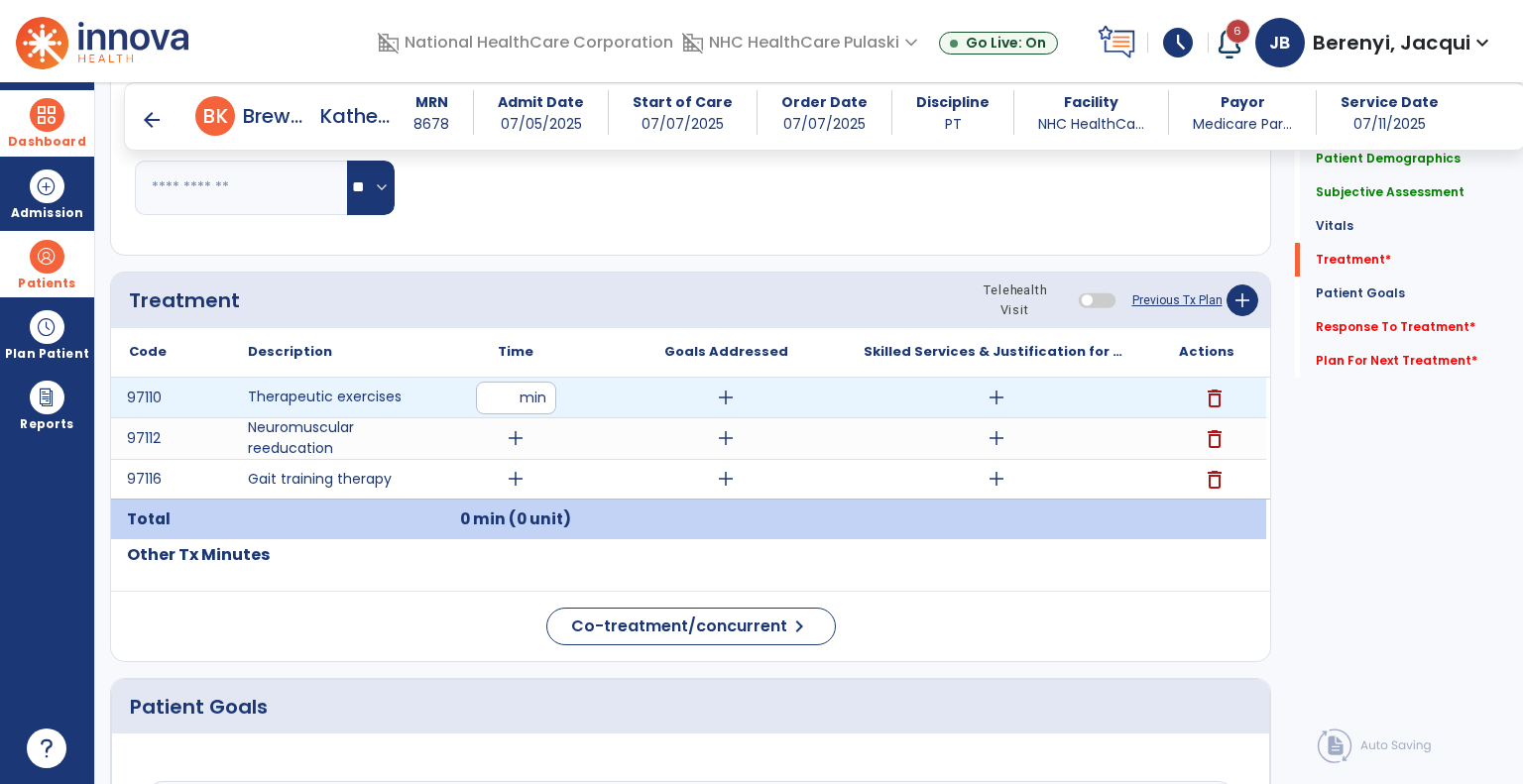 type on "**" 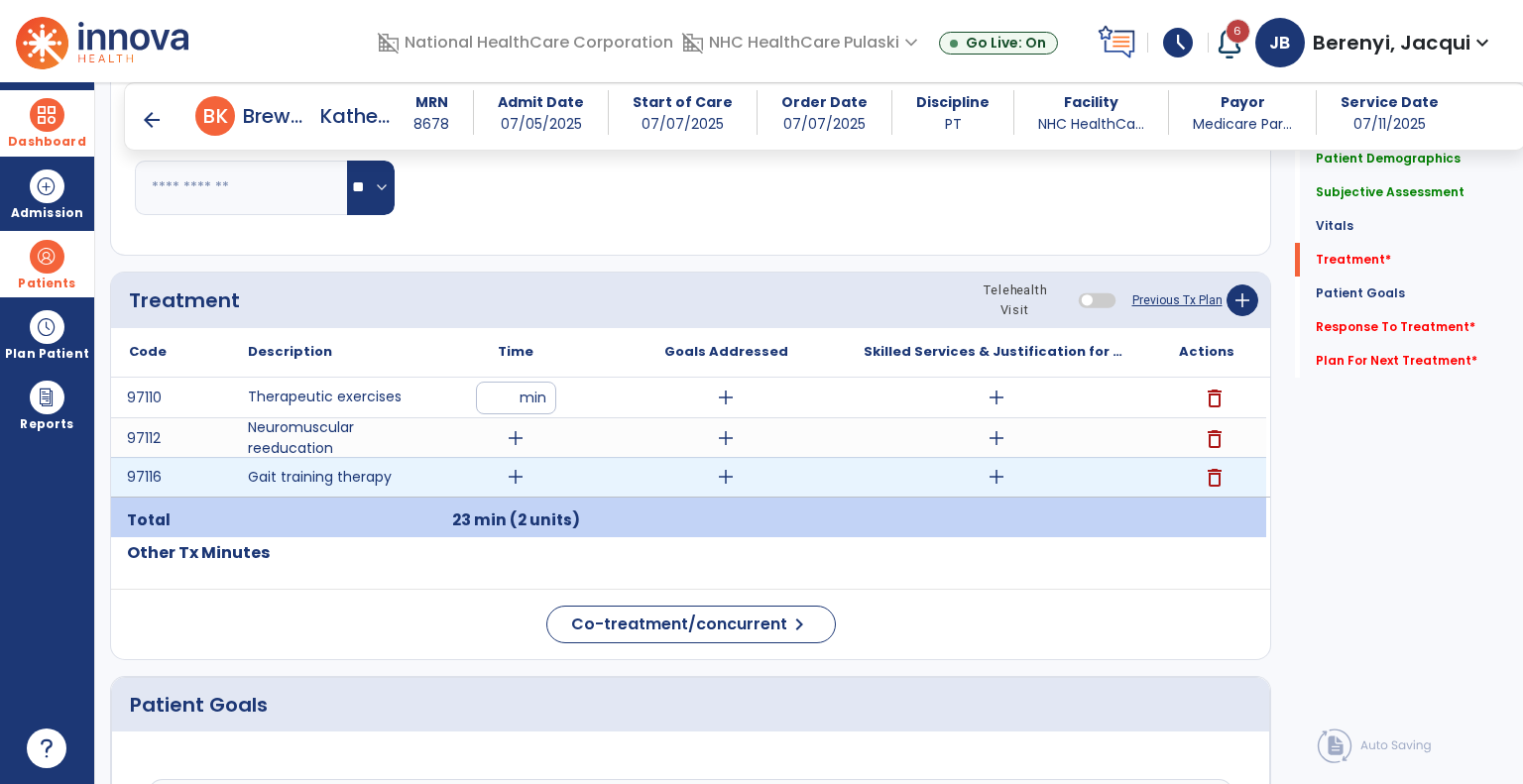 click on "add" at bounding box center (516, 477) 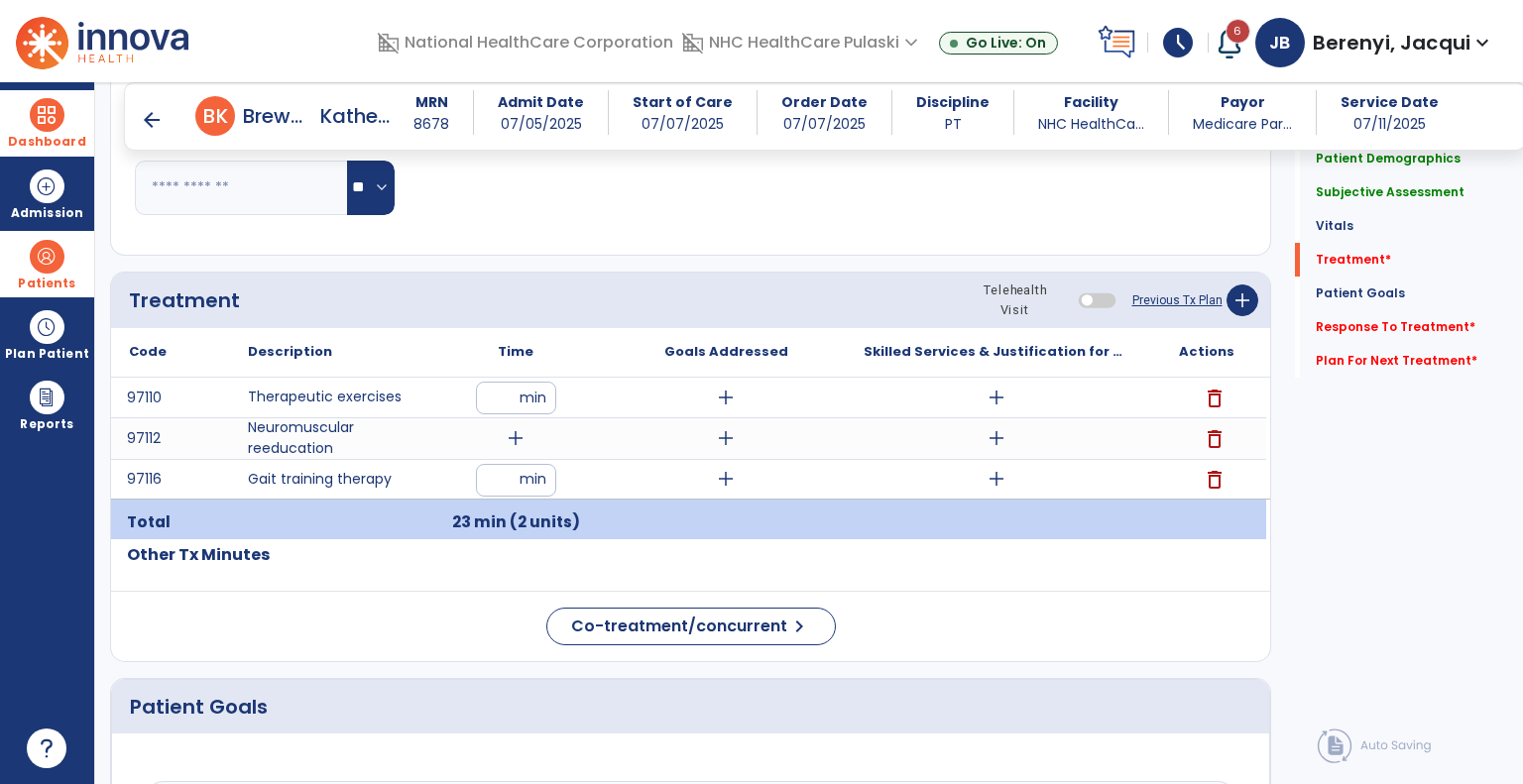 type on "*" 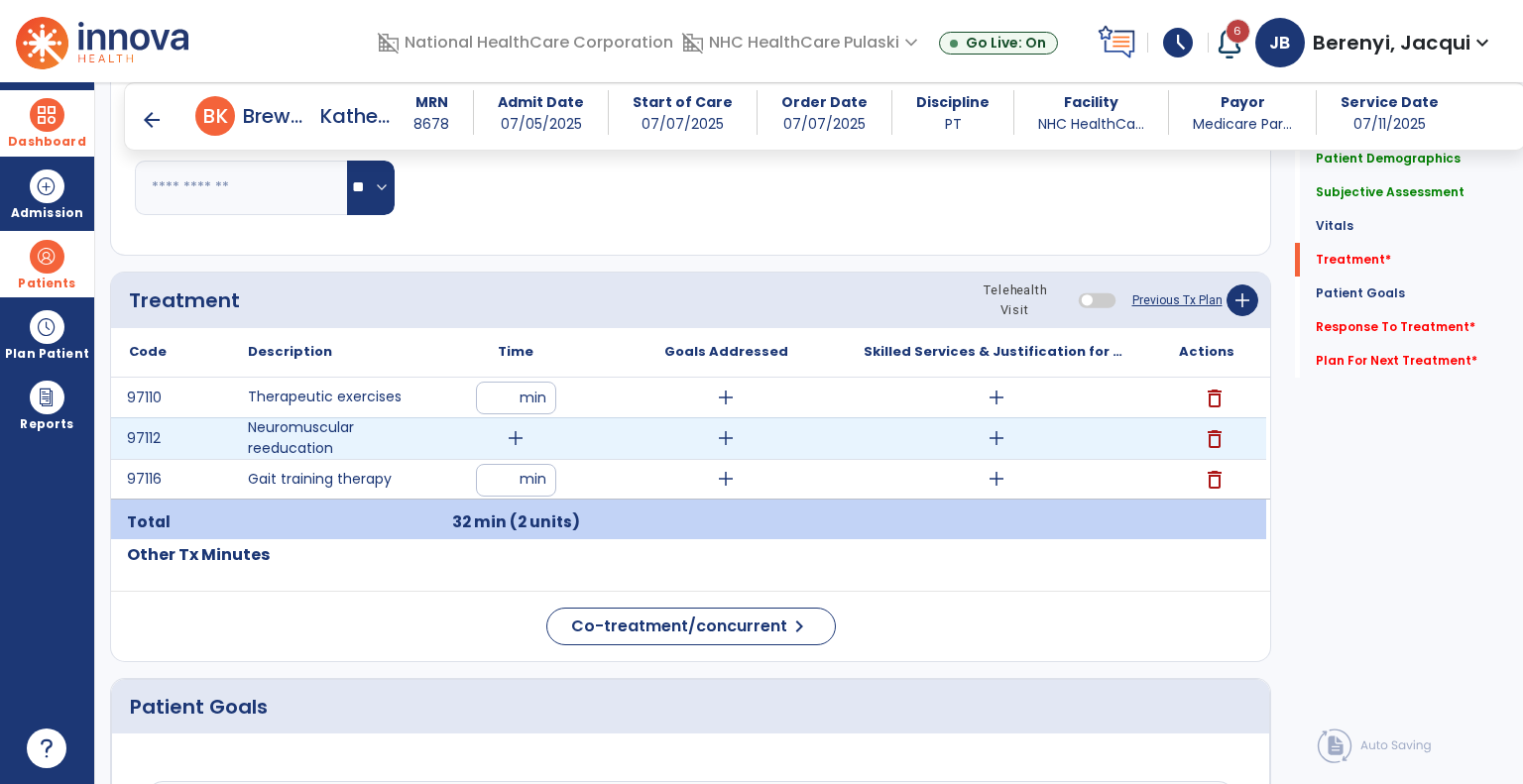 click on "add" at bounding box center [516, 438] 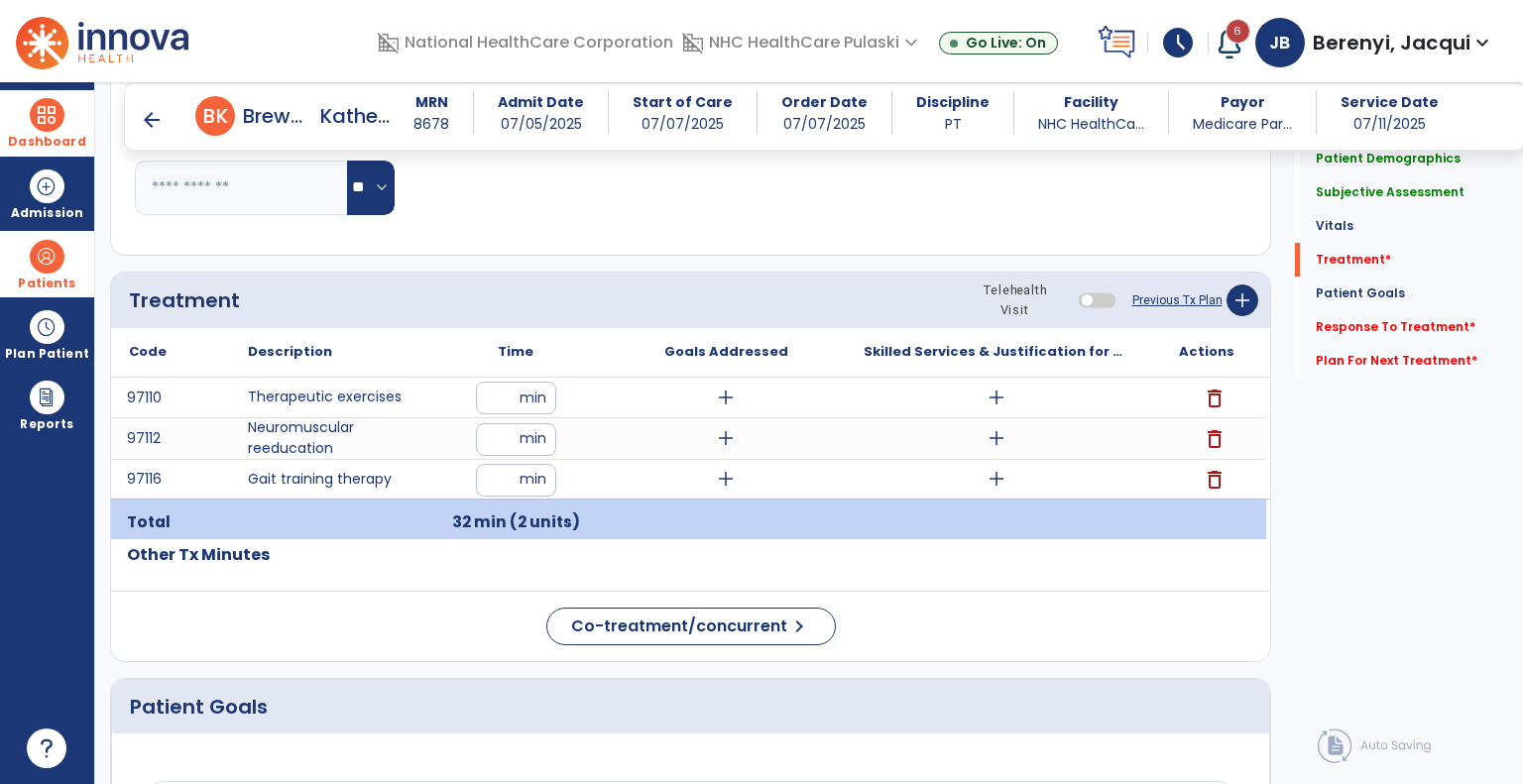 type on "*" 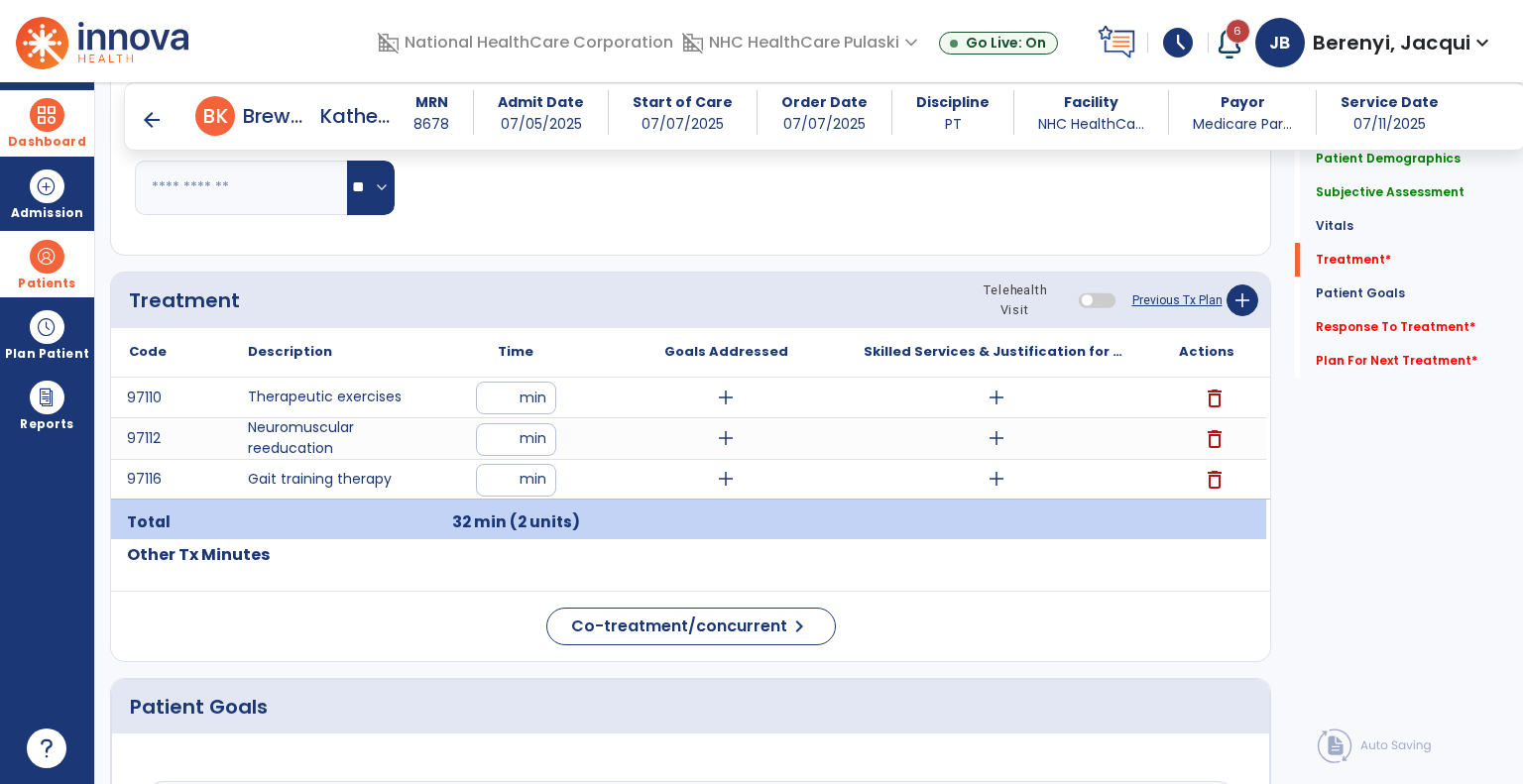 type on "**" 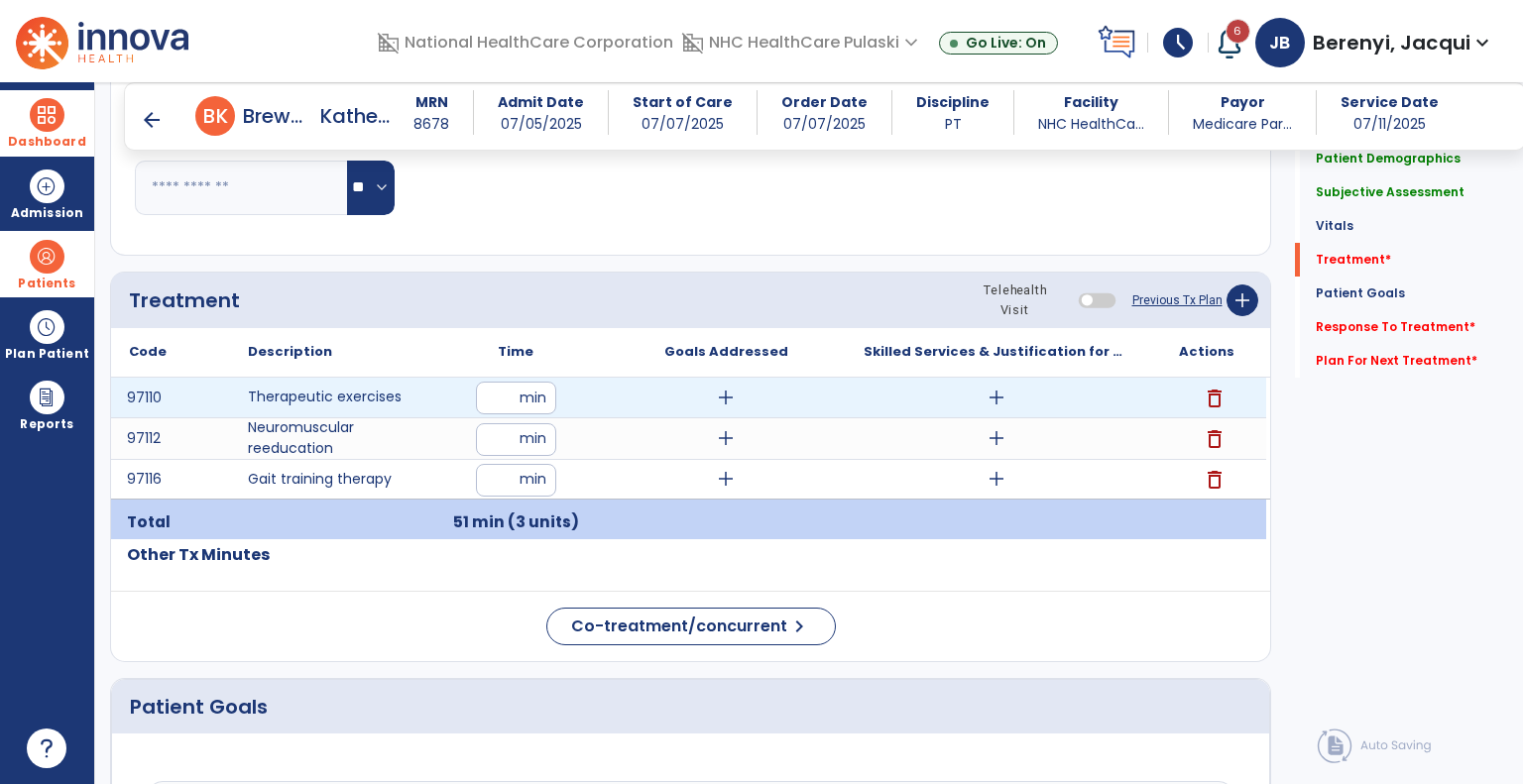 click on "**" at bounding box center [516, 397] 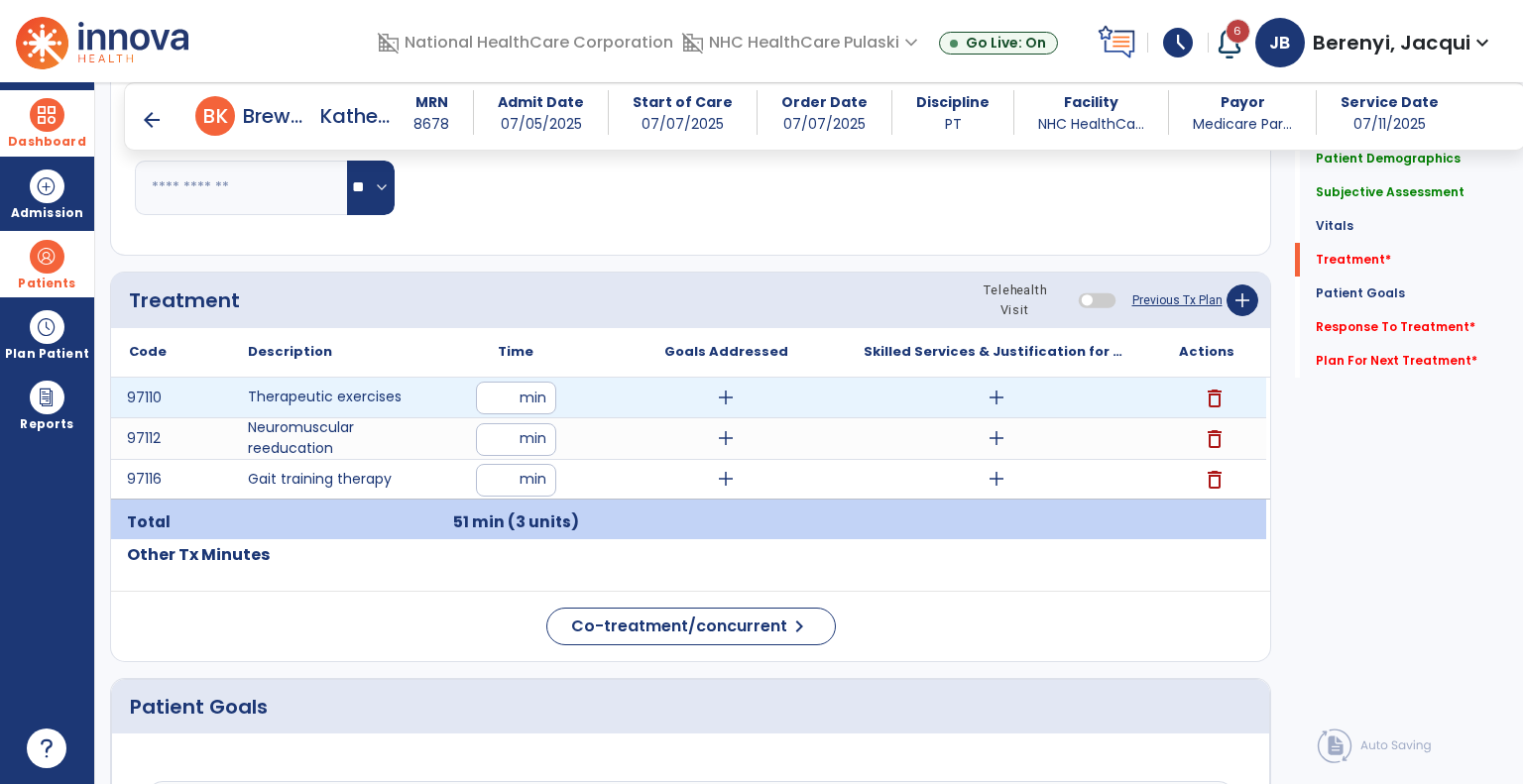 type on "*" 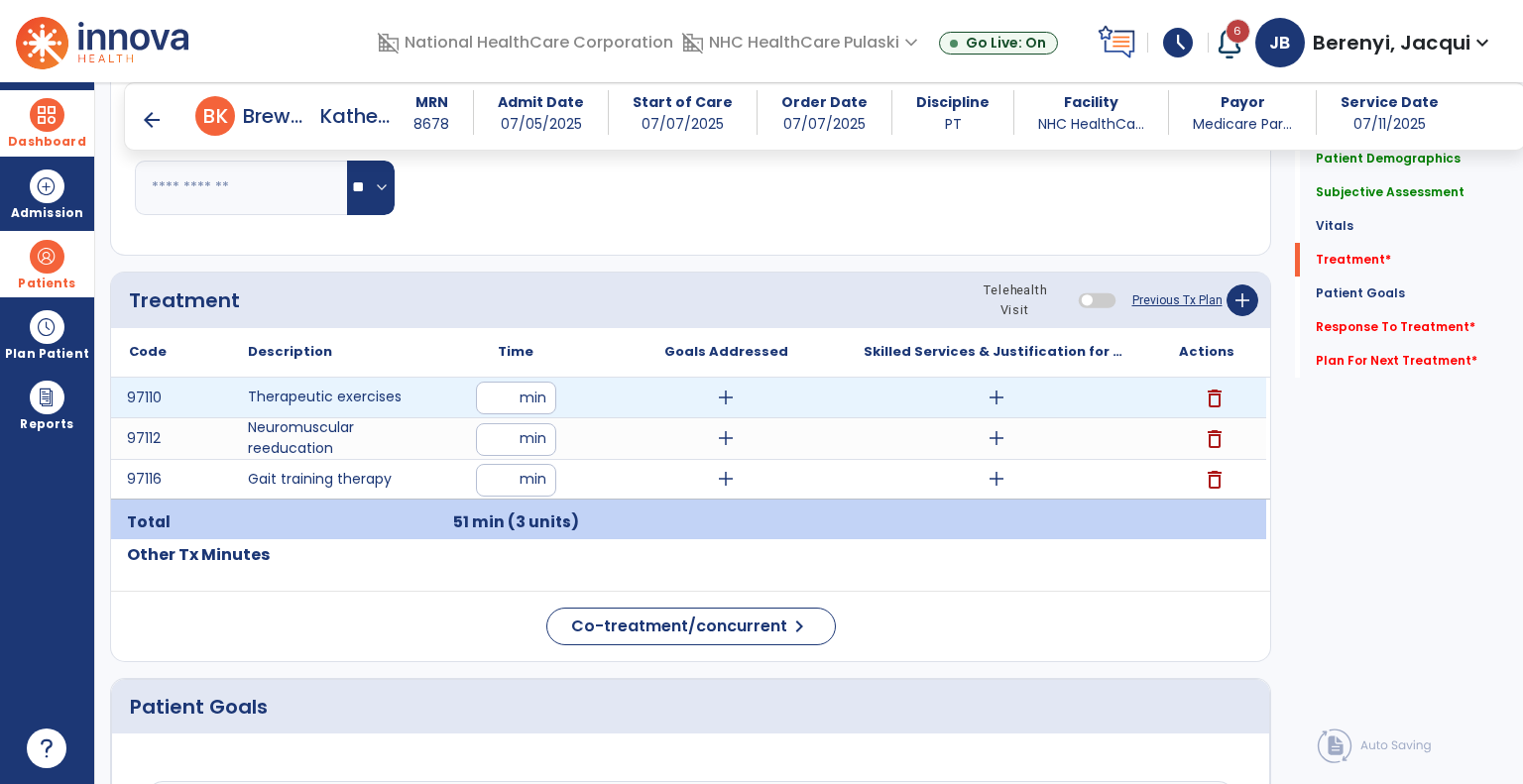 type on "**" 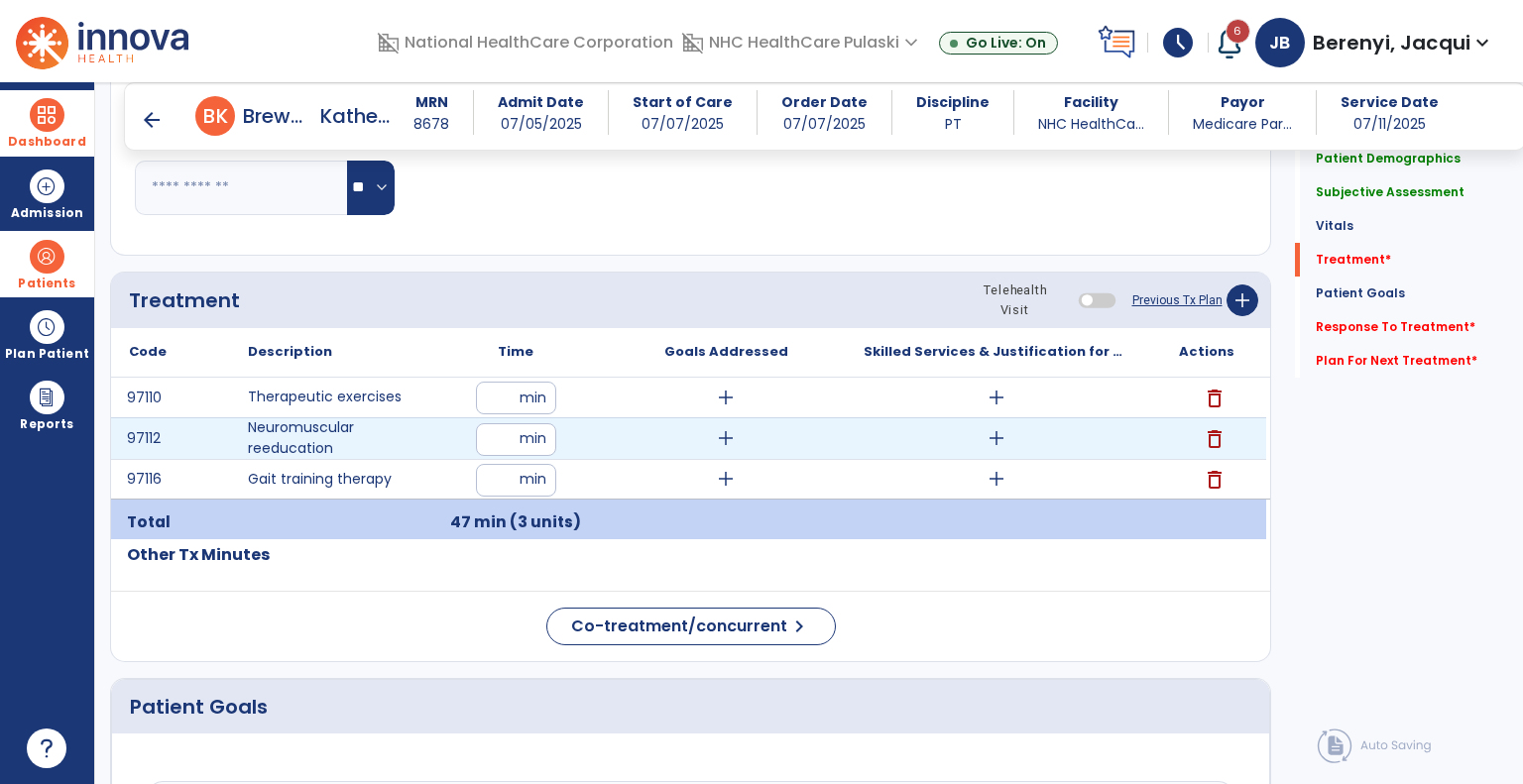 click on "**" at bounding box center [516, 439] 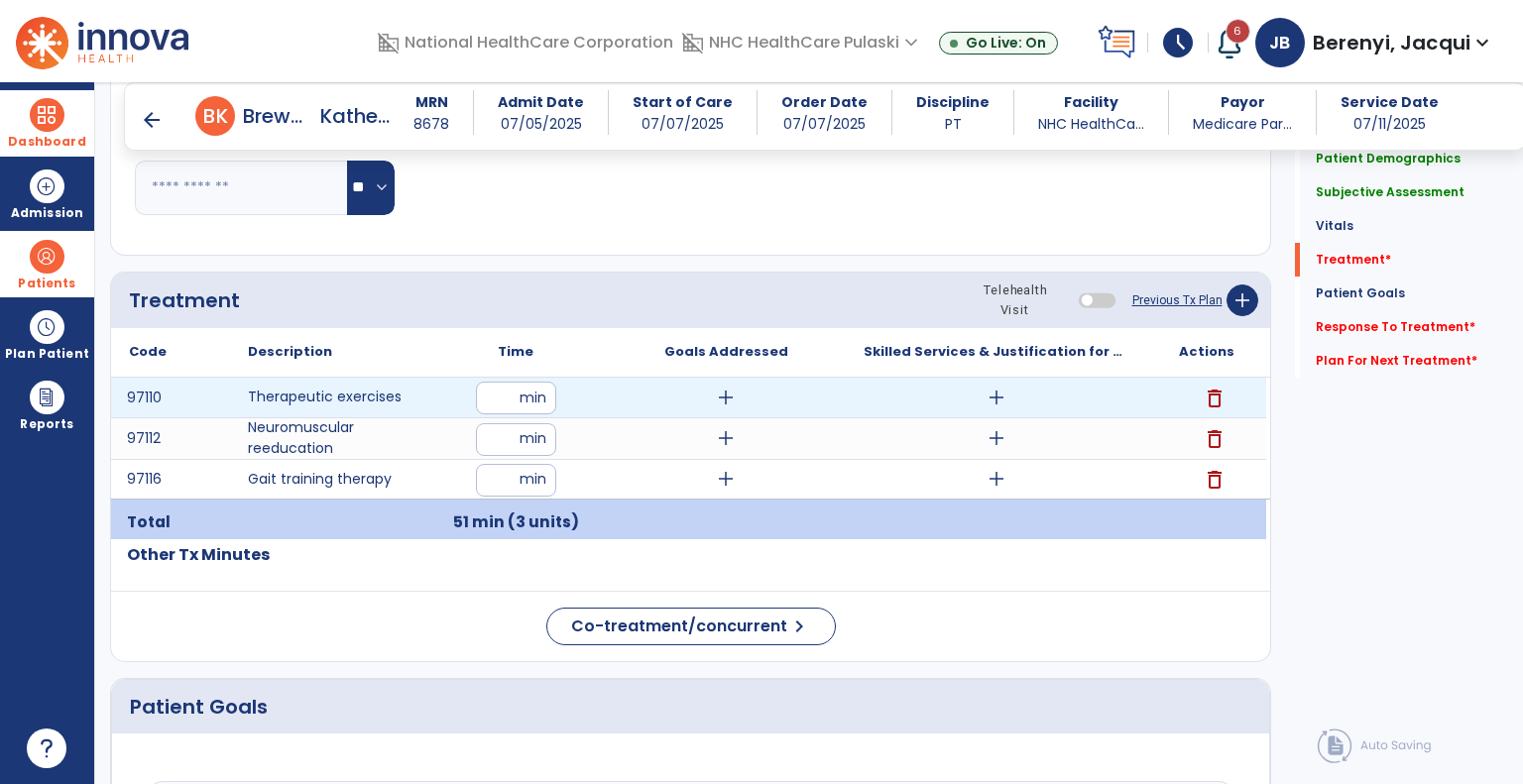 click on "add" at bounding box center (996, 397) 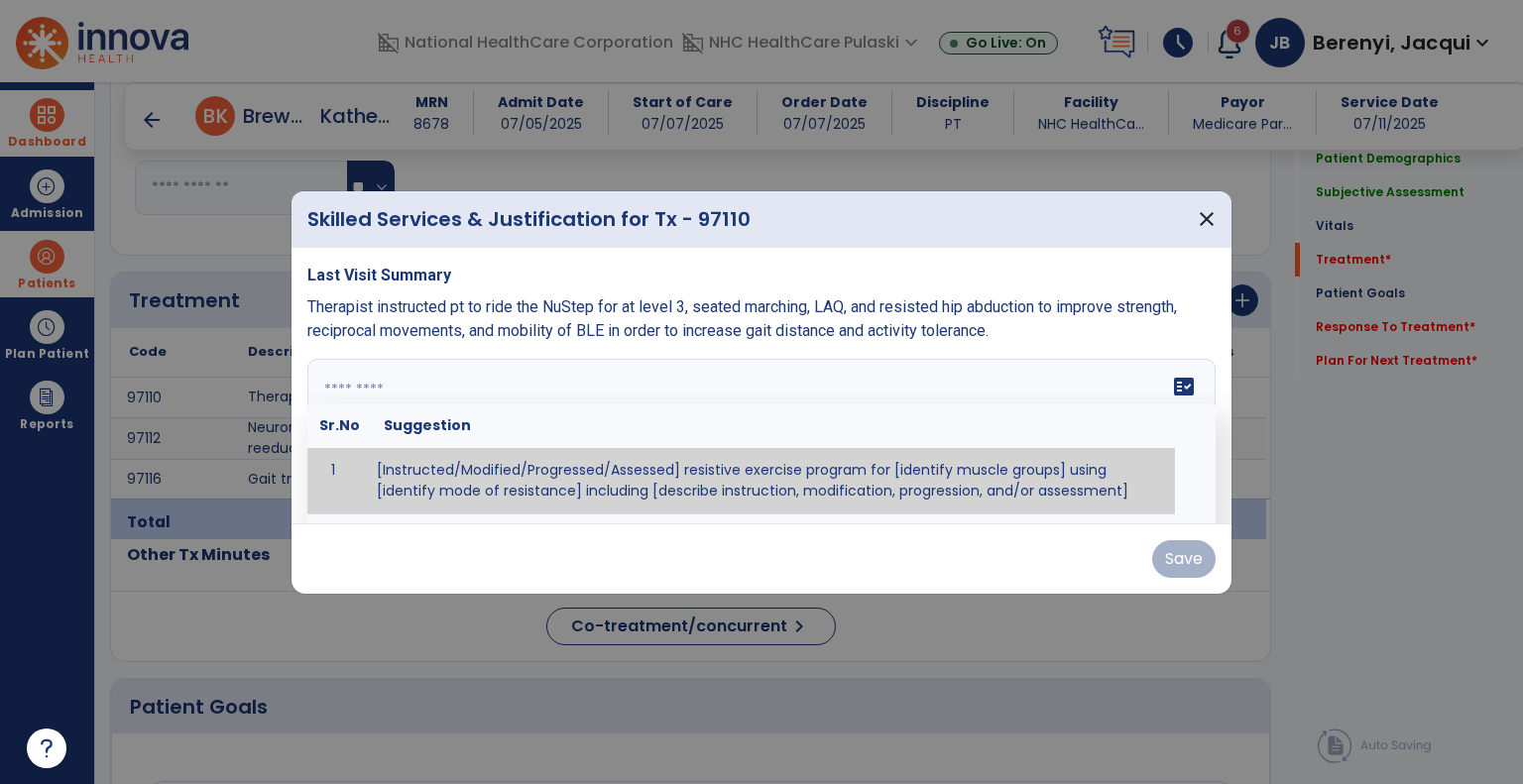 click on "fact_check  Sr.No Suggestion 1 [Instructed/Modified/Progressed/Assessed] resistive exercise program for [identify muscle groups] using [identify mode of resistance] including [describe instruction, modification, progression, and/or assessment] 2 [Instructed/Modified/Progressed/Assessed] aerobic exercise program using [identify equipment/mode] including [describe instruction, modification,progression, and/or assessment] 3 [Instructed/Modified/Progressed/Assessed] [PROM/A/AROM/AROM] program for [identify joint movements] using [contract-relax, over-pressure, inhibitory techniques, other] 4 [Assessed/Tested] aerobic capacity with administration of [aerobic capacity test]" at bounding box center (762, 433) 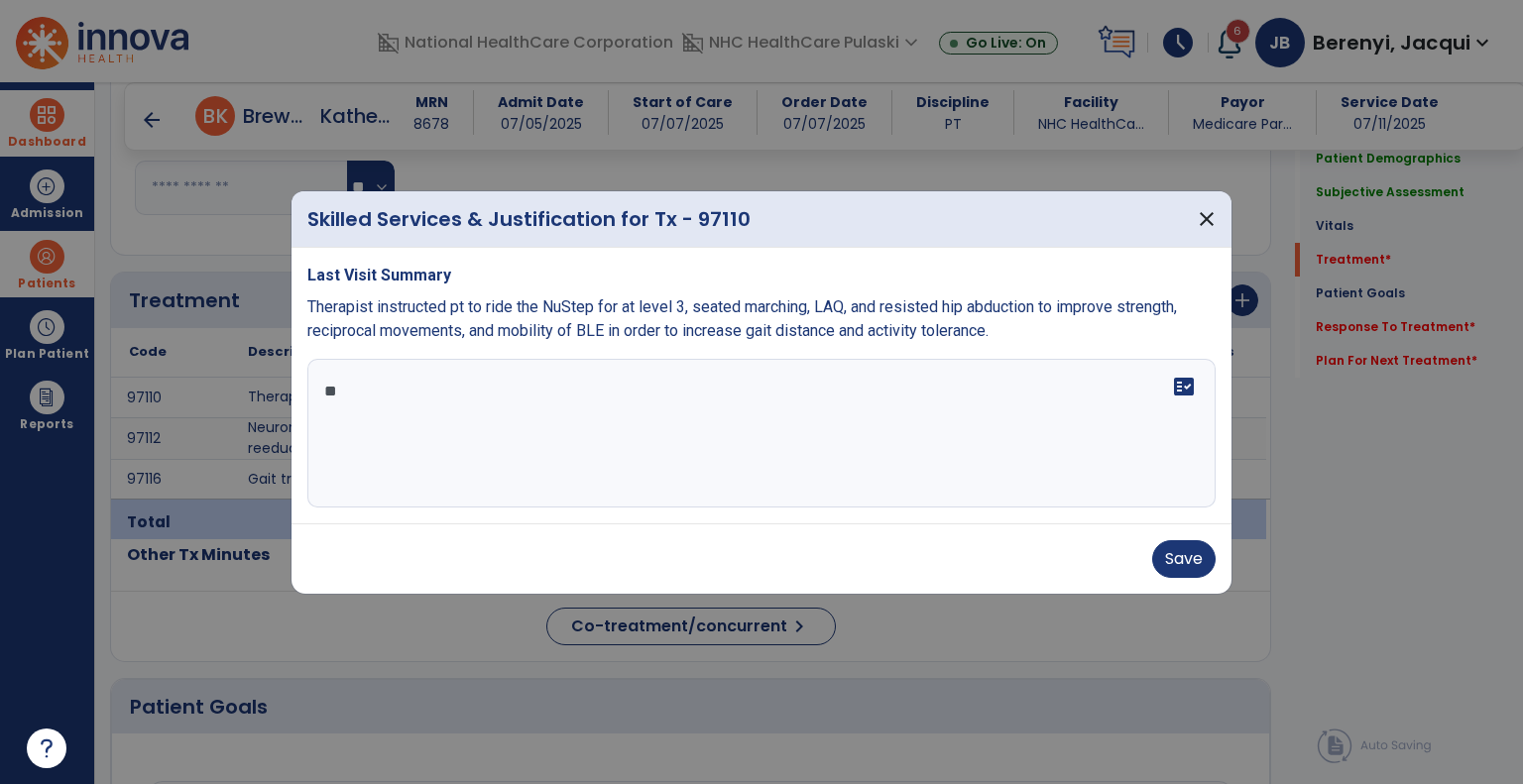 type on "*" 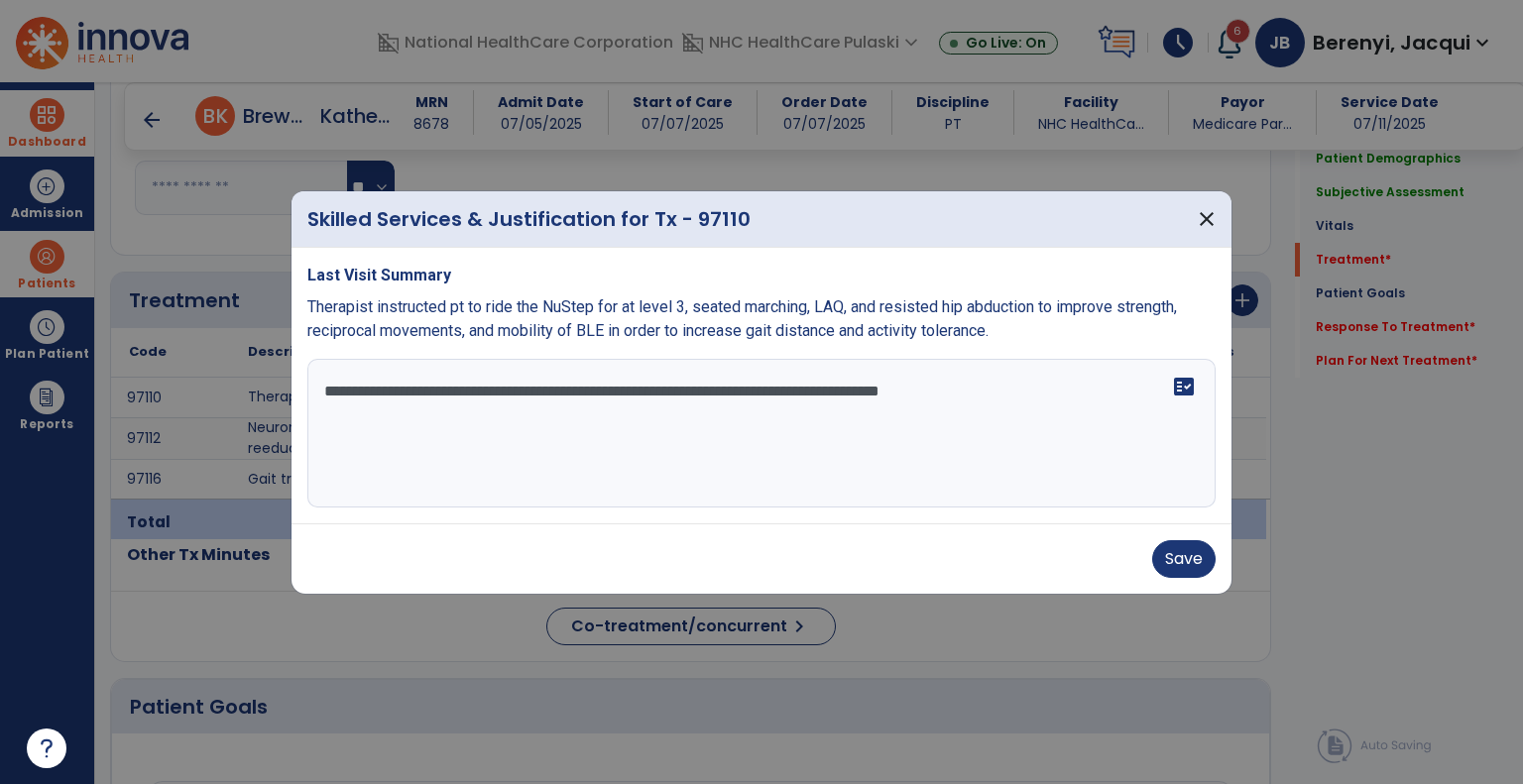 click on "**********" at bounding box center [762, 433] 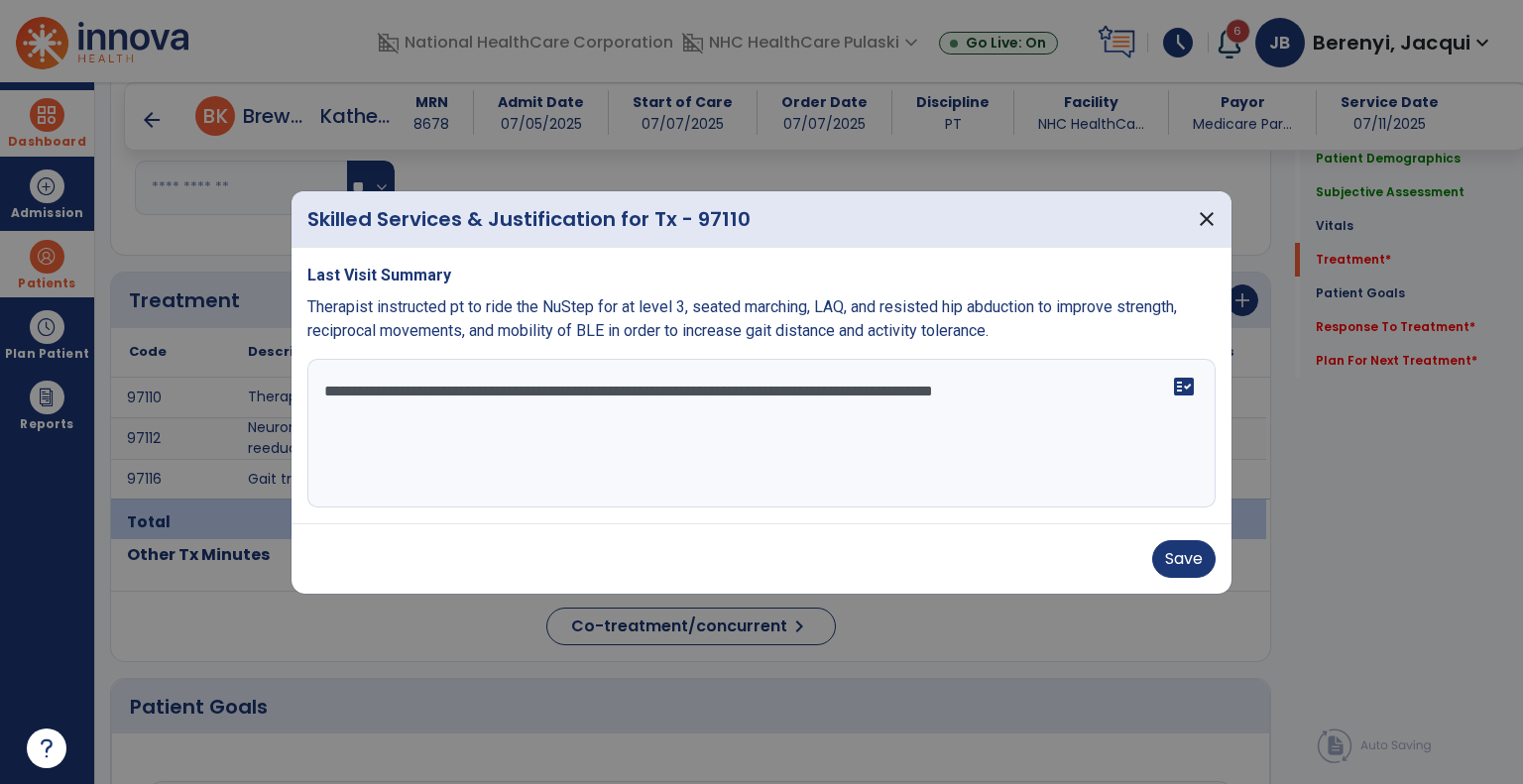 click on "**********" at bounding box center (762, 433) 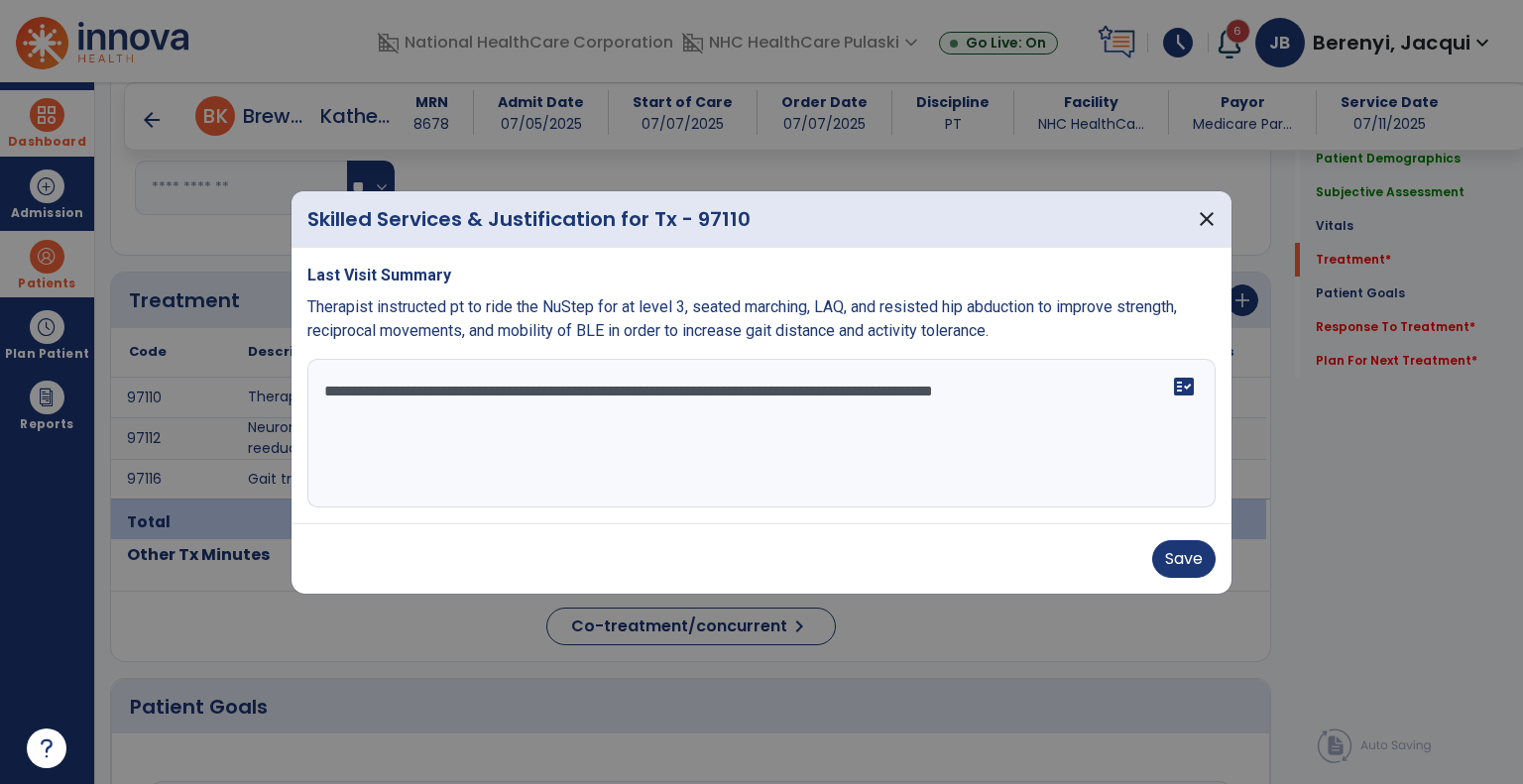 drag, startPoint x: 1113, startPoint y: 396, endPoint x: 1003, endPoint y: 404, distance: 110.29053 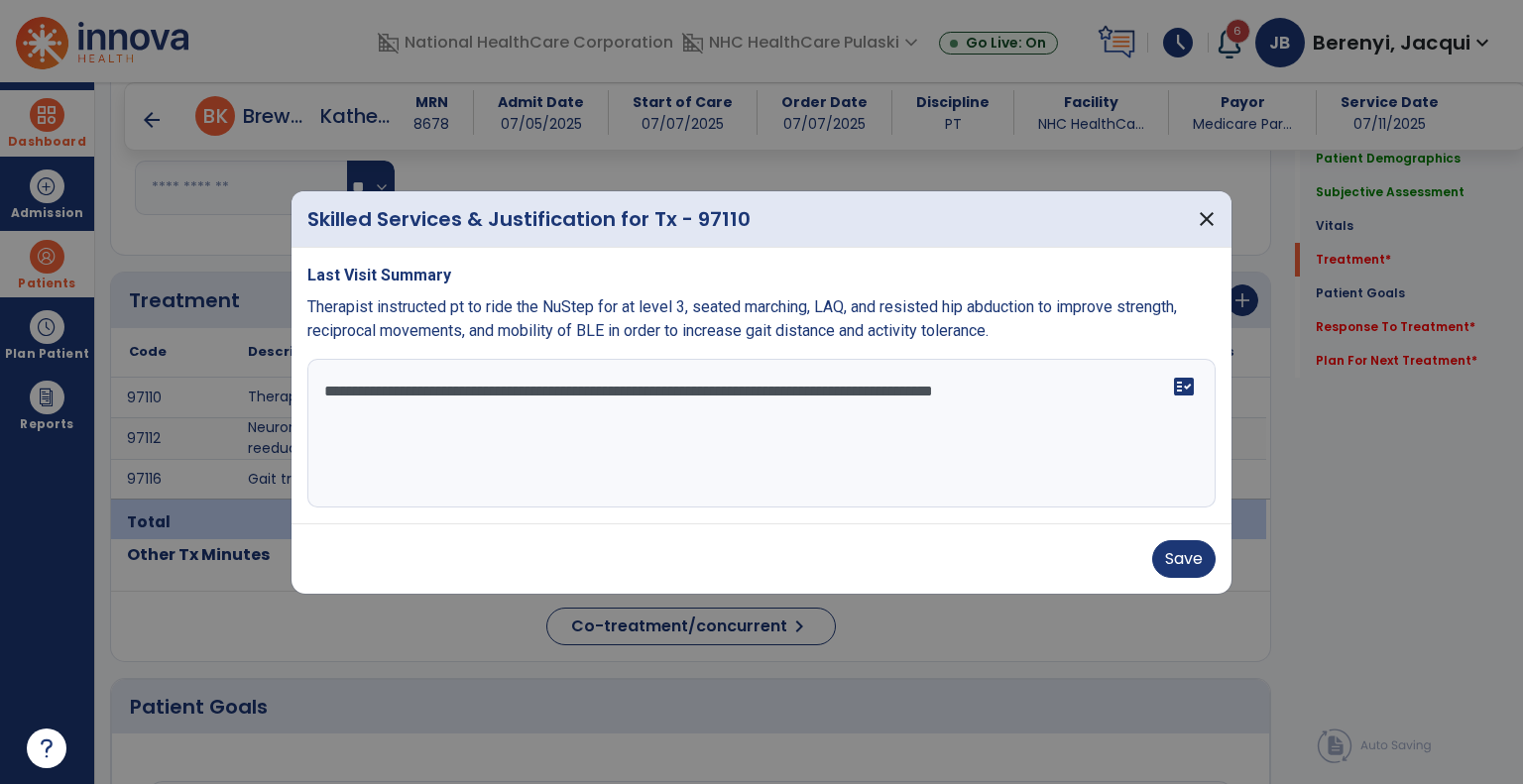 click on "**********" at bounding box center (762, 433) 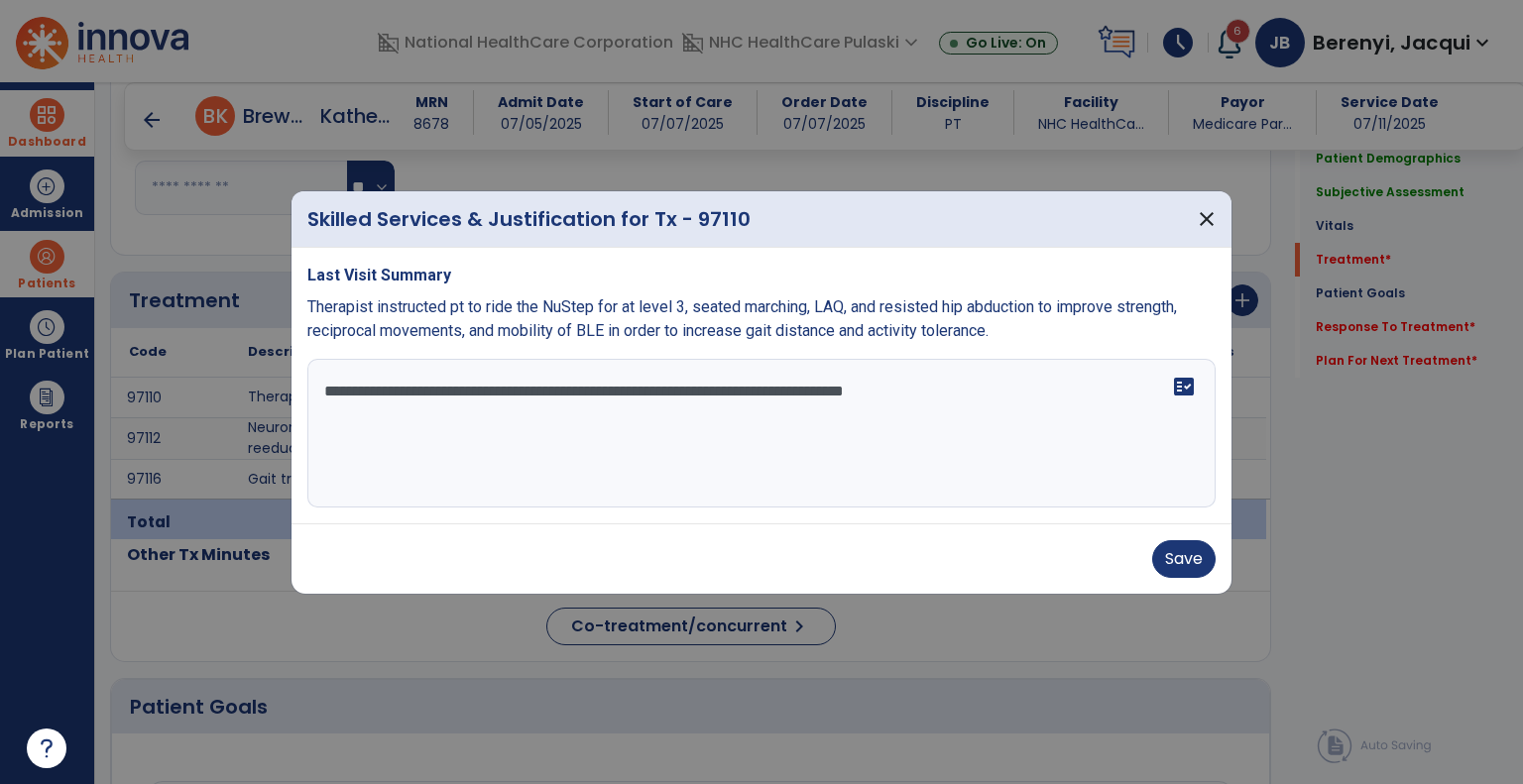 click on "**********" at bounding box center (762, 433) 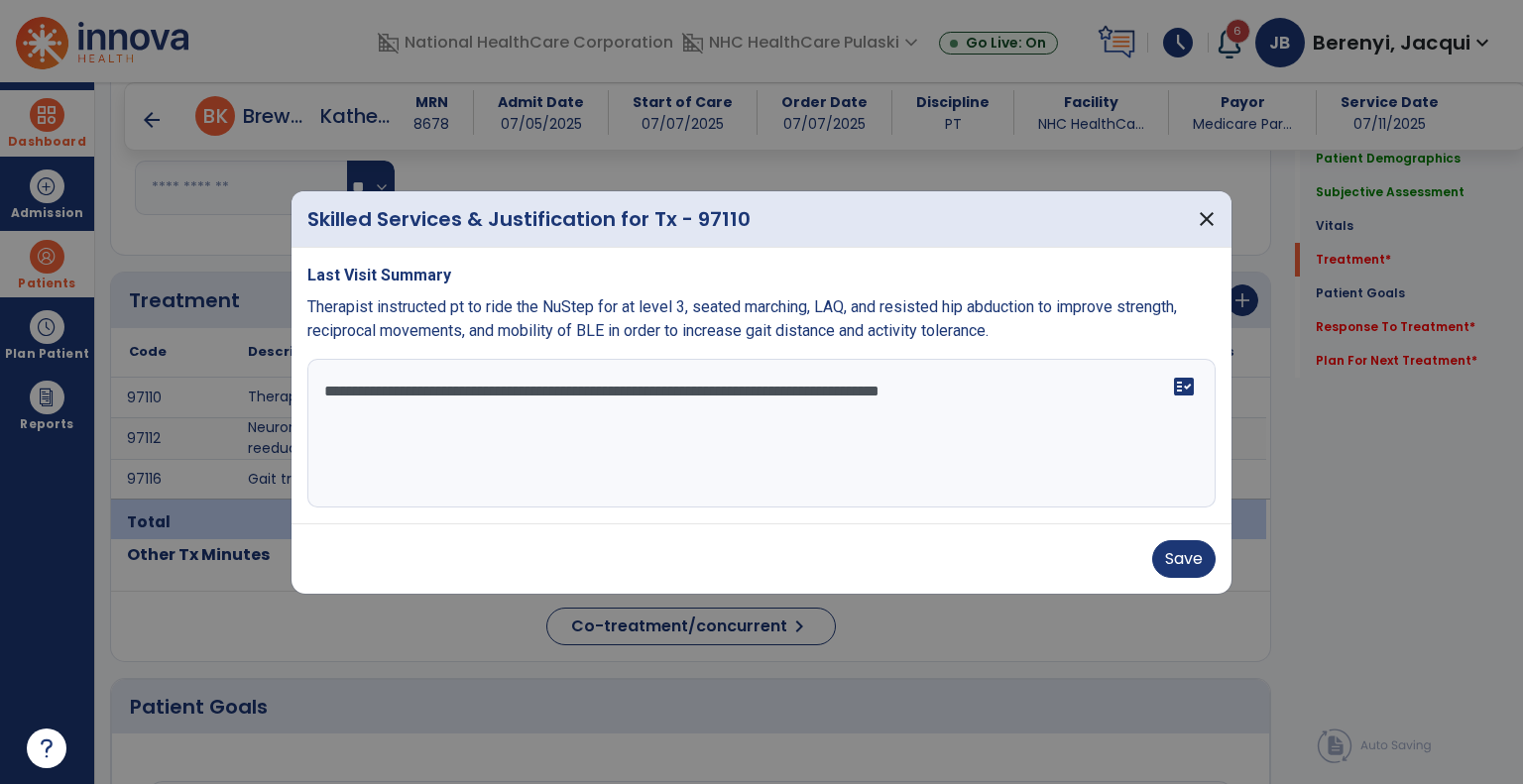 click on "**********" at bounding box center [762, 433] 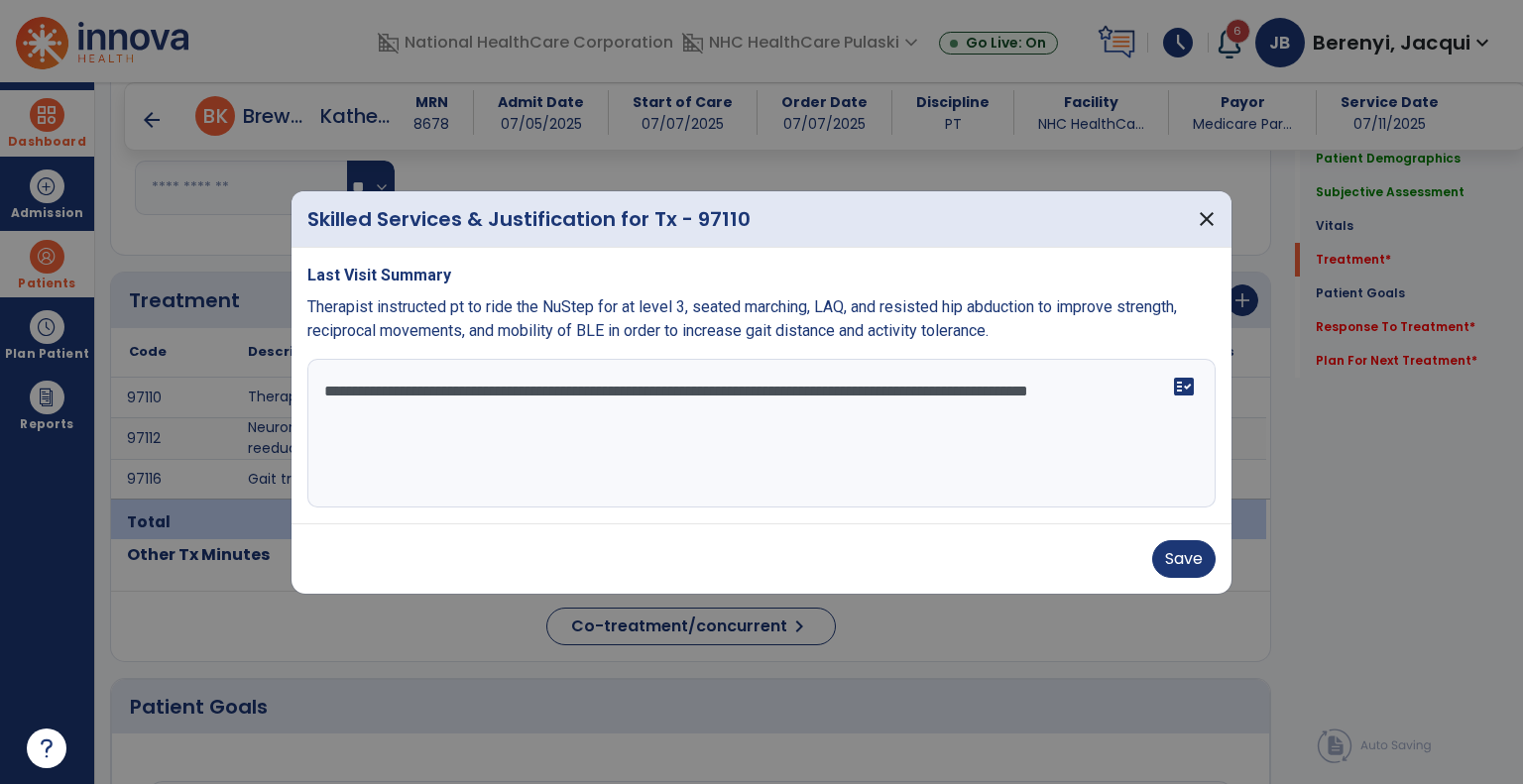 drag, startPoint x: 512, startPoint y: 423, endPoint x: 841, endPoint y: 394, distance: 330.27564 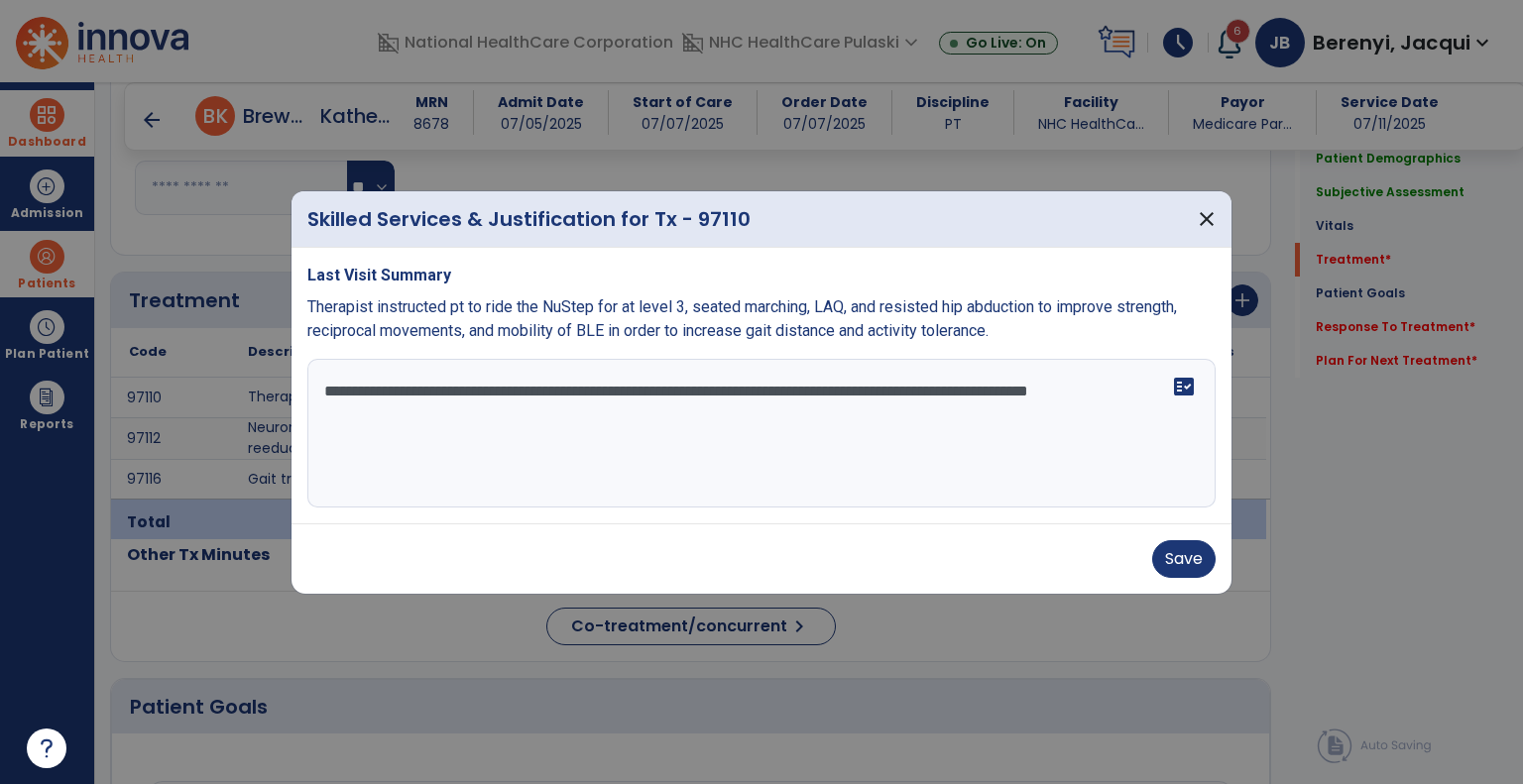 click on "**********" at bounding box center (762, 433) 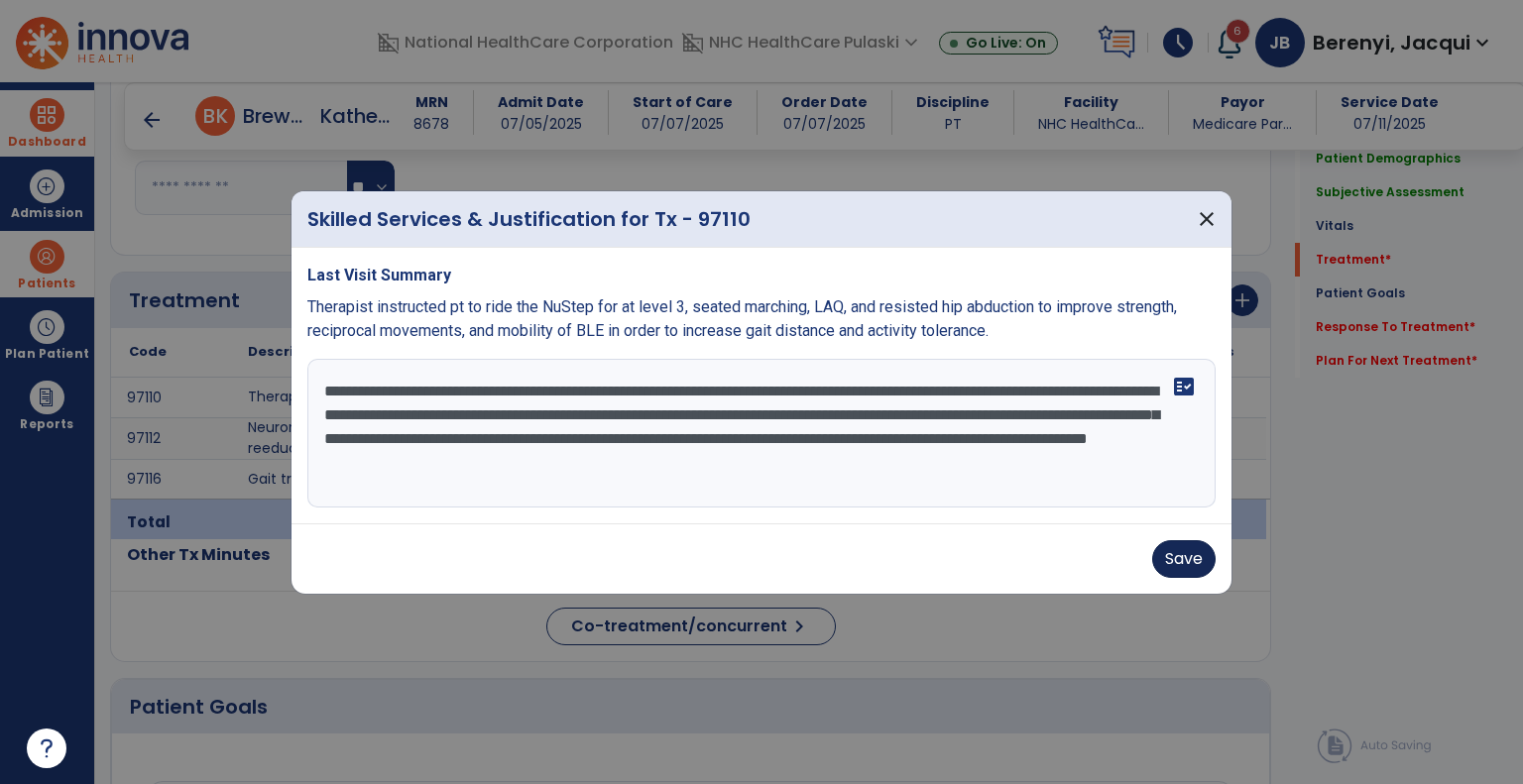 type on "**********" 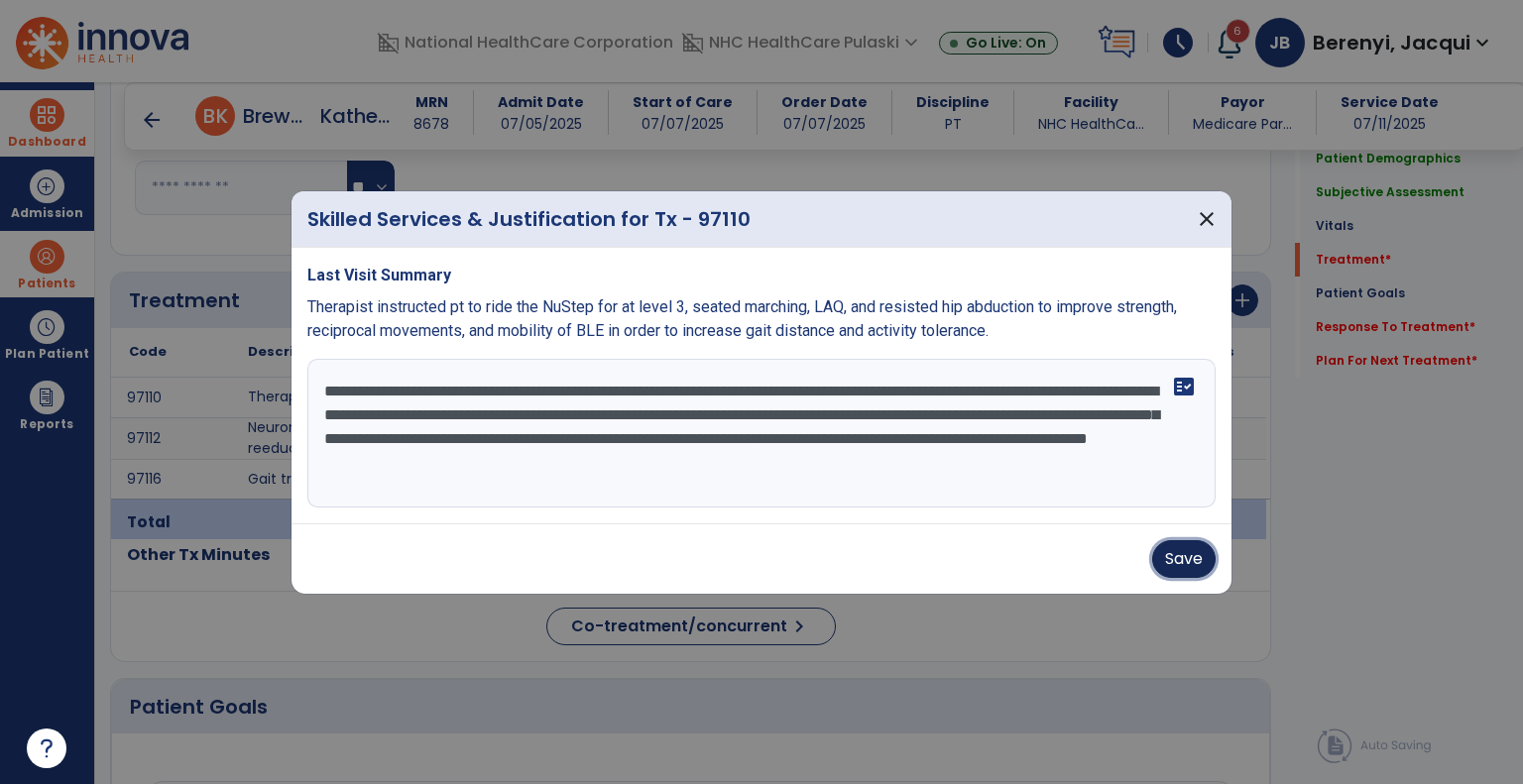 click on "Save" at bounding box center (1184, 559) 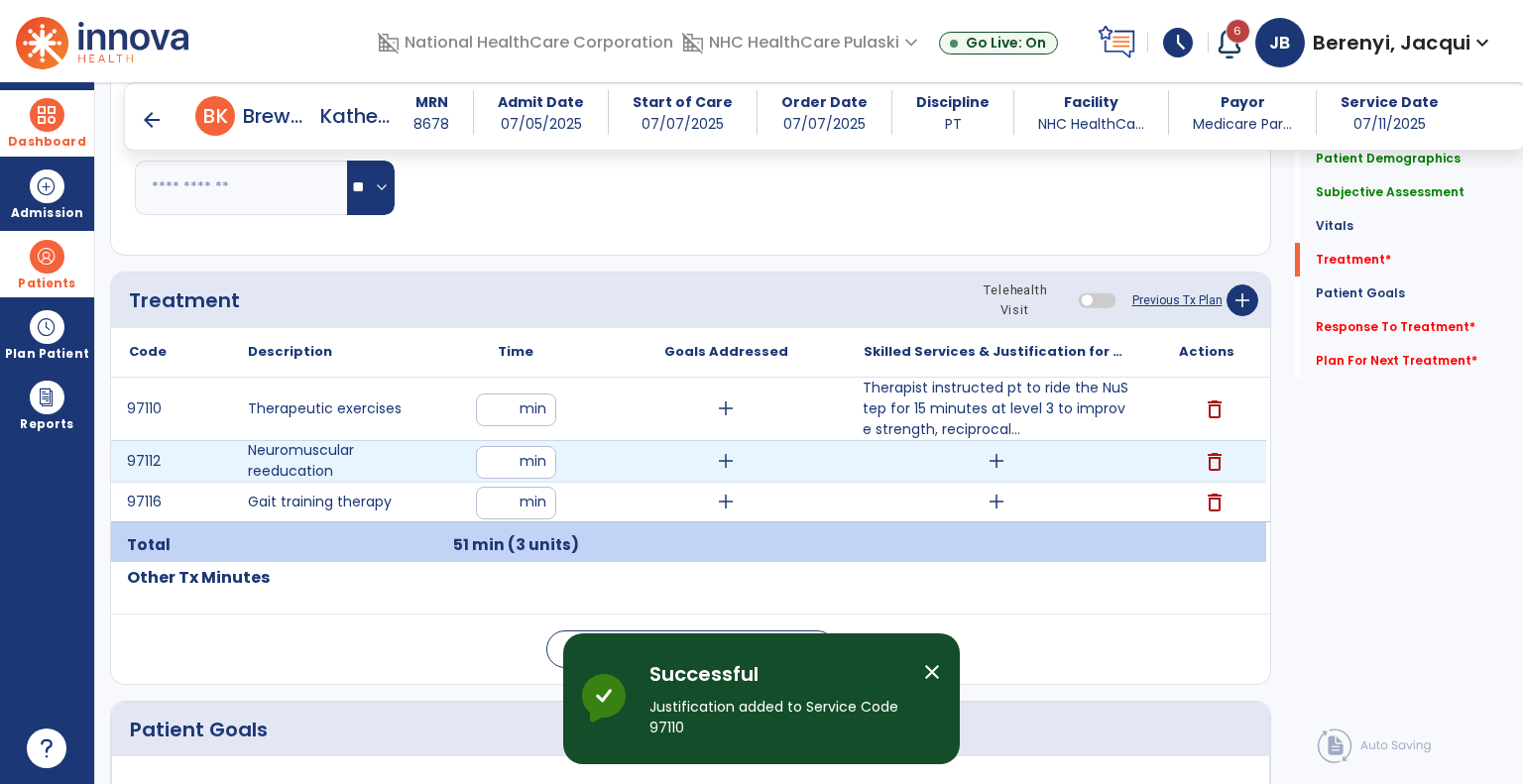 click on "add" at bounding box center (996, 461) 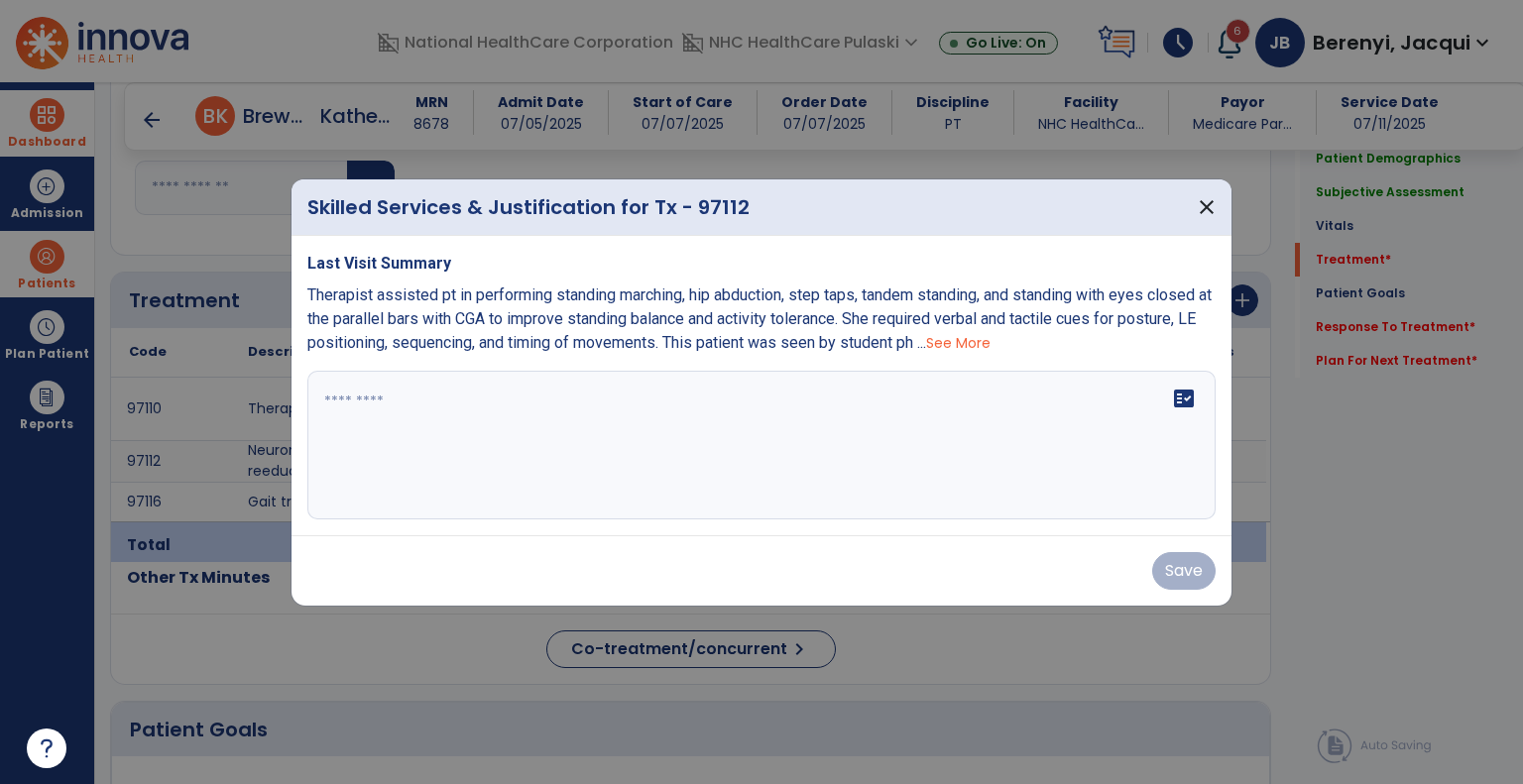 click on "fact_check" at bounding box center [762, 445] 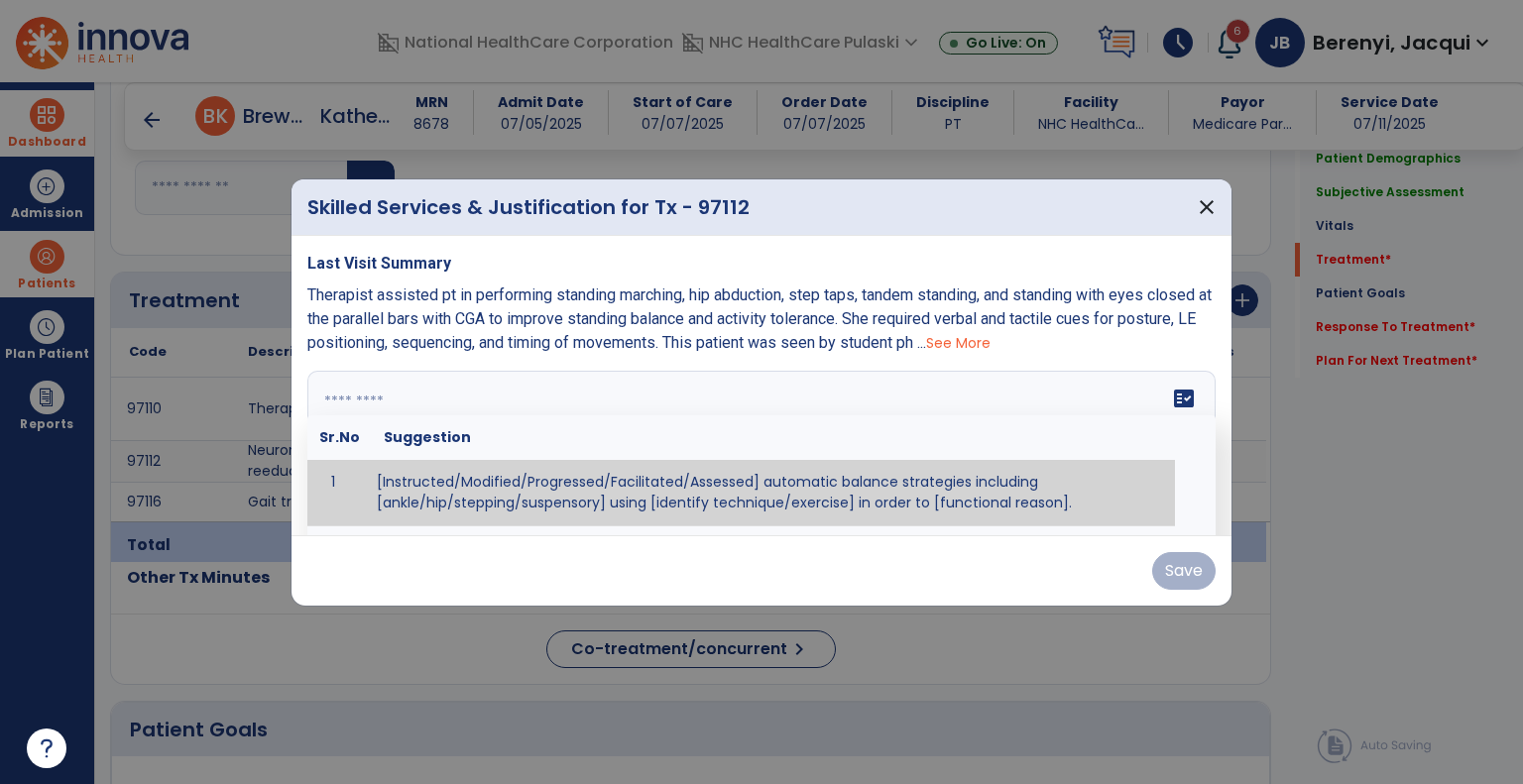 click on "See More" at bounding box center (958, 343) 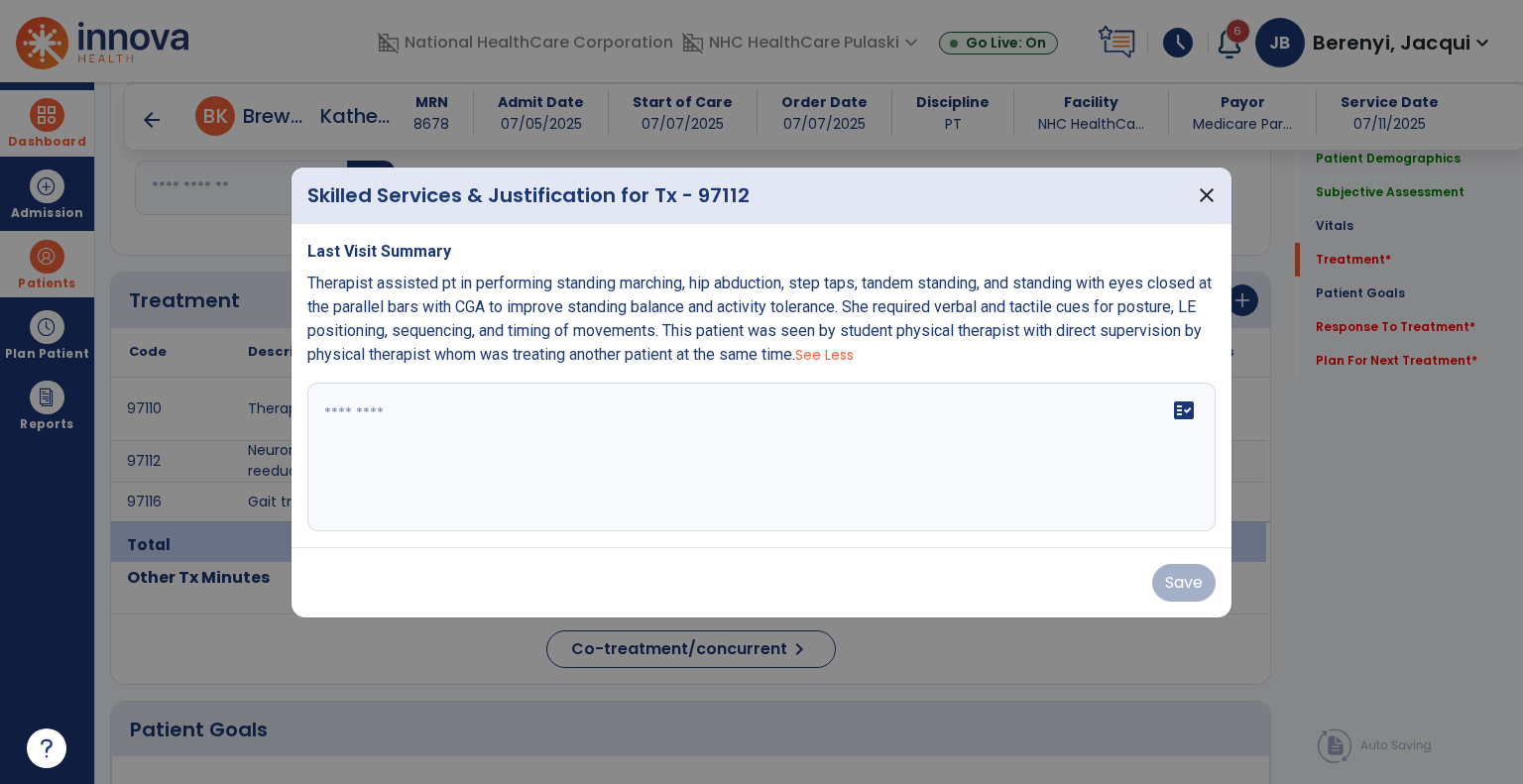 click on "fact_check" at bounding box center [762, 457] 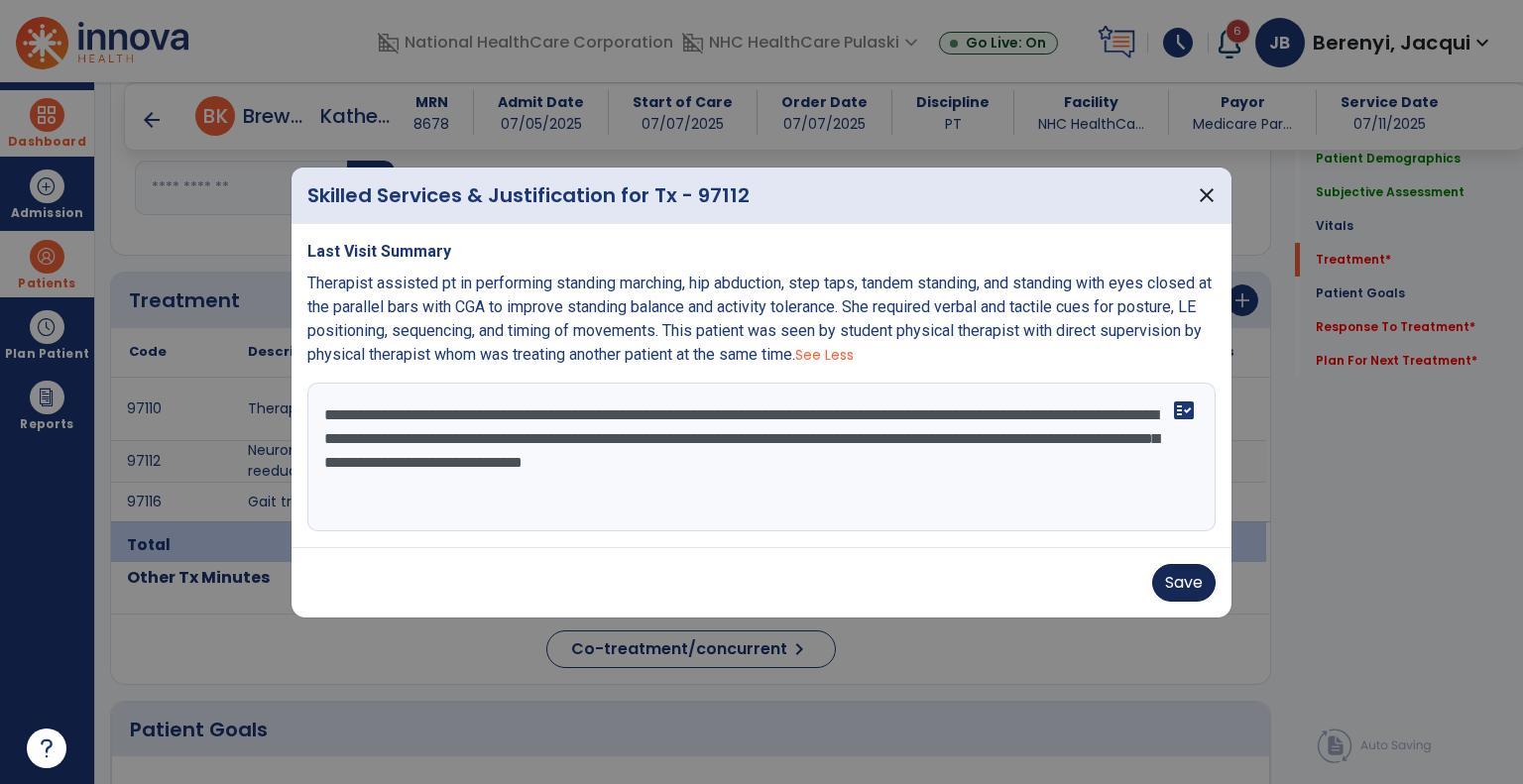 type on "**********" 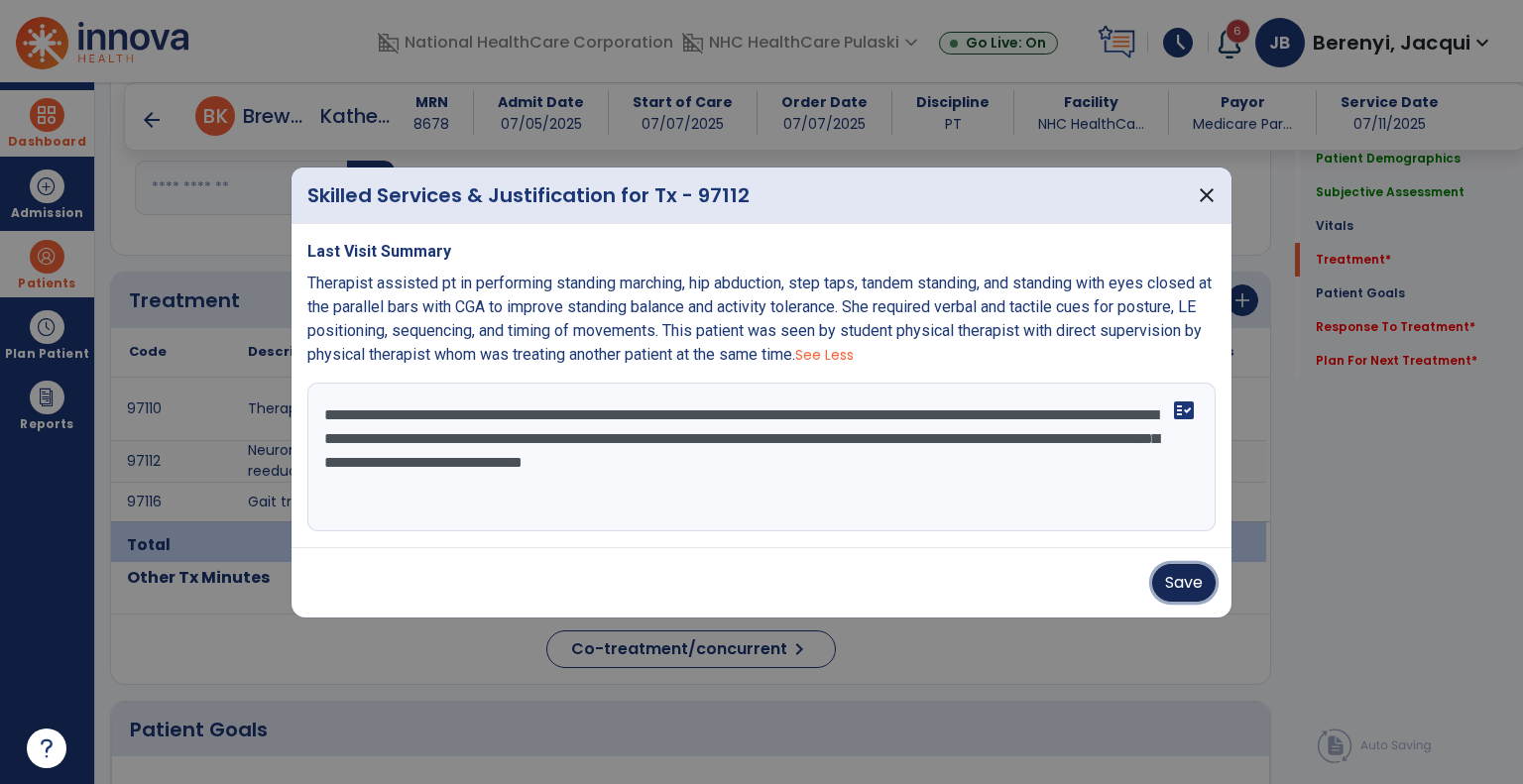 click on "Save" at bounding box center (1184, 583) 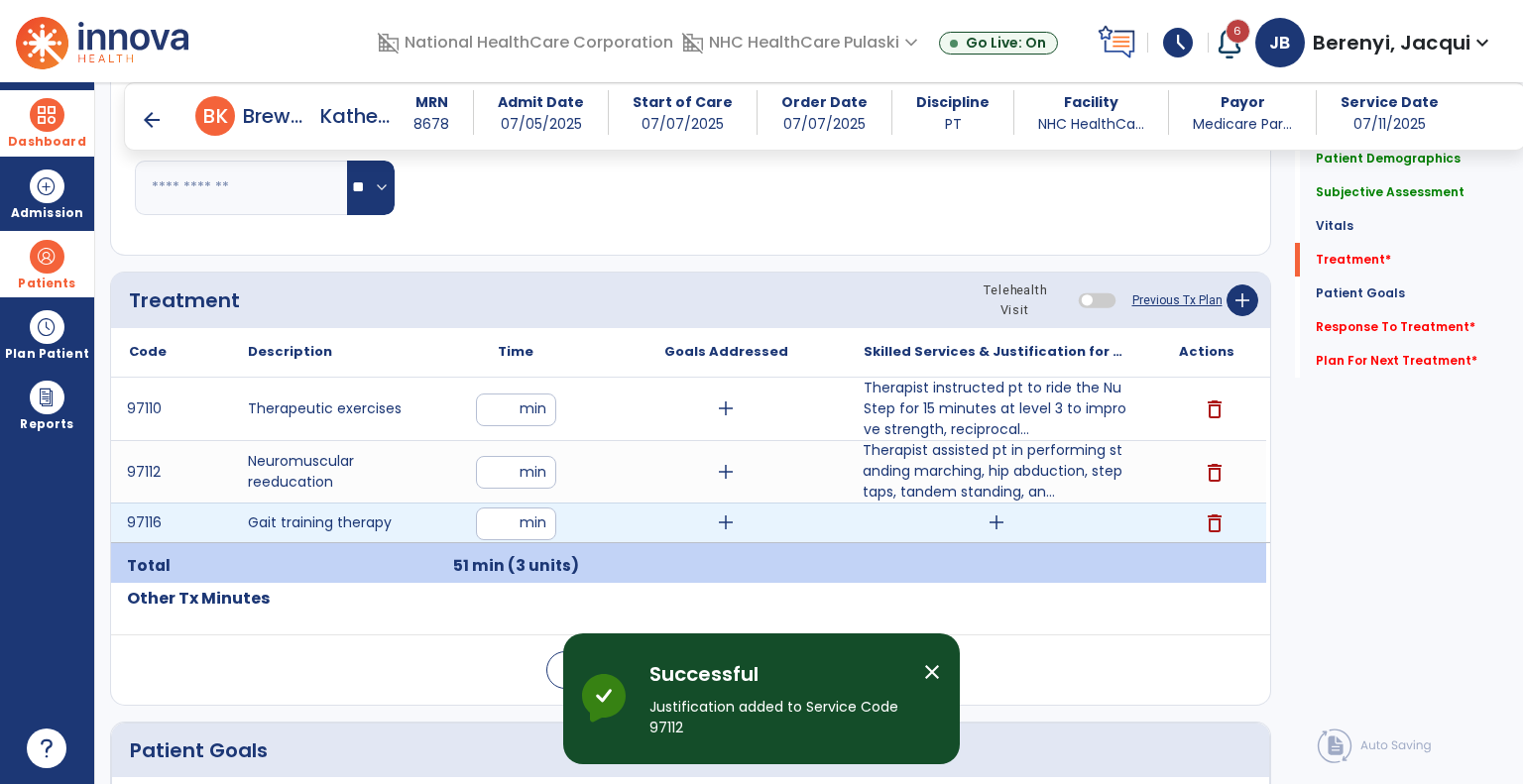 click on "add" at bounding box center [996, 522] 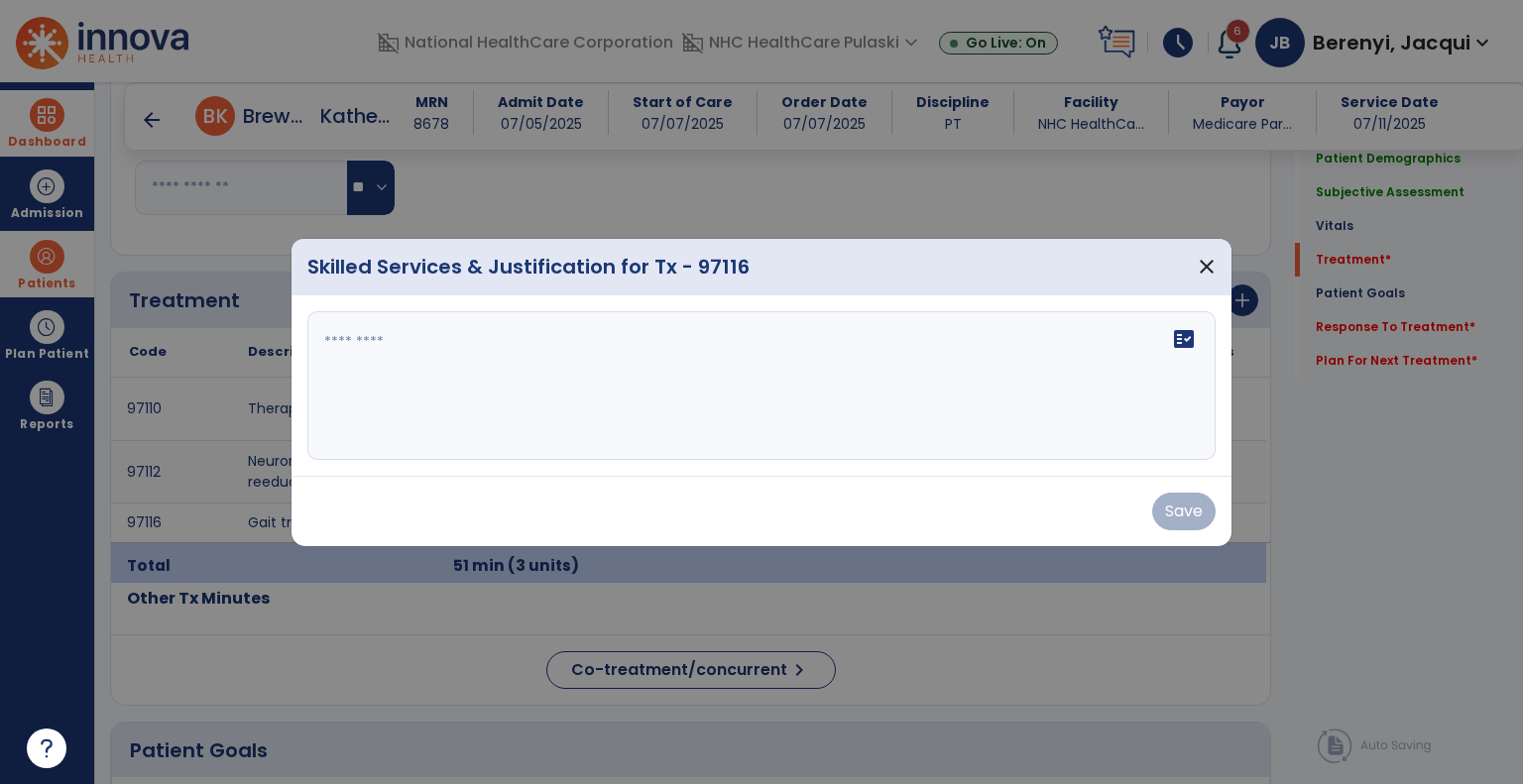 click on "fact_check" at bounding box center (762, 386) 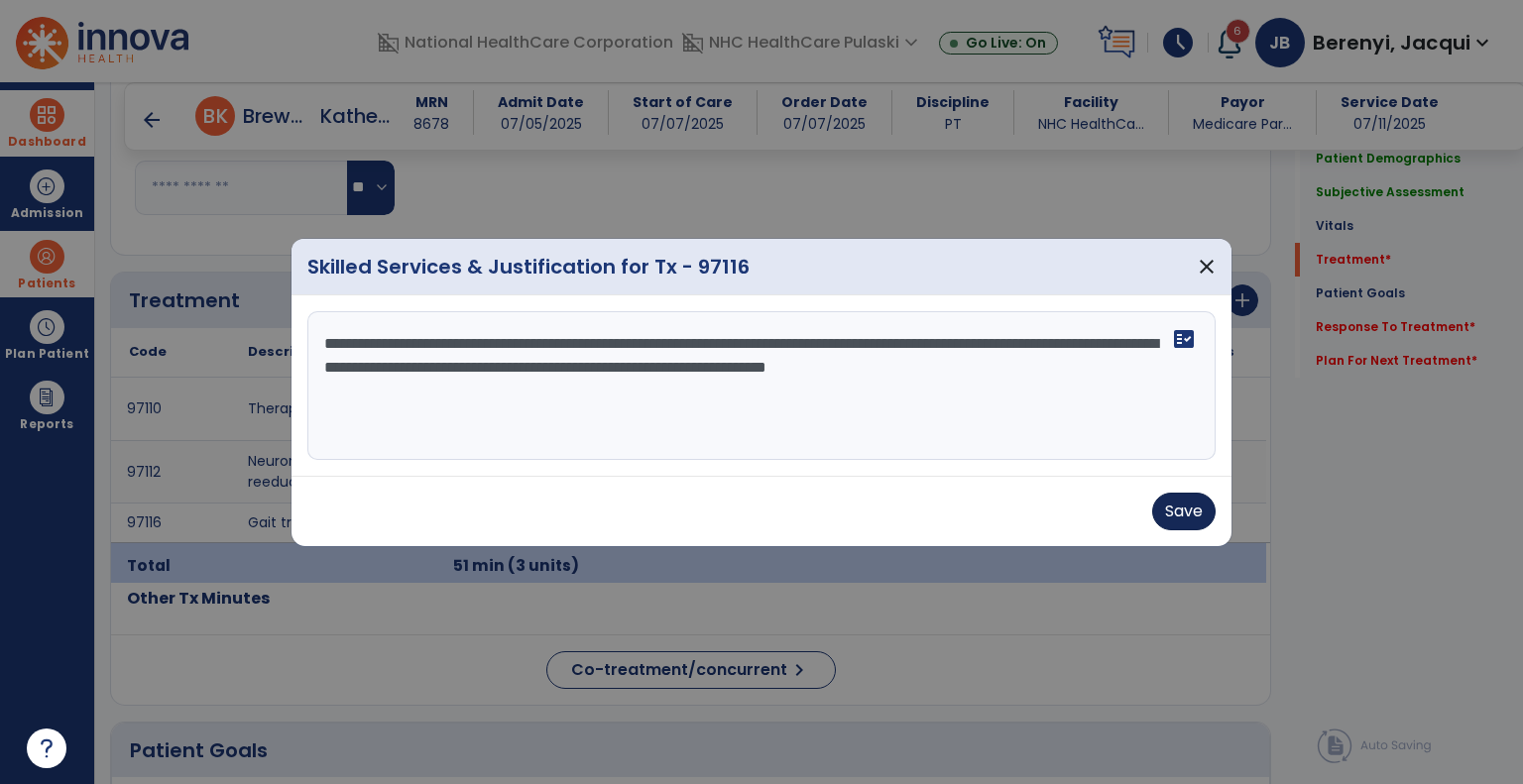type on "**********" 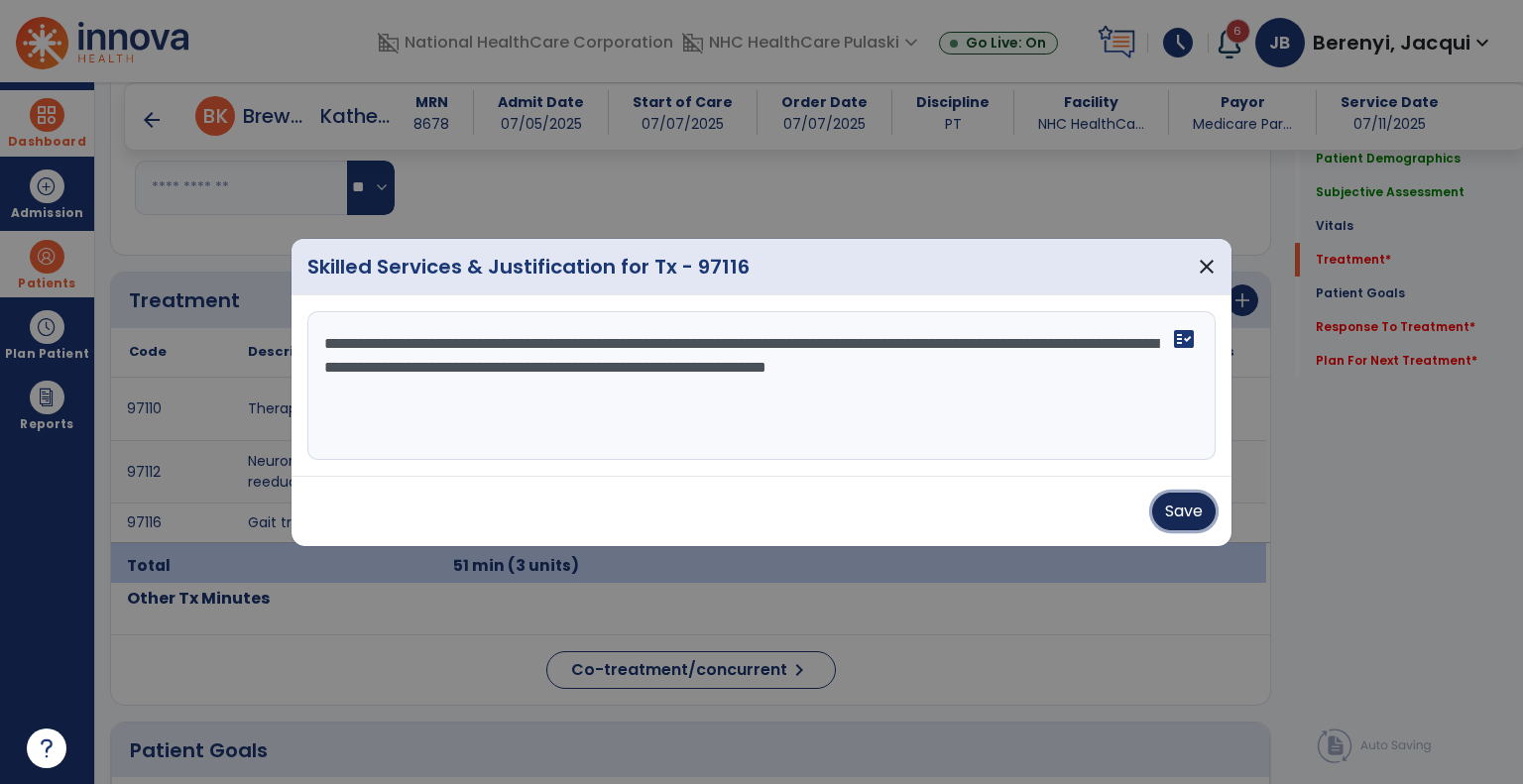 click on "Save" at bounding box center (1184, 511) 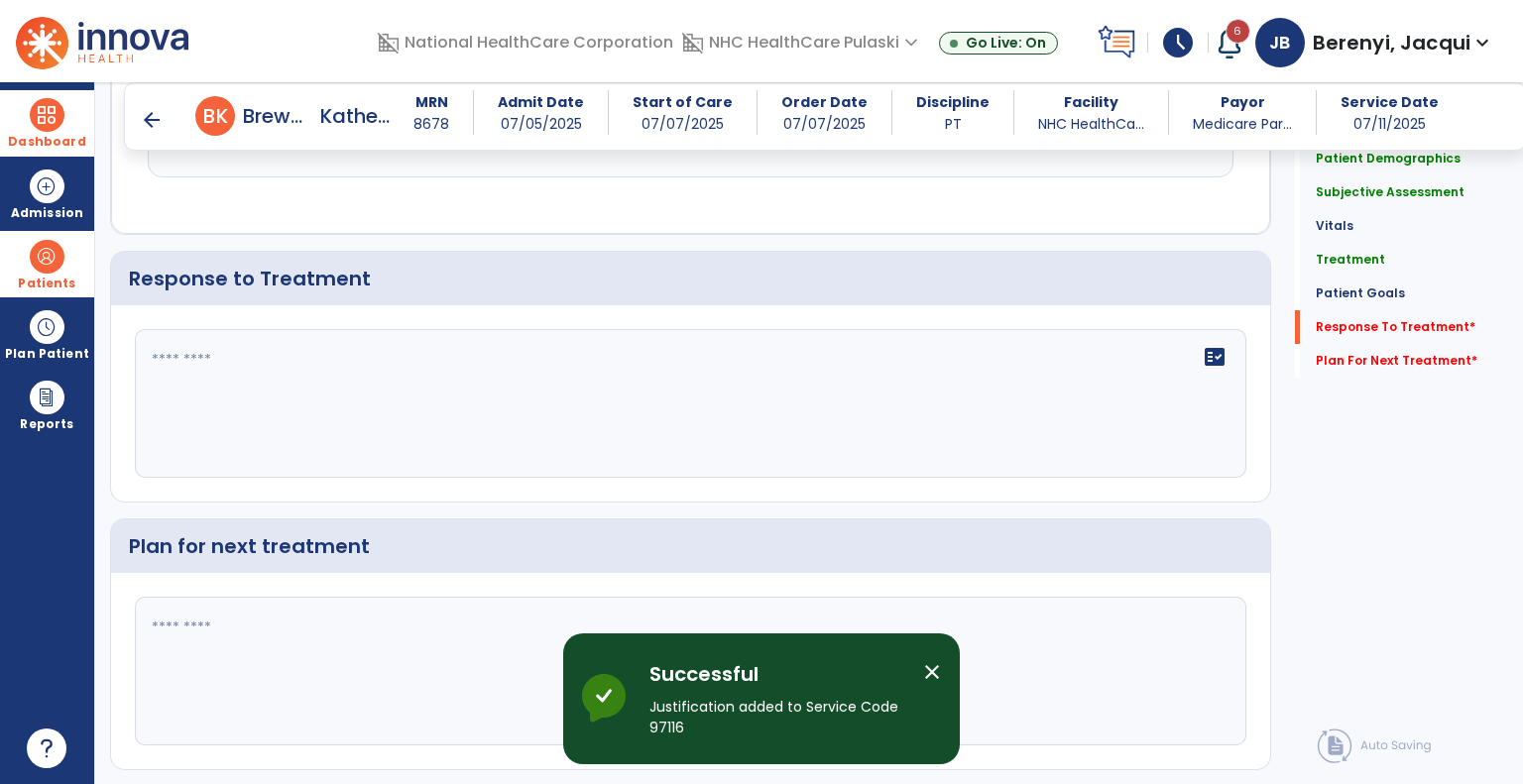 scroll, scrollTop: 2359, scrollLeft: 0, axis: vertical 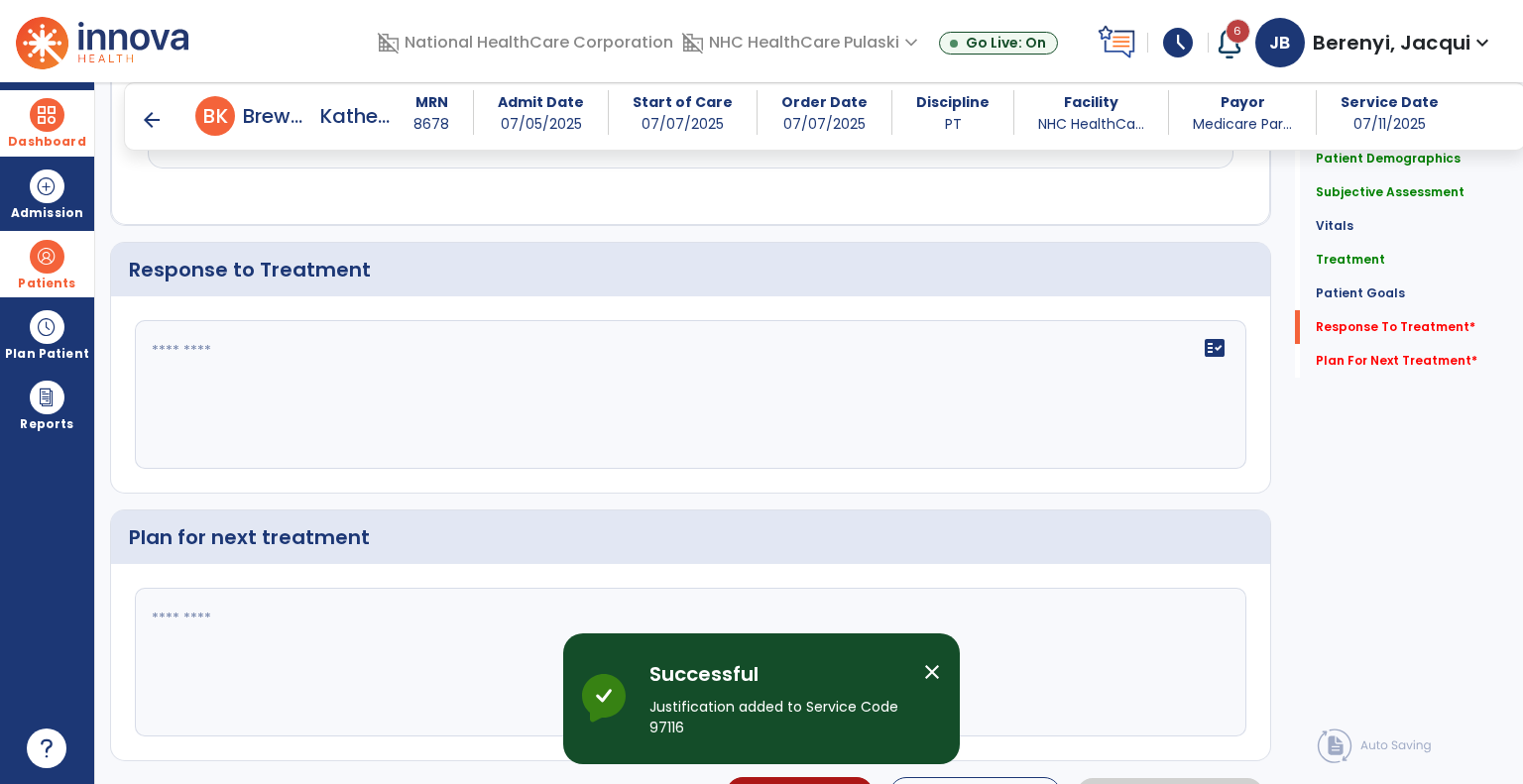 click 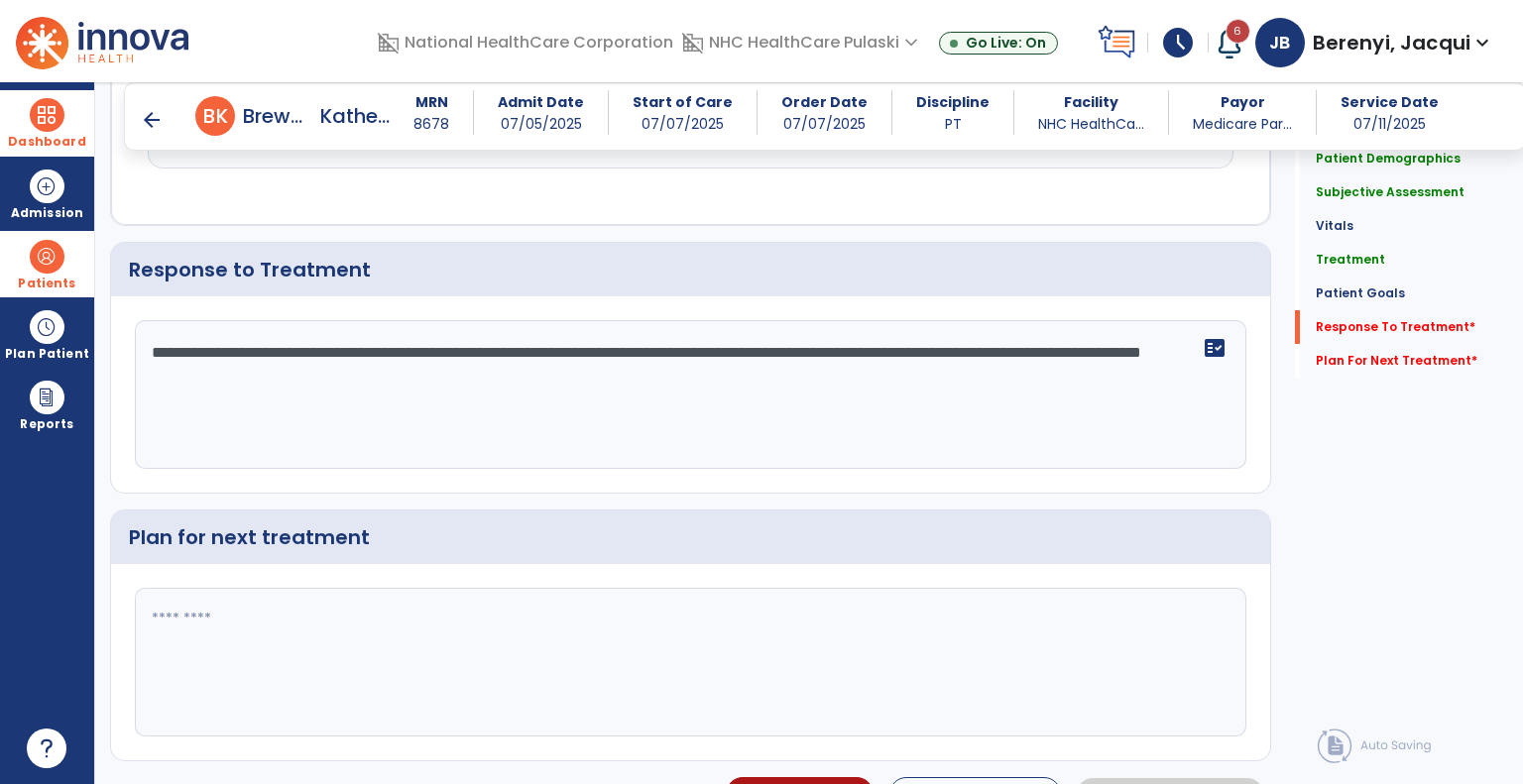 type on "**********" 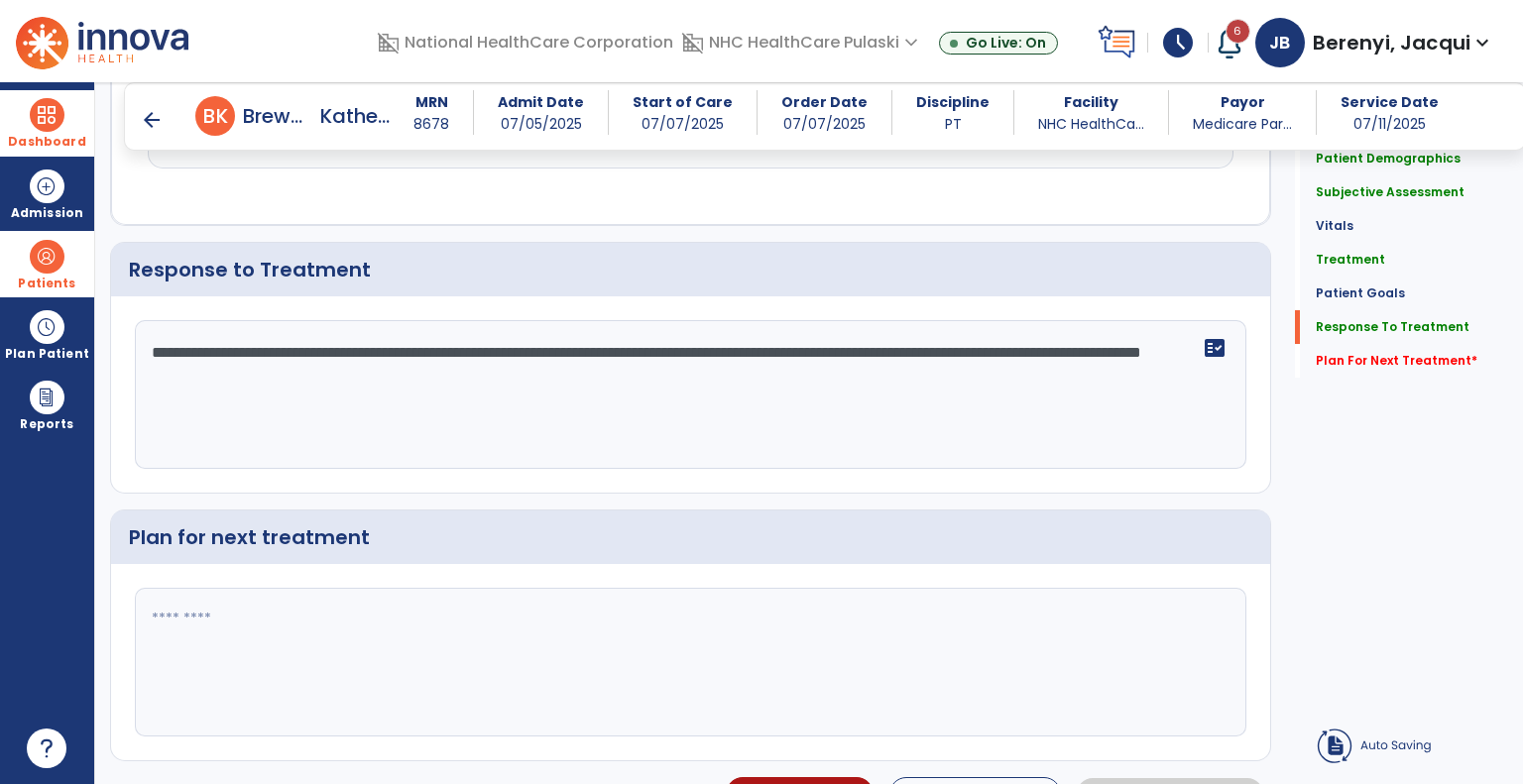 type on "*" 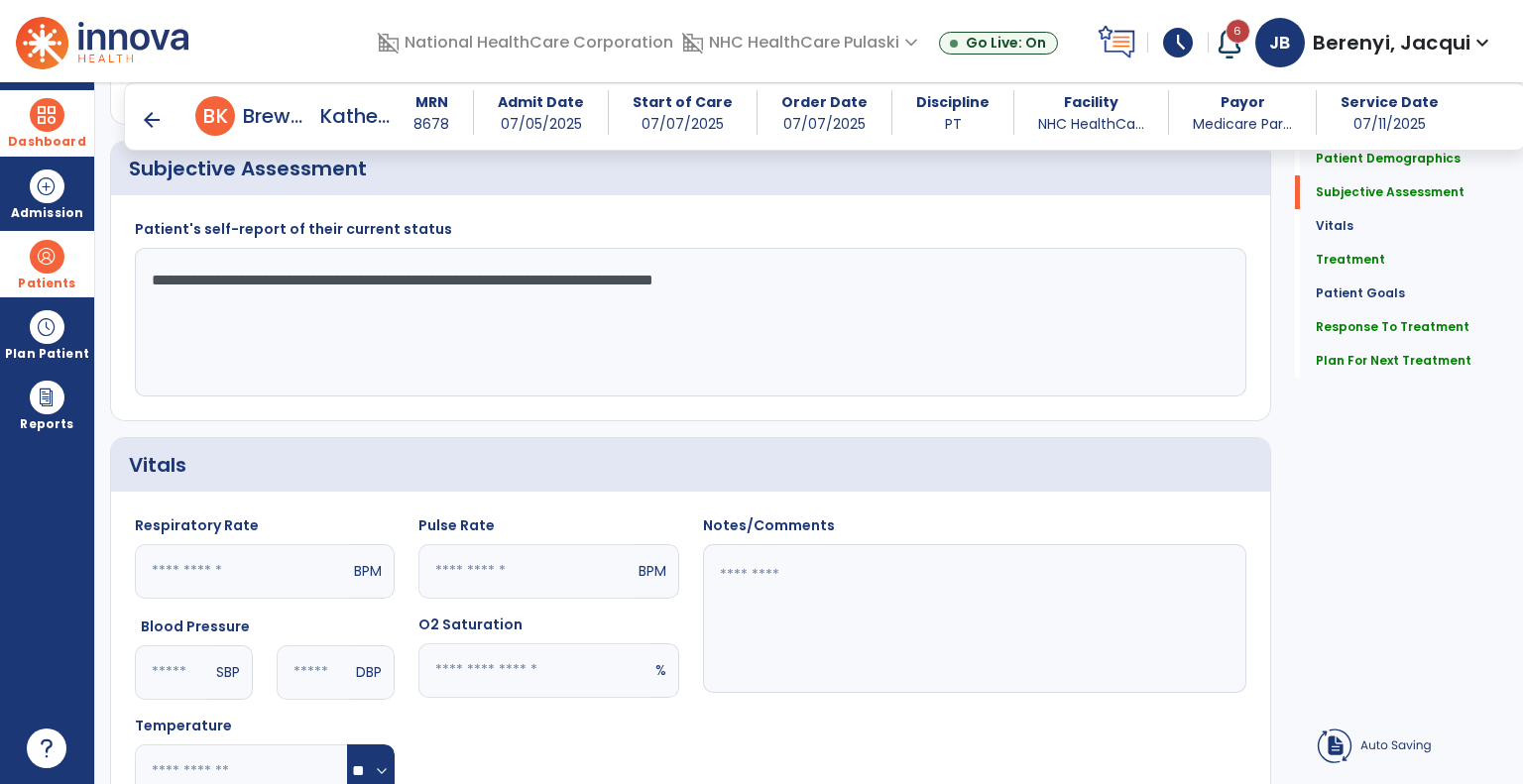scroll, scrollTop: 238, scrollLeft: 0, axis: vertical 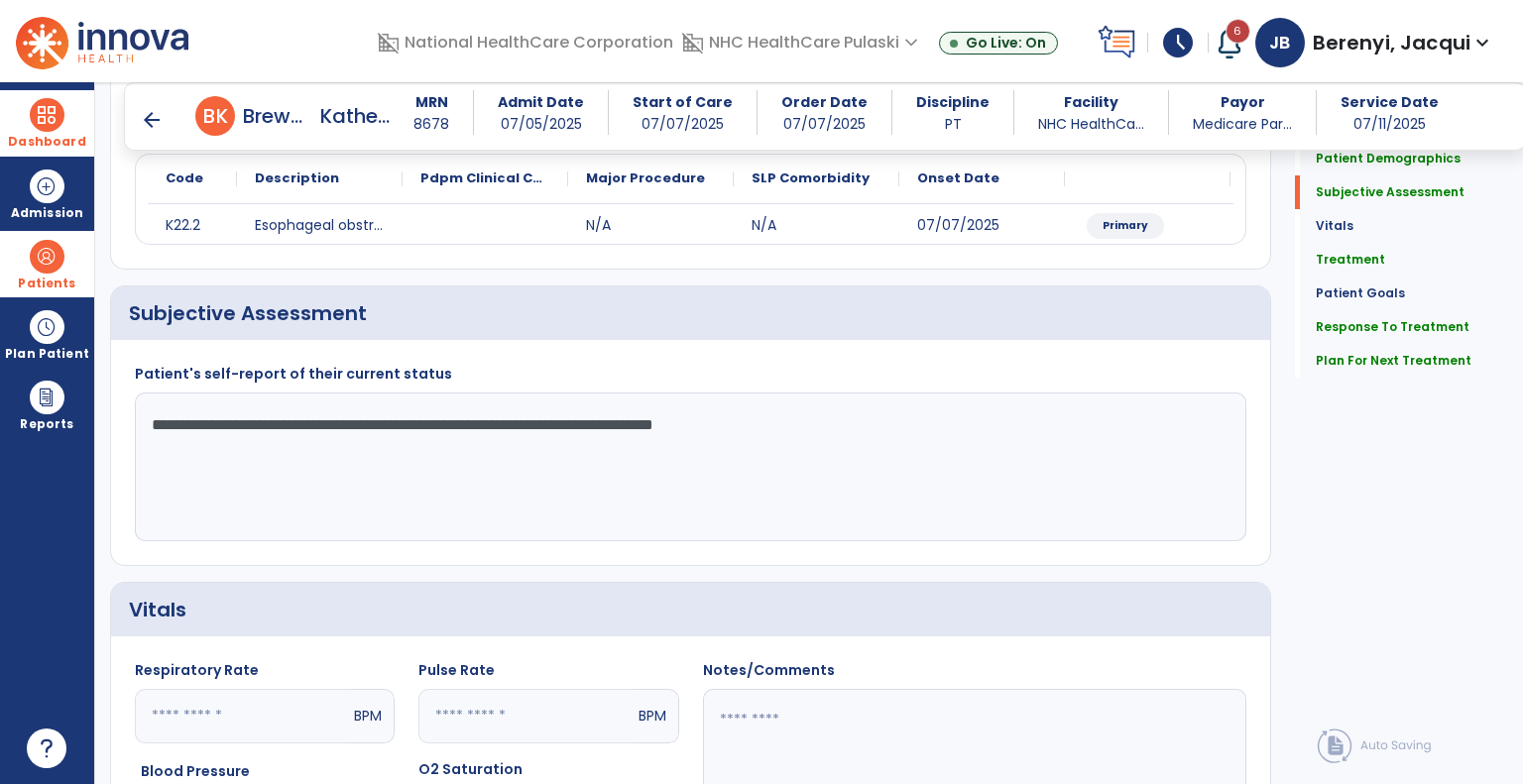 type on "**********" 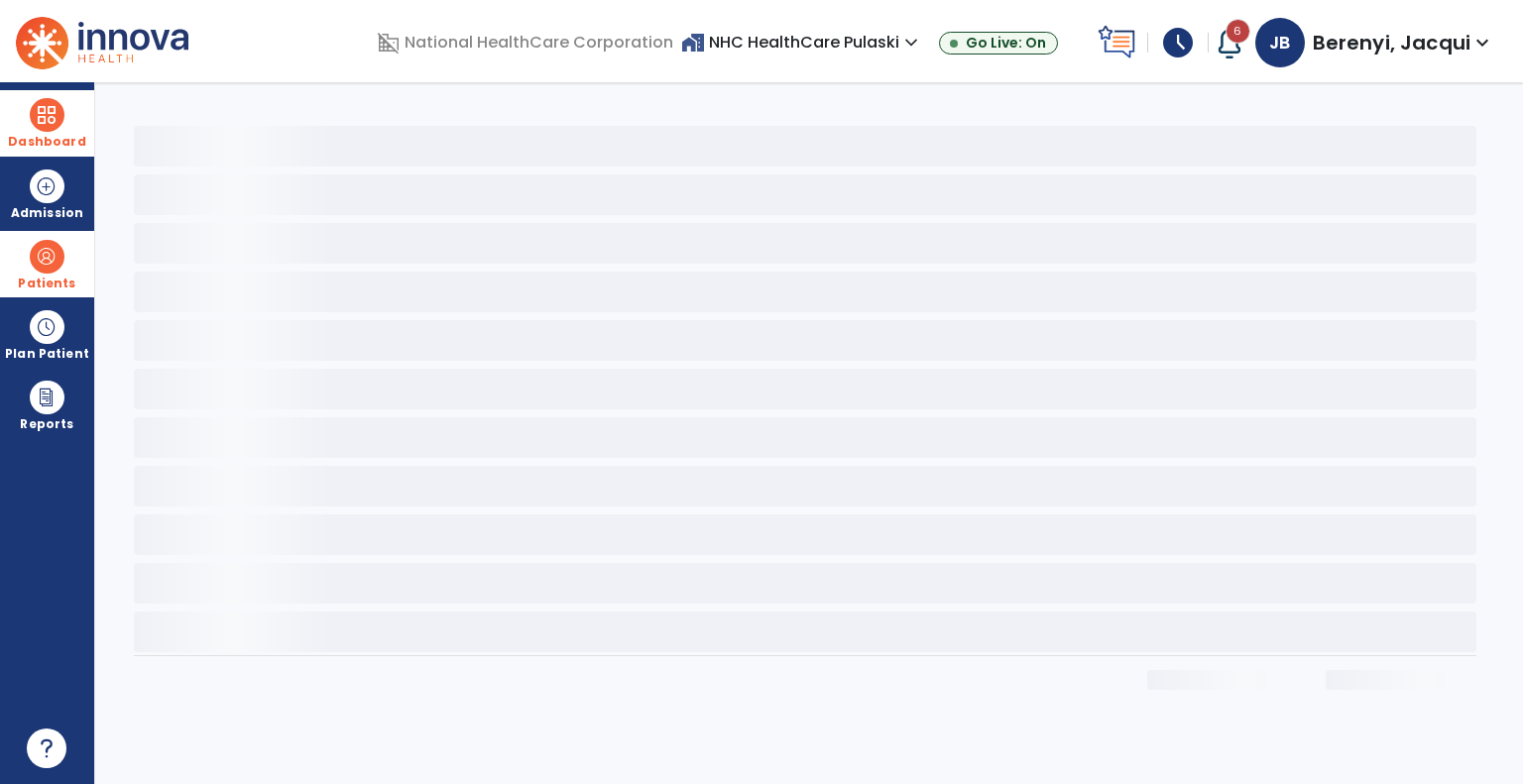 scroll, scrollTop: 0, scrollLeft: 0, axis: both 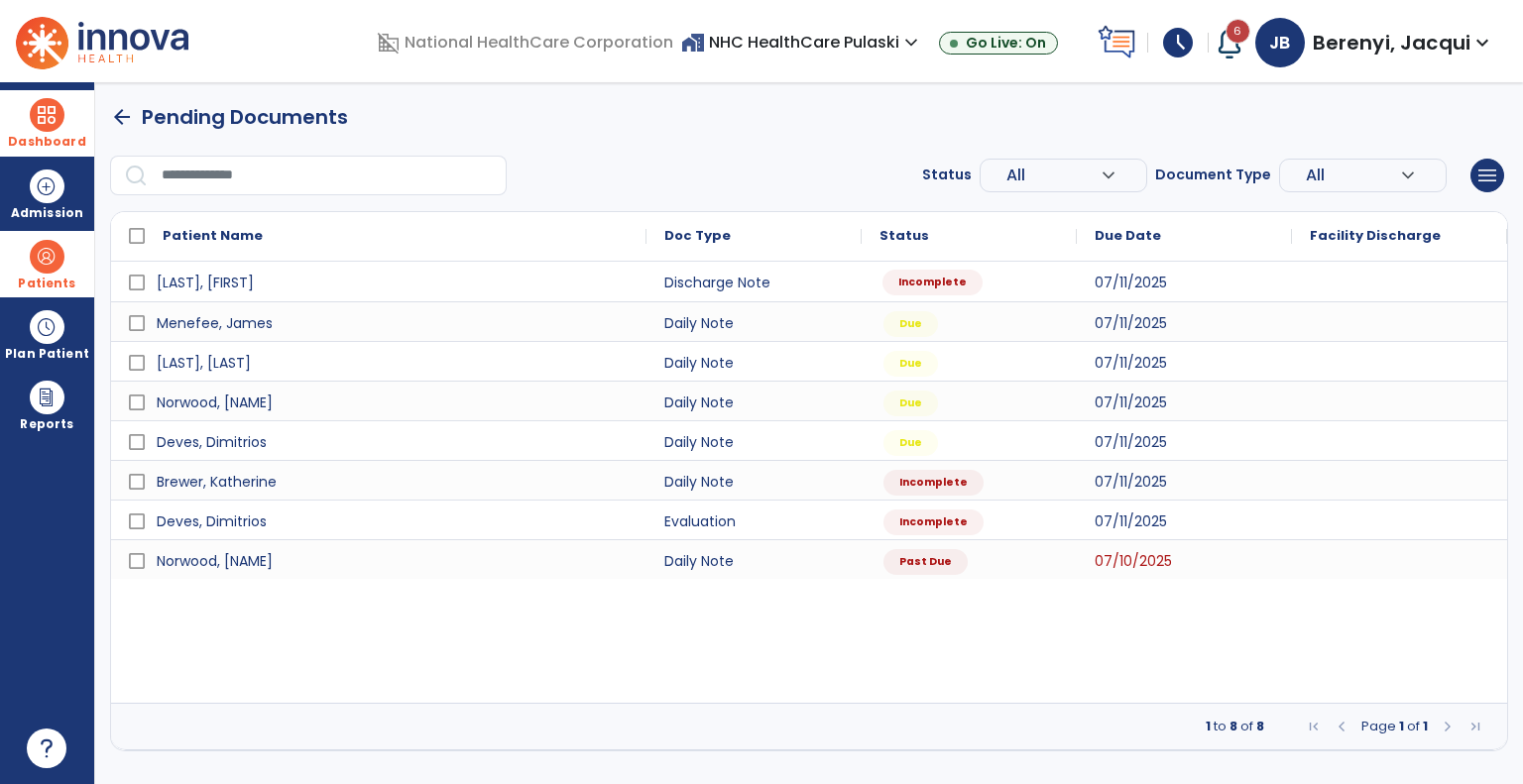click on "Incomplete" at bounding box center (932, 282) 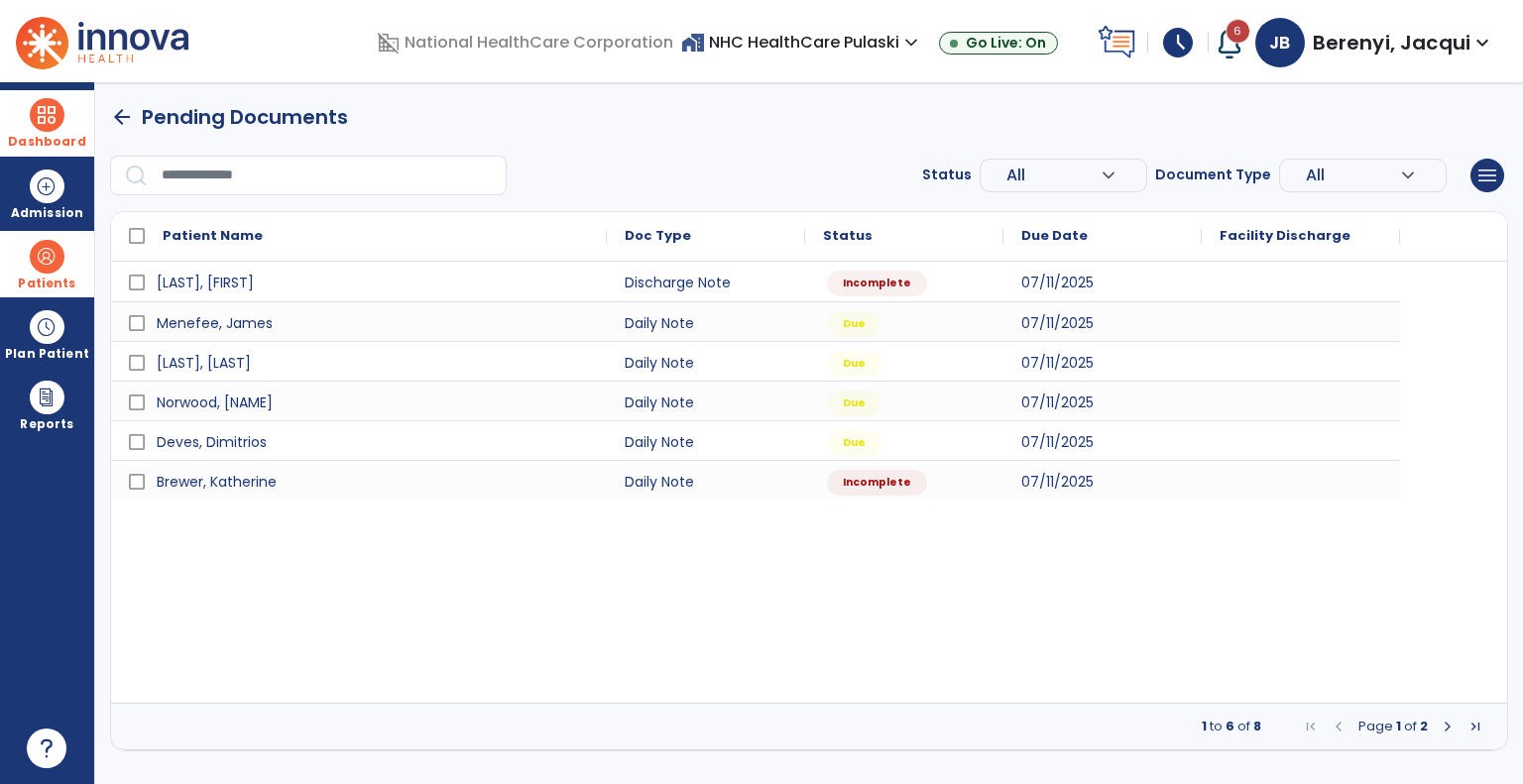 select on "***" 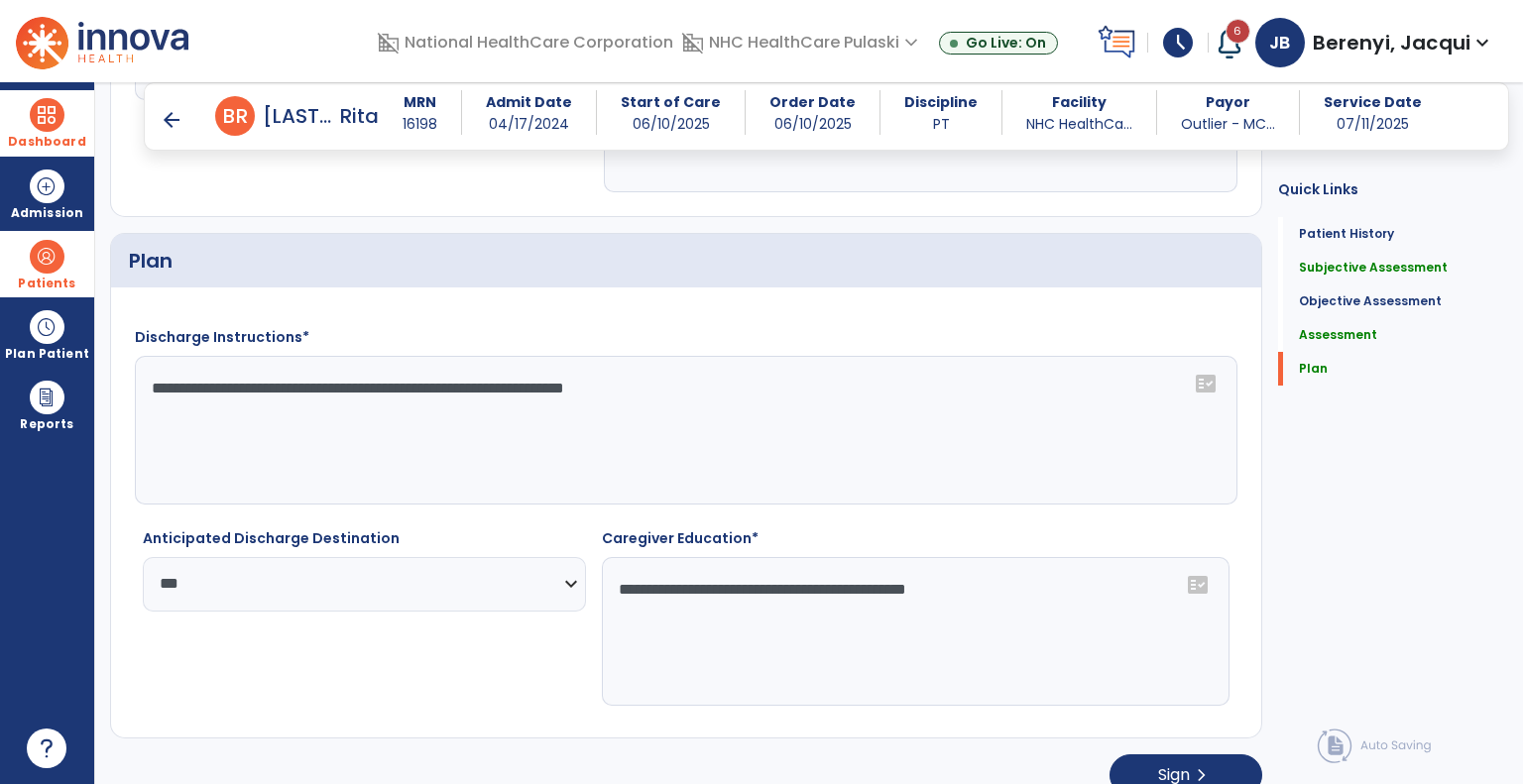 scroll, scrollTop: 1906, scrollLeft: 0, axis: vertical 